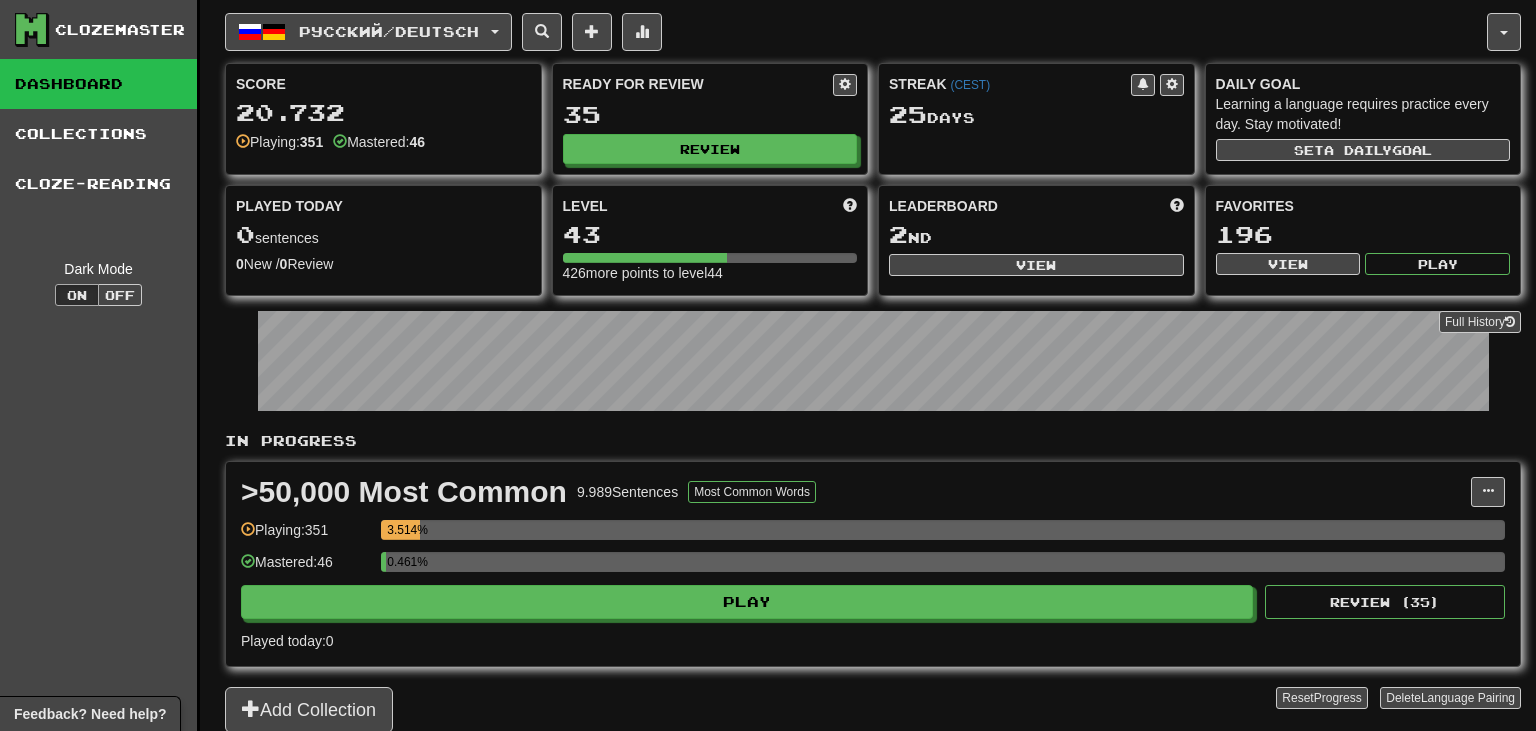 scroll, scrollTop: 0, scrollLeft: 0, axis: both 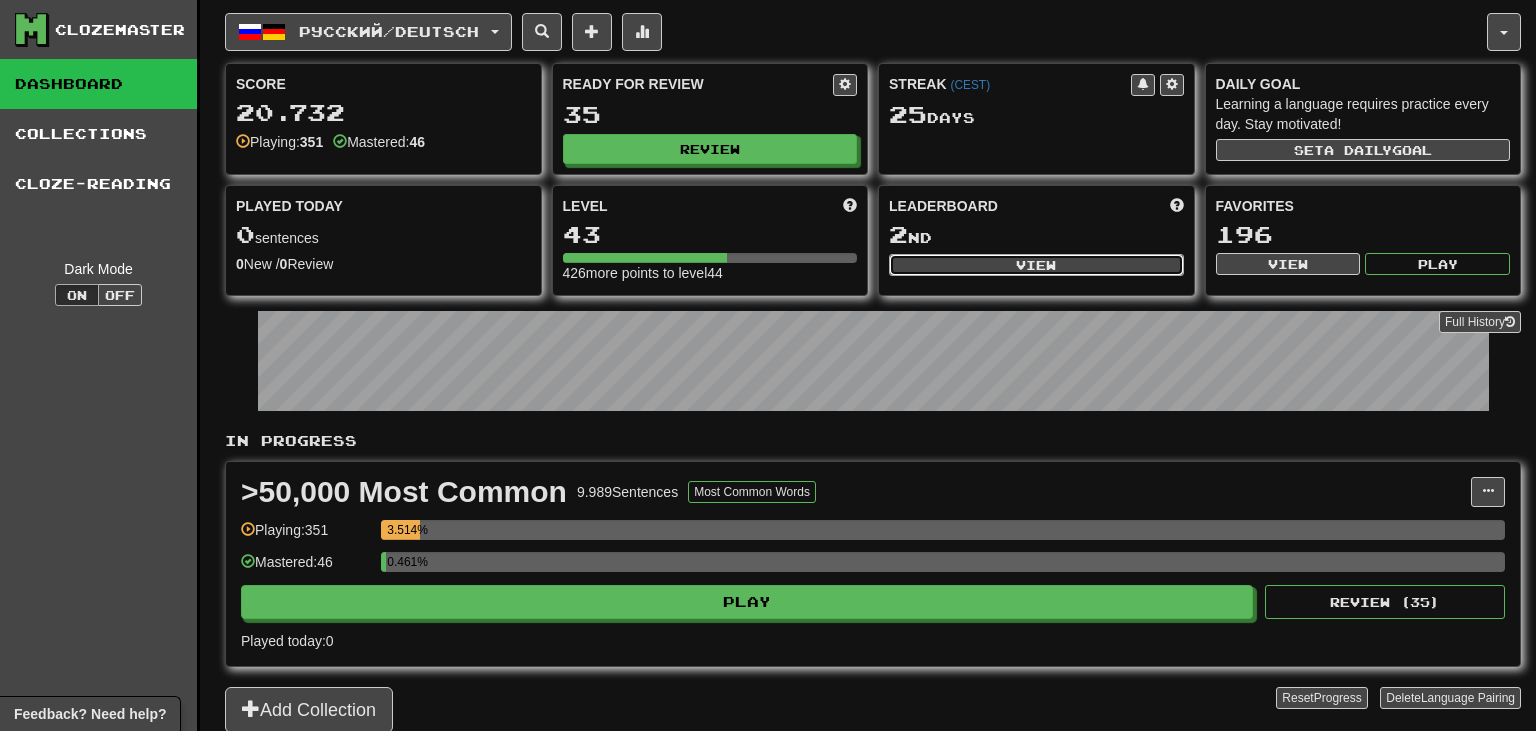 click on "View" at bounding box center [1036, 265] 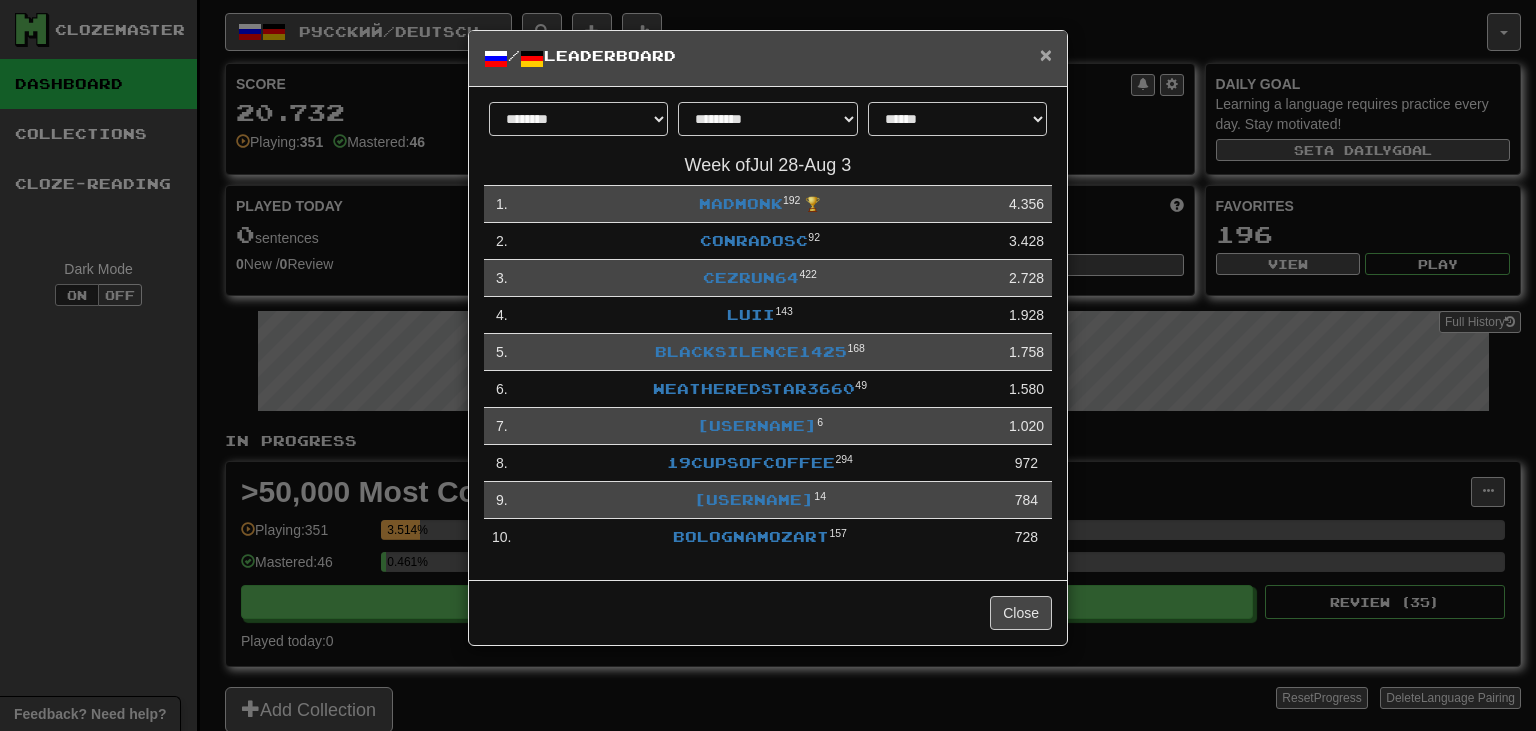 click on "×" at bounding box center (1046, 54) 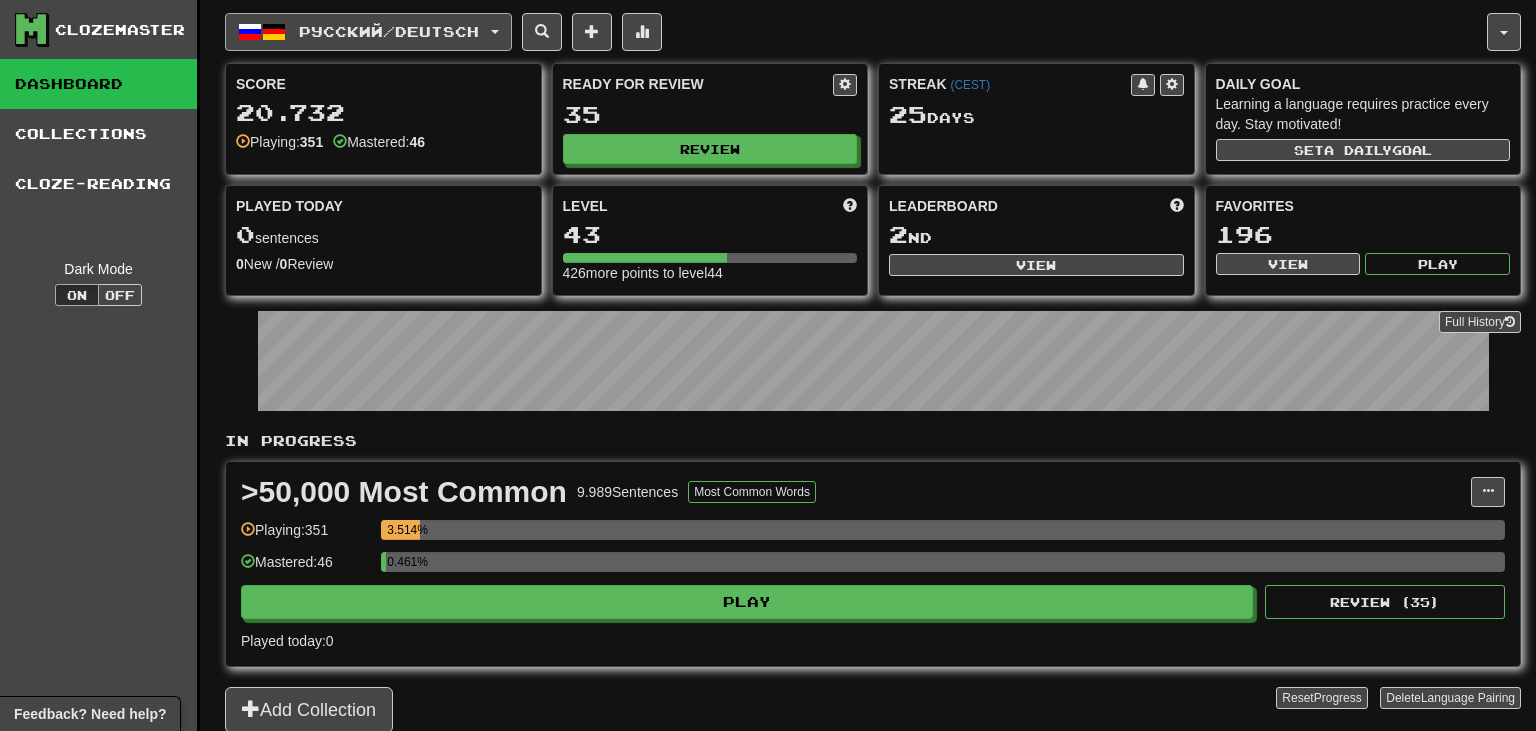 click on "Русский  /  Deutsch" at bounding box center [389, 31] 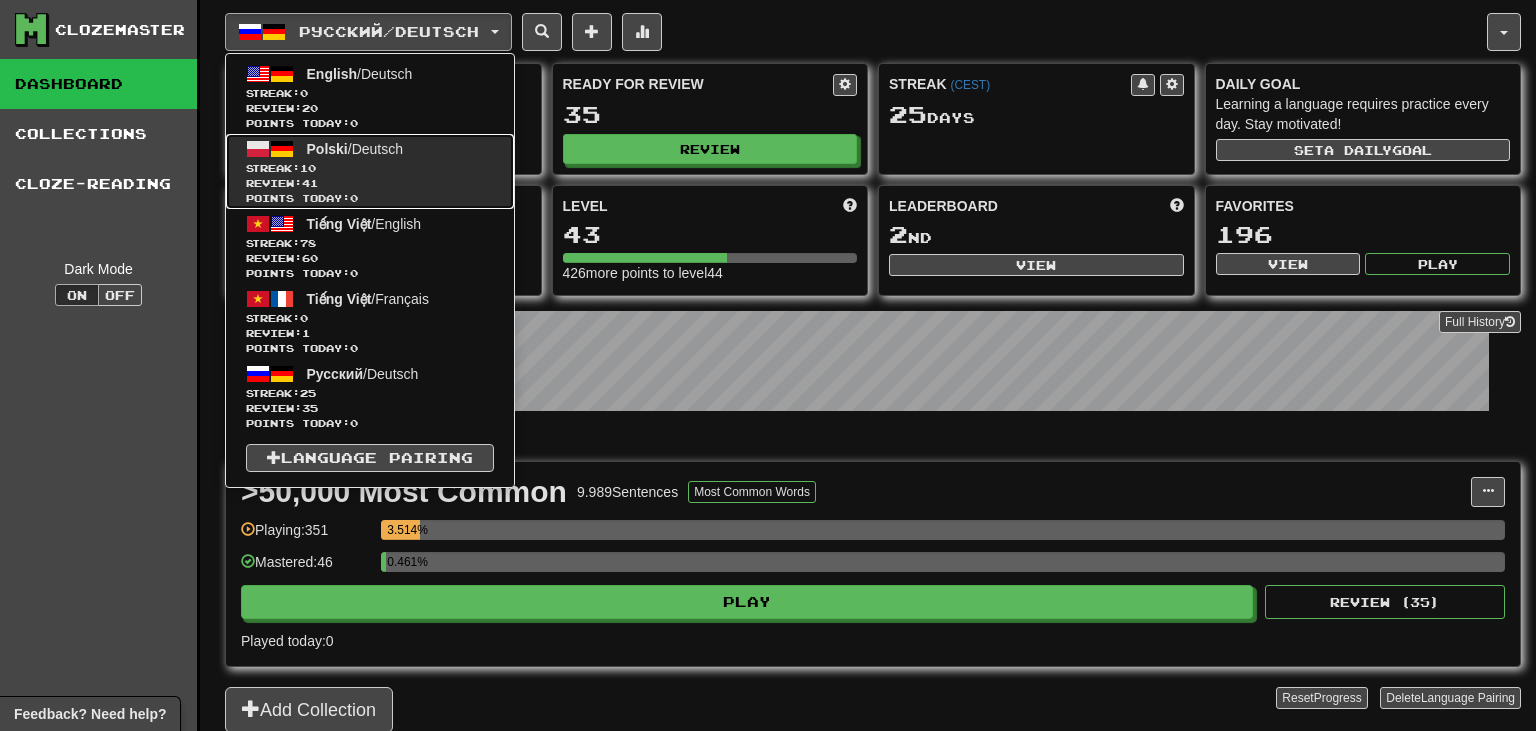 click on "Review:  41" at bounding box center [370, 183] 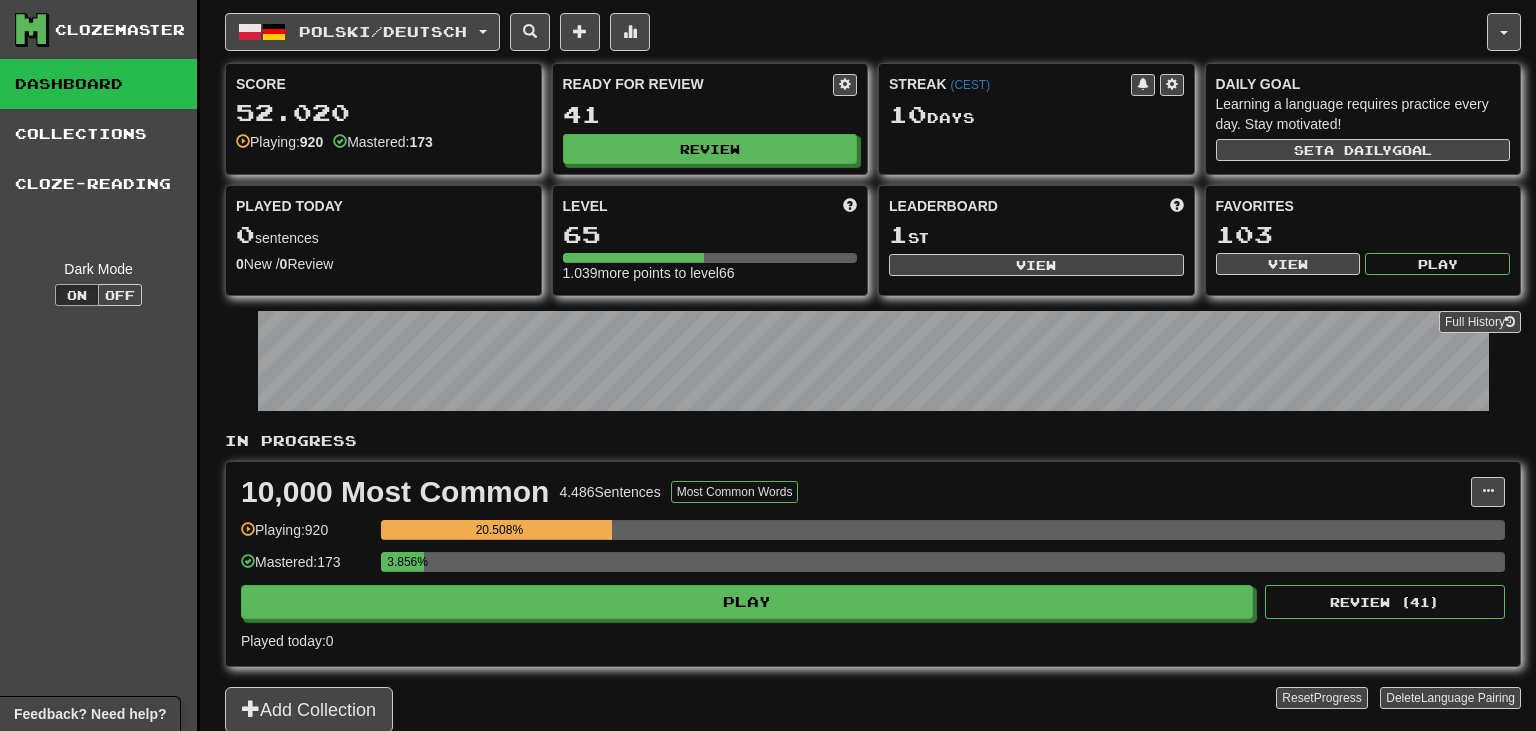scroll, scrollTop: 0, scrollLeft: 0, axis: both 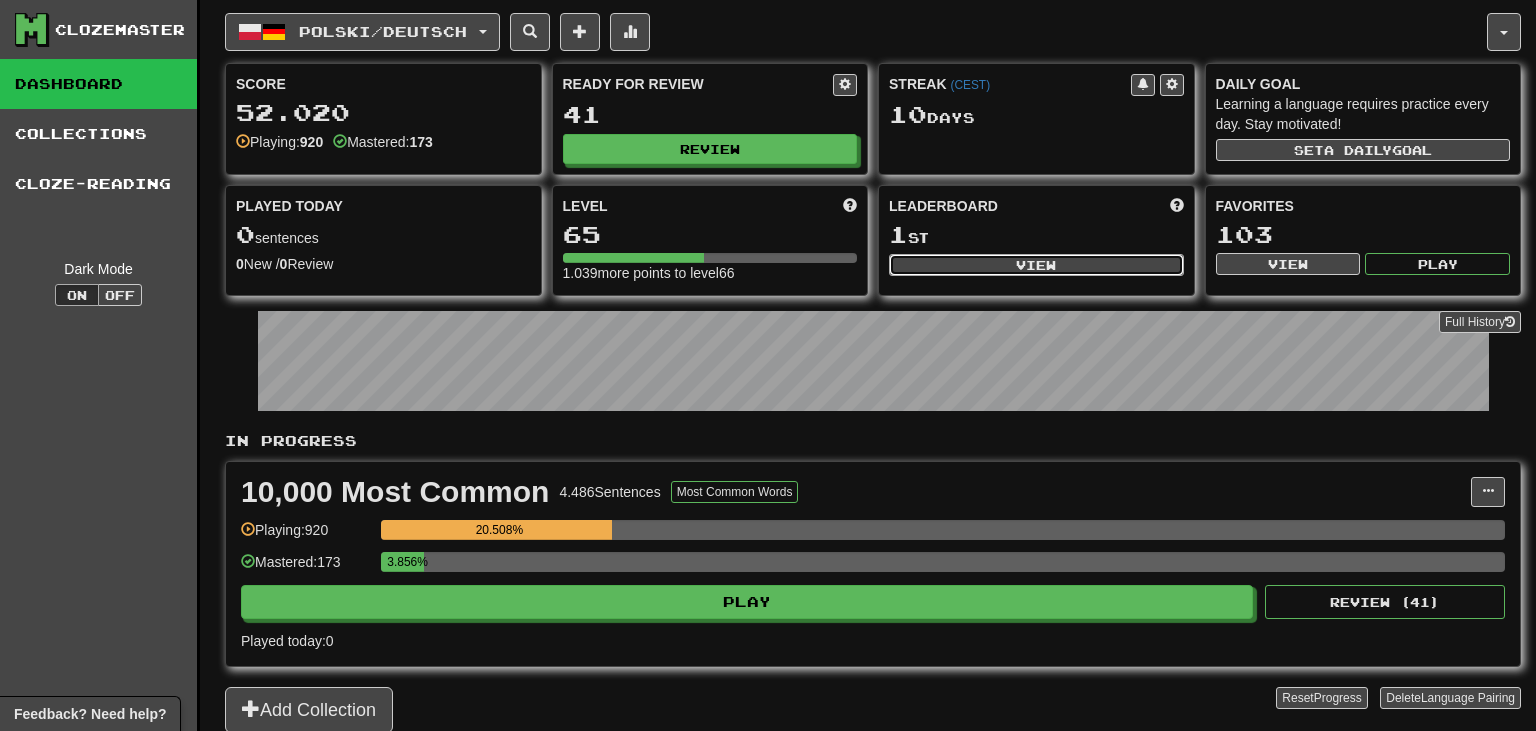 click on "View" at bounding box center (1036, 265) 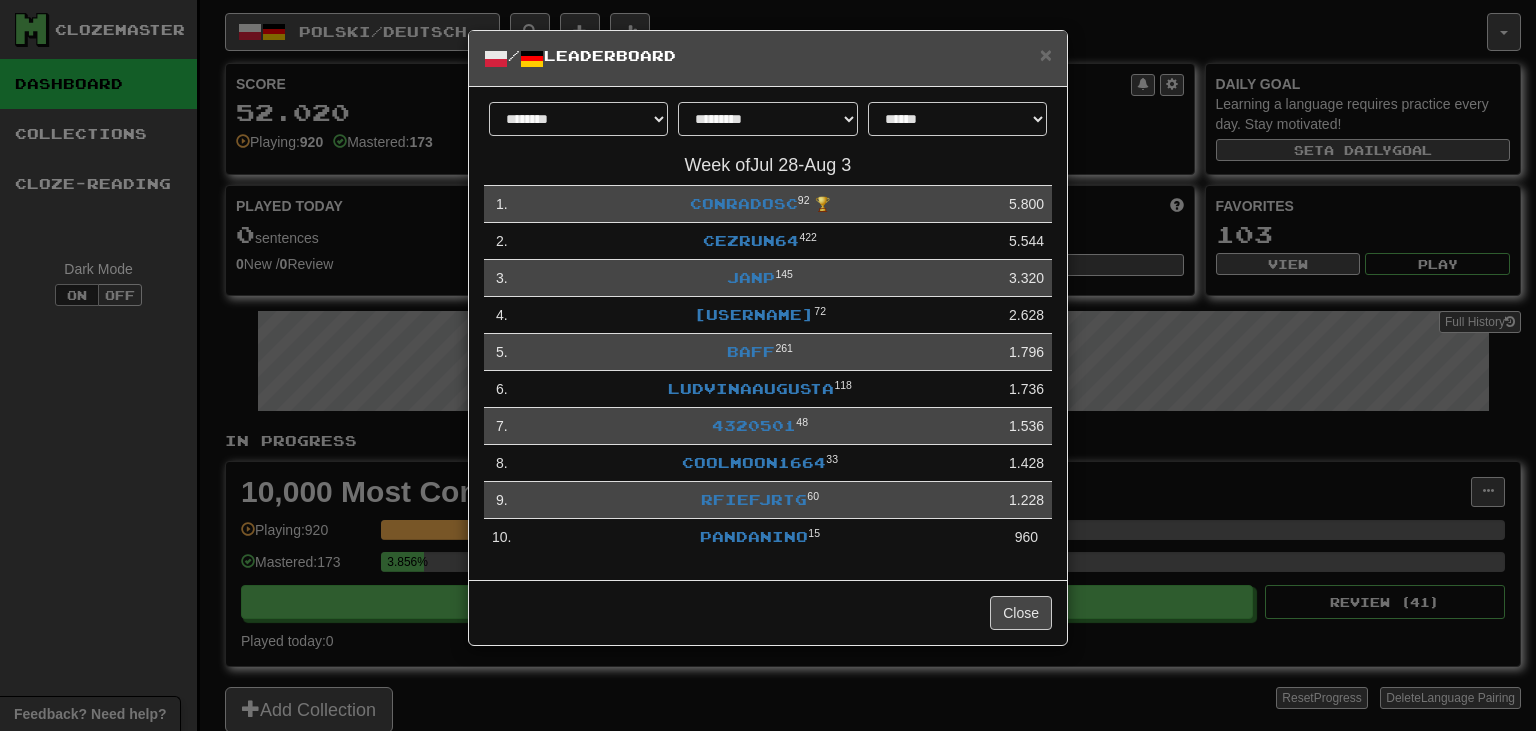 click on "**********" at bounding box center (768, 365) 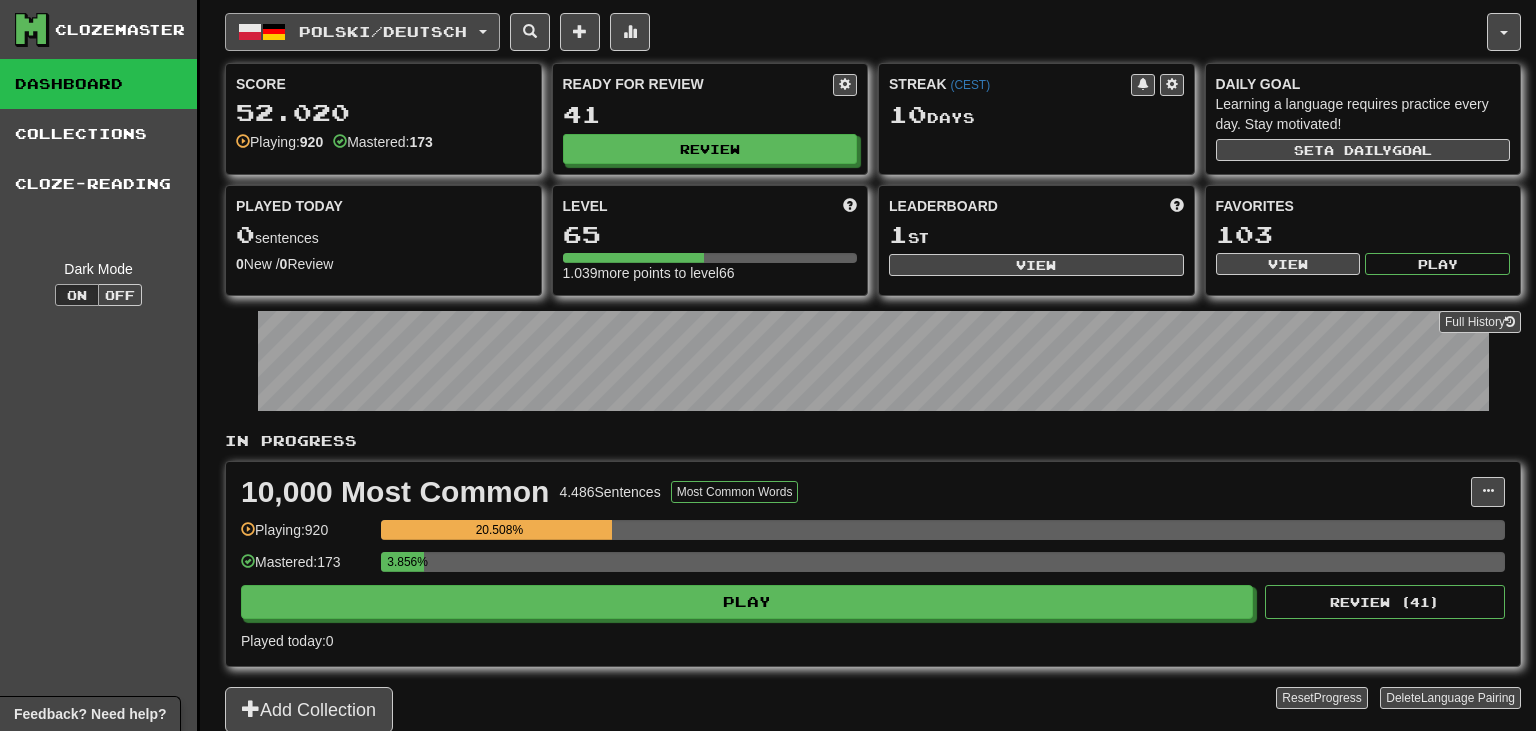 click on "Polski  /  Deutsch" at bounding box center (383, 31) 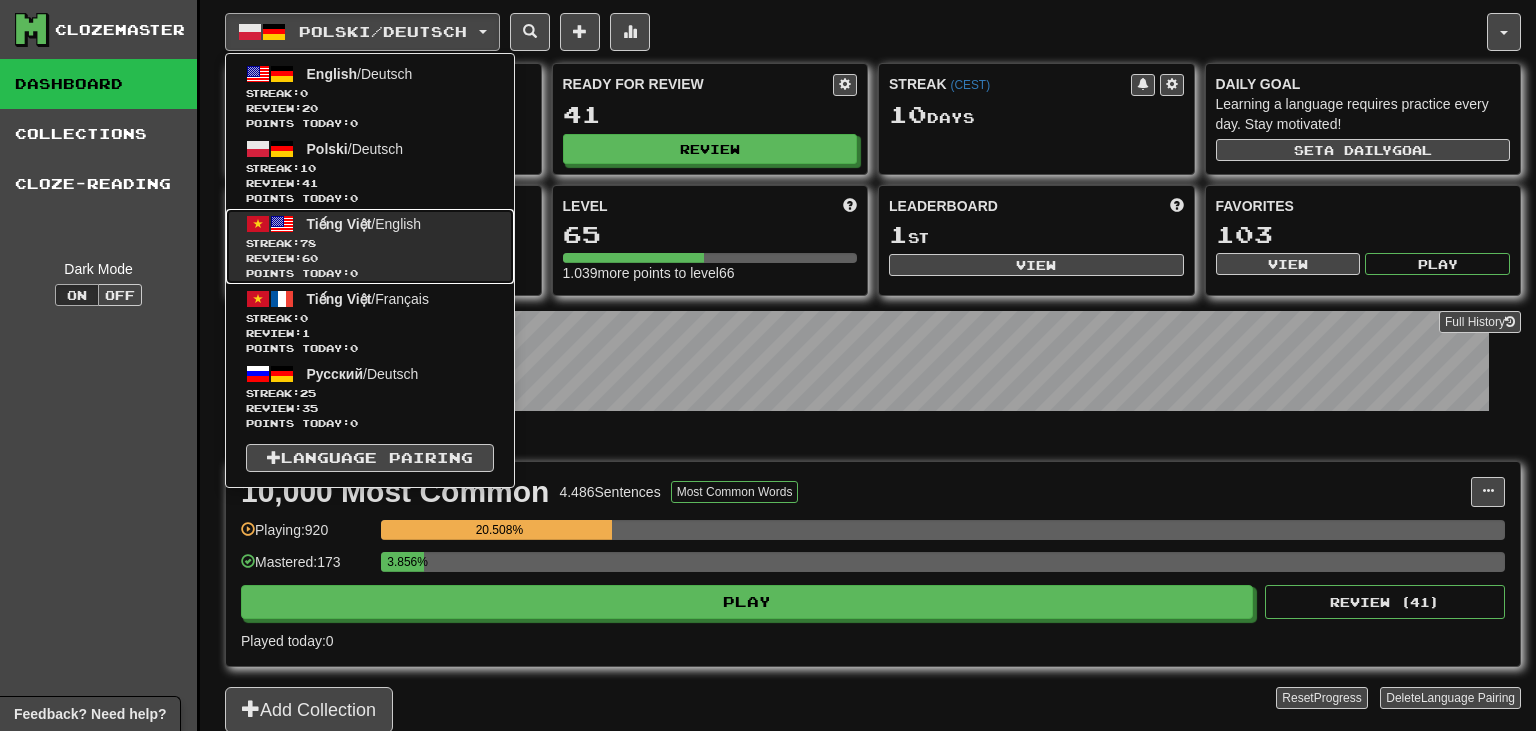 click on "Streak:  78" at bounding box center [370, 243] 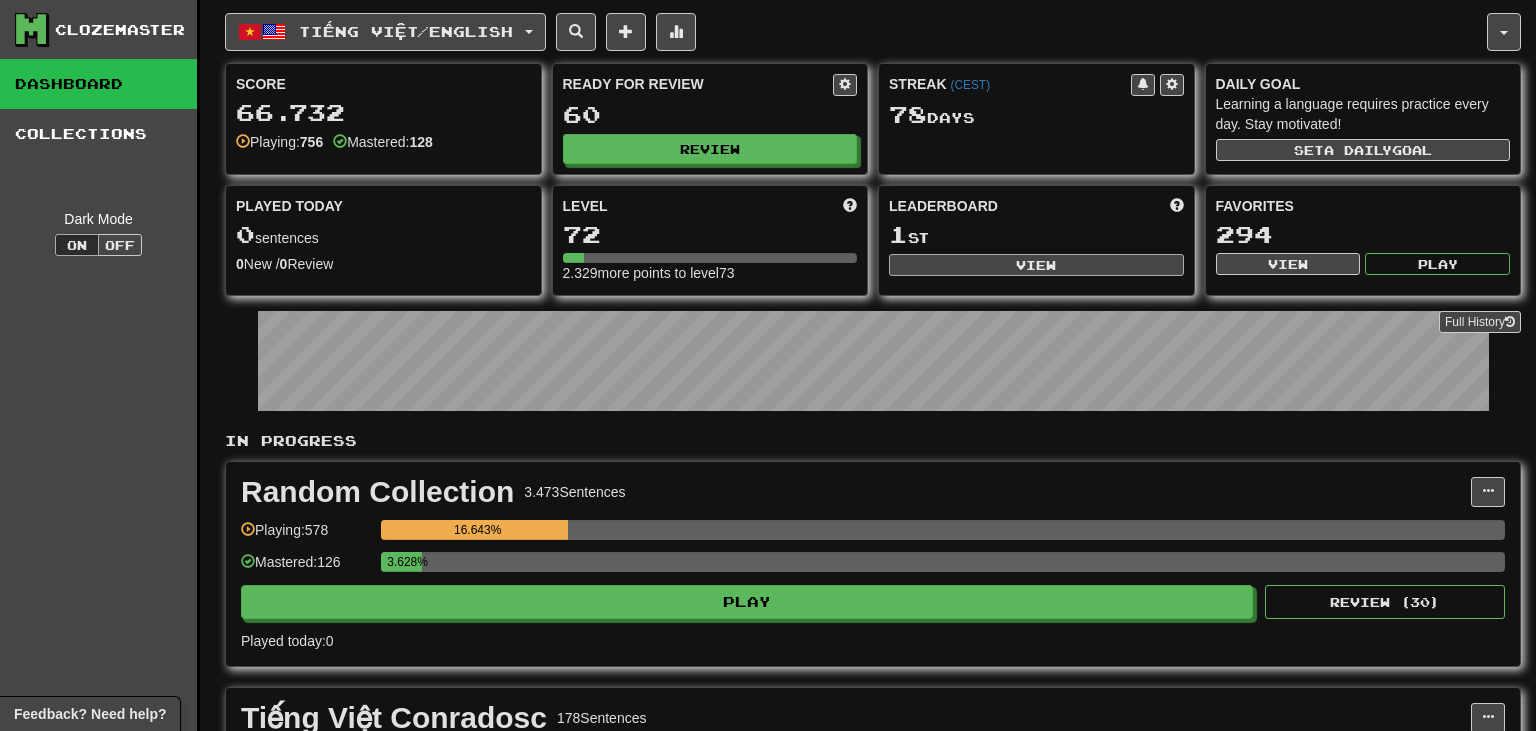 scroll, scrollTop: 0, scrollLeft: 0, axis: both 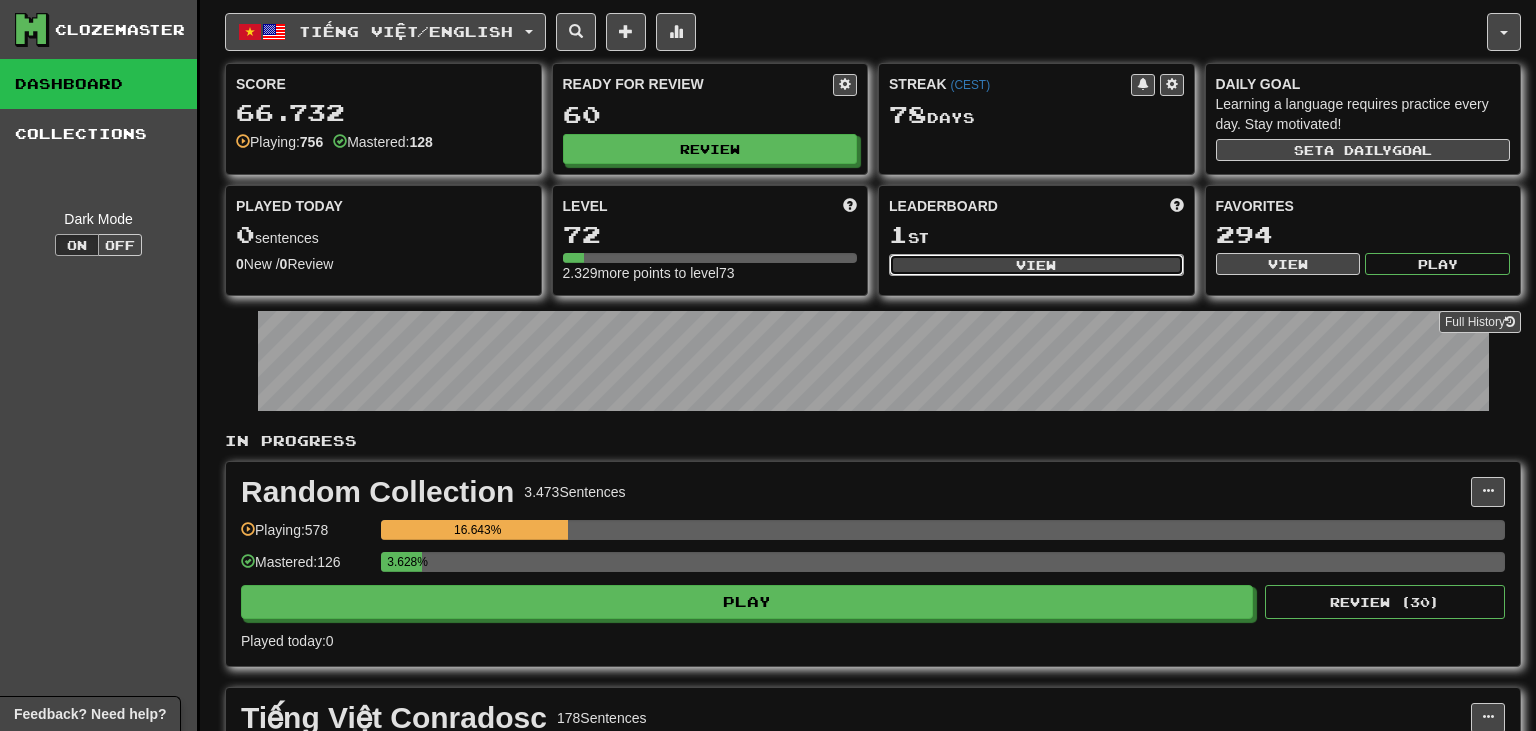 click on "View" at bounding box center (1036, 265) 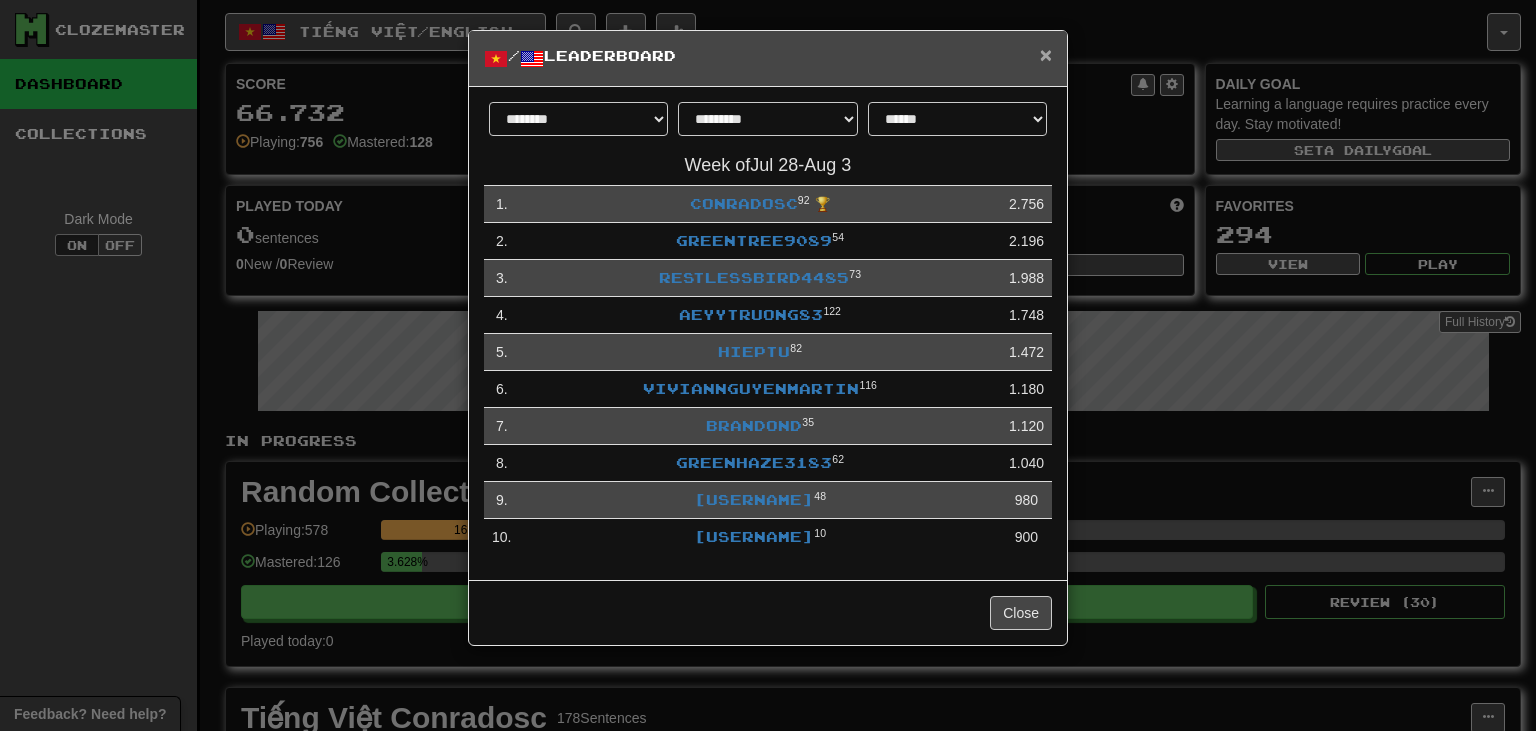 click on "×" at bounding box center [1046, 54] 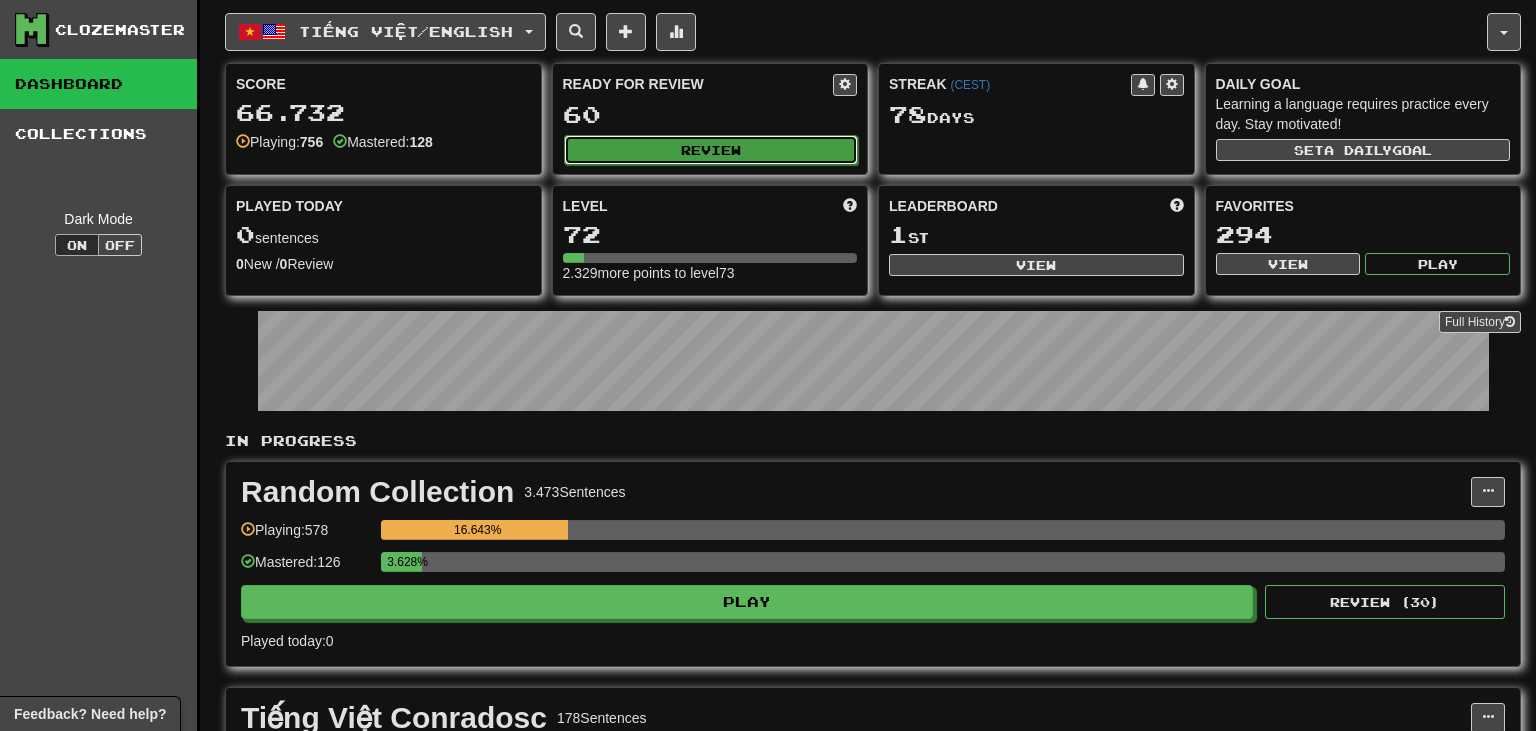 click on "Review" at bounding box center [711, 150] 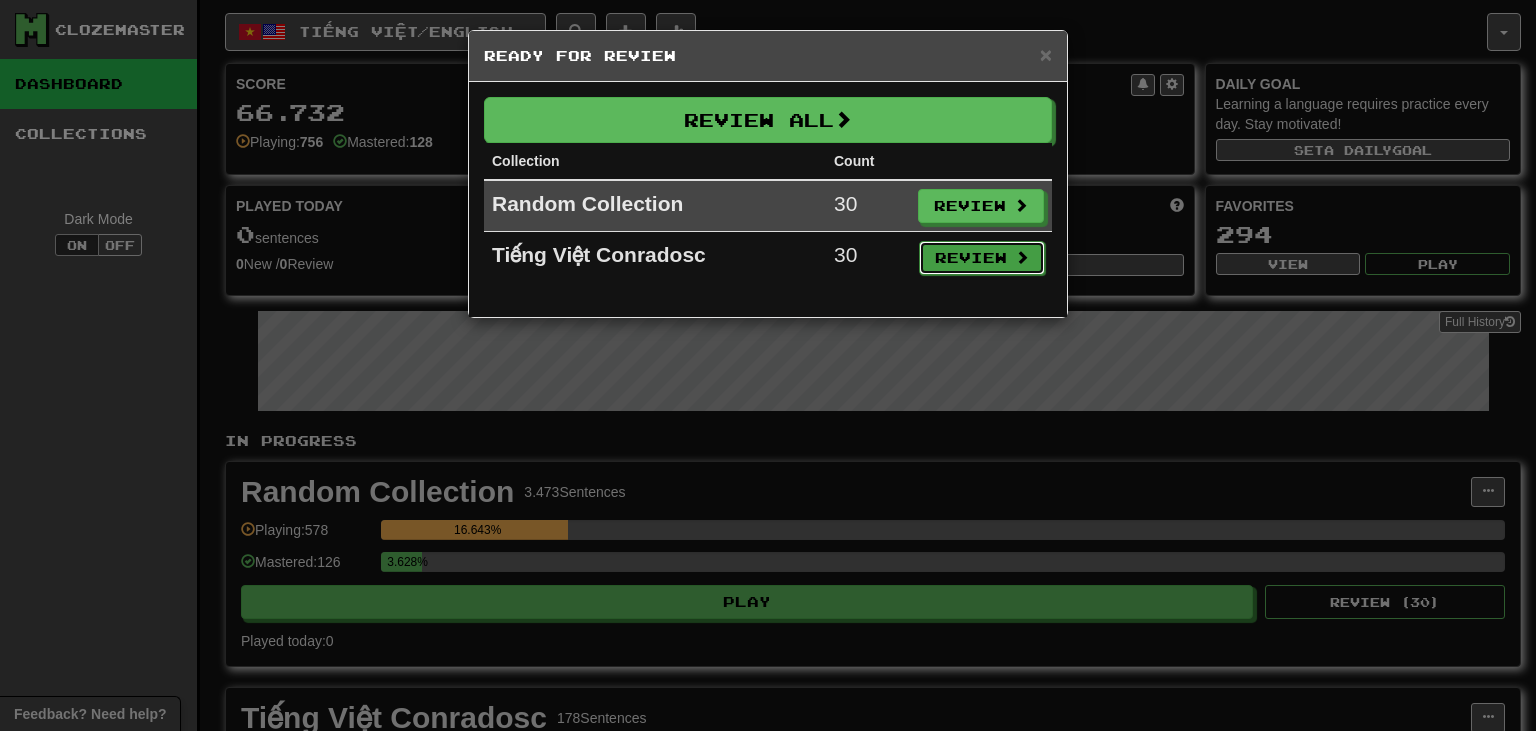 click on "Review" at bounding box center (982, 258) 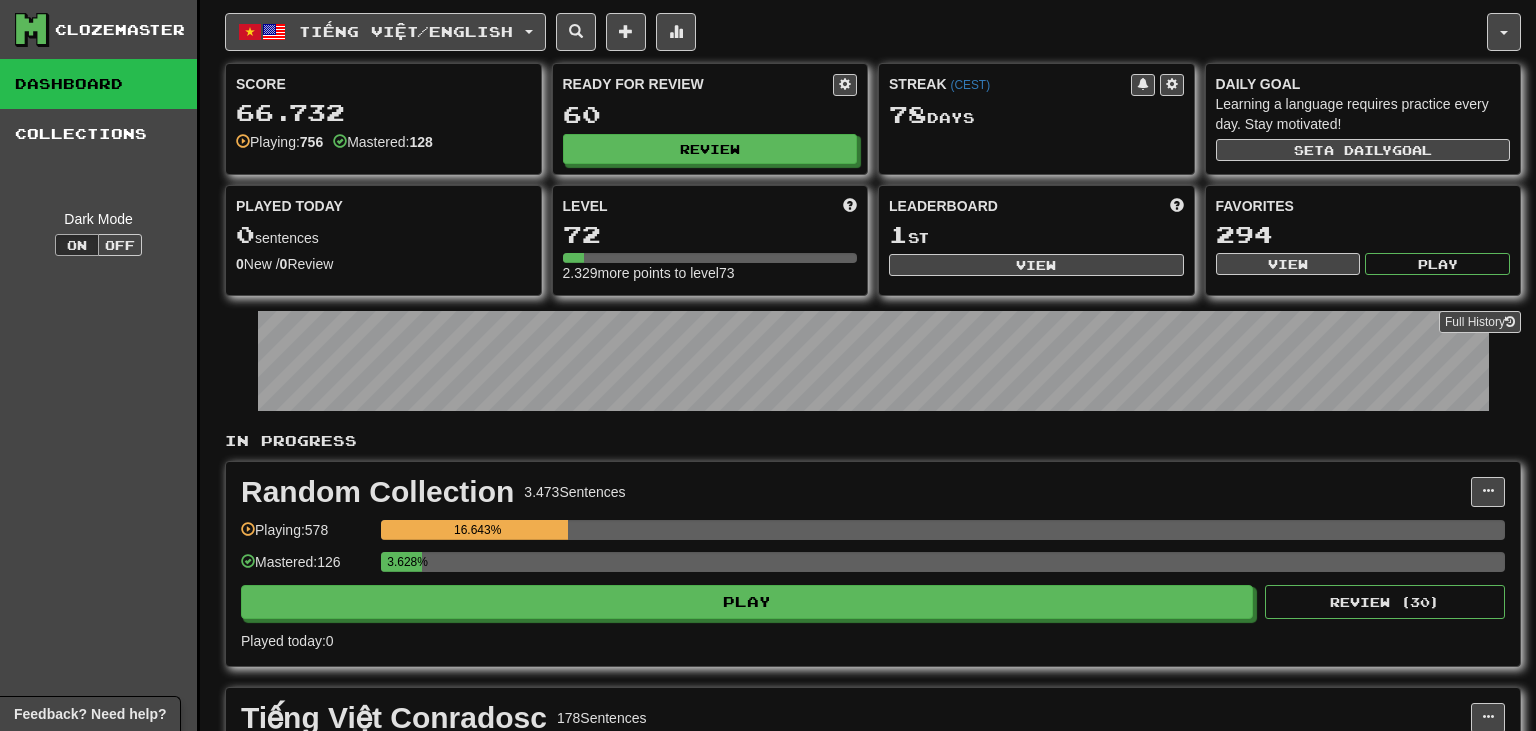 select on "**" 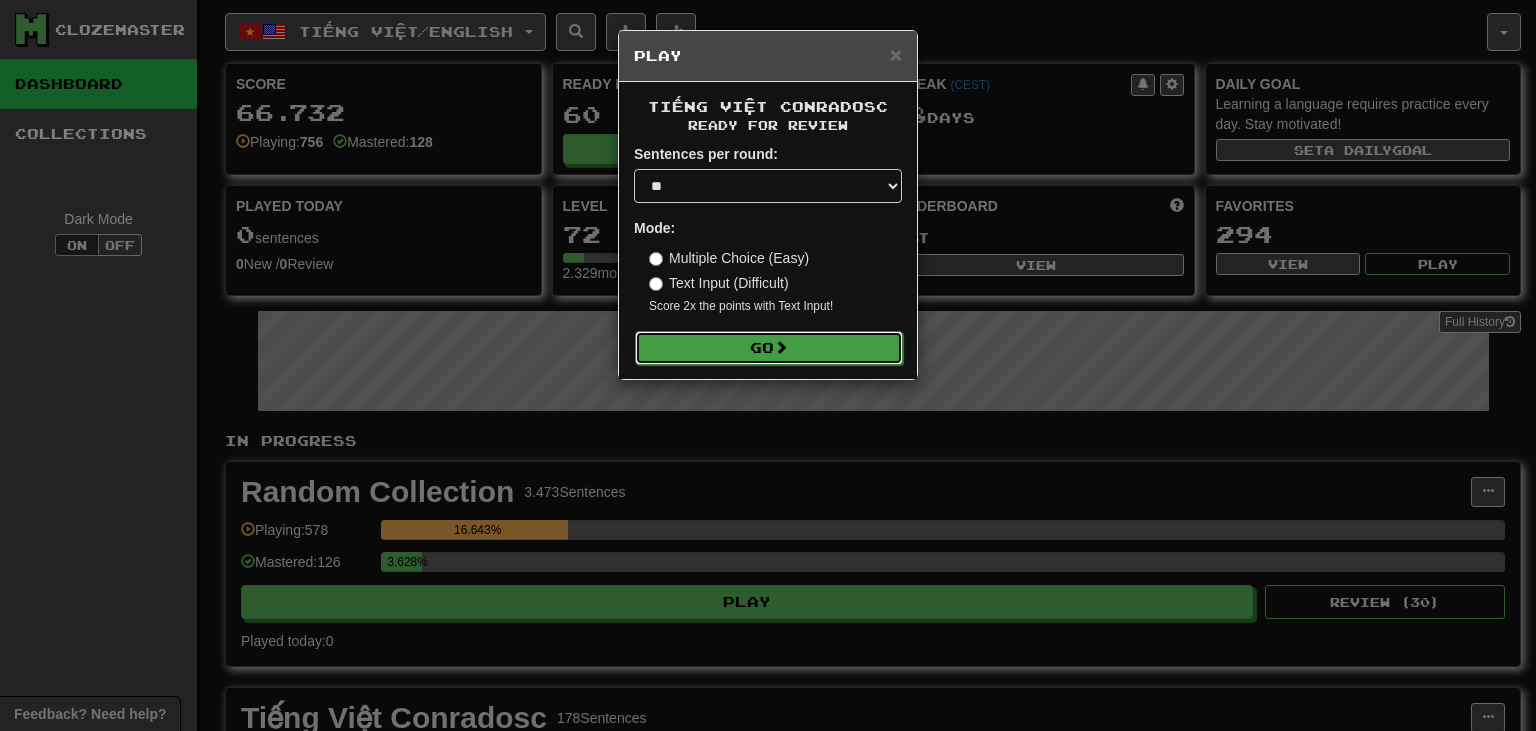 click on "Go" at bounding box center (769, 348) 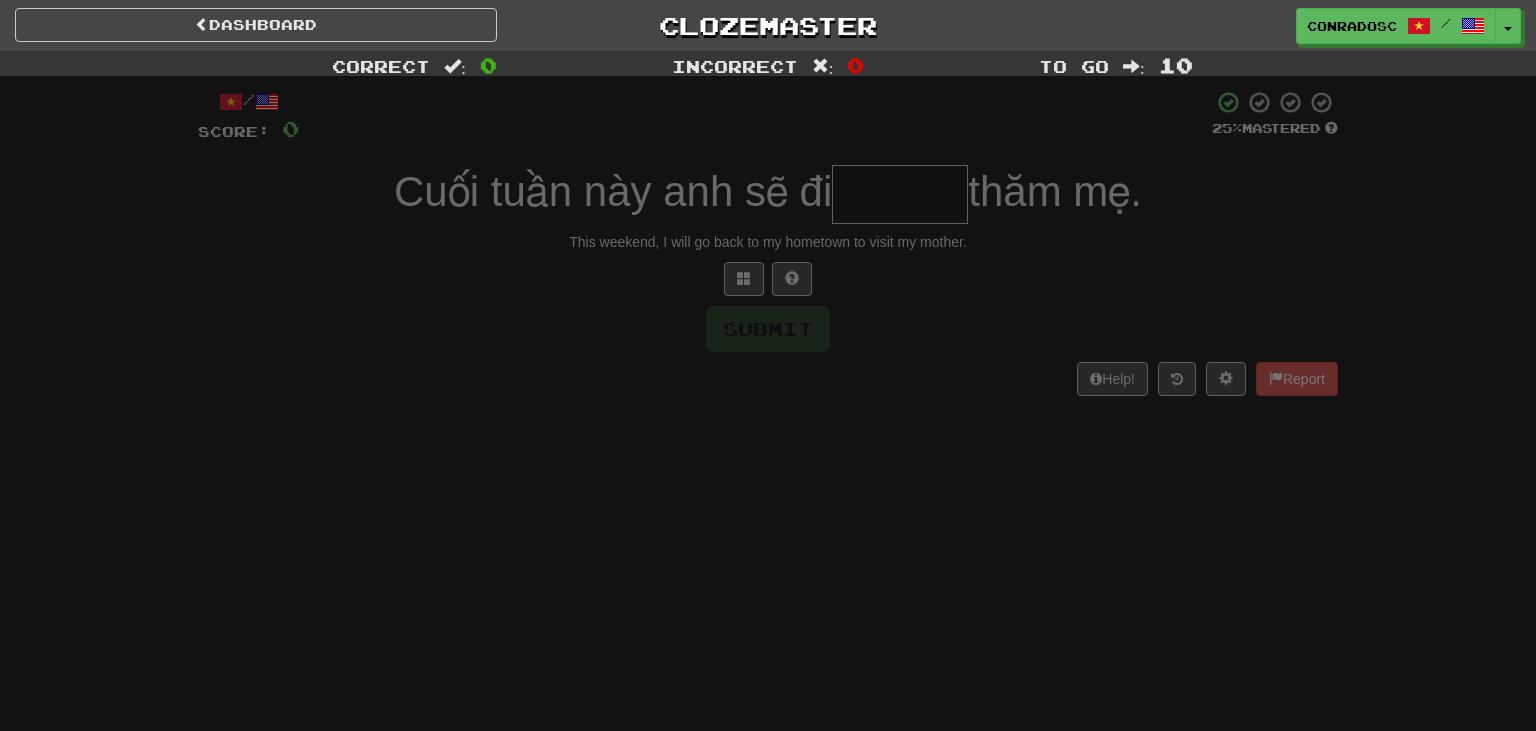 scroll, scrollTop: 0, scrollLeft: 0, axis: both 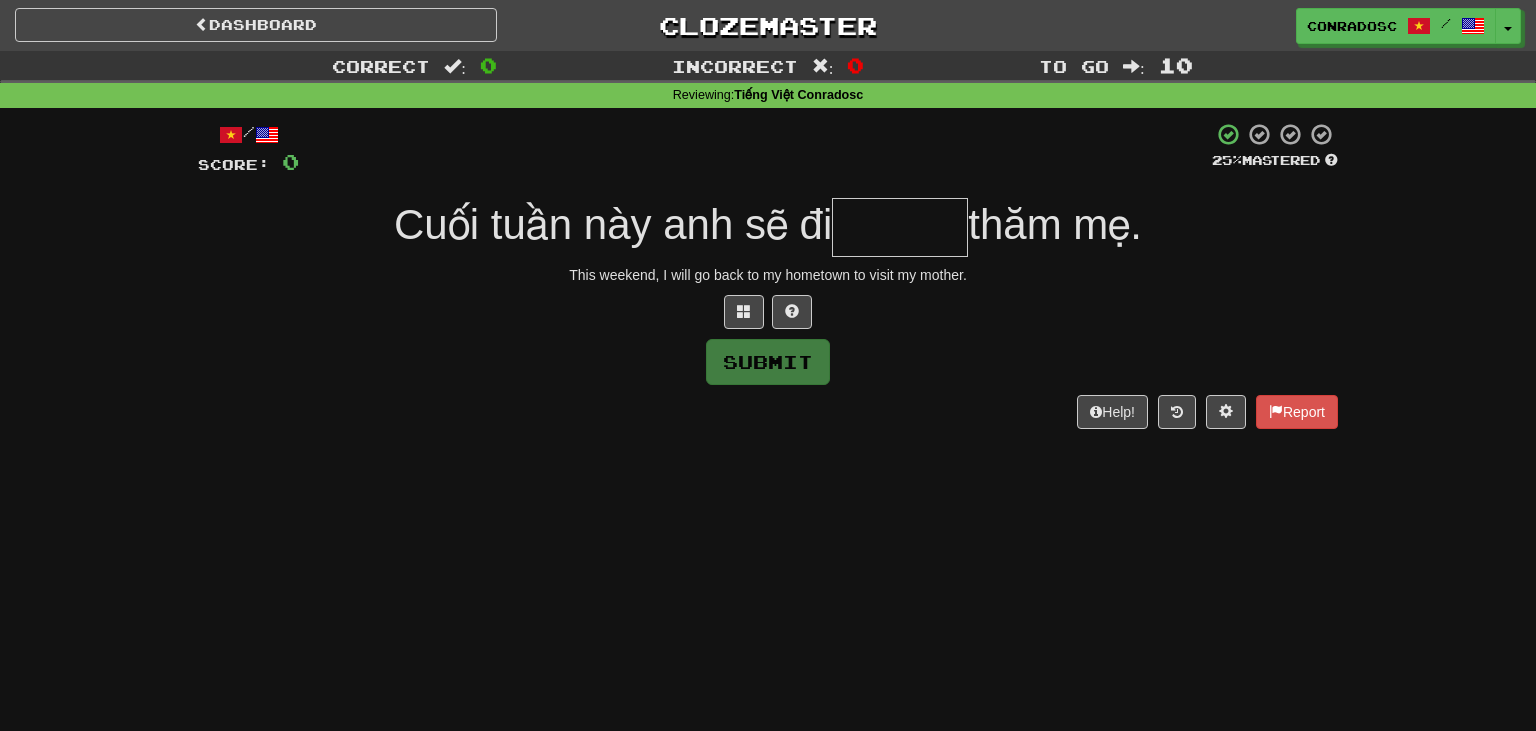 click on "Dashboard
Clozemaster
conradosc
/
Toggle Dropdown
Dashboard
Leaderboard
Activity Feed
Notifications
Profile
Discussions
English
/
Deutsch
Streak:
0
Review:
20
Points Today: 0
Polski
/
Deutsch
Streak:
10
Review:
41
Points Today: 0
Tiếng Việt
/
English
Streak:
78
Review:
60
Points Today: 0
Tiếng Việt
/
Français
Streak:
0
Review:
1
Points Today: 0
Русский
/
Deutsch
Streak:
25
Review:
35
Points Today: 0
Languages
Account
Logout
conradosc
/
Toggle Dropdown
Dashboard
Leaderboard
Activity Feed
Notifications
Profile
Discussions" at bounding box center [768, 365] 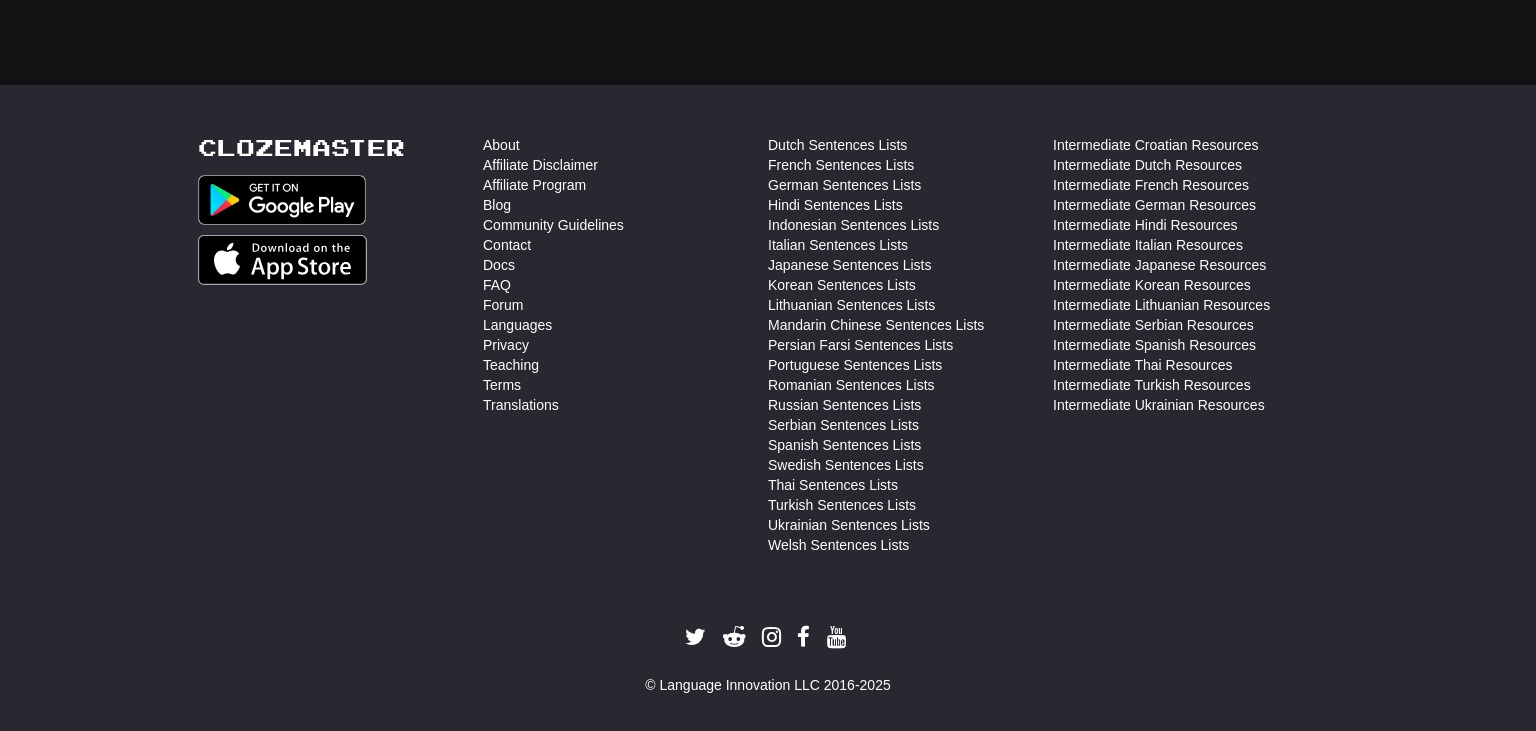scroll, scrollTop: 0, scrollLeft: 0, axis: both 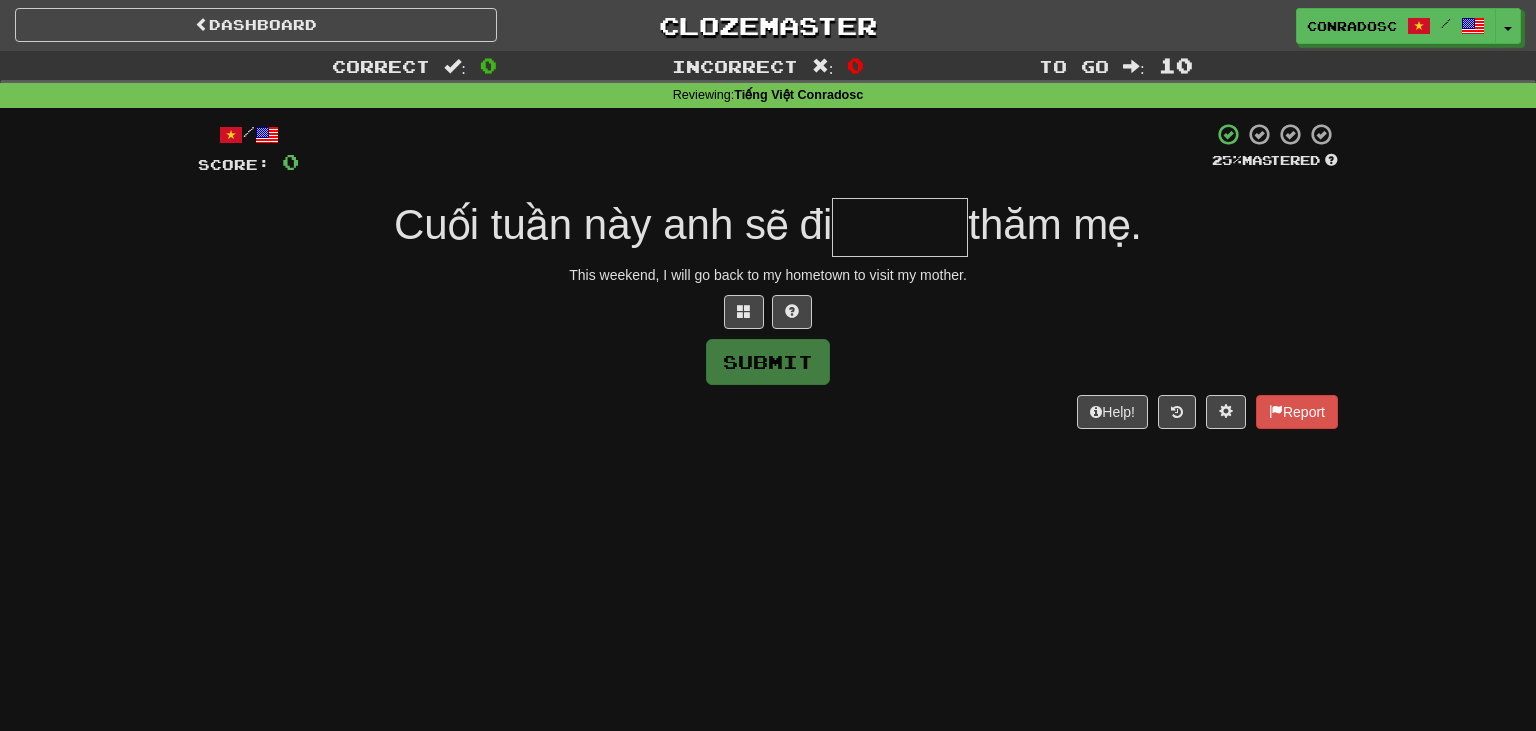 click at bounding box center [900, 227] 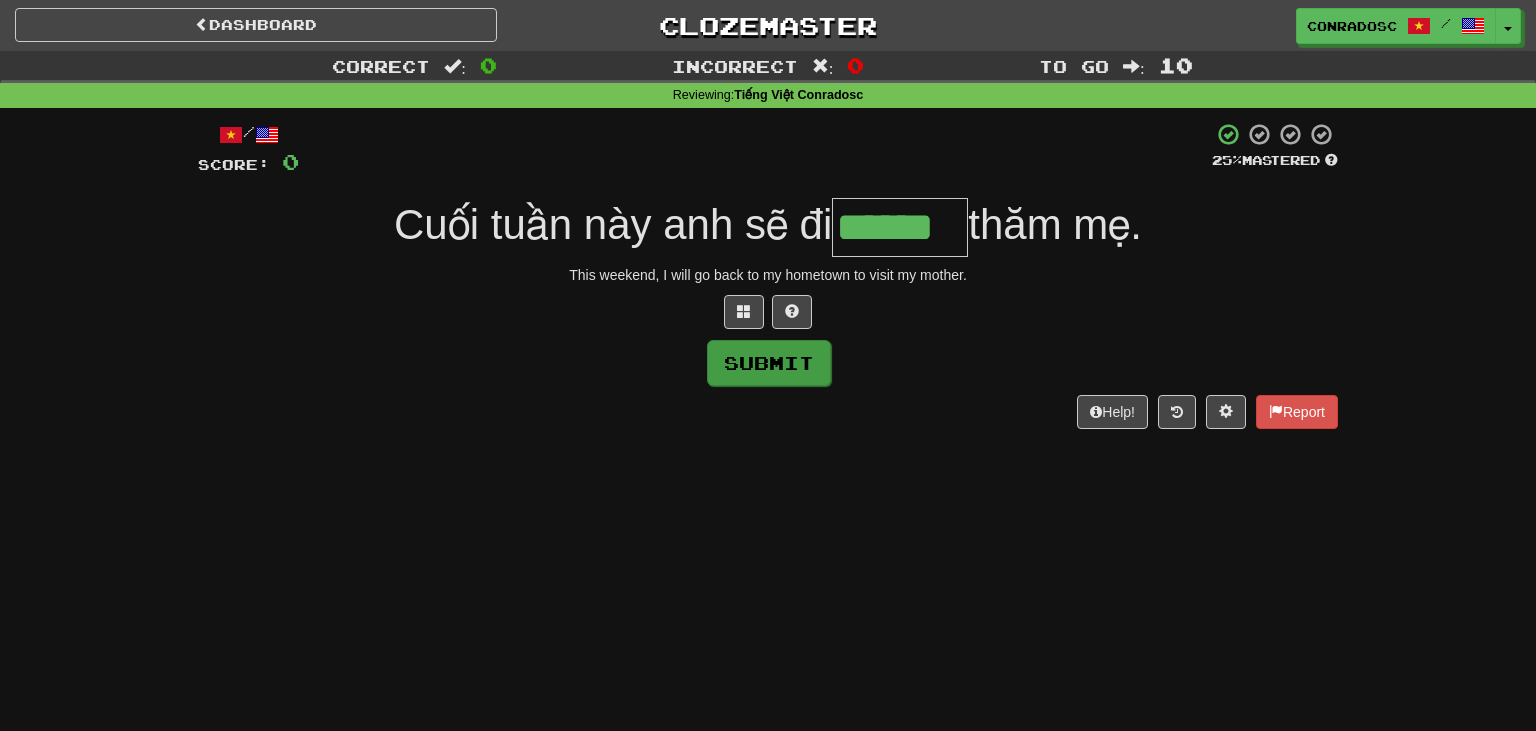 type on "******" 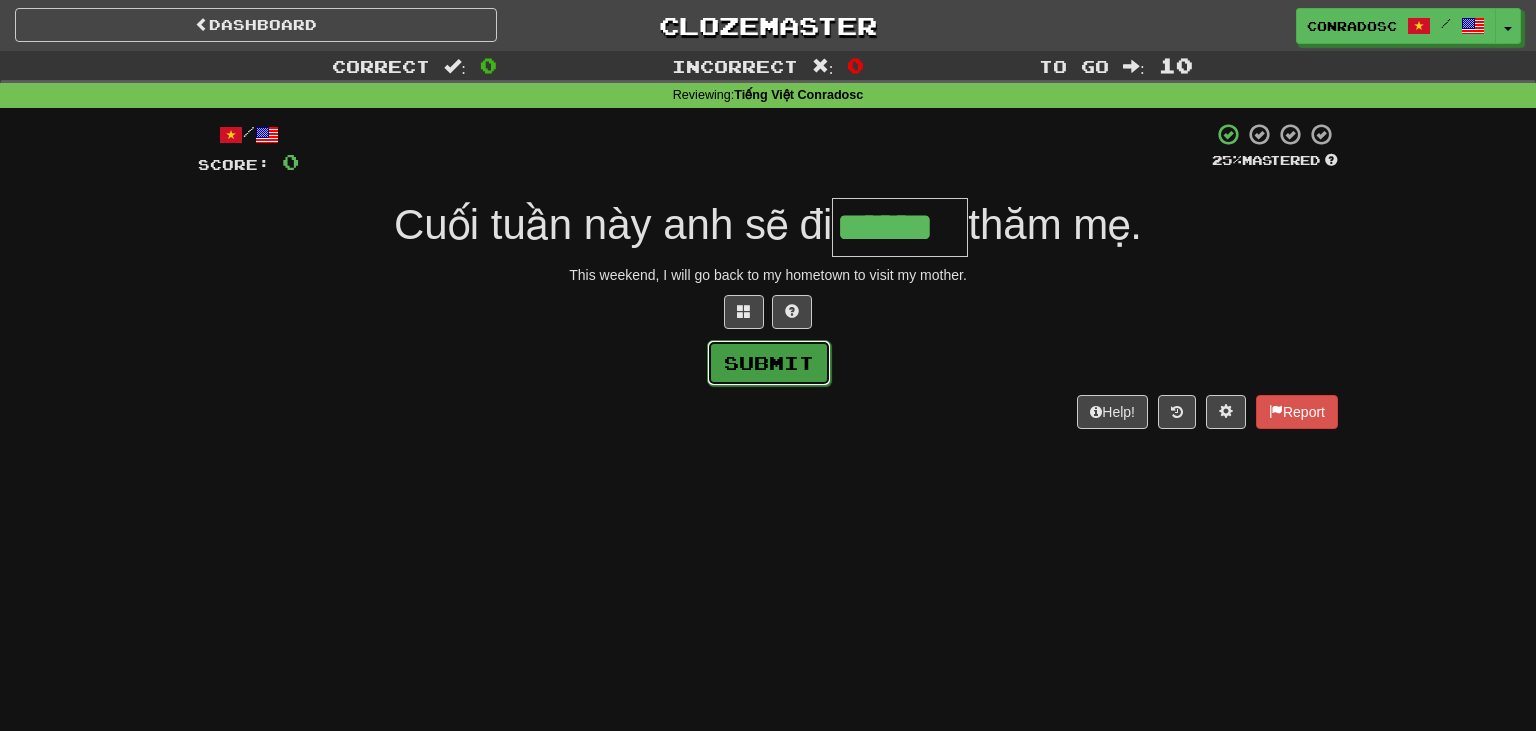 click on "Submit" at bounding box center (769, 363) 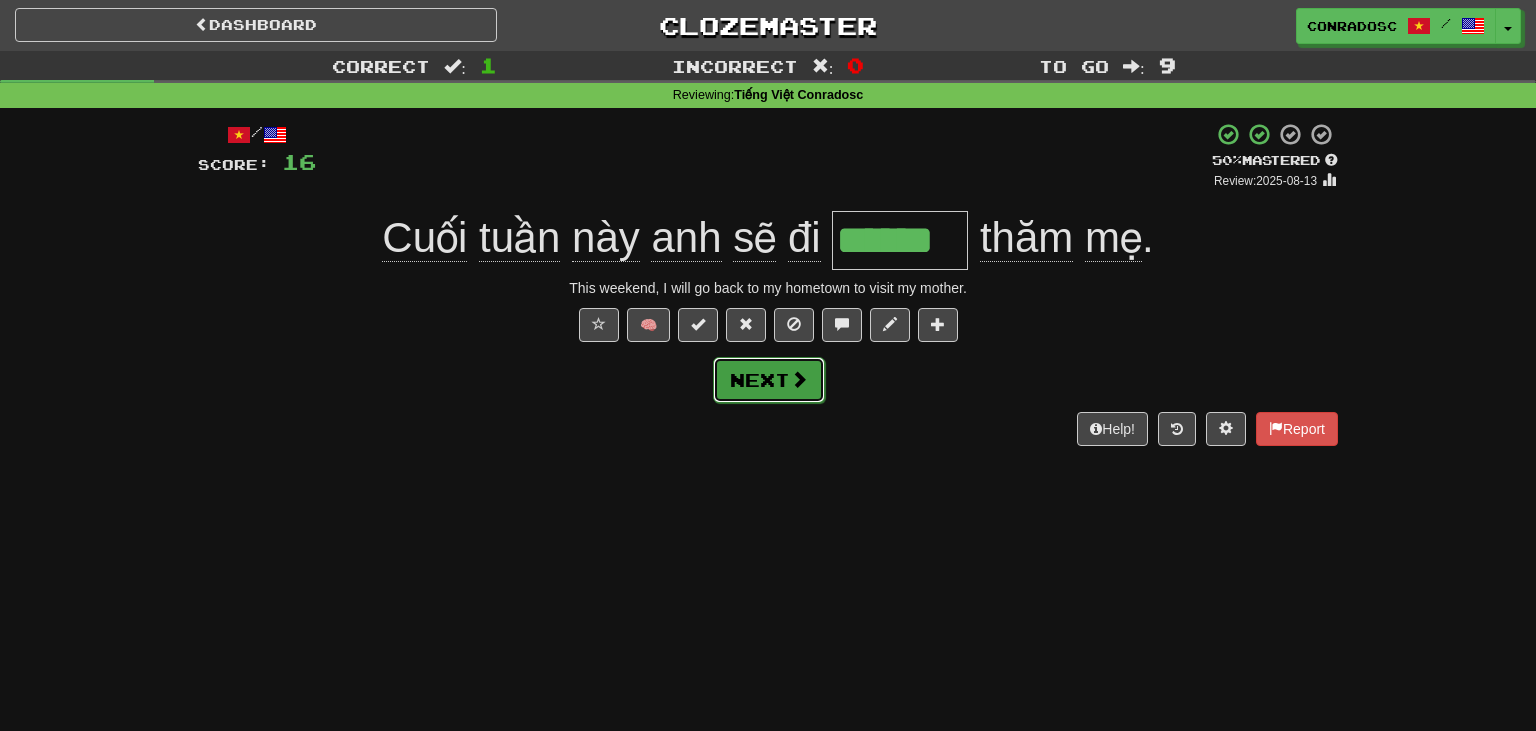 click on "Next" at bounding box center [769, 380] 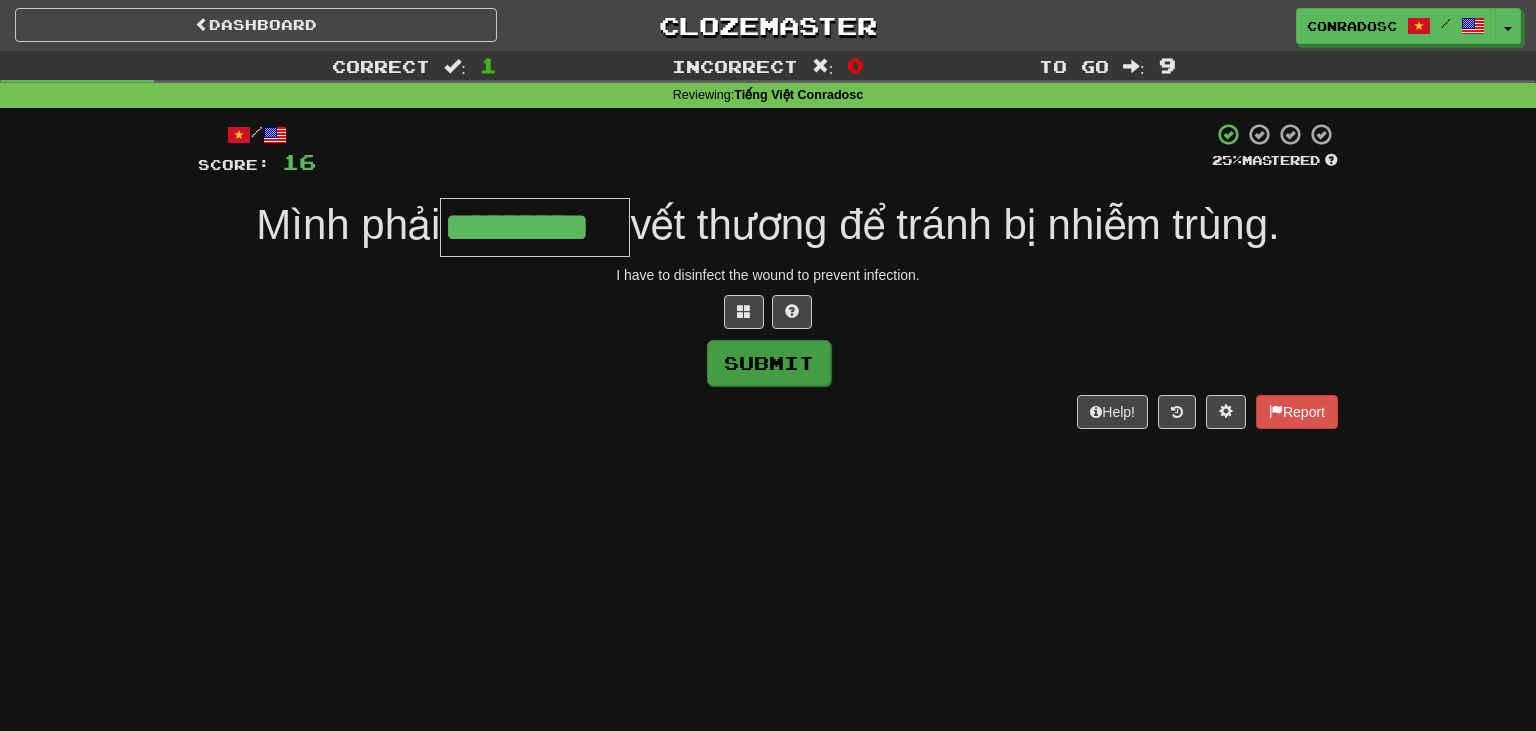 type on "*********" 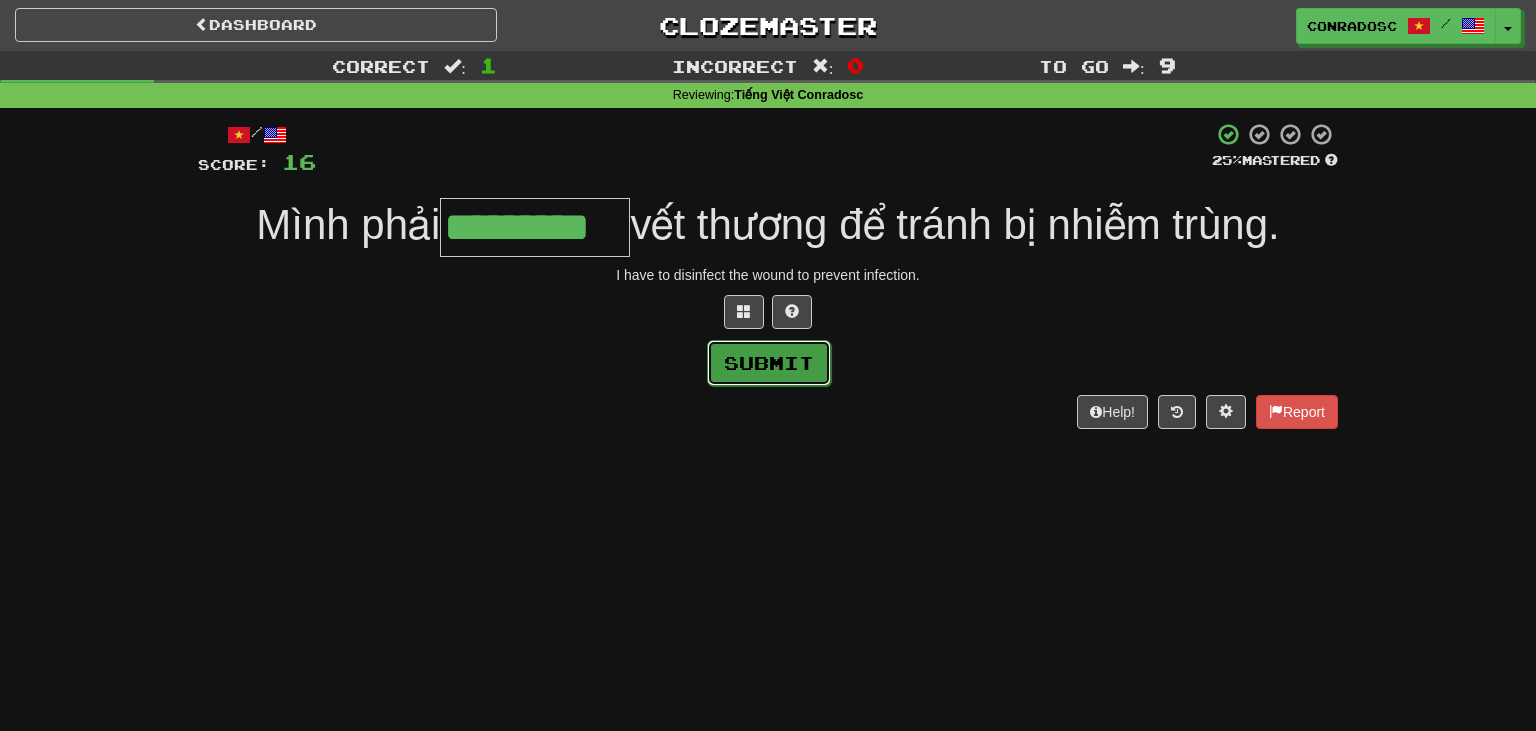 click on "Submit" at bounding box center [769, 363] 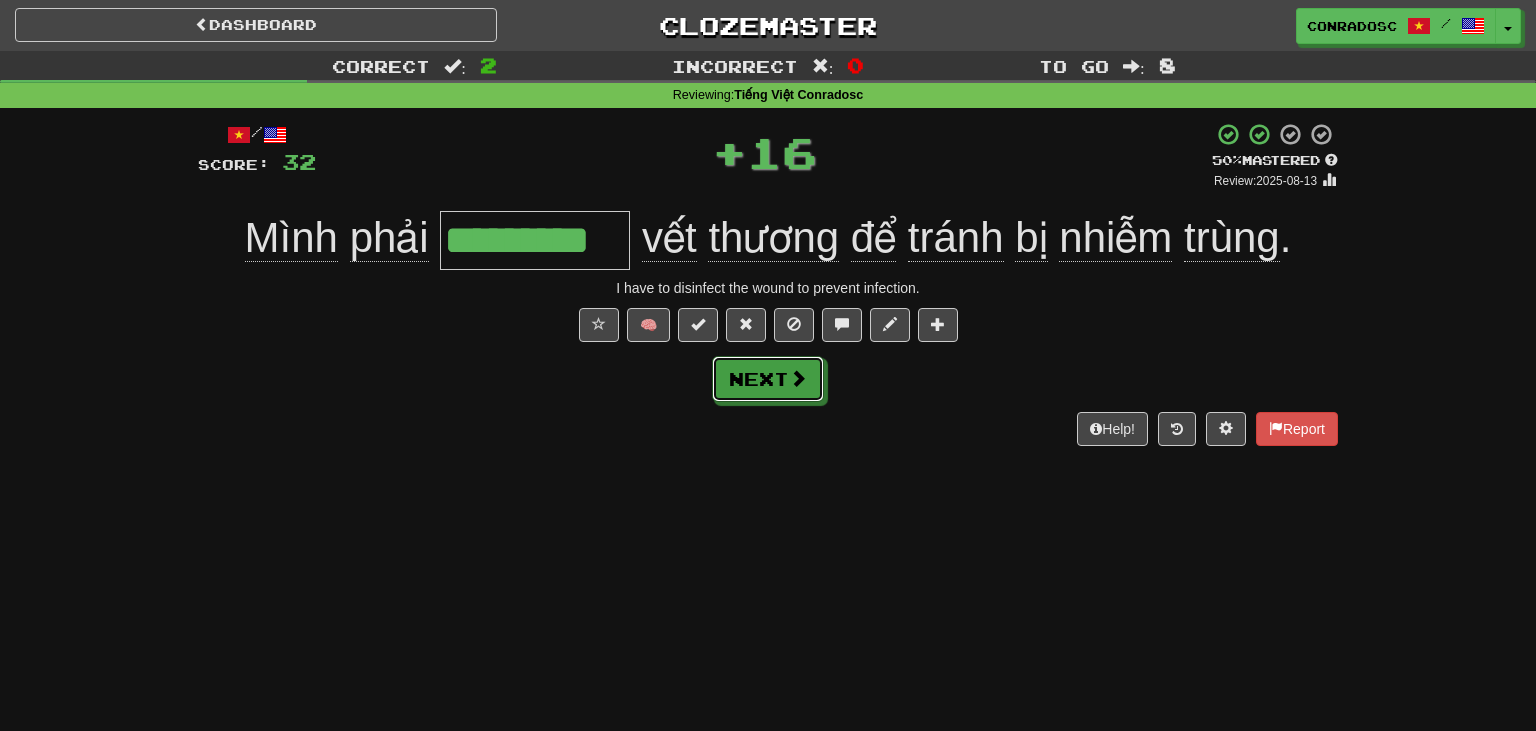 click on "Next" at bounding box center [768, 379] 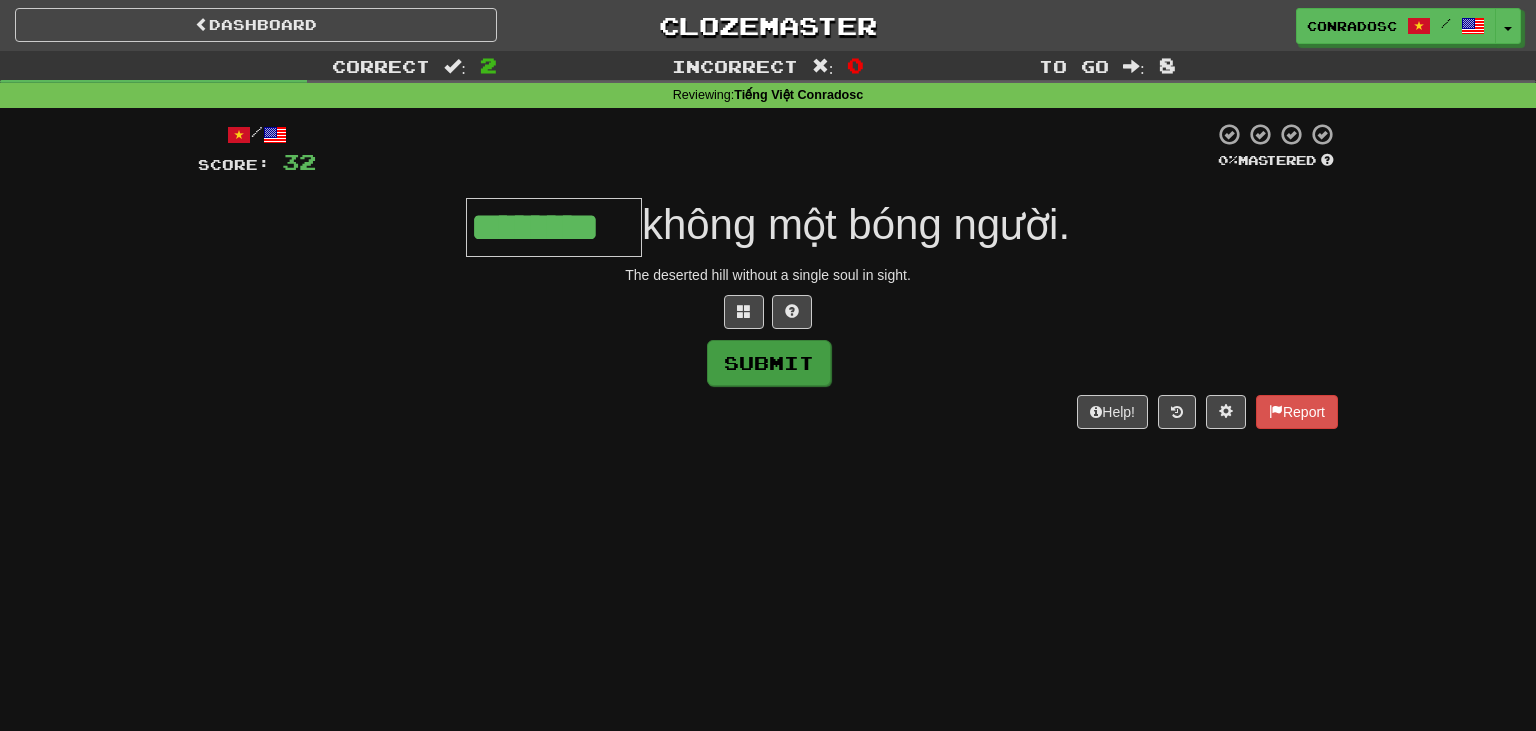 type on "********" 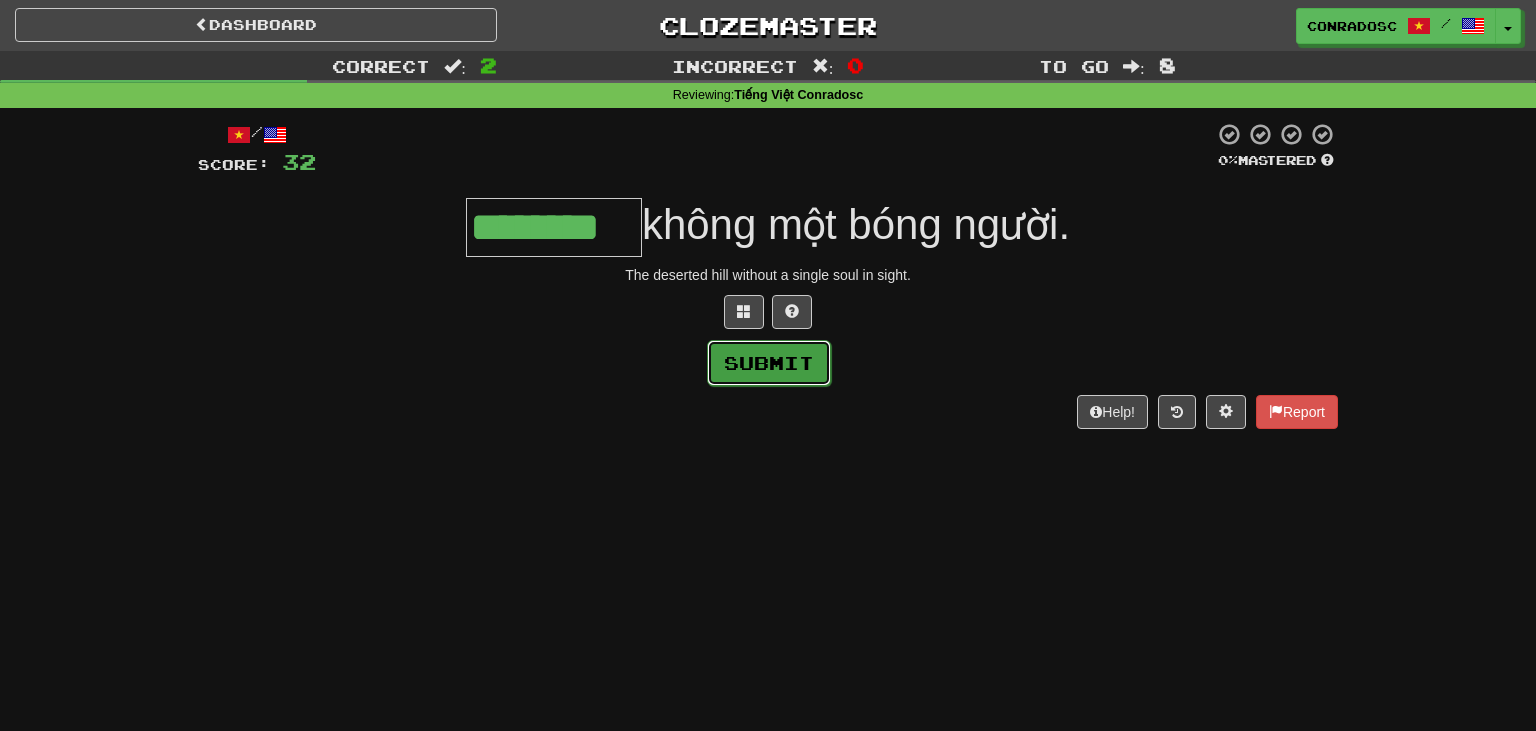 click on "Submit" at bounding box center (769, 363) 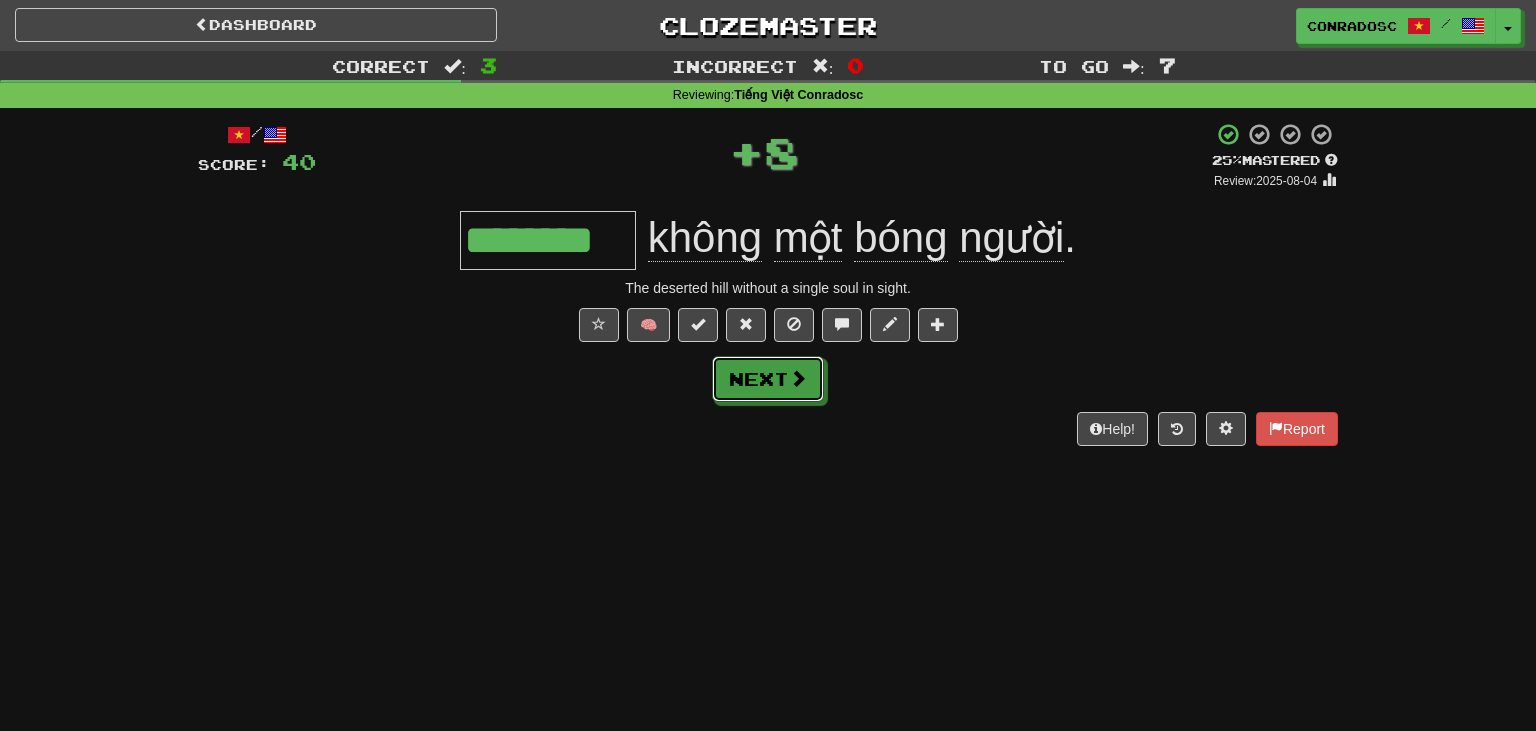 click at bounding box center [798, 378] 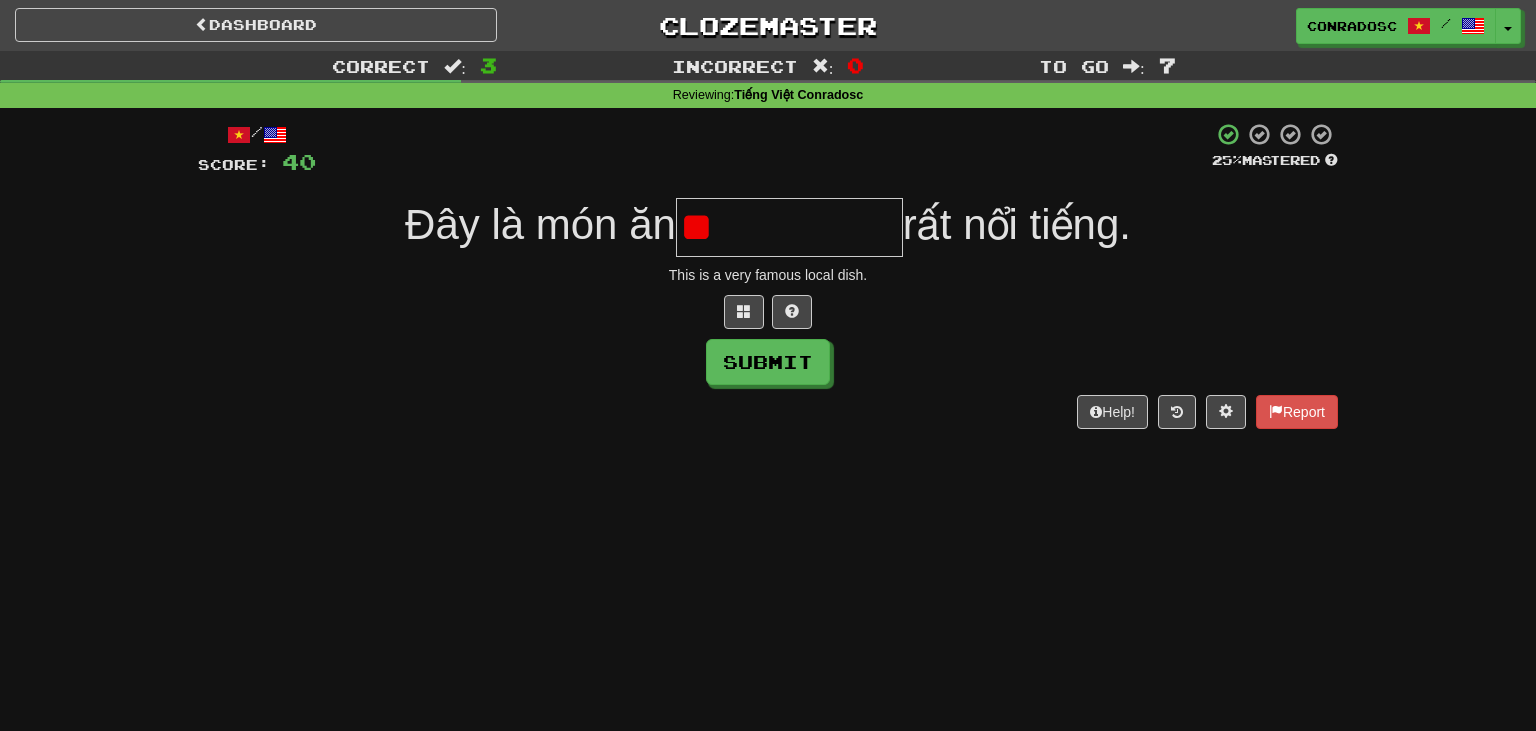 type on "*" 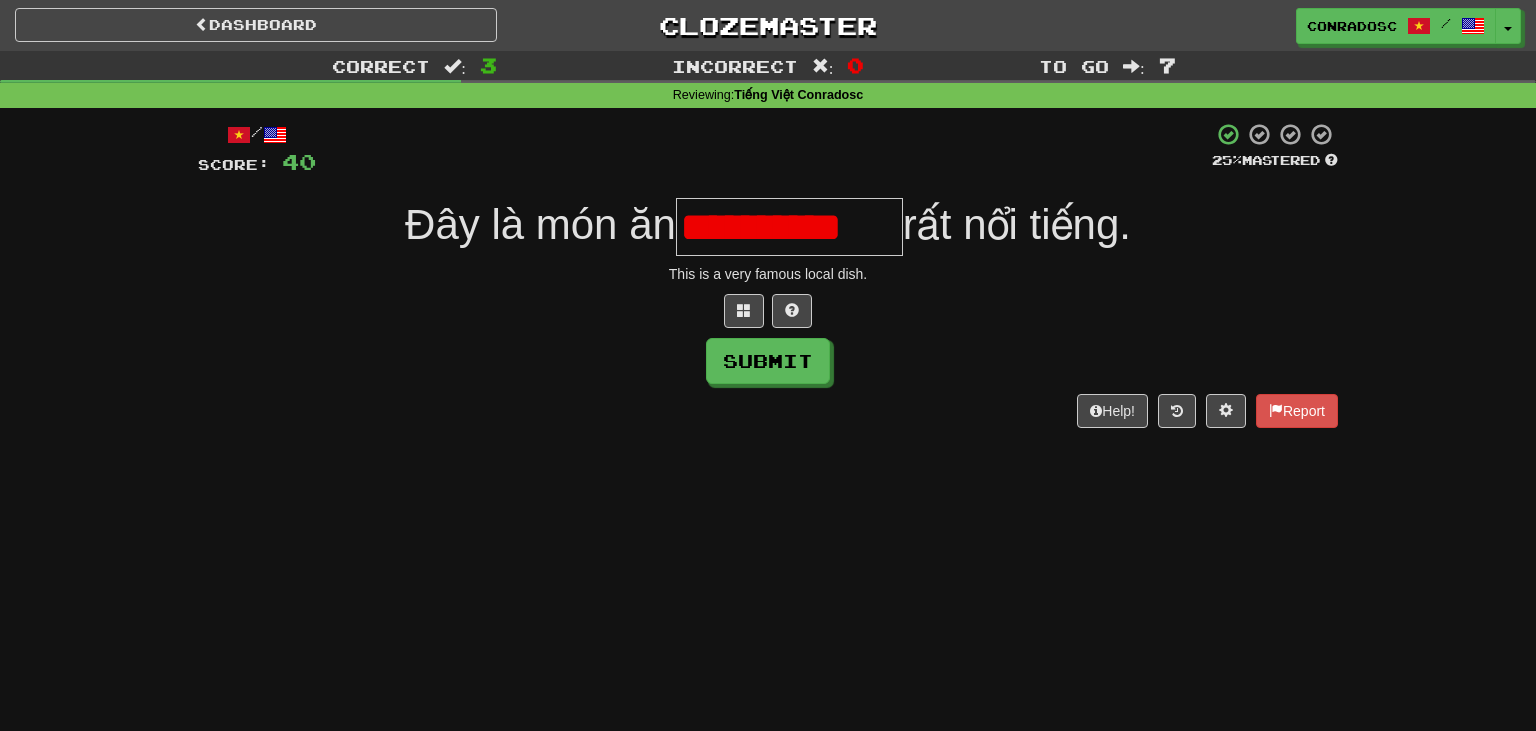 scroll, scrollTop: 0, scrollLeft: 0, axis: both 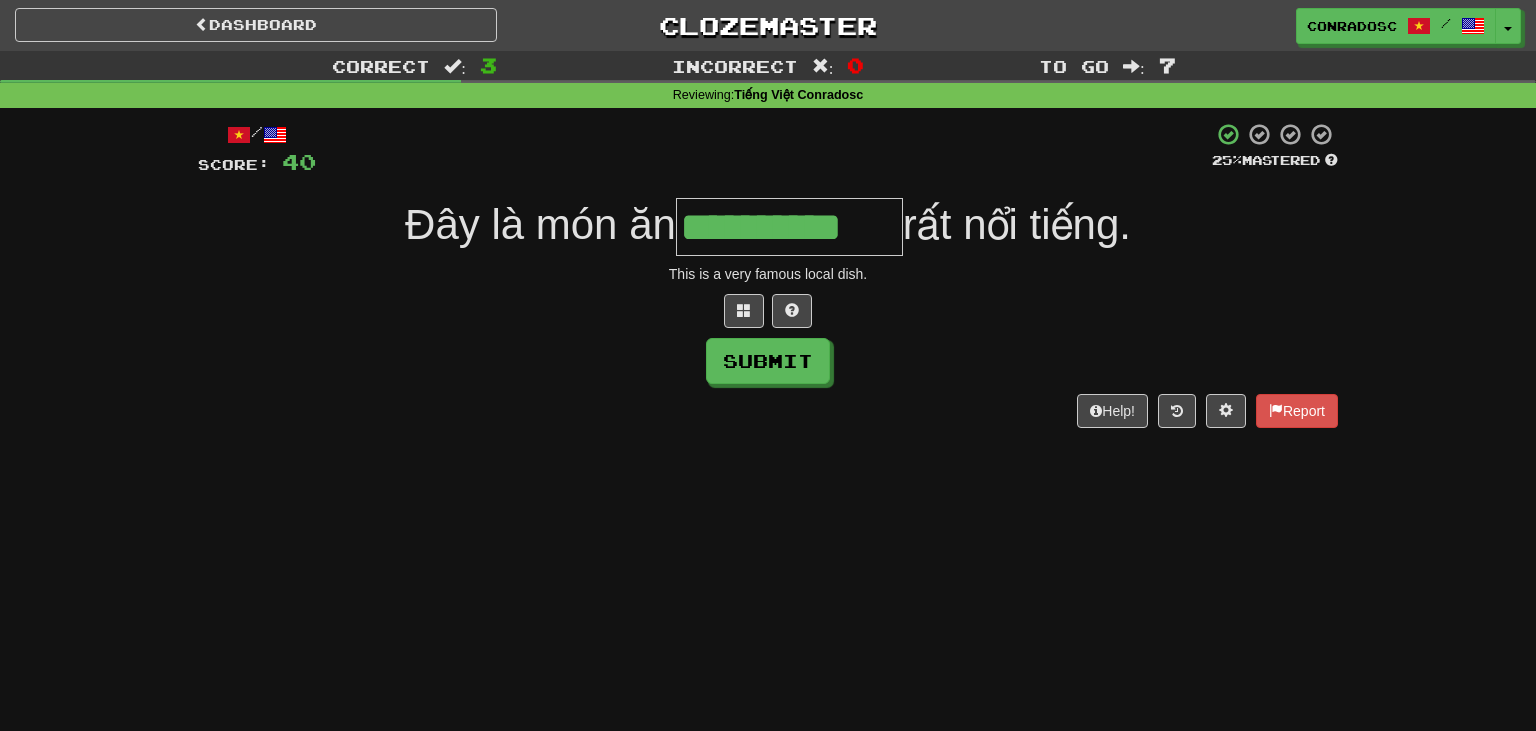 type on "**********" 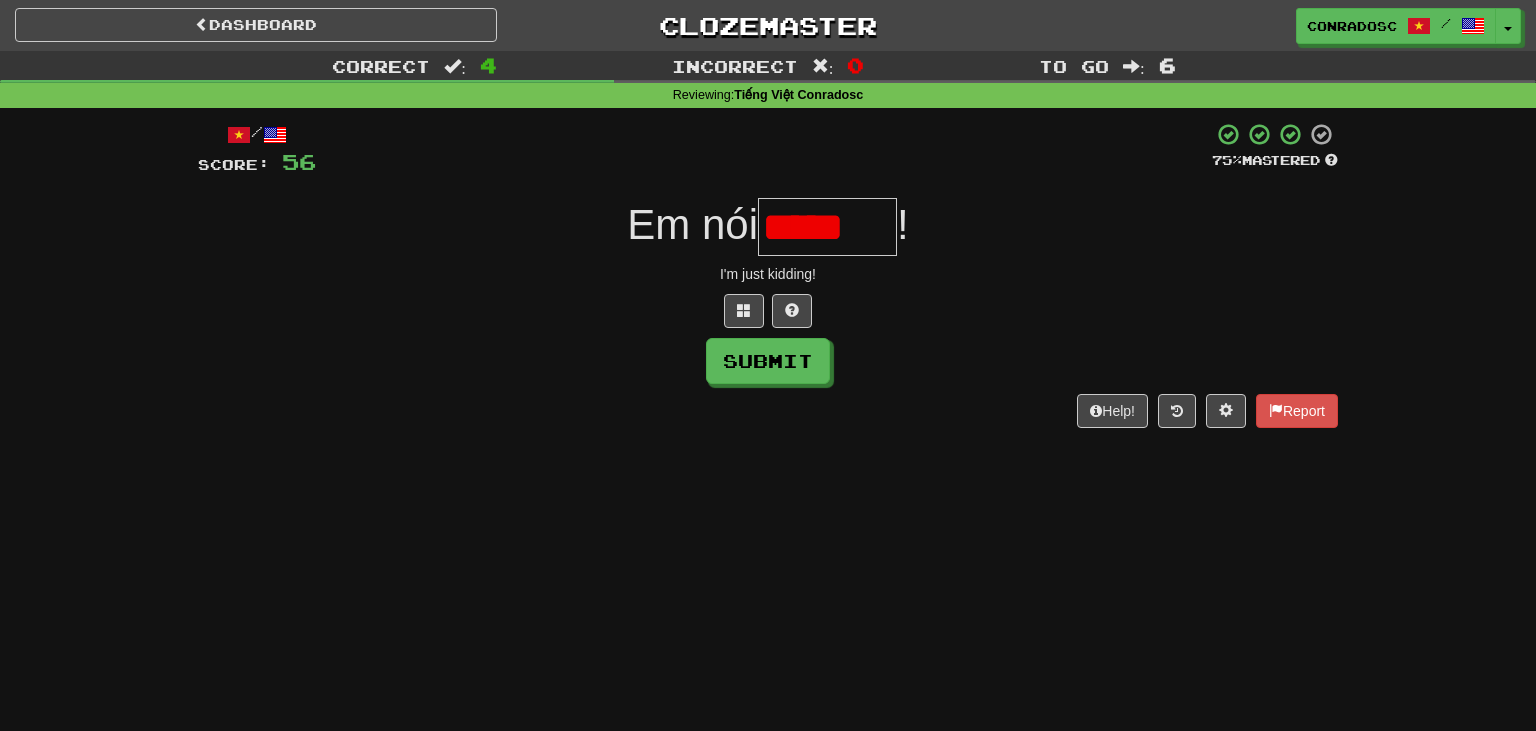 scroll, scrollTop: 0, scrollLeft: 0, axis: both 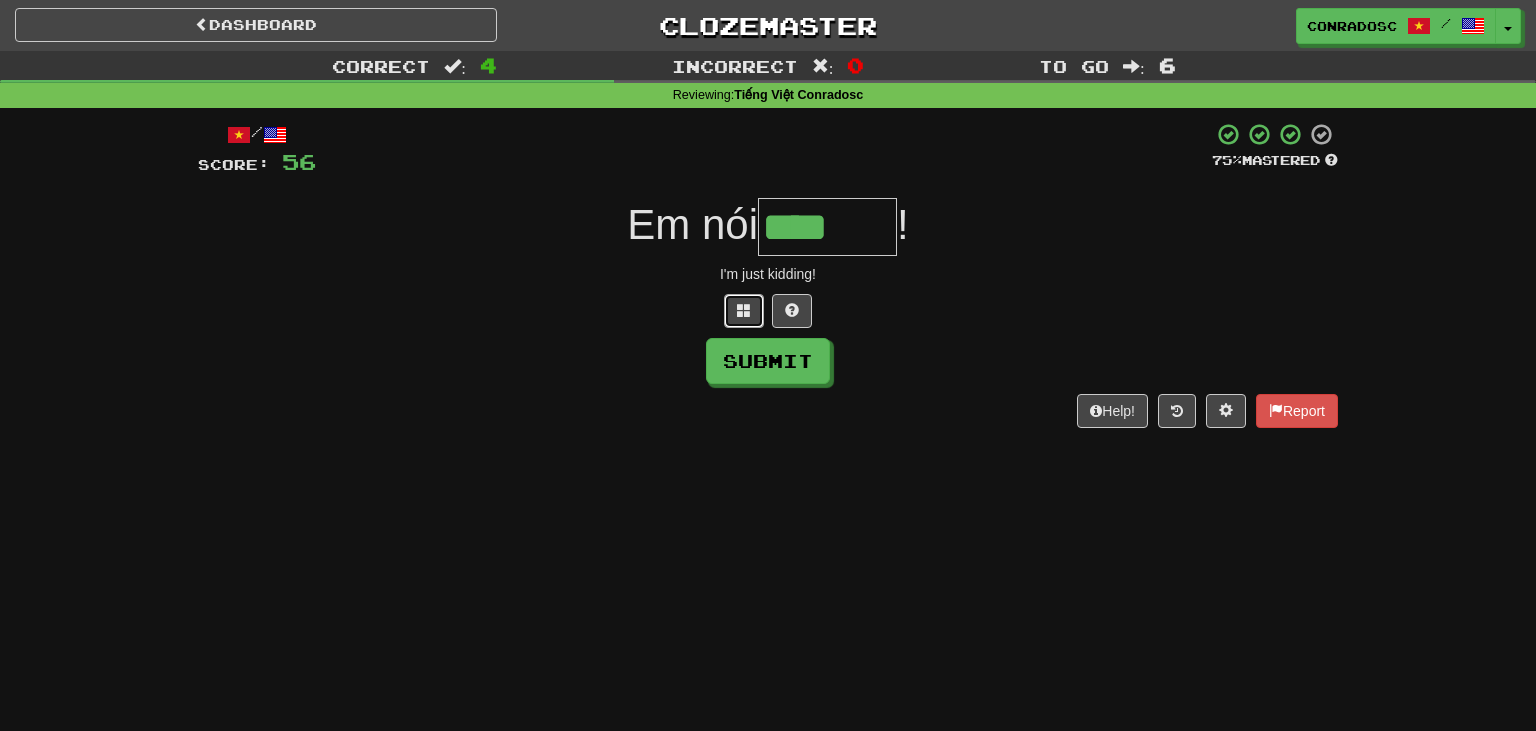 click at bounding box center (744, 311) 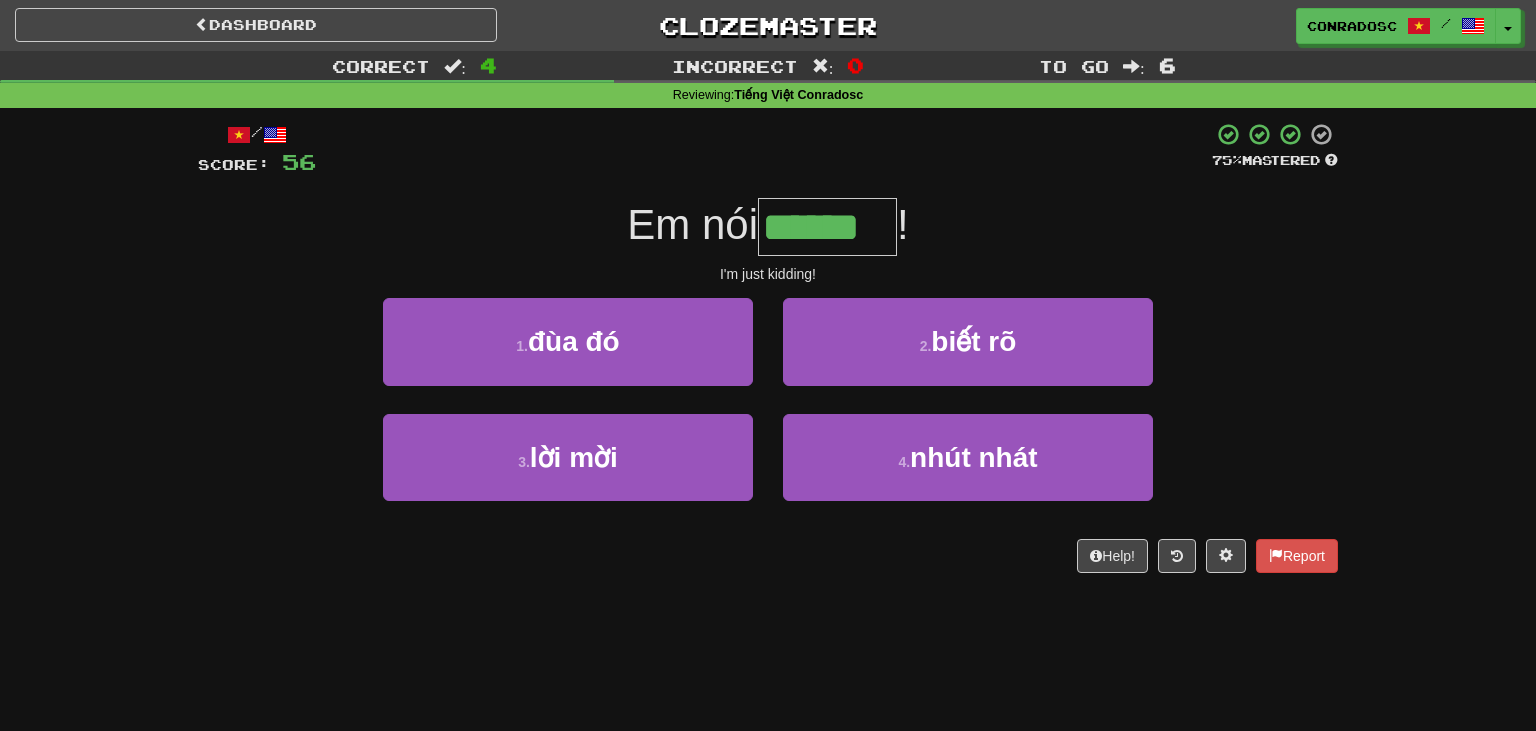 type on "******" 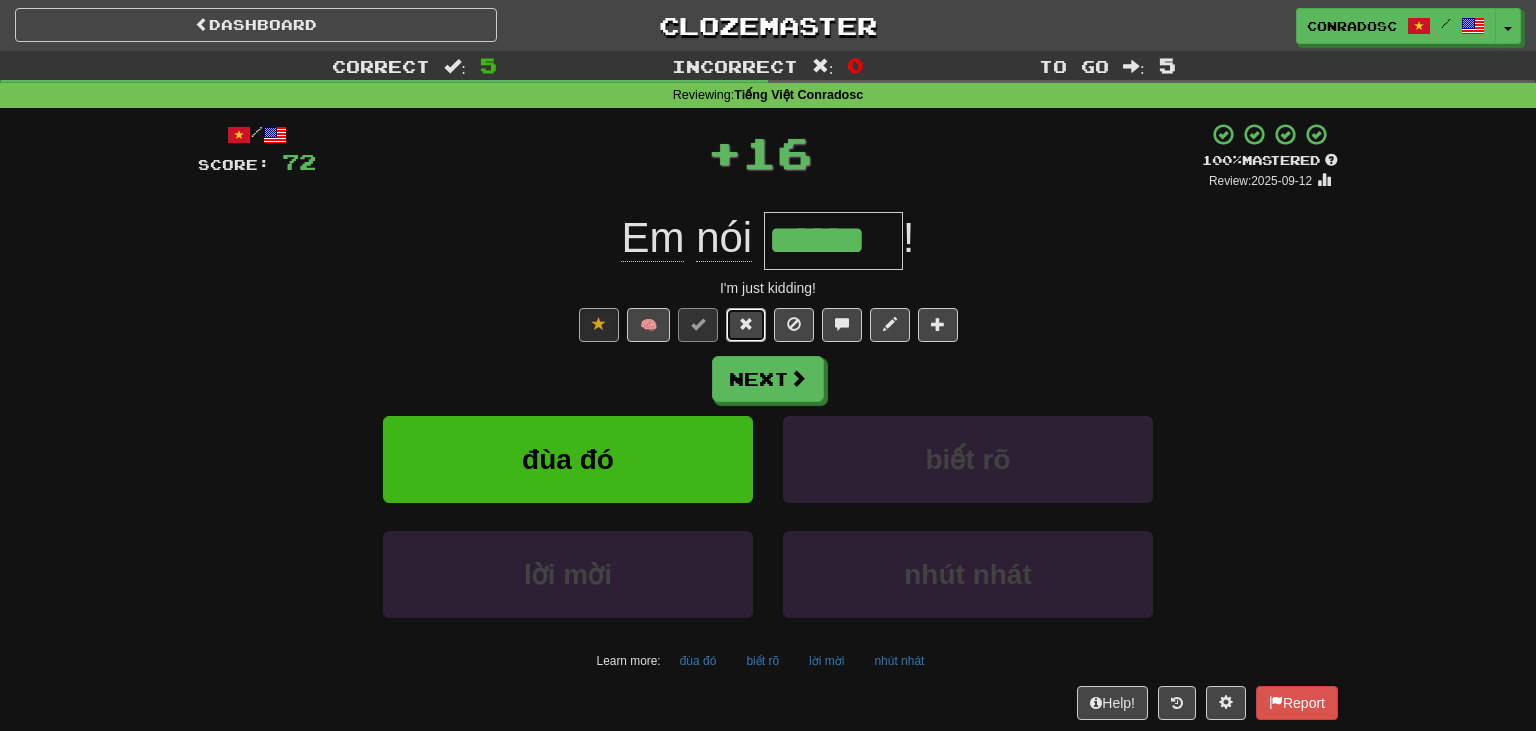 click at bounding box center [746, 324] 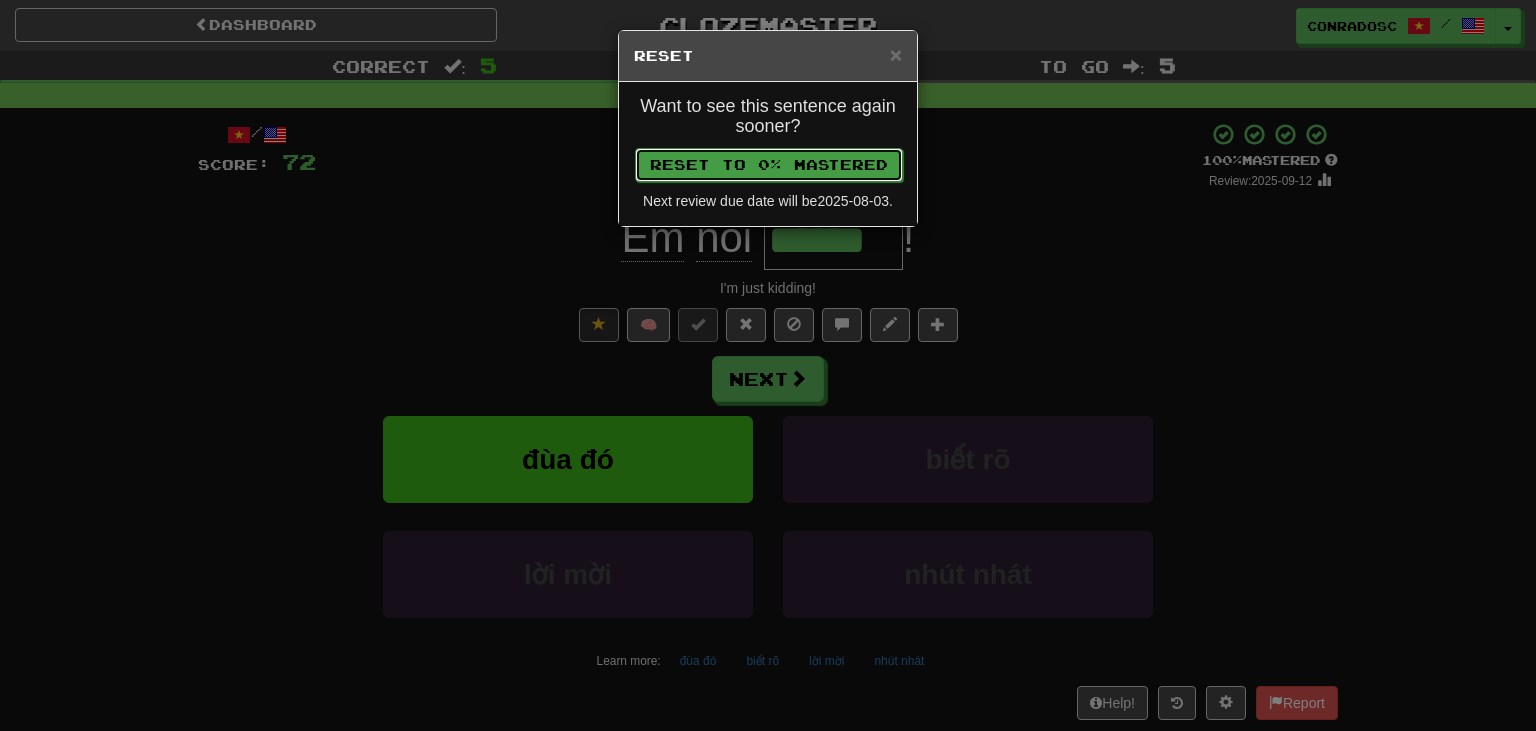 click on "Reset to 0% Mastered" at bounding box center [769, 165] 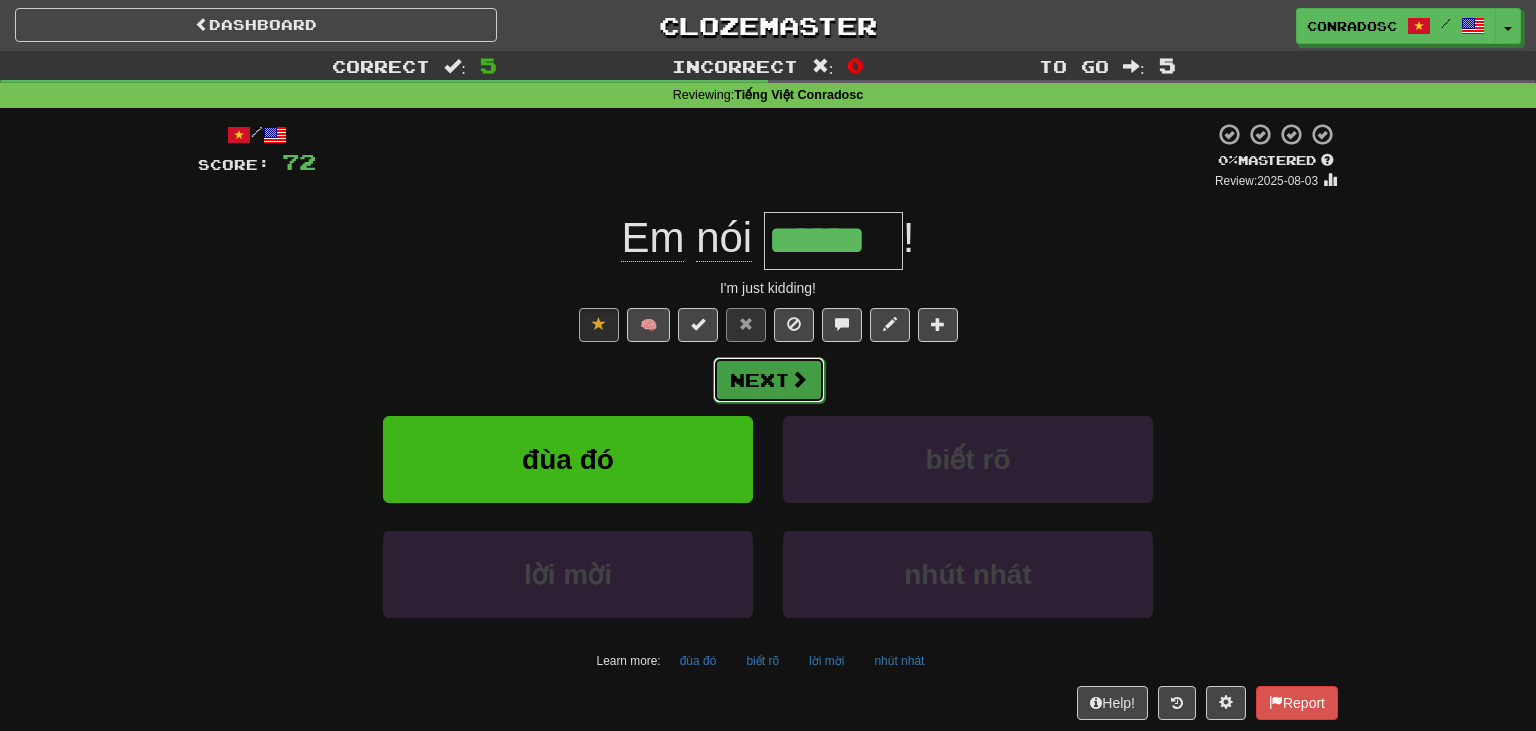 click on "Next" at bounding box center (769, 380) 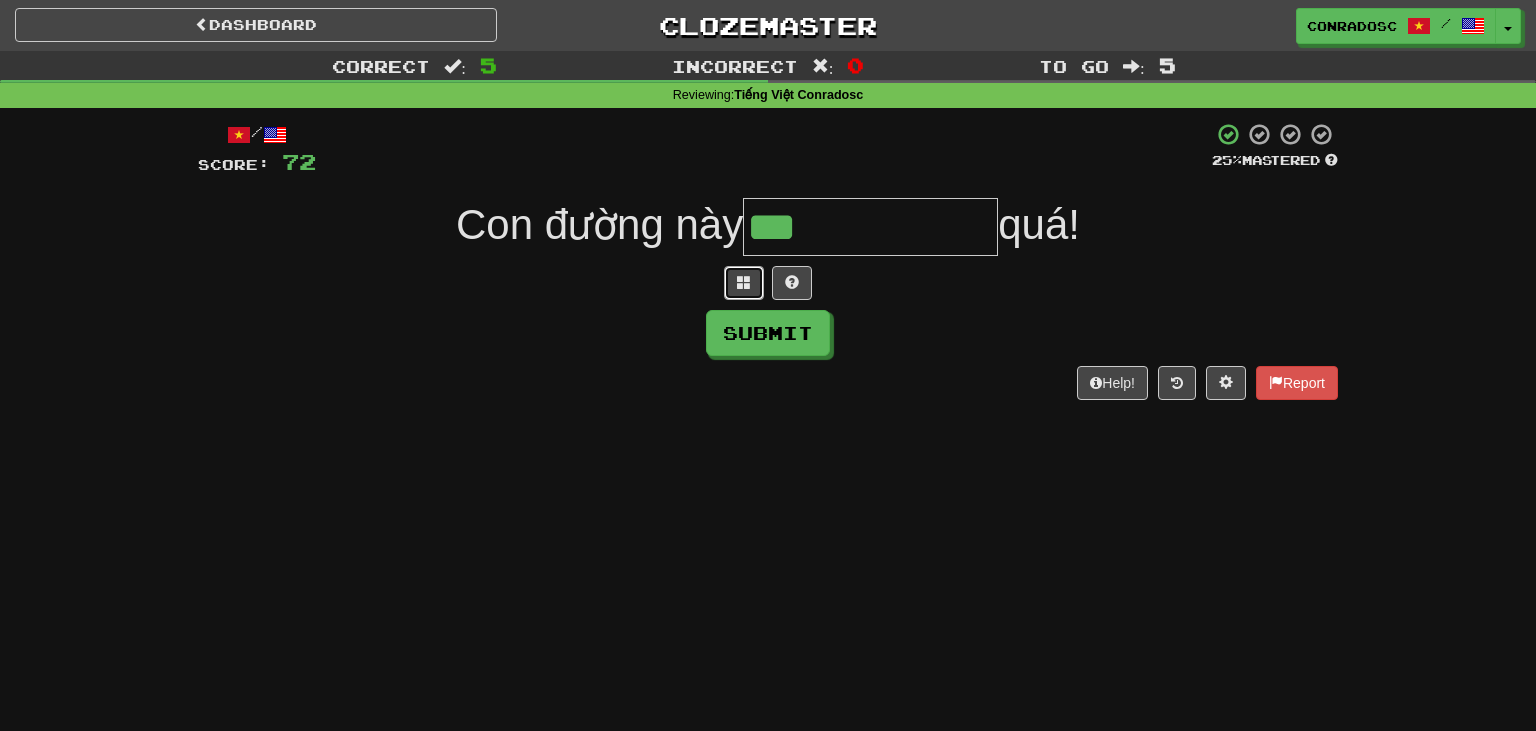 click at bounding box center [744, 283] 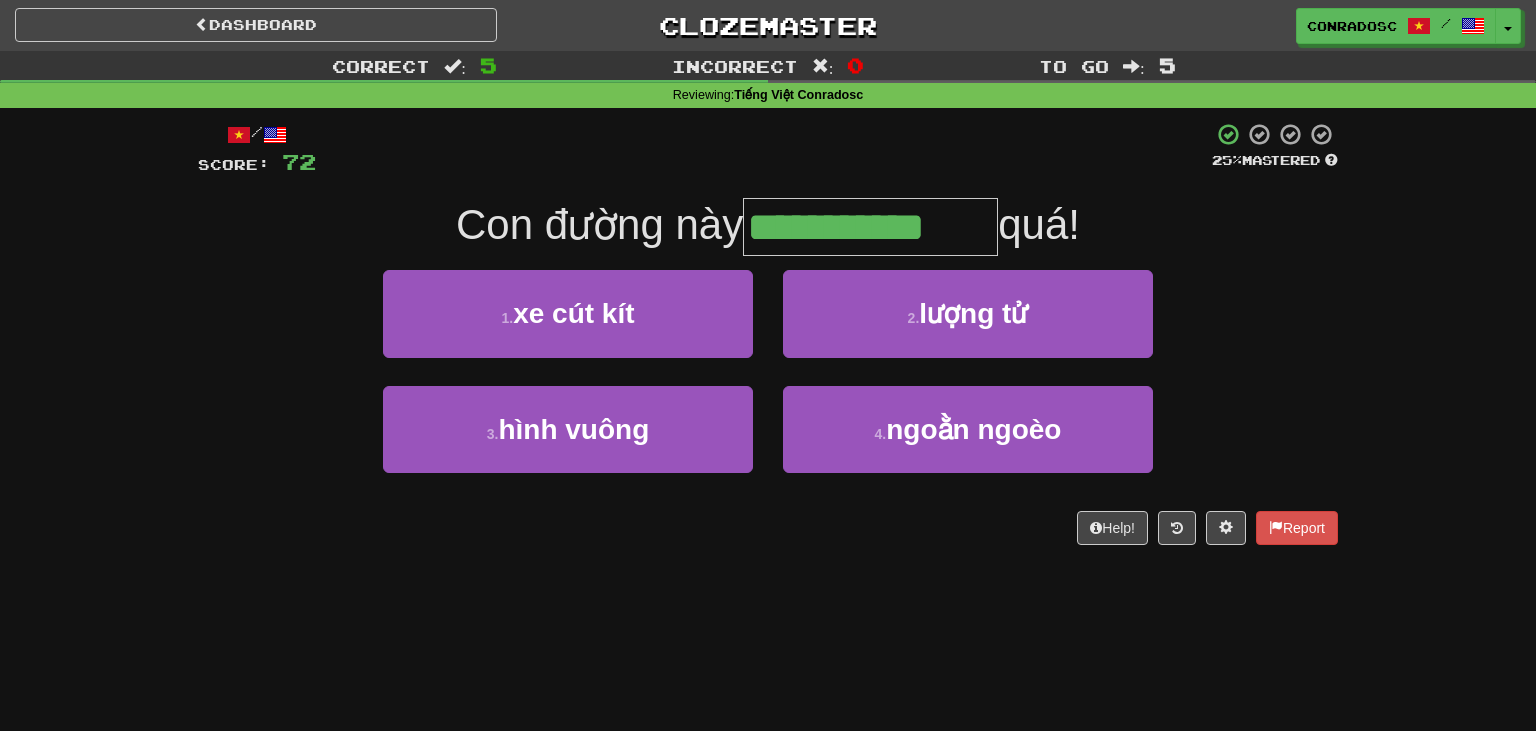 type on "**********" 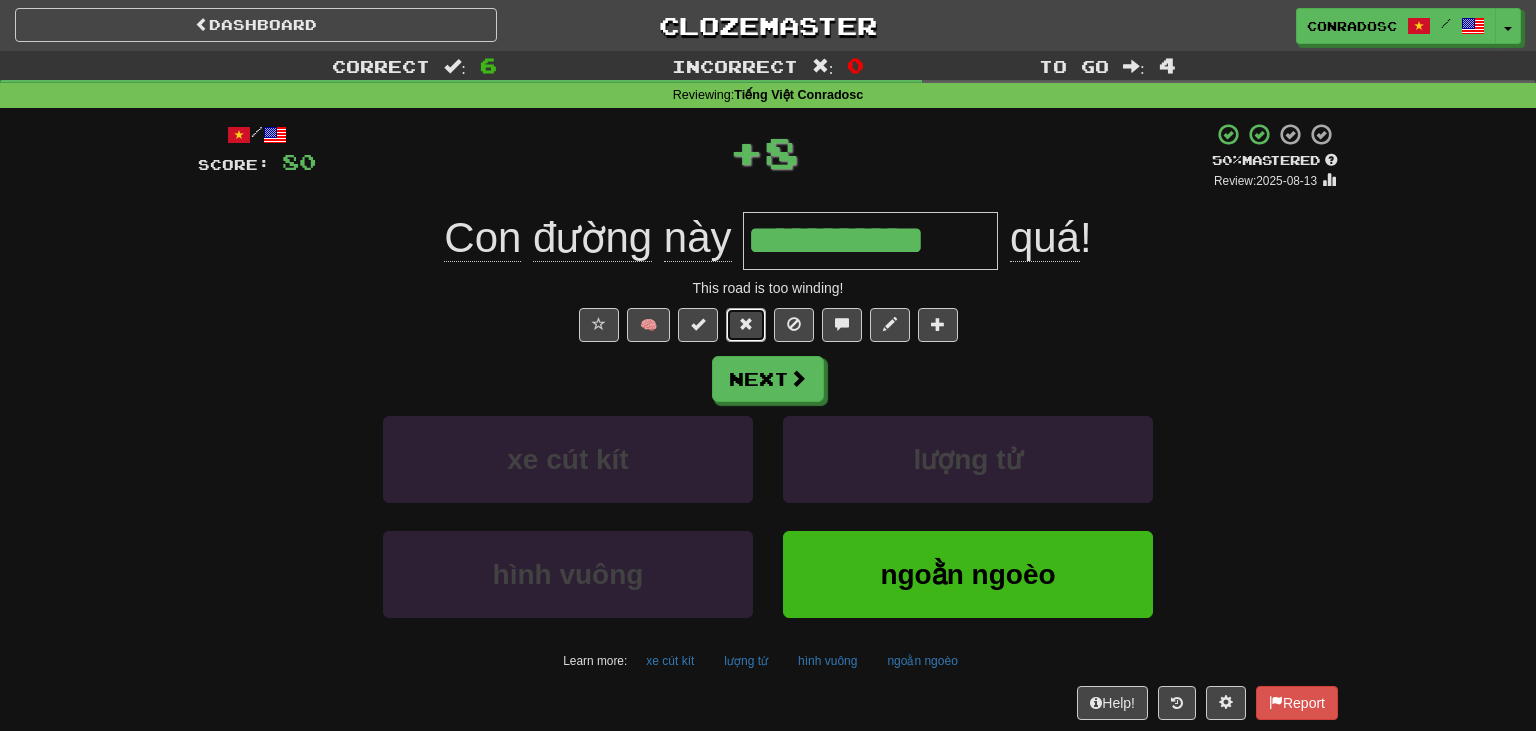 click at bounding box center (746, 324) 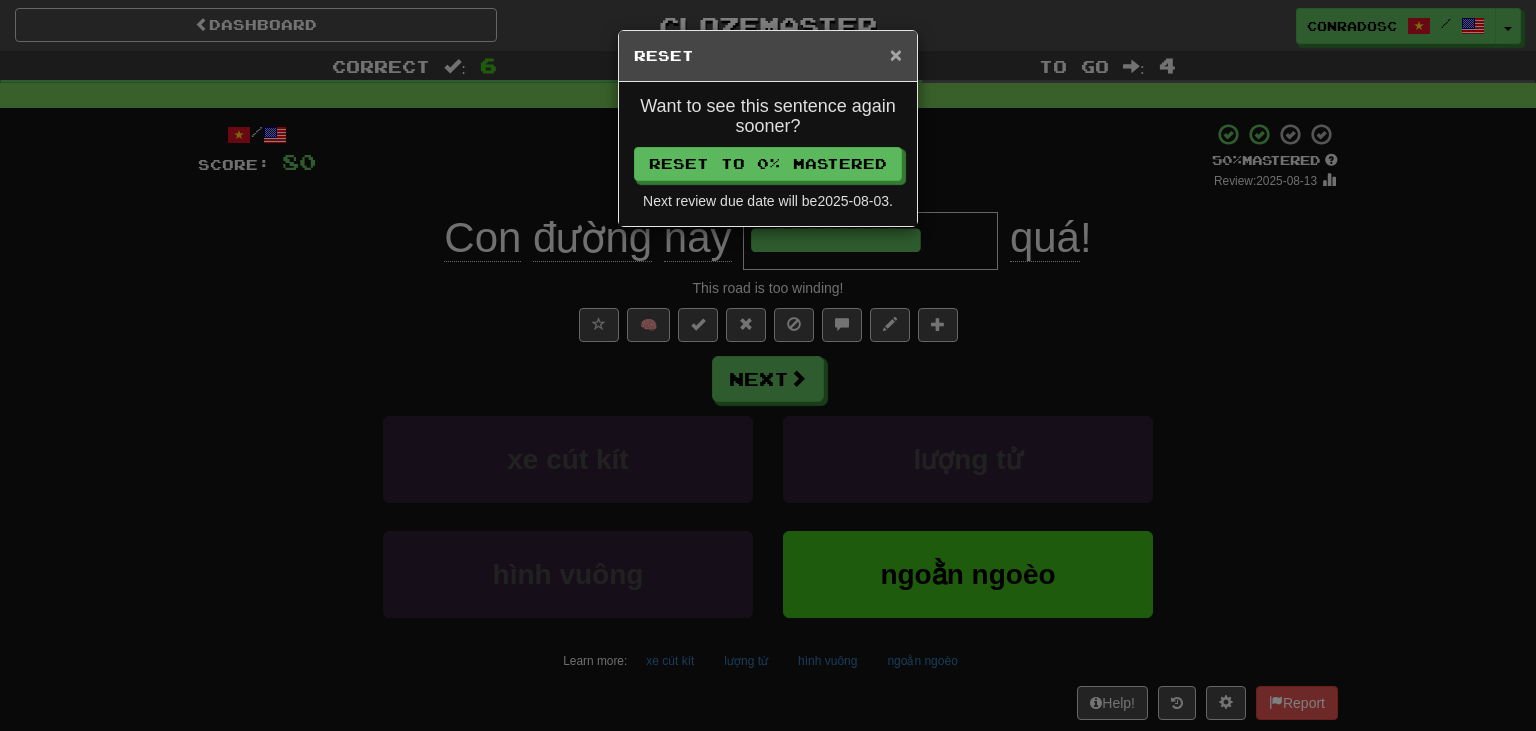 click on "×" at bounding box center [896, 54] 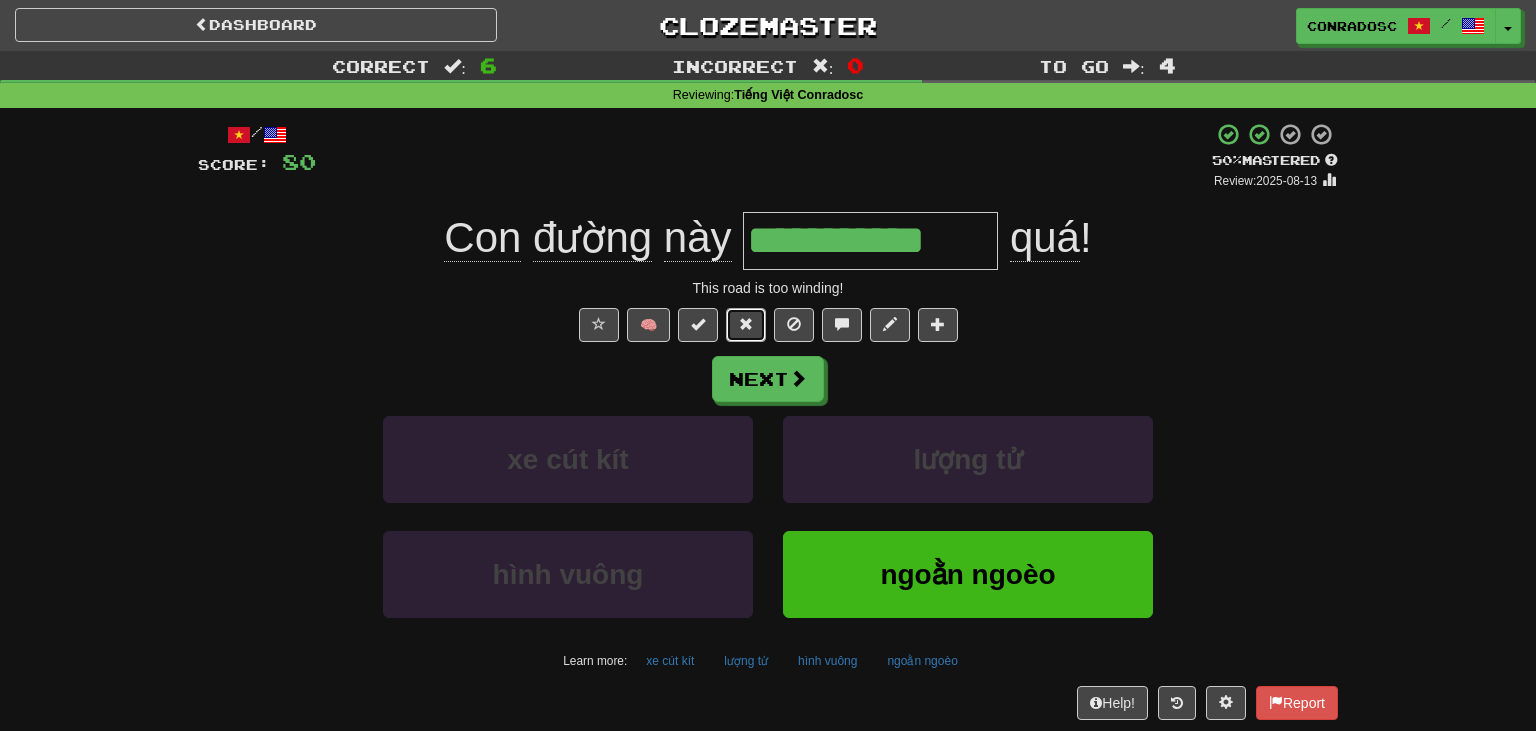 click at bounding box center (746, 324) 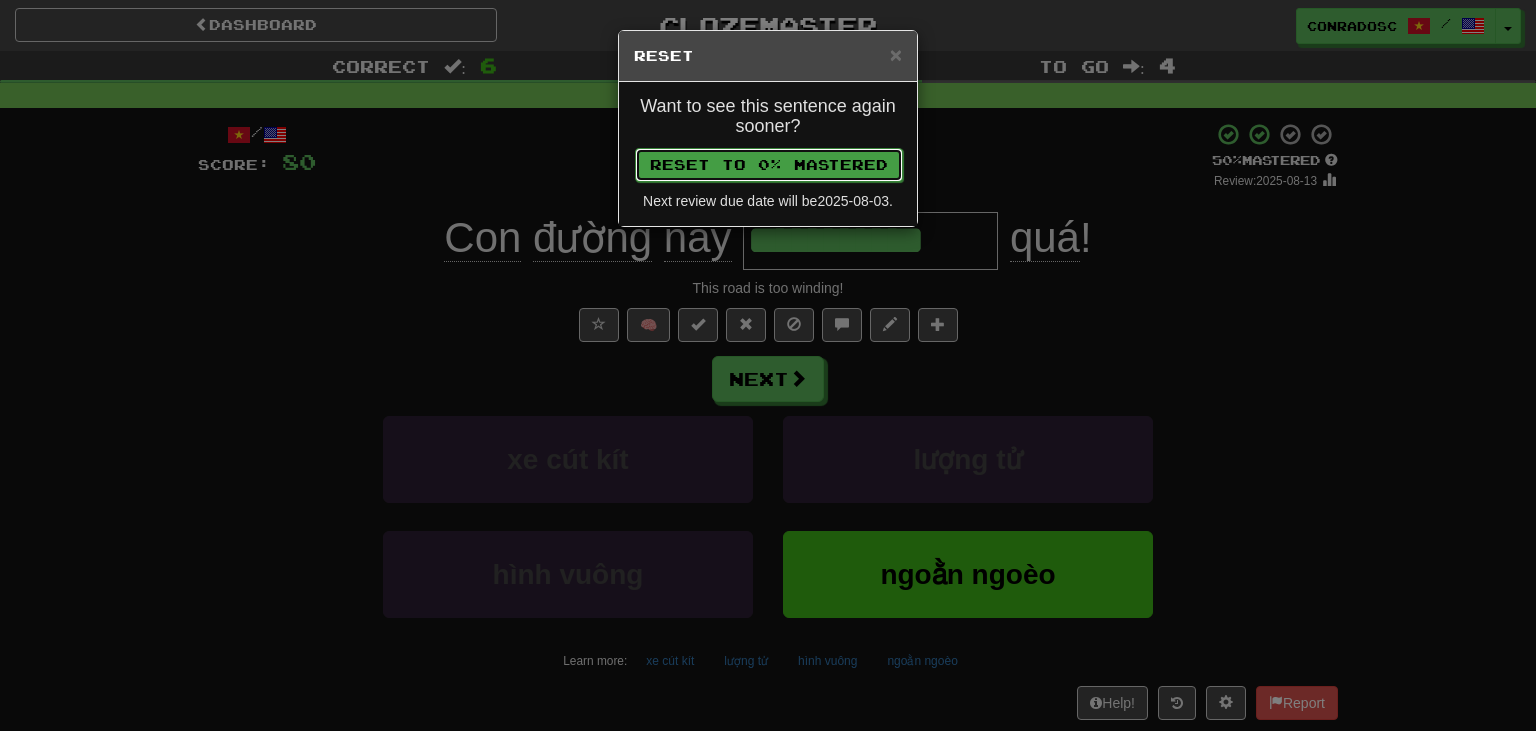 click on "Reset to 0% Mastered" at bounding box center [769, 165] 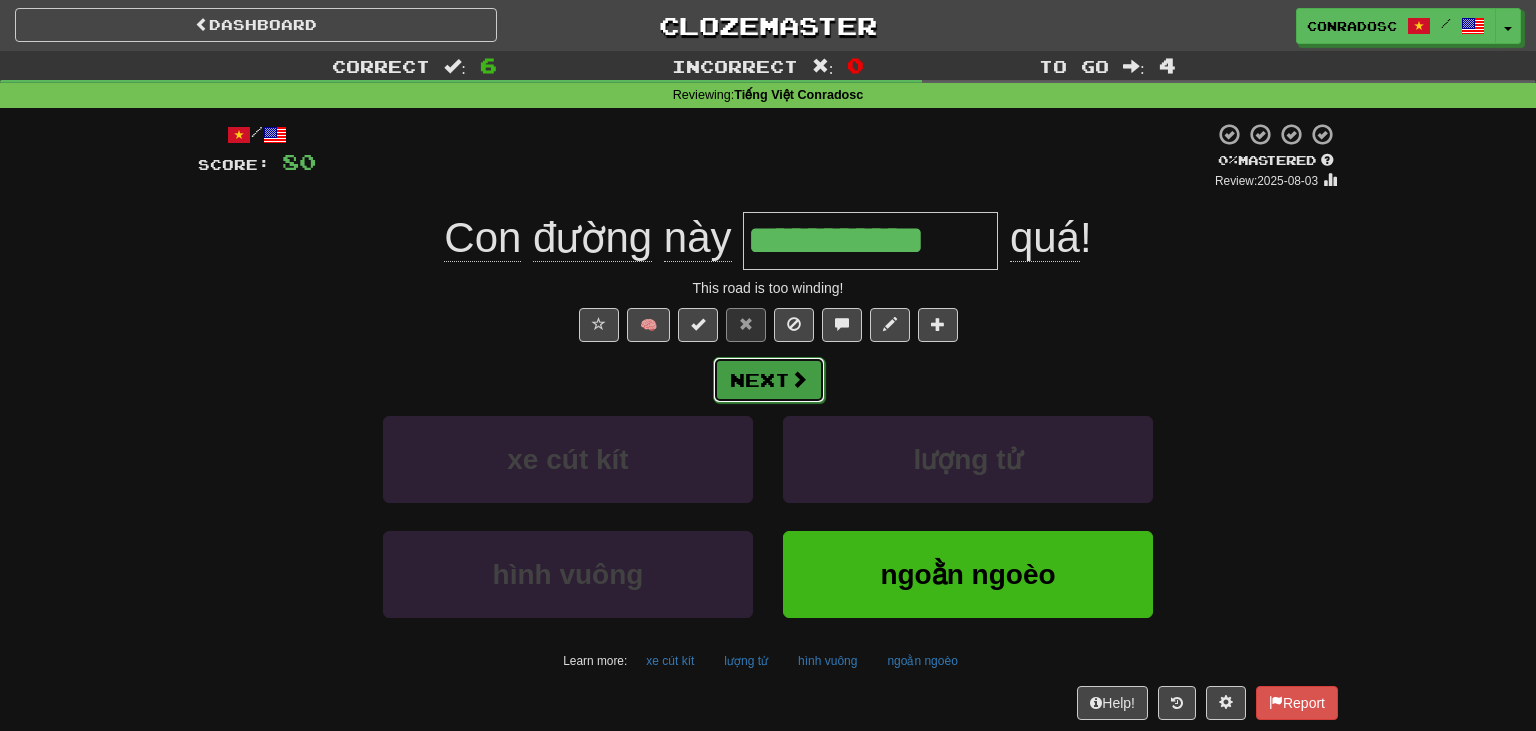 click on "Next" at bounding box center (769, 380) 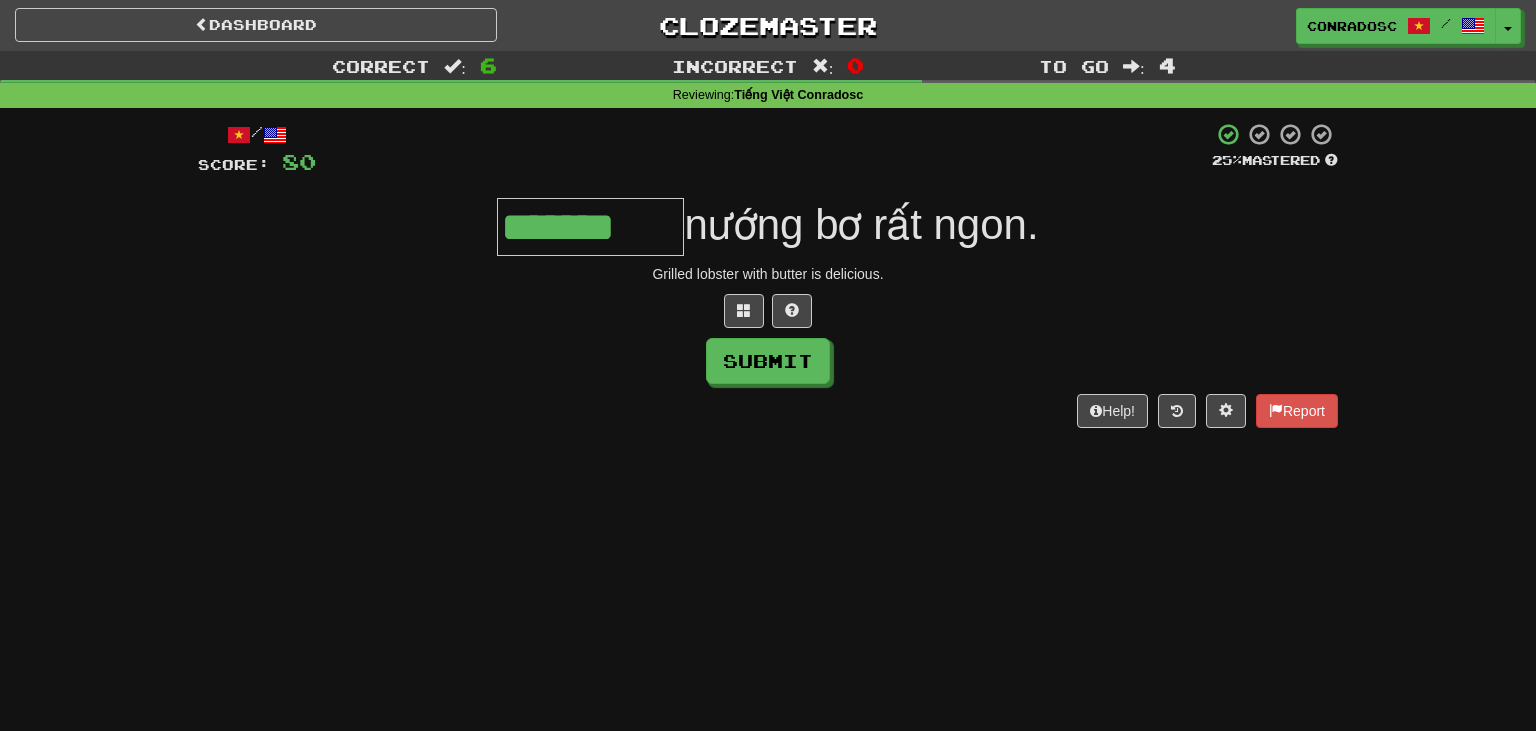 type on "*******" 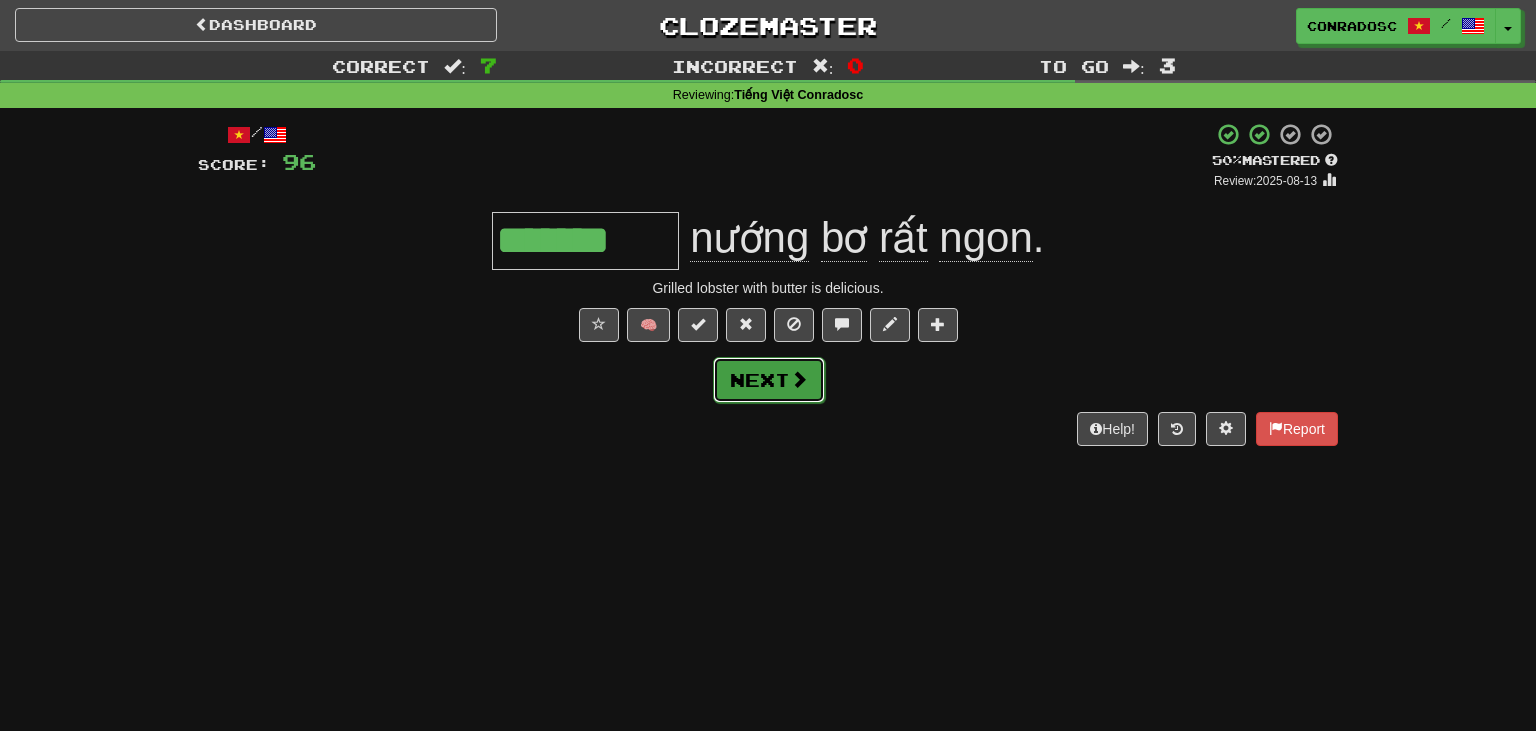drag, startPoint x: 762, startPoint y: 370, endPoint x: 760, endPoint y: 386, distance: 16.124516 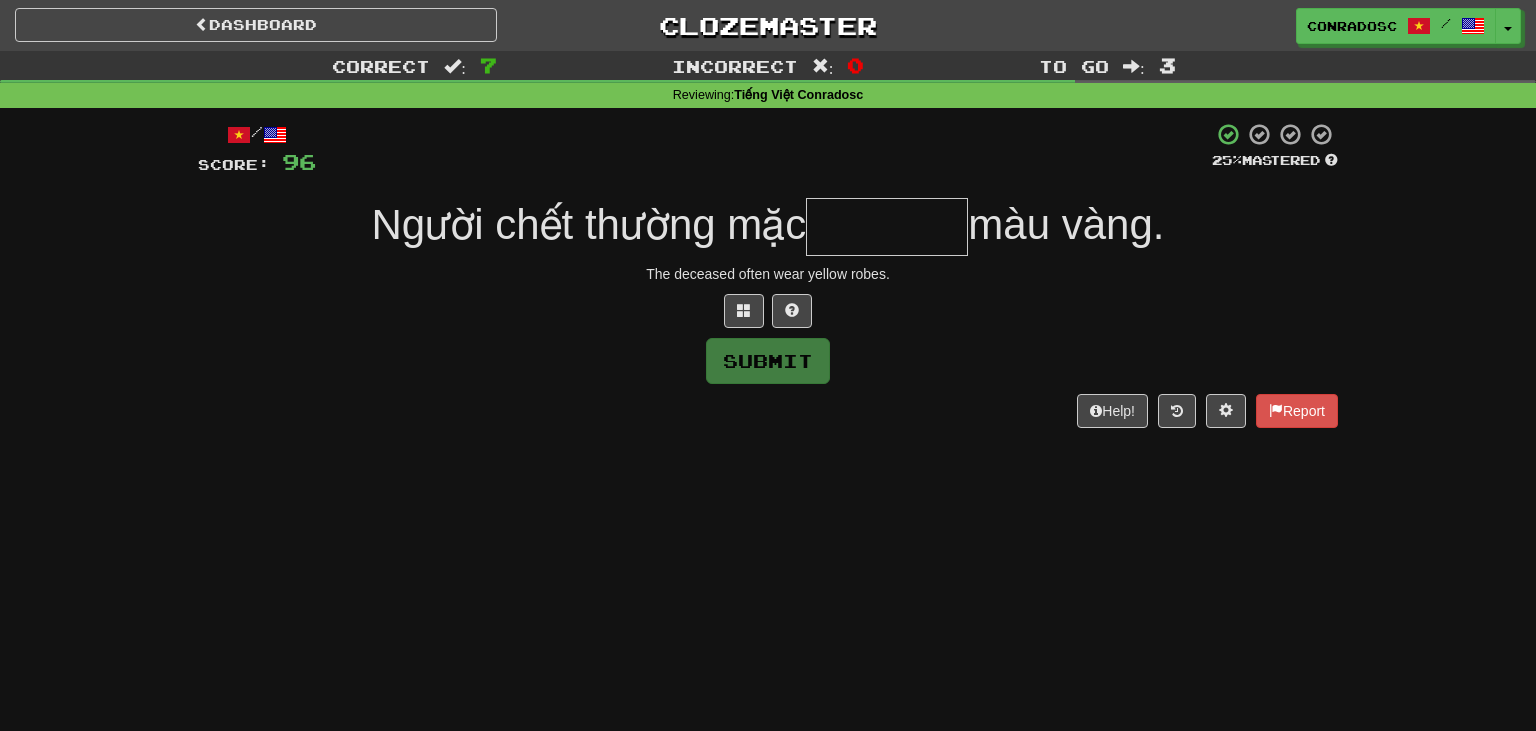 click on "/  Score:   96 25 %  Mastered Người chết thường mặc   màu vàng. The deceased often wear yellow robes. Submit  Help!  Report" at bounding box center (768, 275) 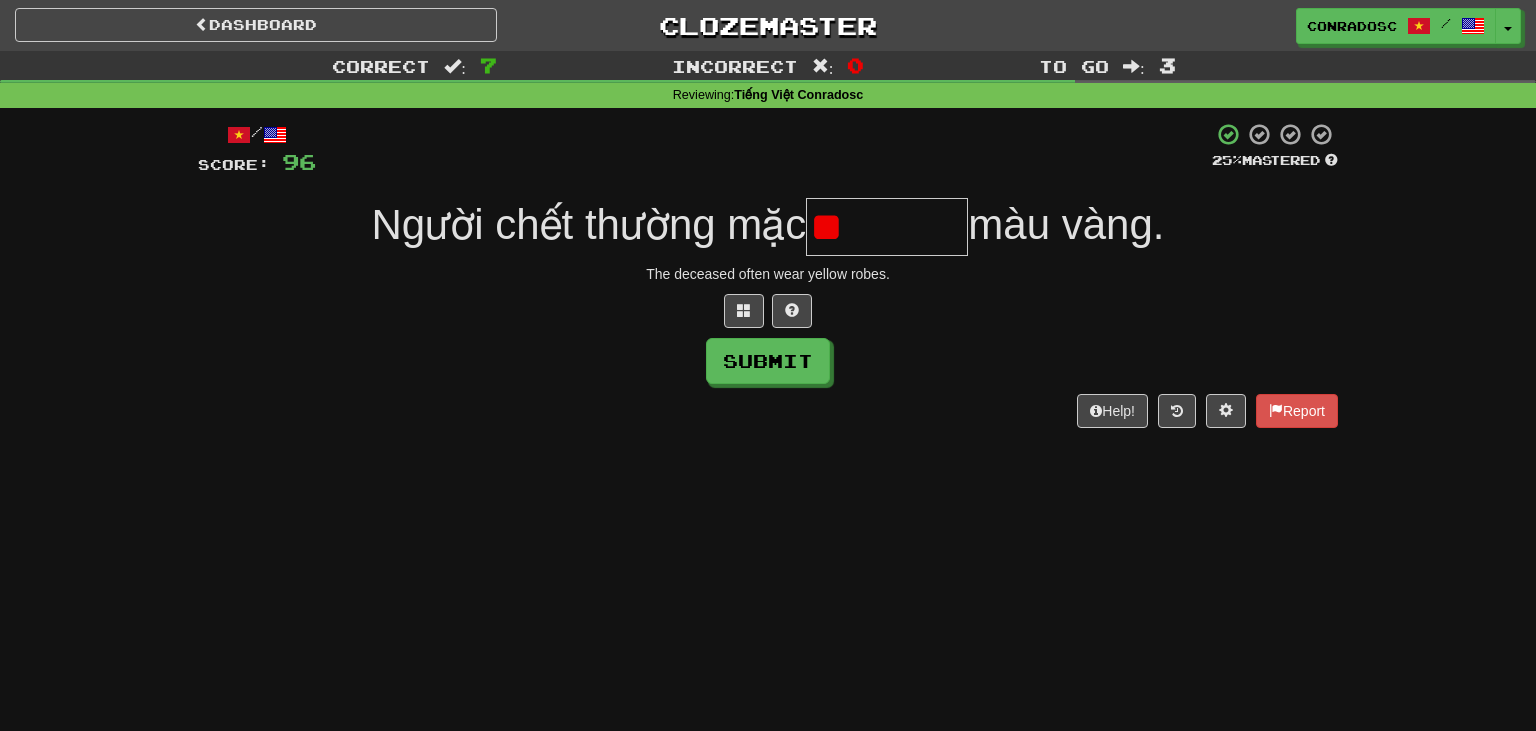 type on "*" 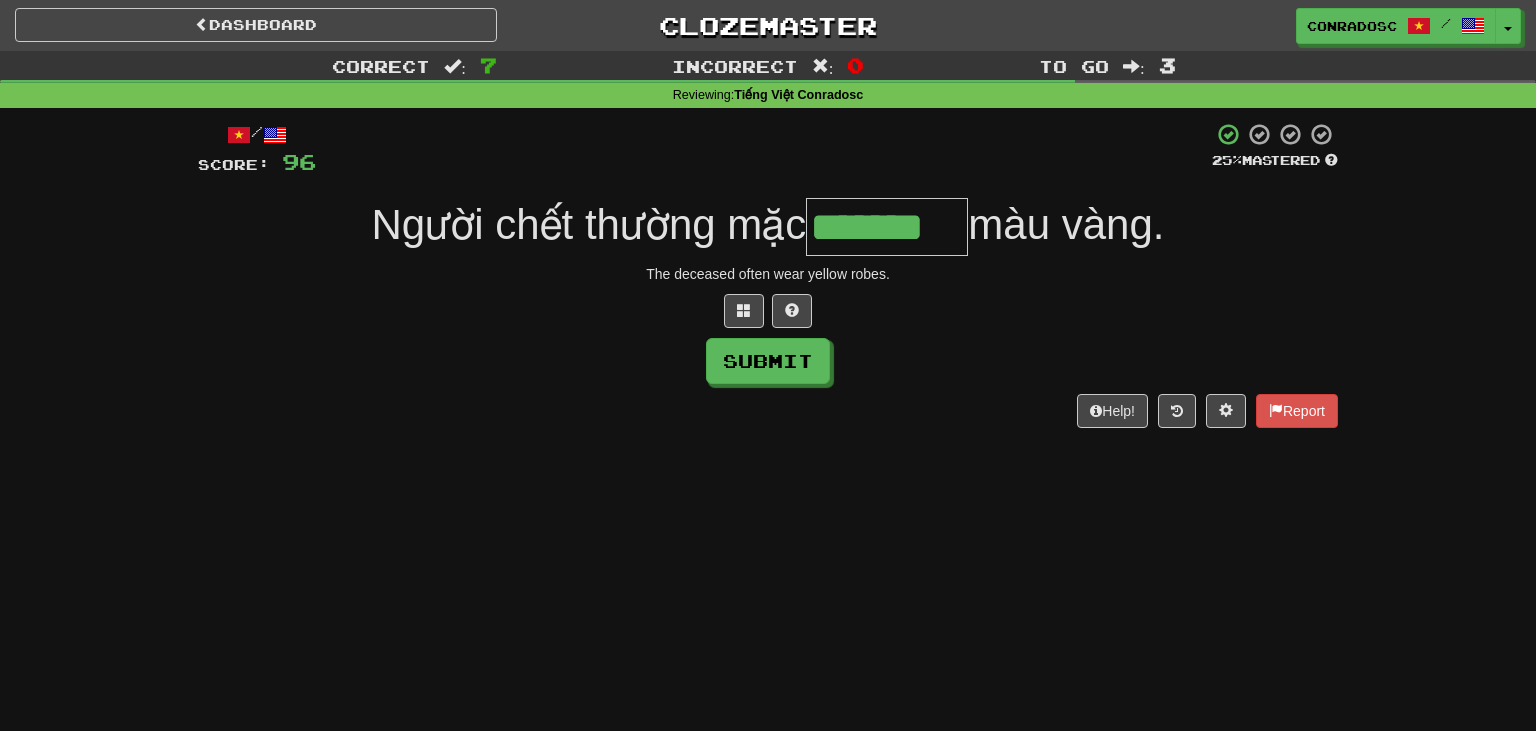 type on "*******" 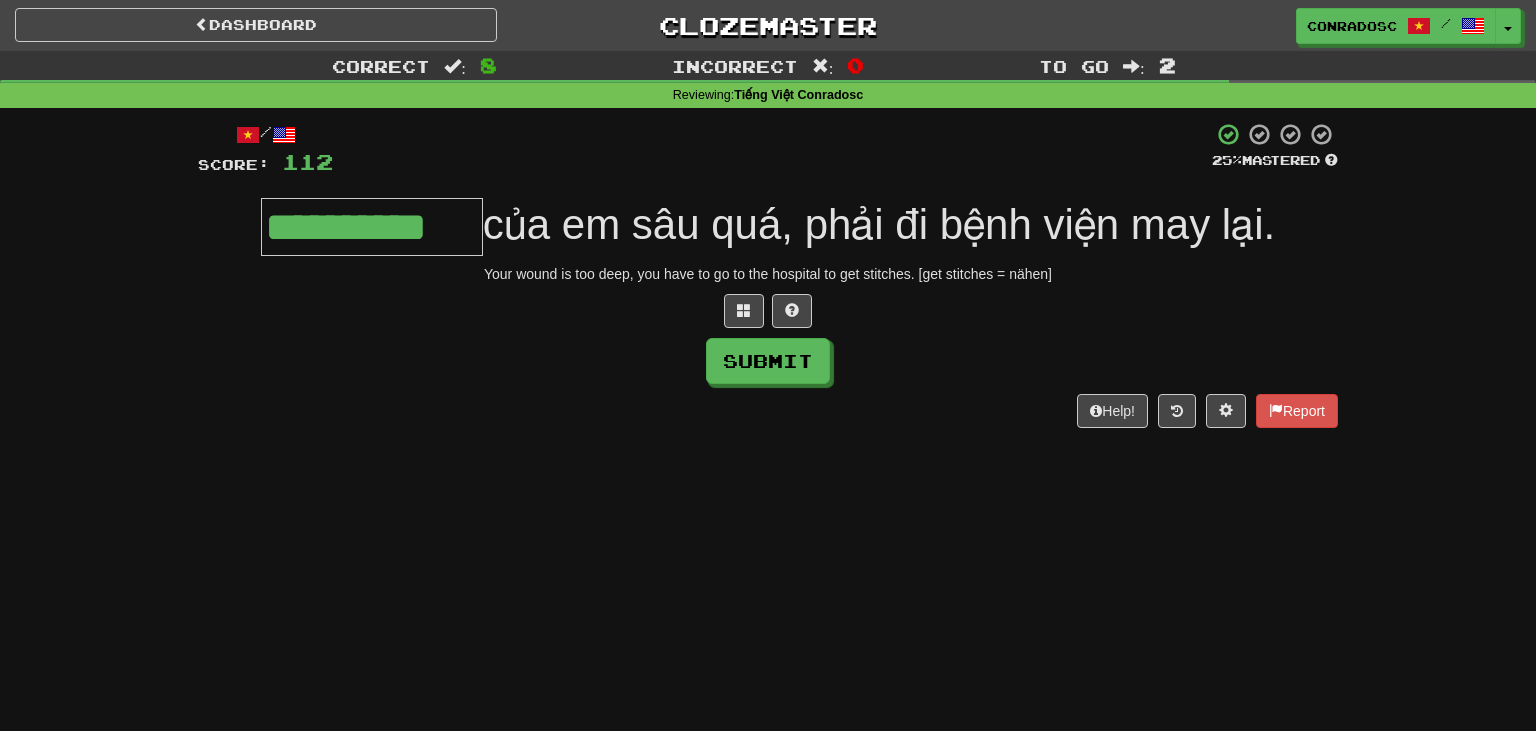 type on "**********" 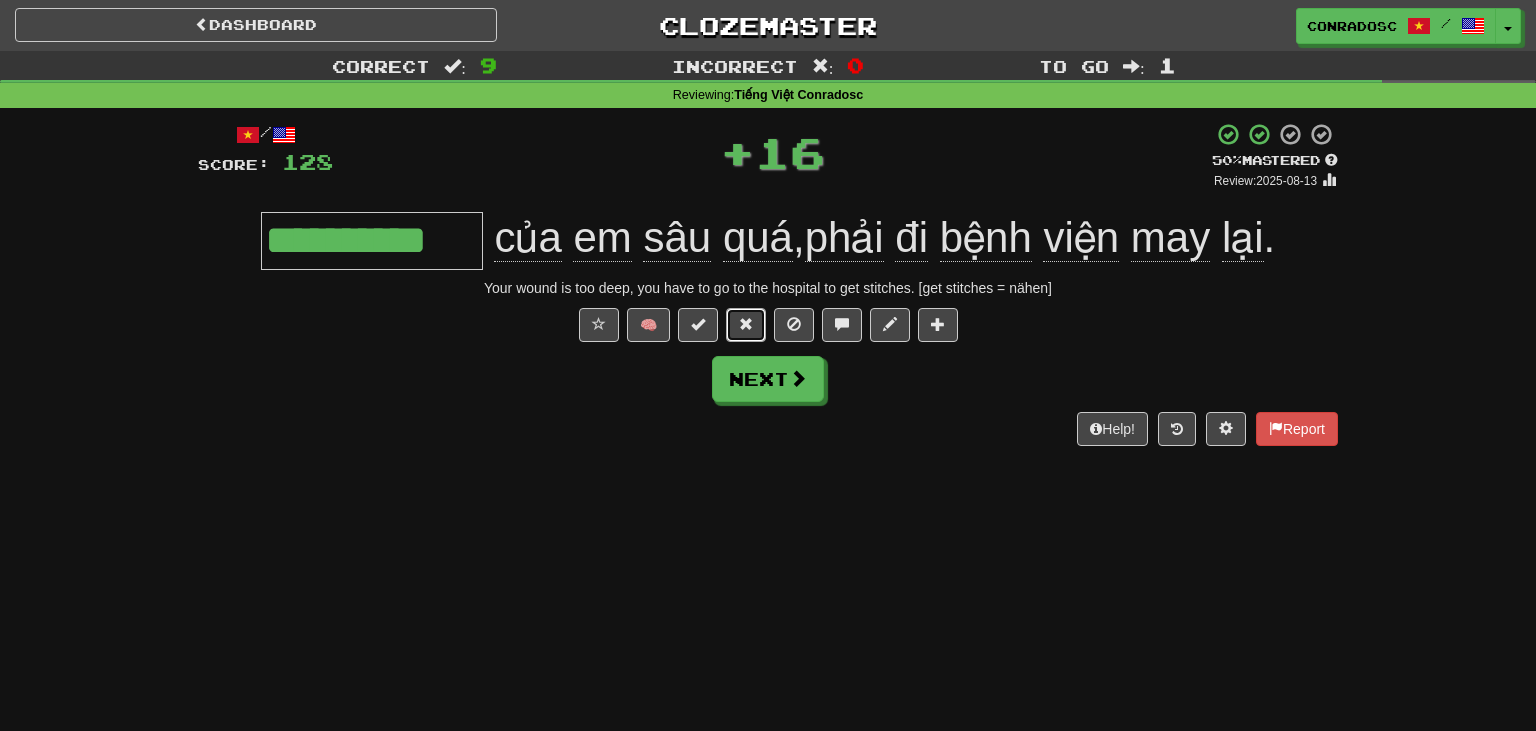 click at bounding box center (746, 324) 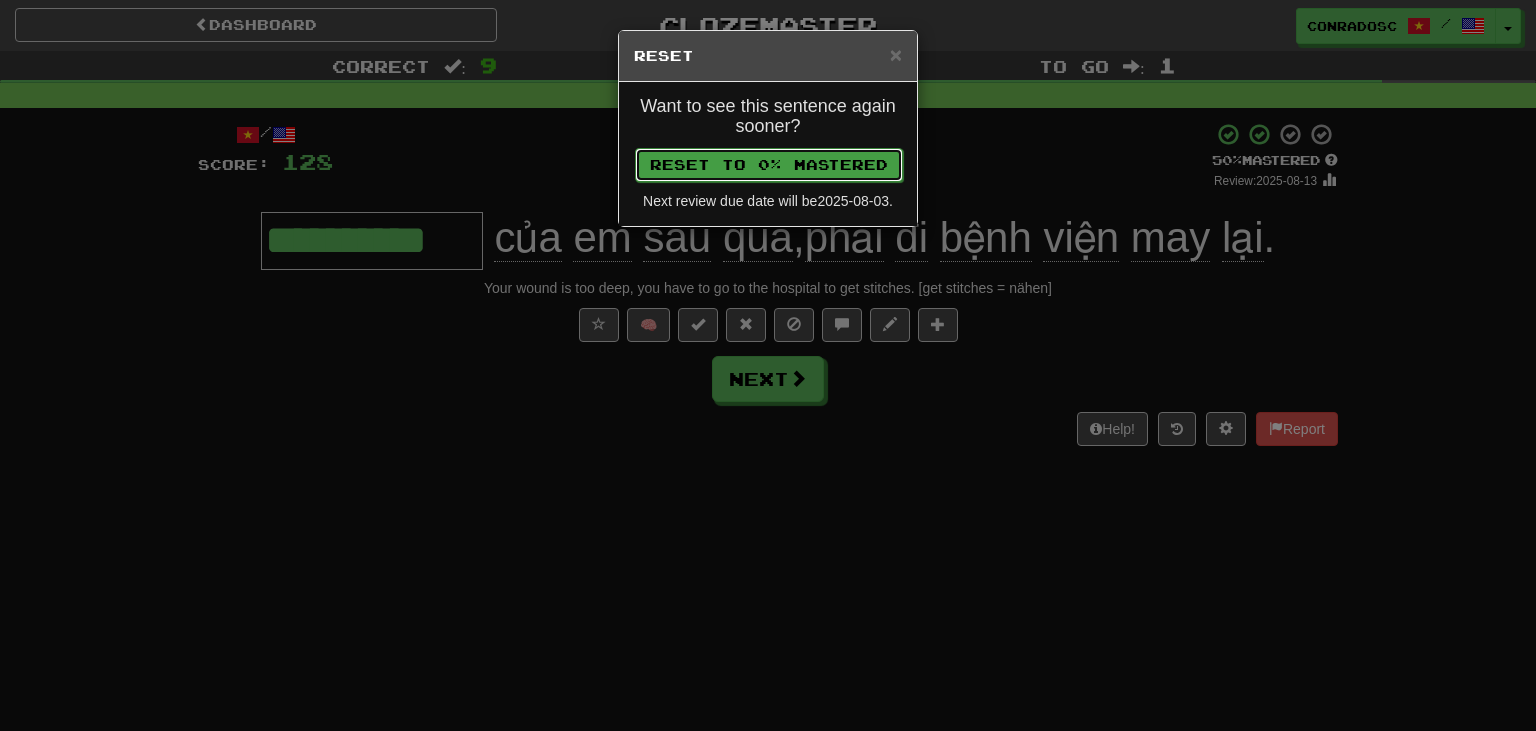 click on "Reset to 0% Mastered" at bounding box center (769, 165) 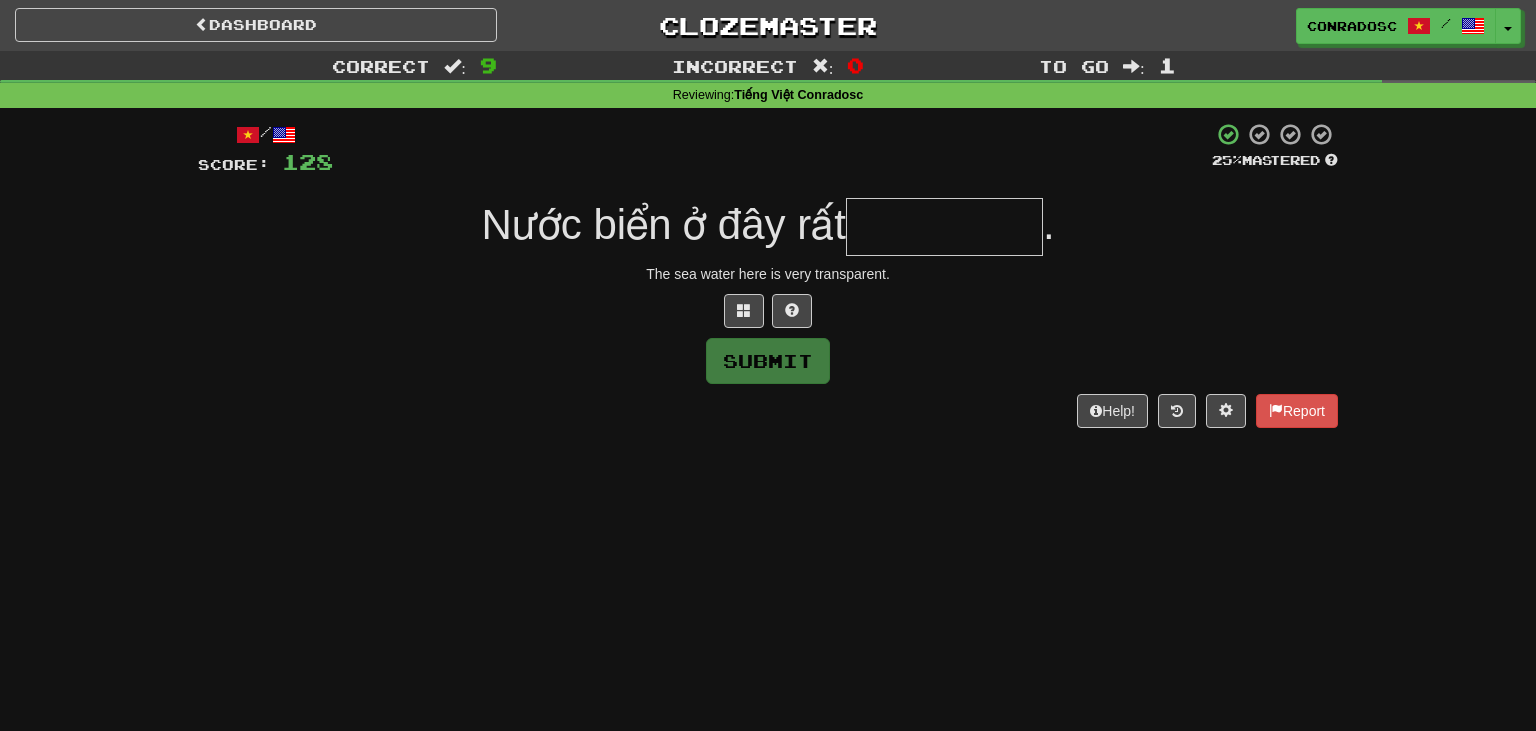 click at bounding box center [944, 227] 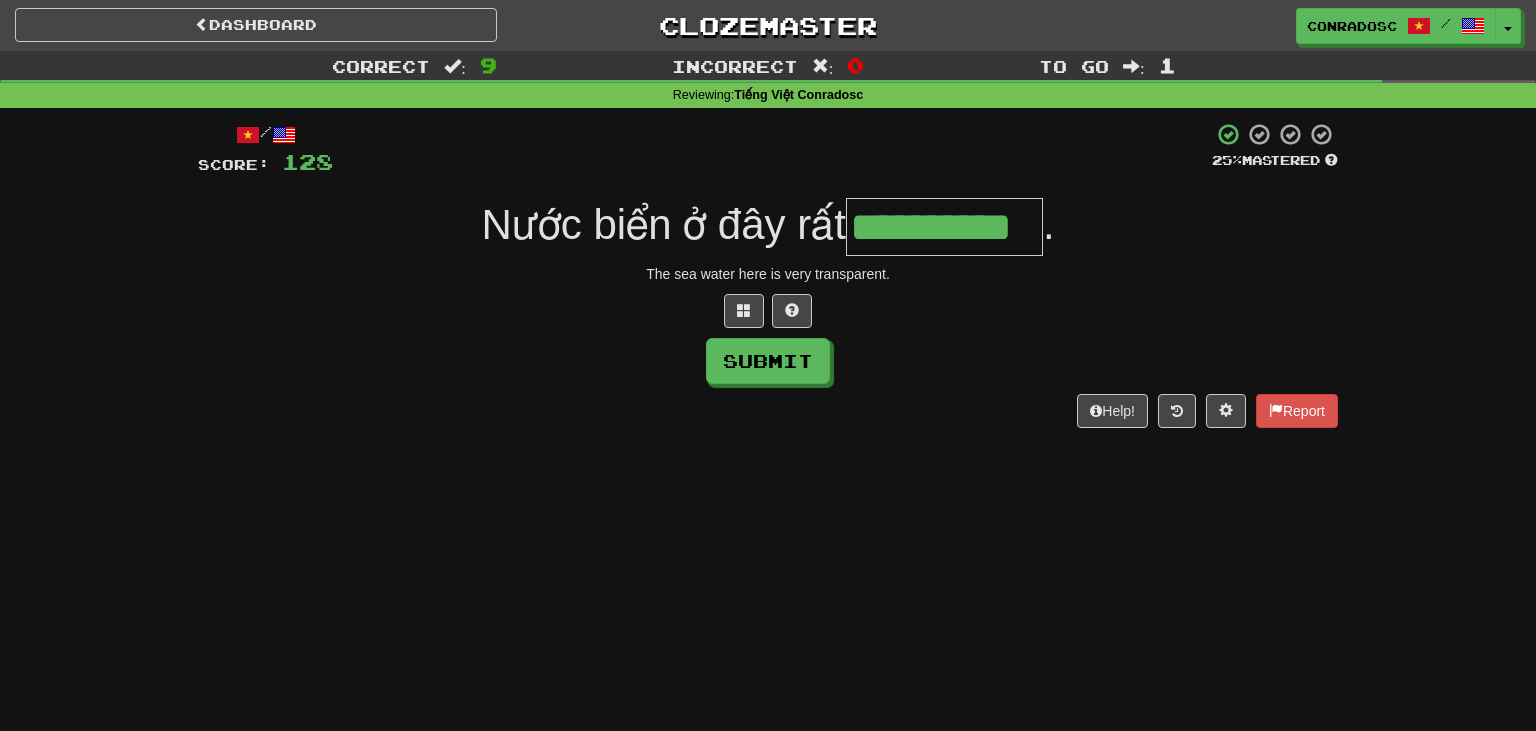 type on "**********" 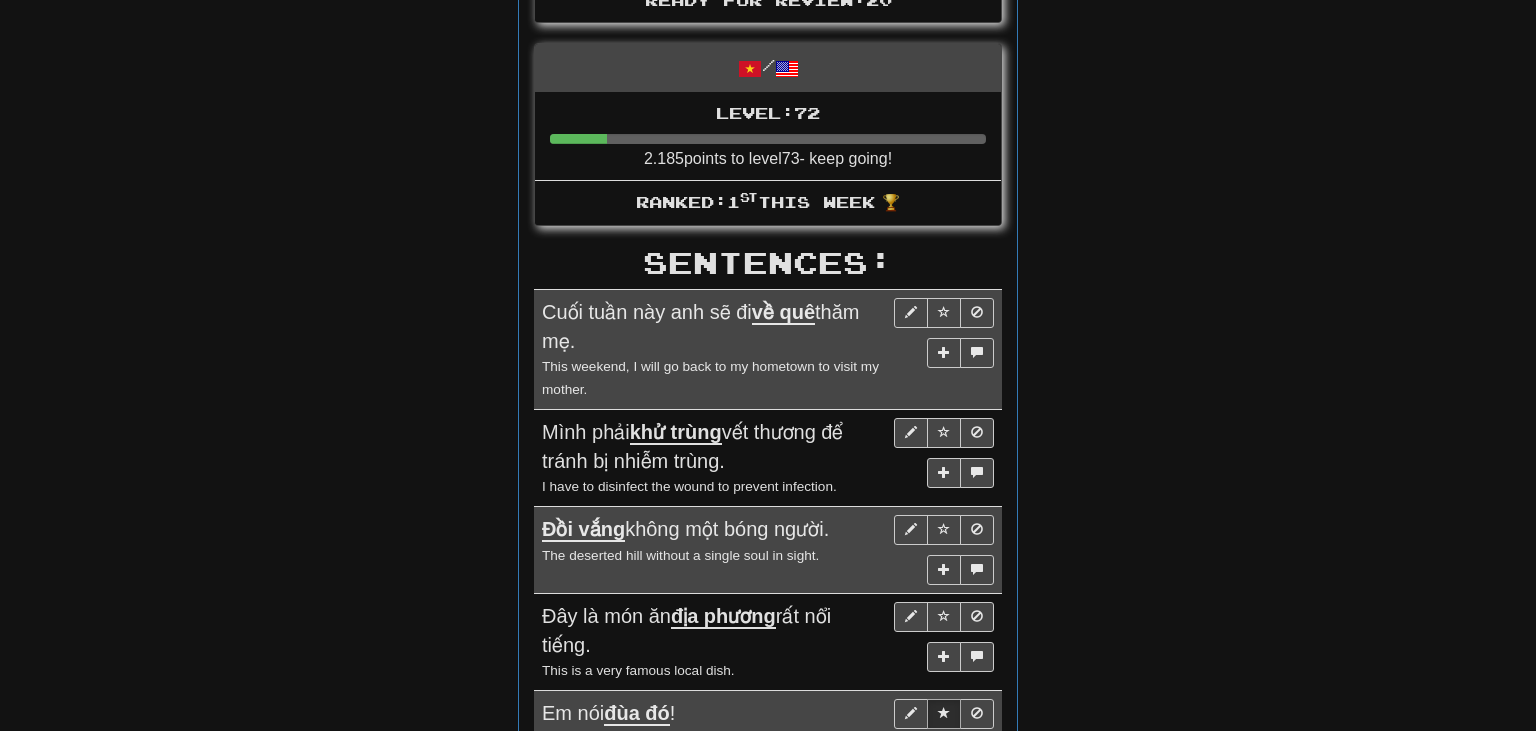 scroll, scrollTop: 765, scrollLeft: 0, axis: vertical 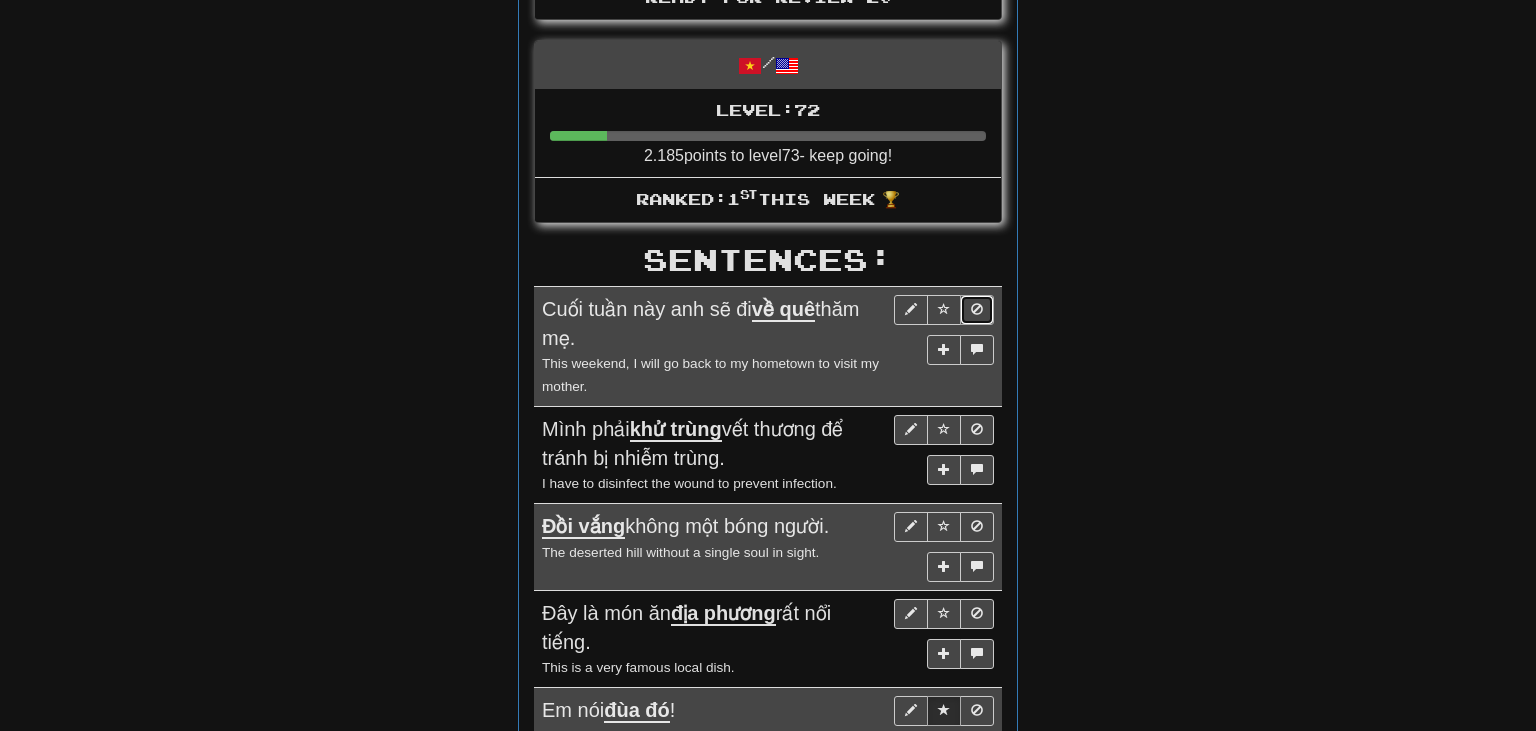 click at bounding box center (977, 310) 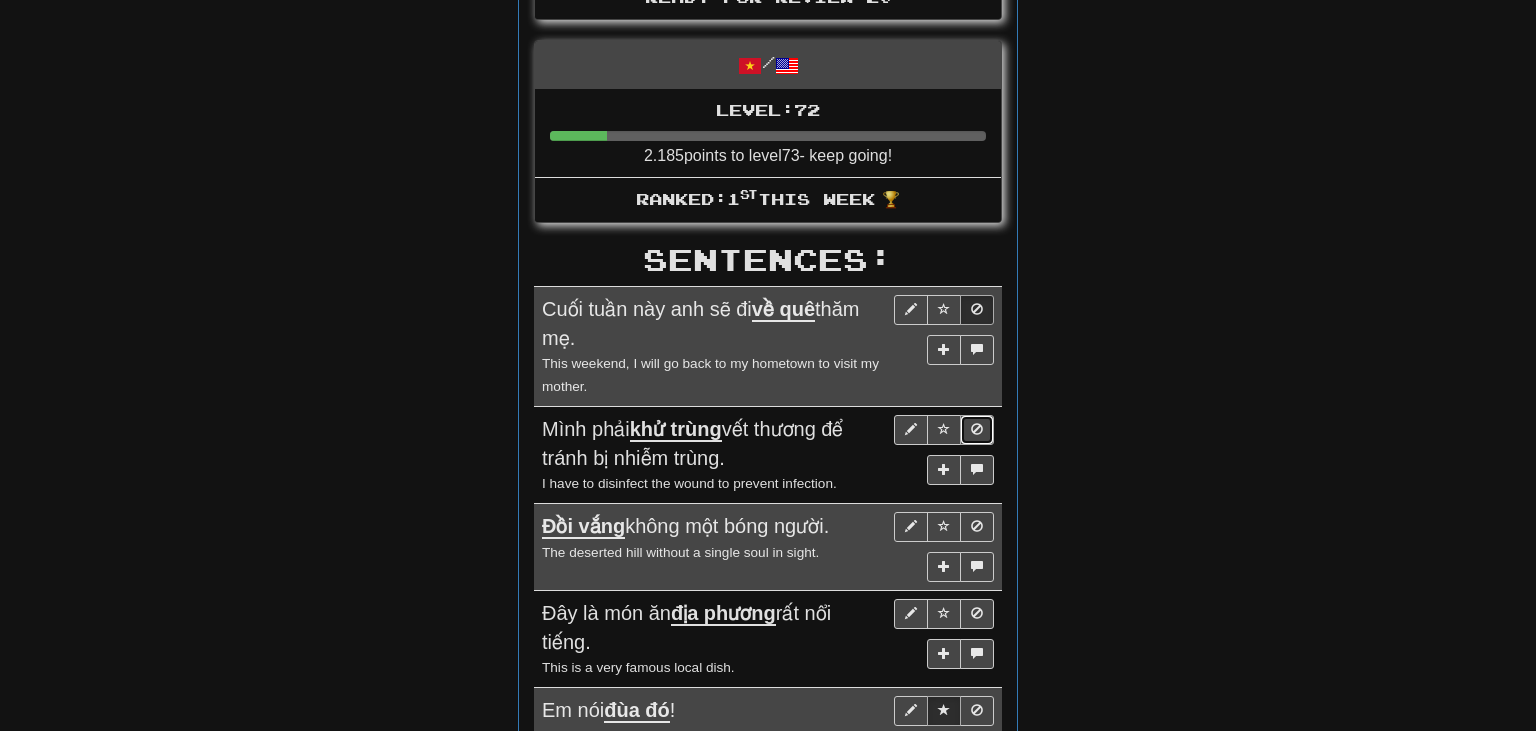 click at bounding box center [977, 429] 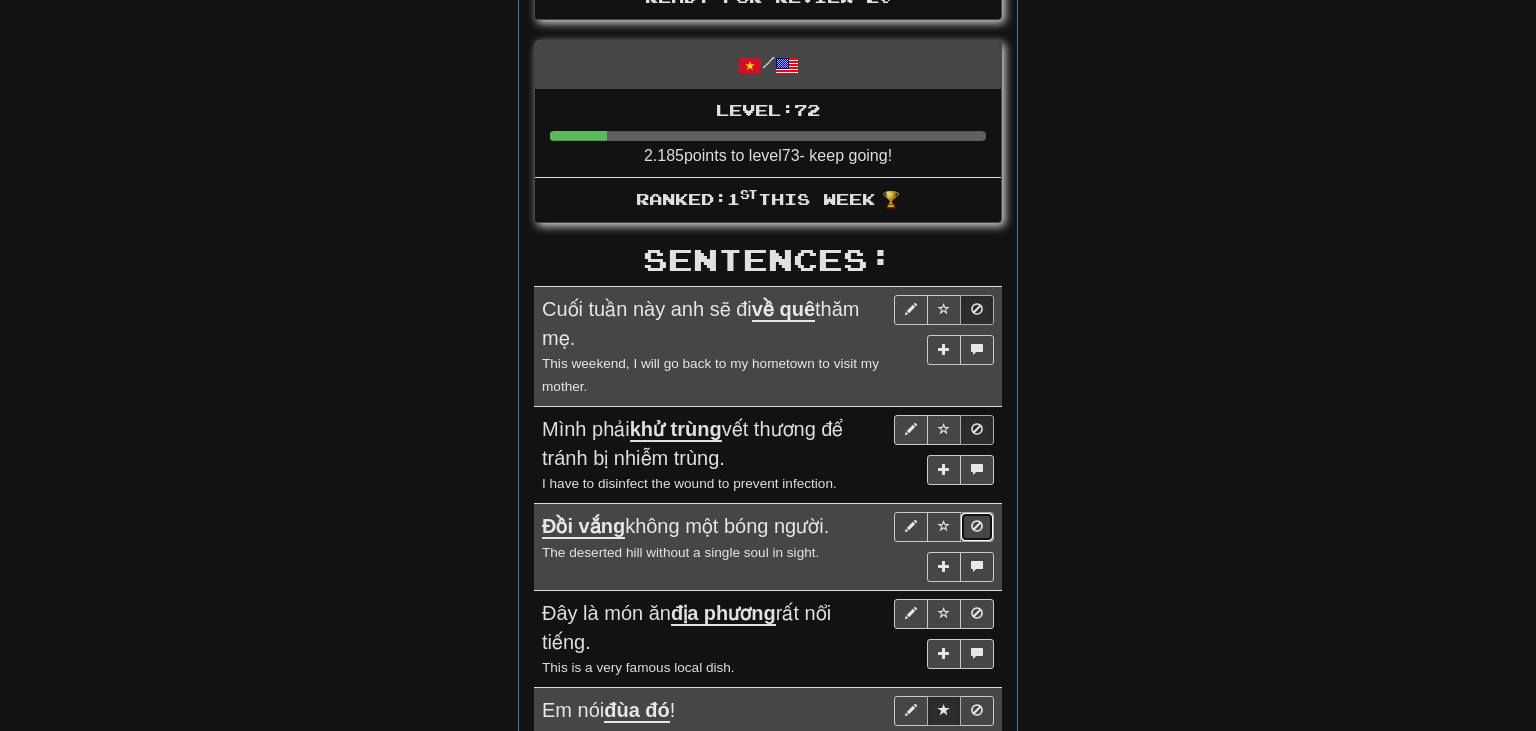 click at bounding box center [977, 526] 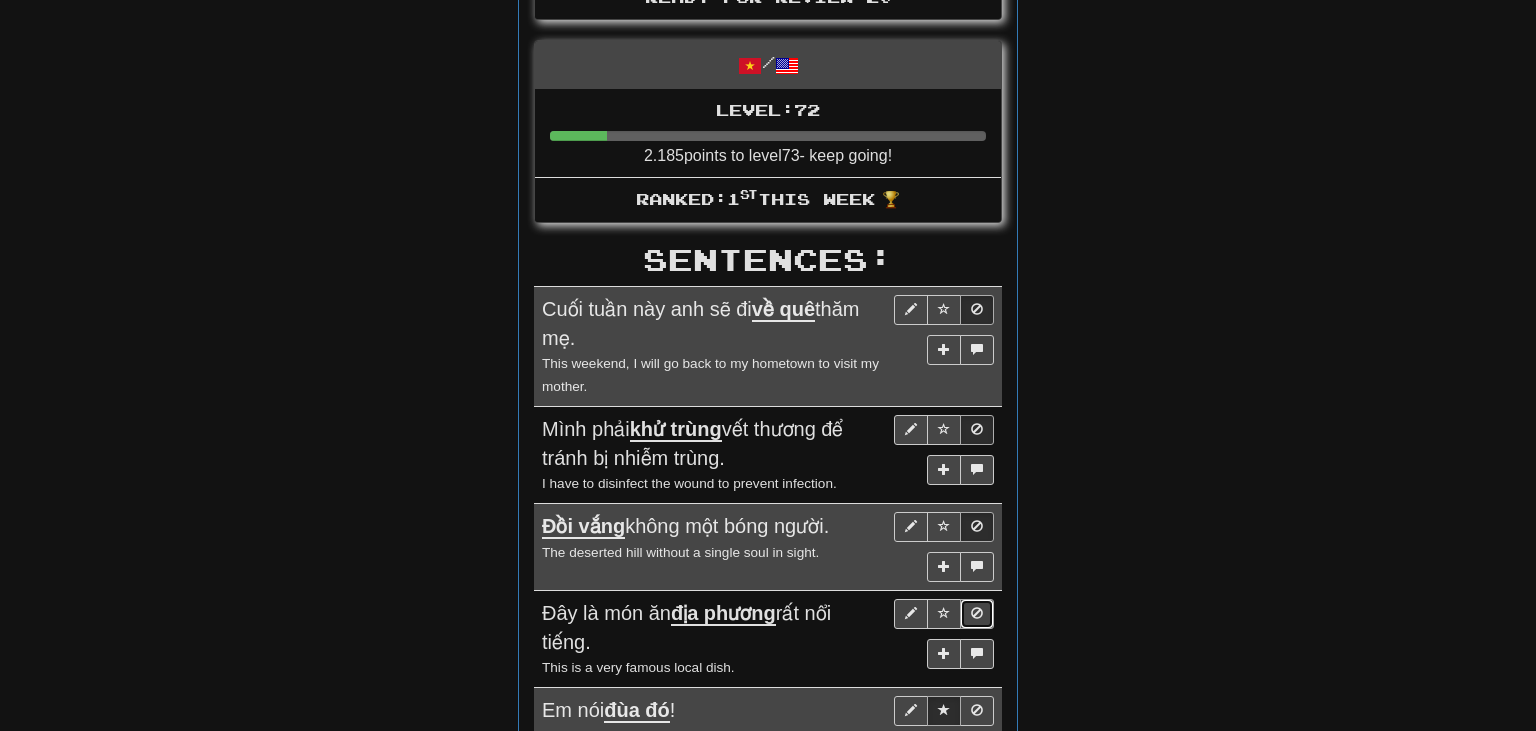 click at bounding box center [977, 614] 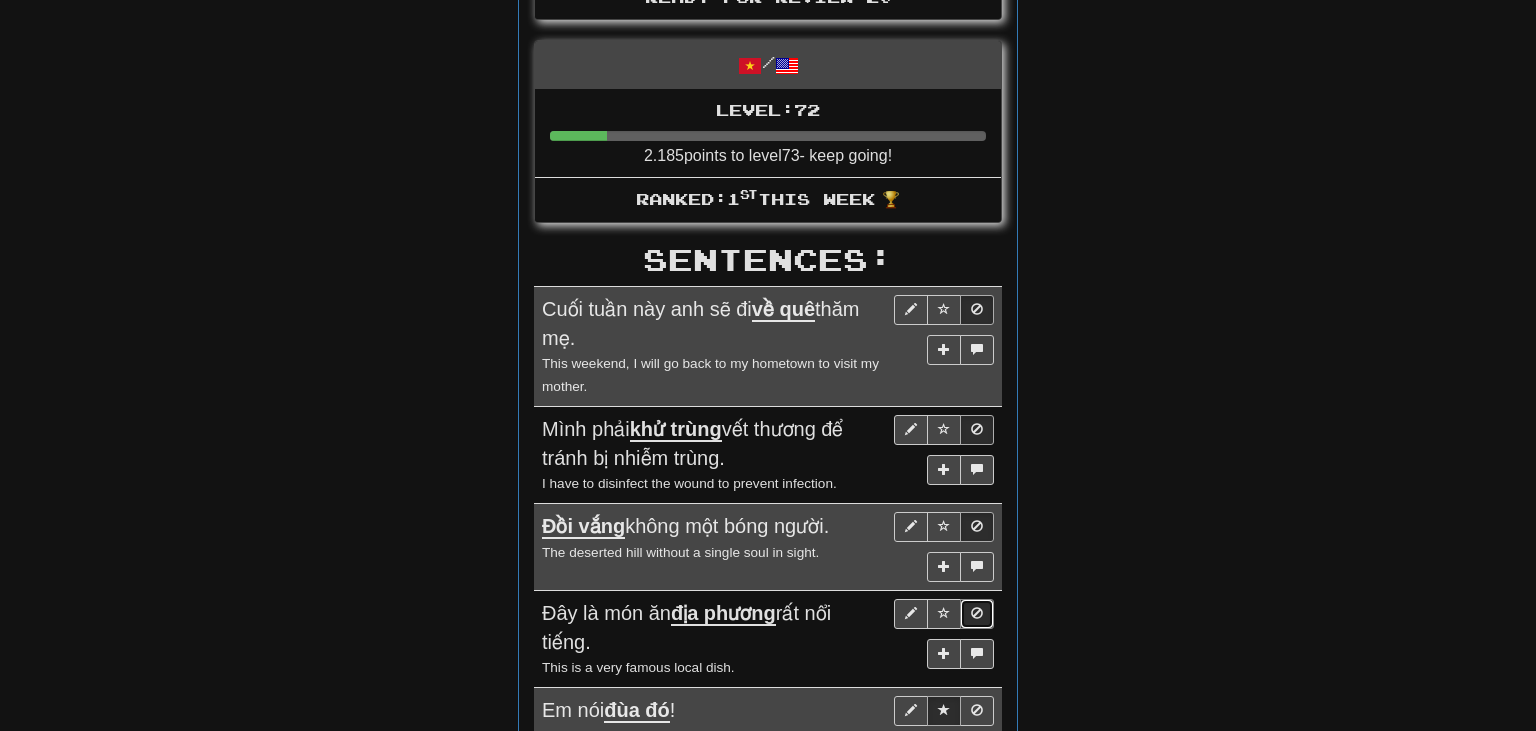 click at bounding box center (977, 614) 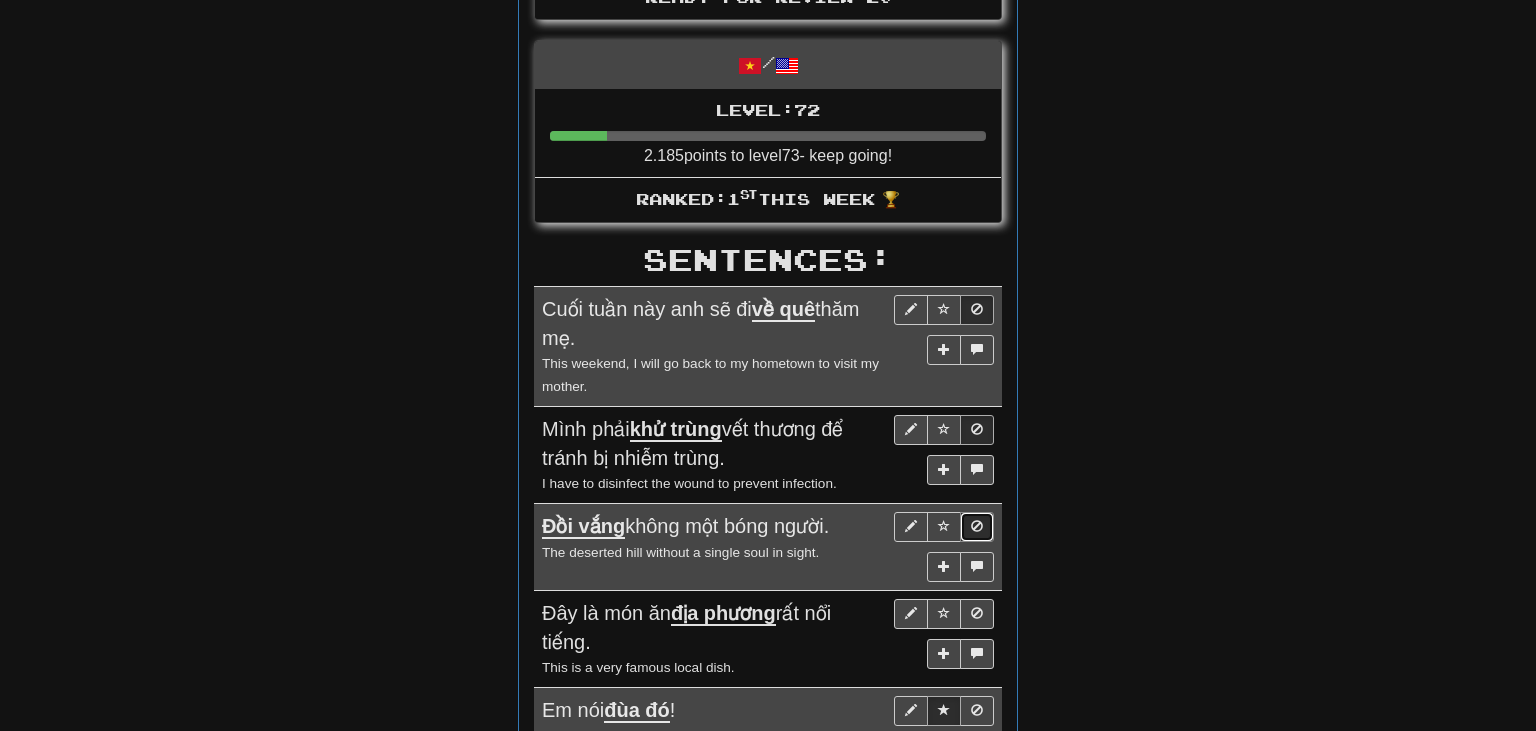 click at bounding box center (977, 526) 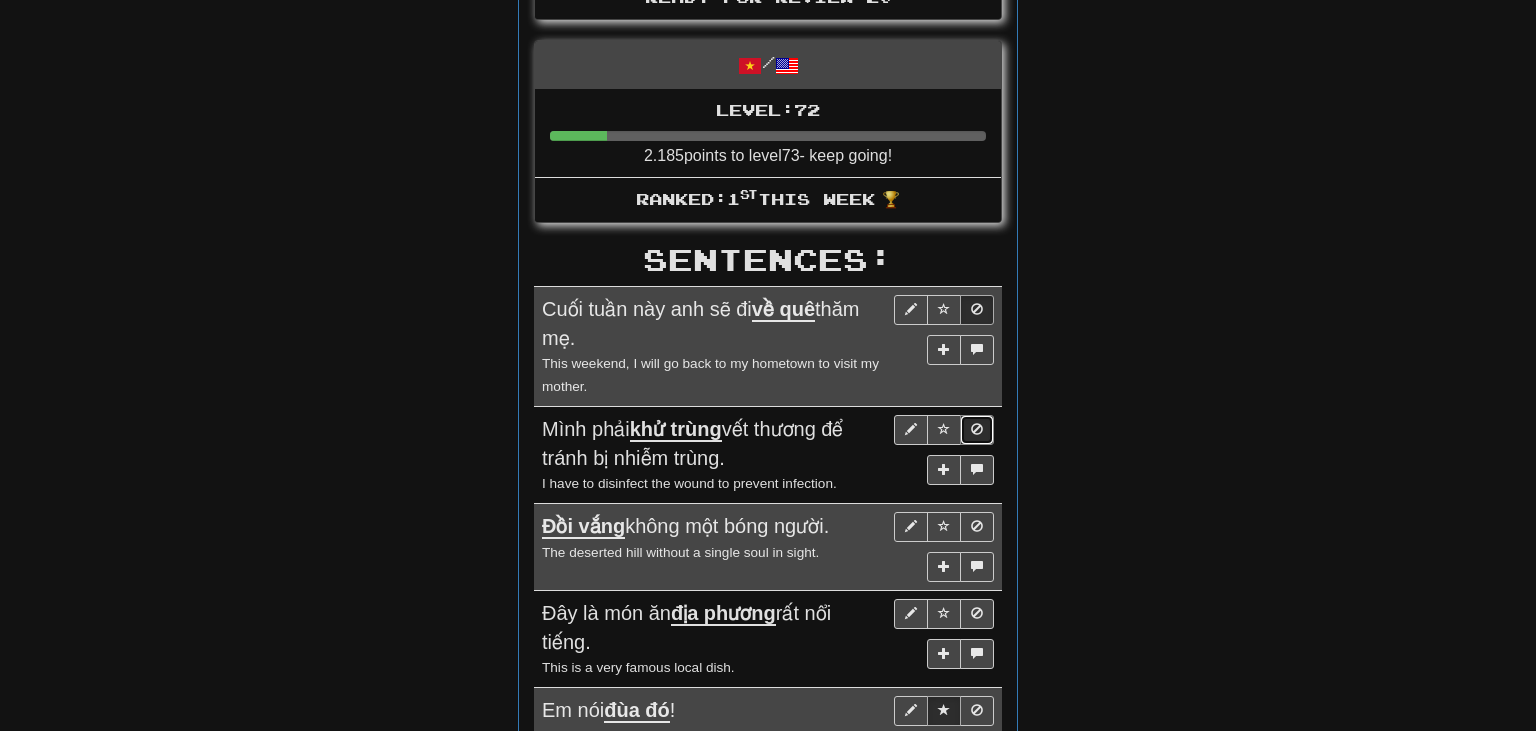 click at bounding box center [977, 429] 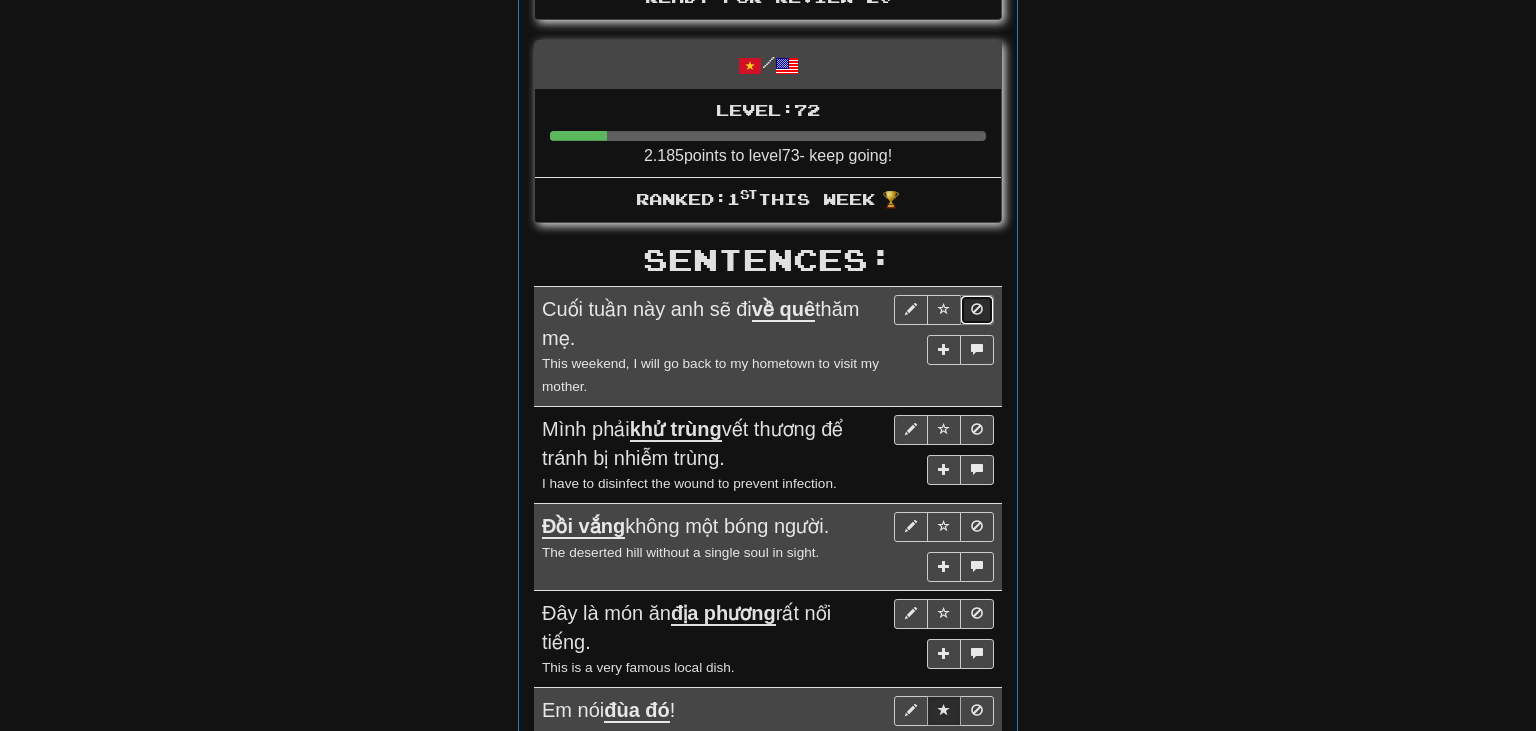 click at bounding box center (977, 309) 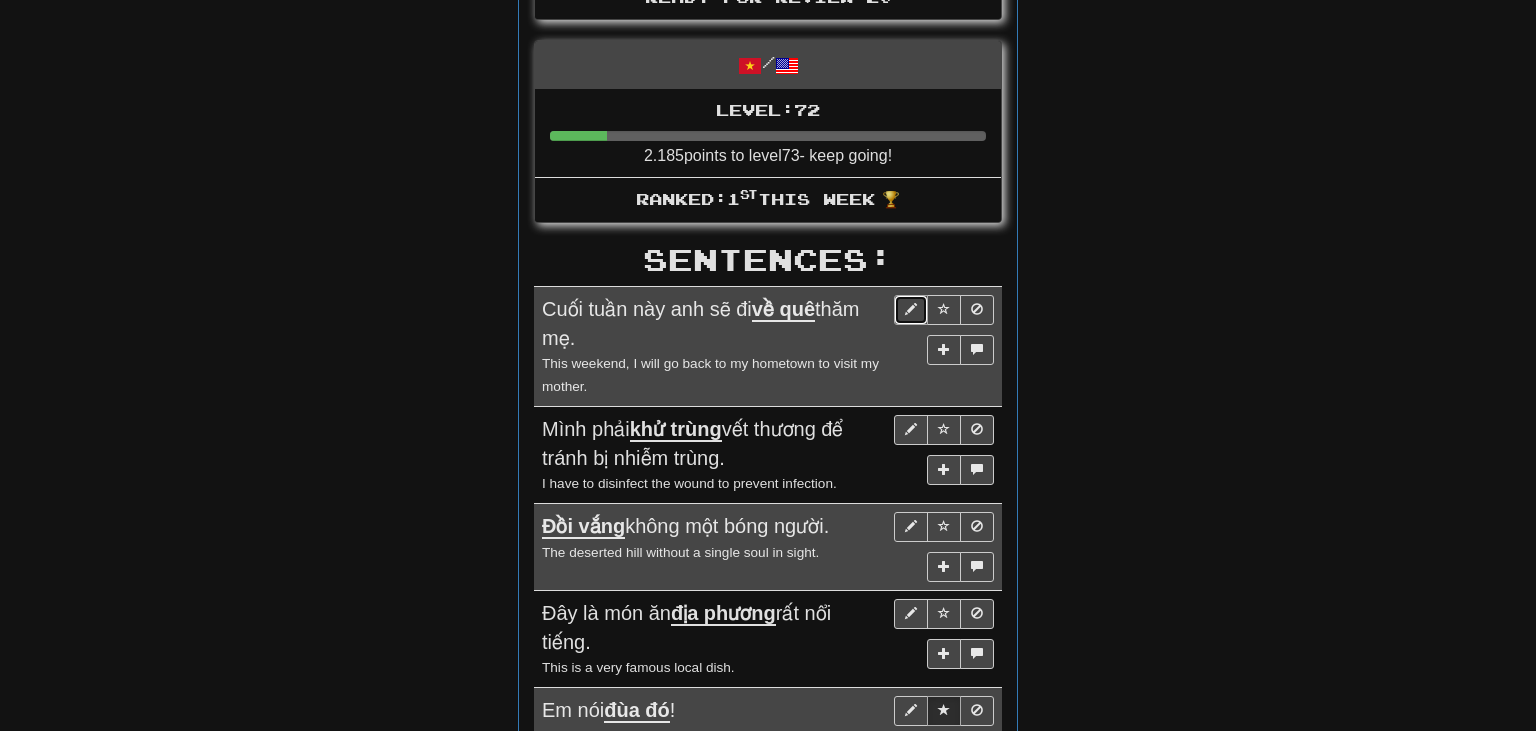 click at bounding box center [911, 310] 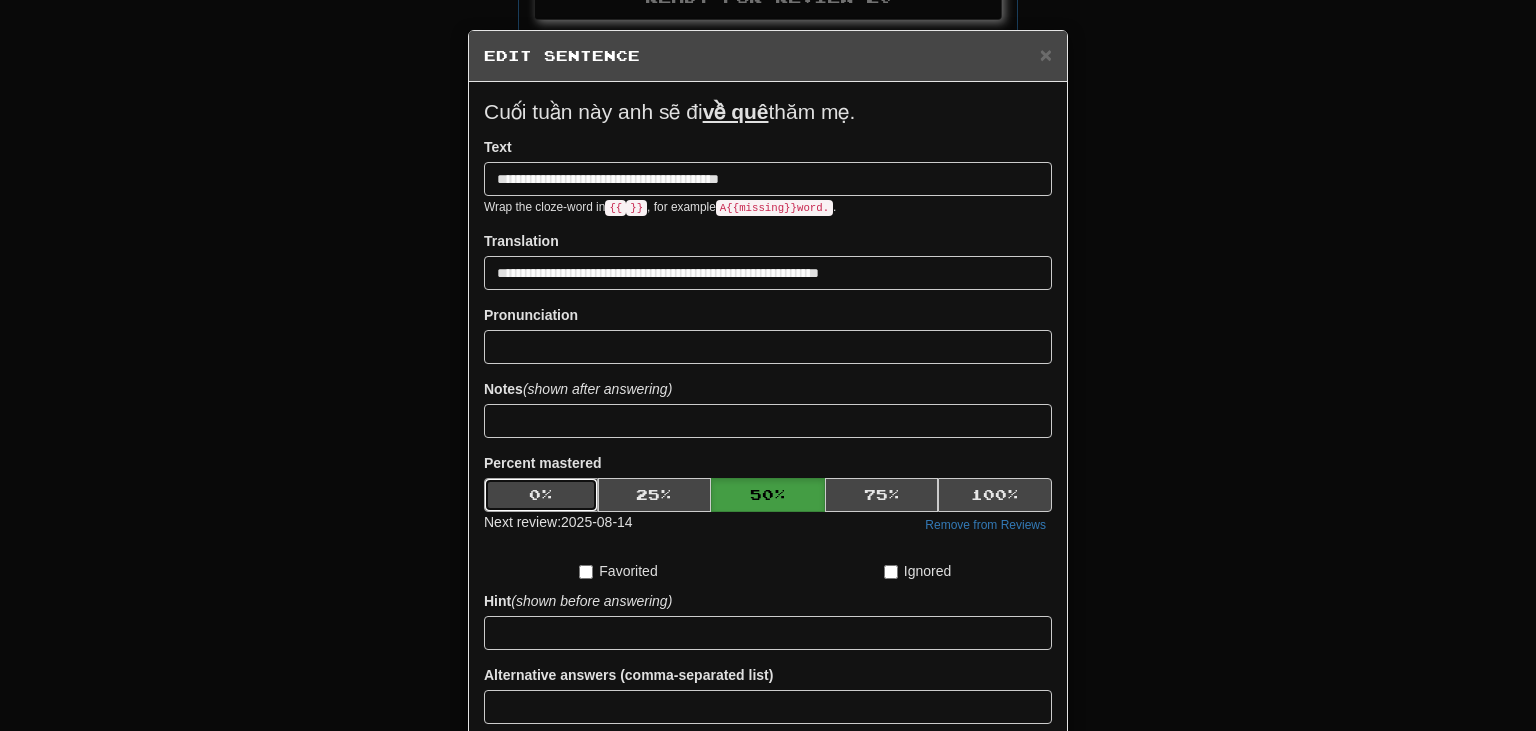 click on "0 %" at bounding box center (541, 495) 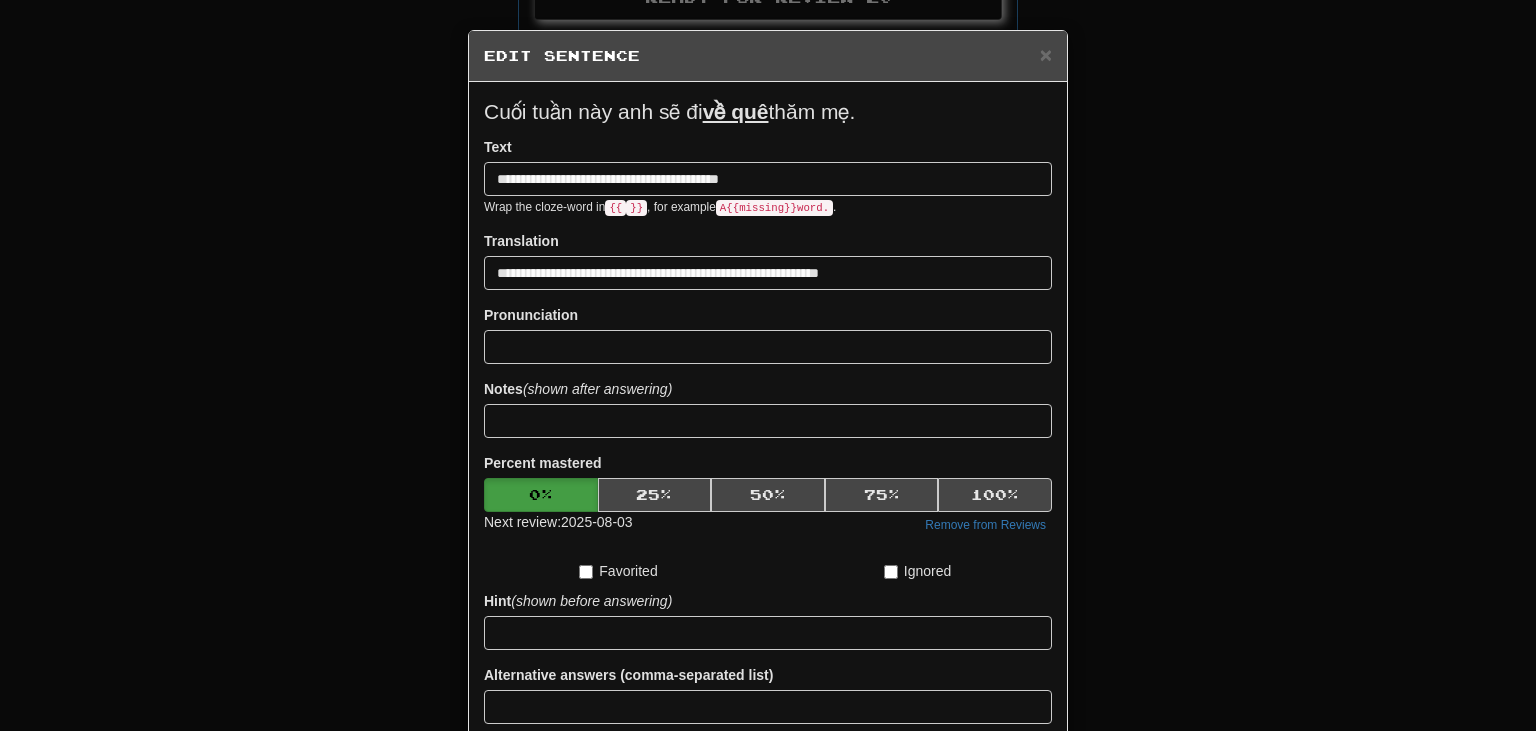 scroll, scrollTop: 162, scrollLeft: 0, axis: vertical 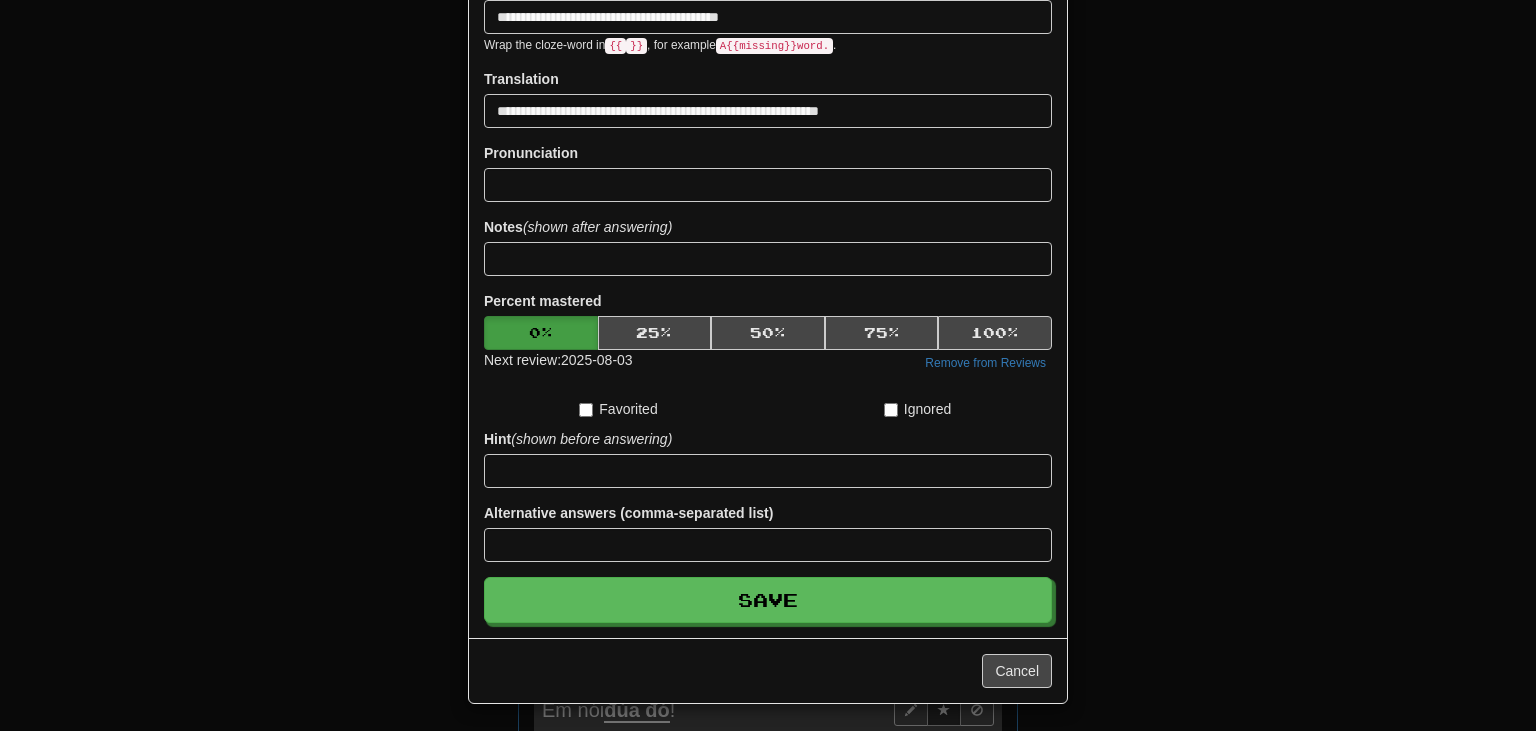 click on "**********" at bounding box center (768, 279) 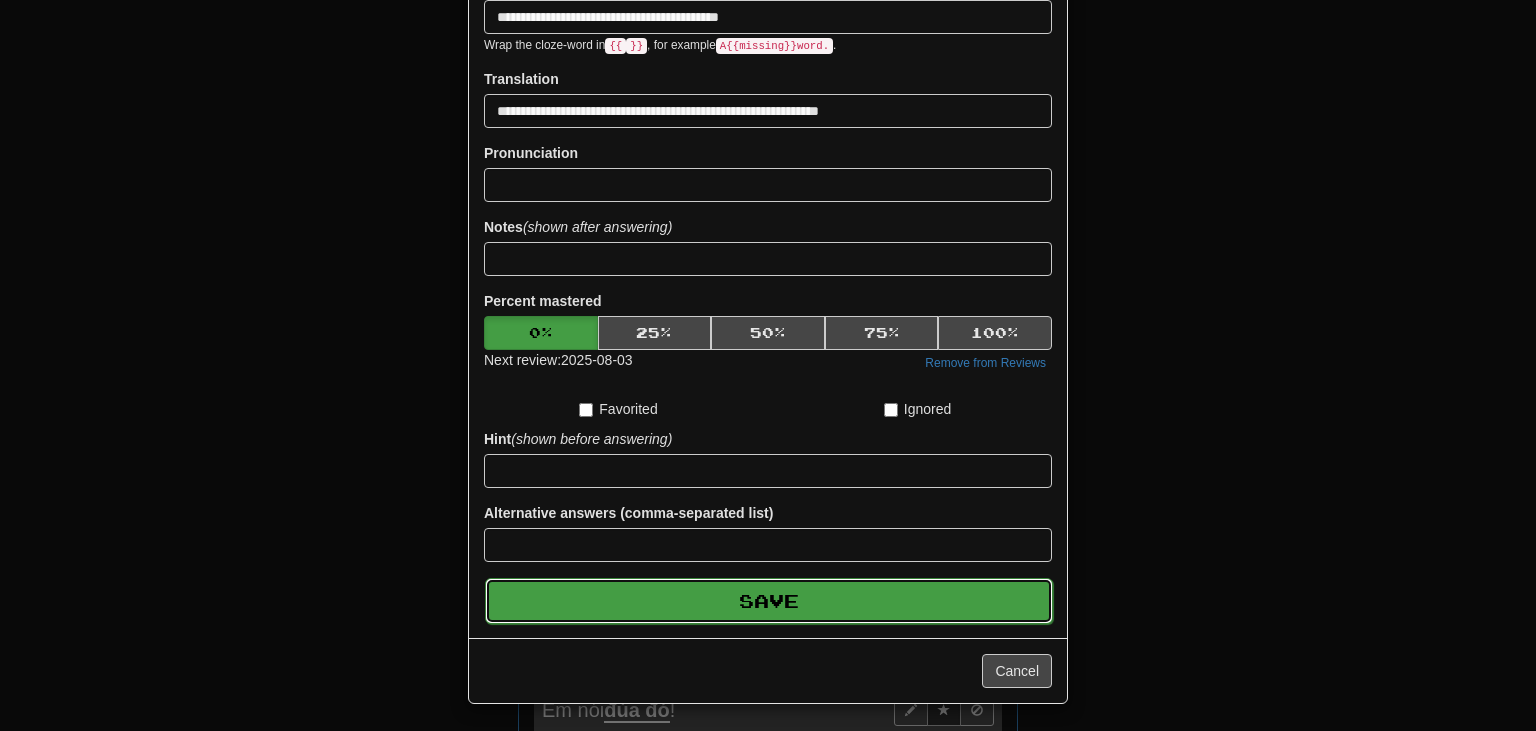 click on "Save" at bounding box center (769, 601) 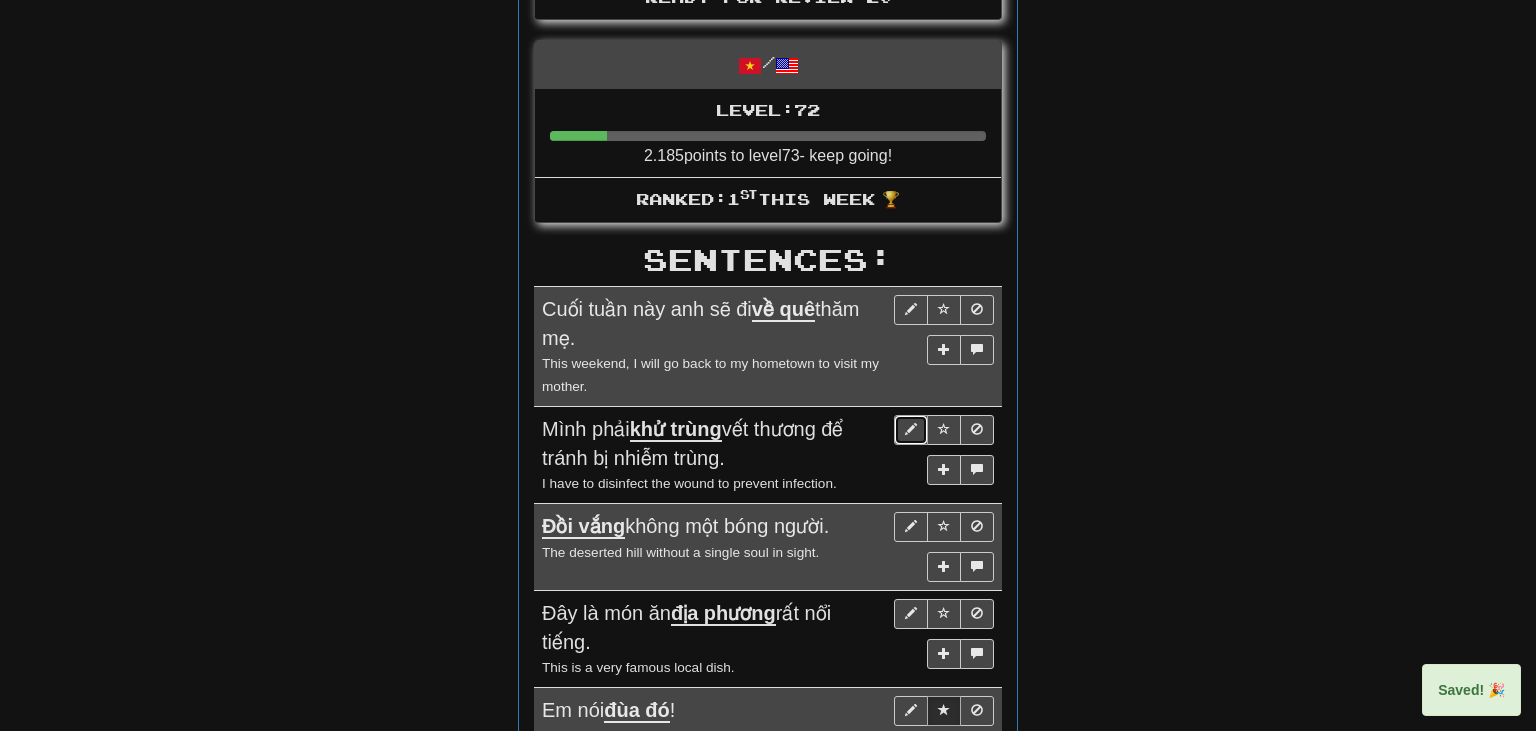 click at bounding box center (911, 429) 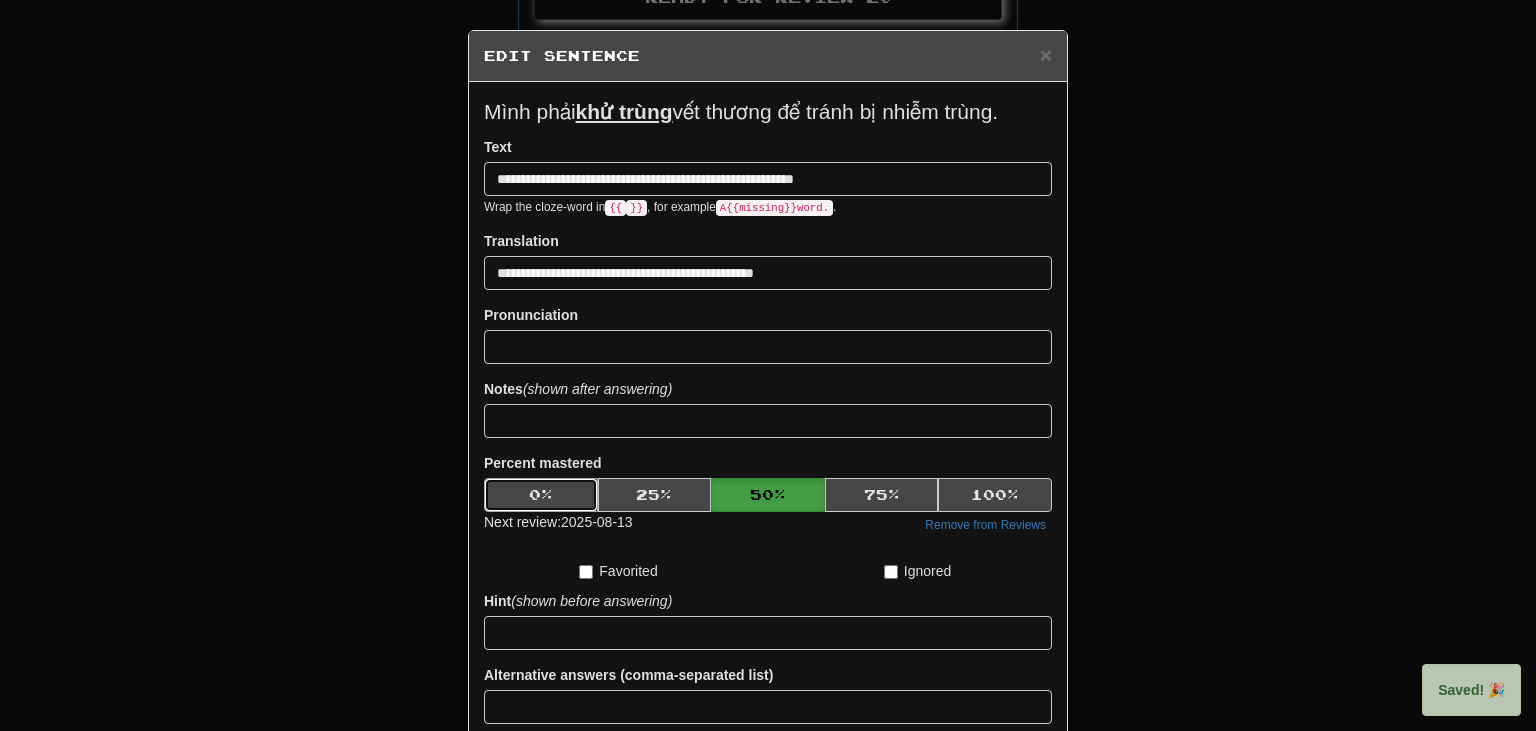 click on "0 %" at bounding box center [541, 495] 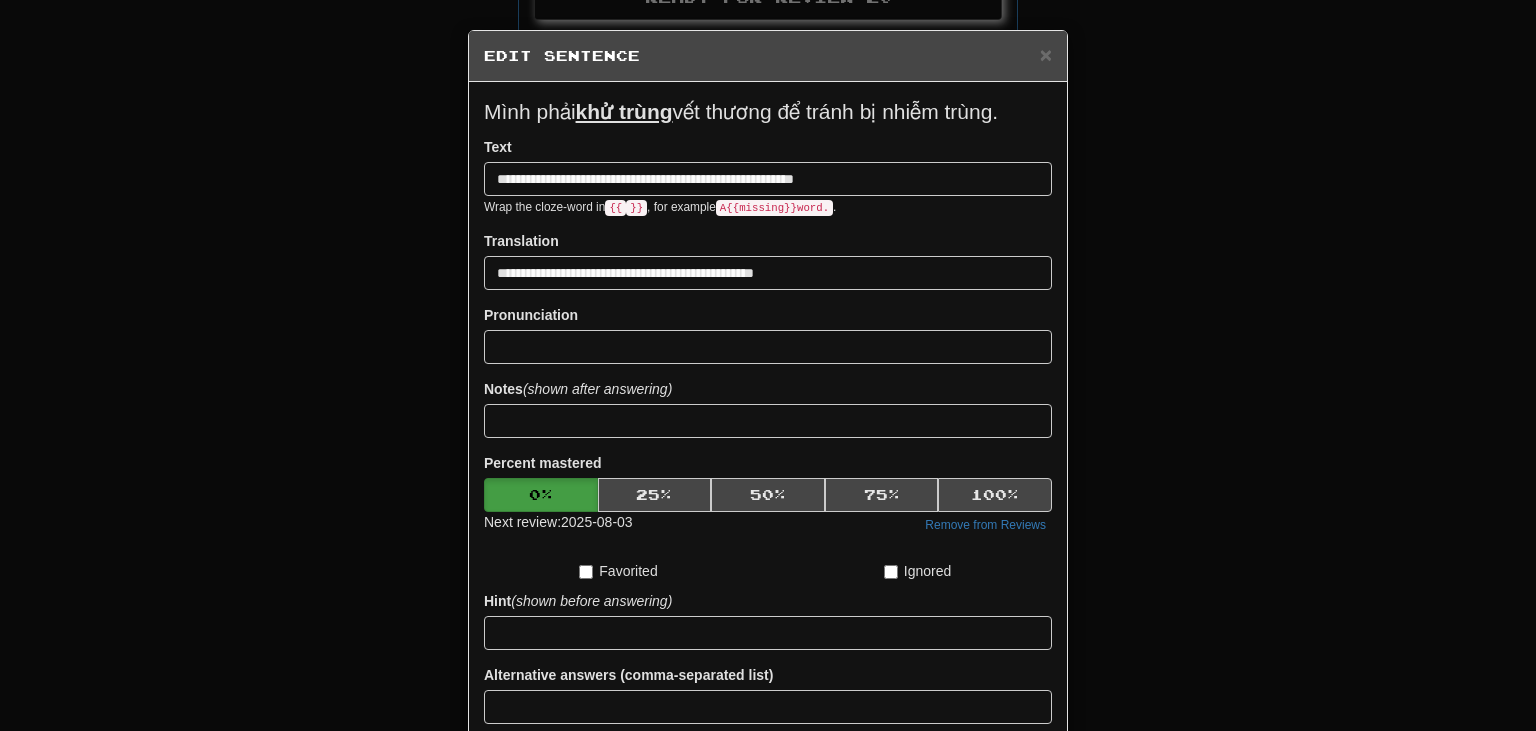 scroll, scrollTop: 162, scrollLeft: 0, axis: vertical 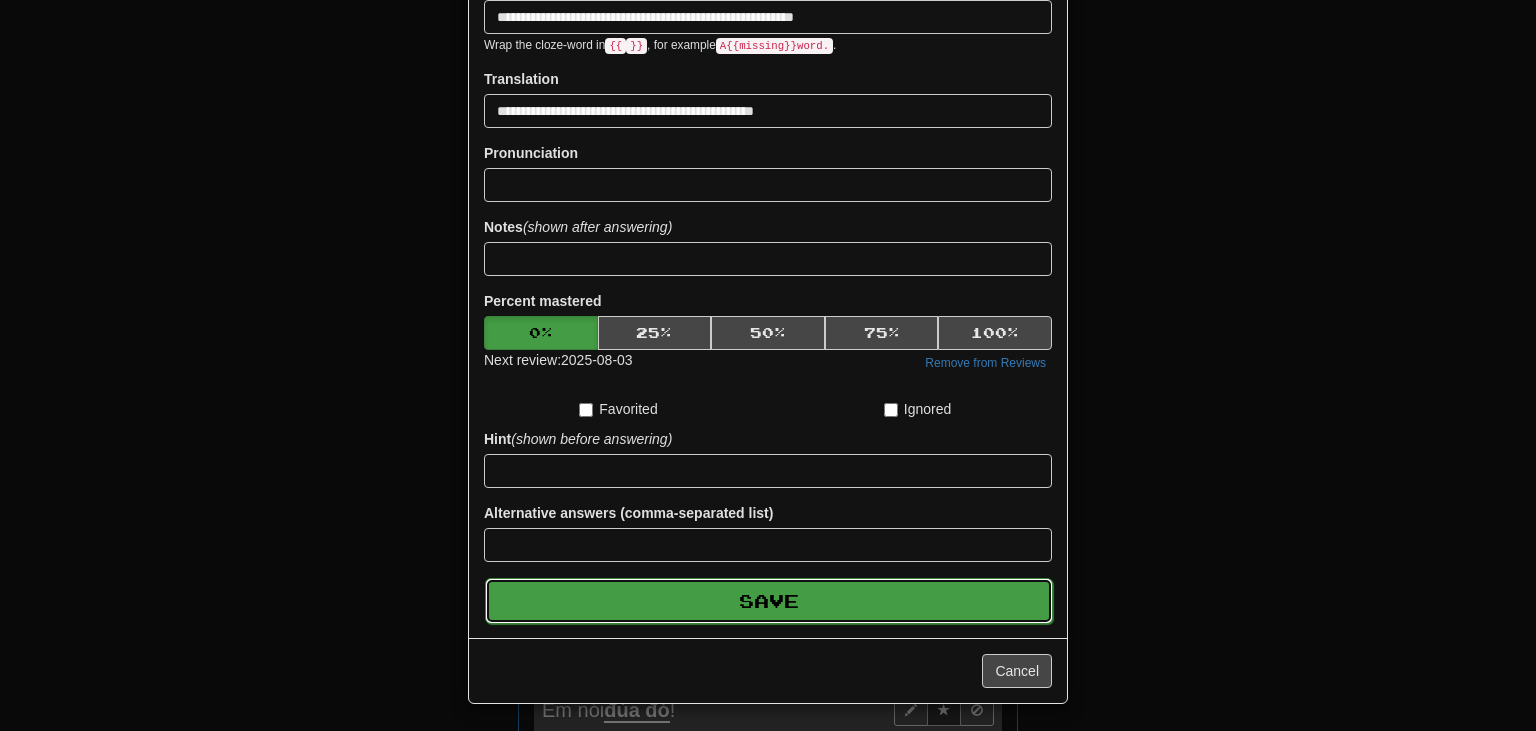 click on "Save" at bounding box center (769, 601) 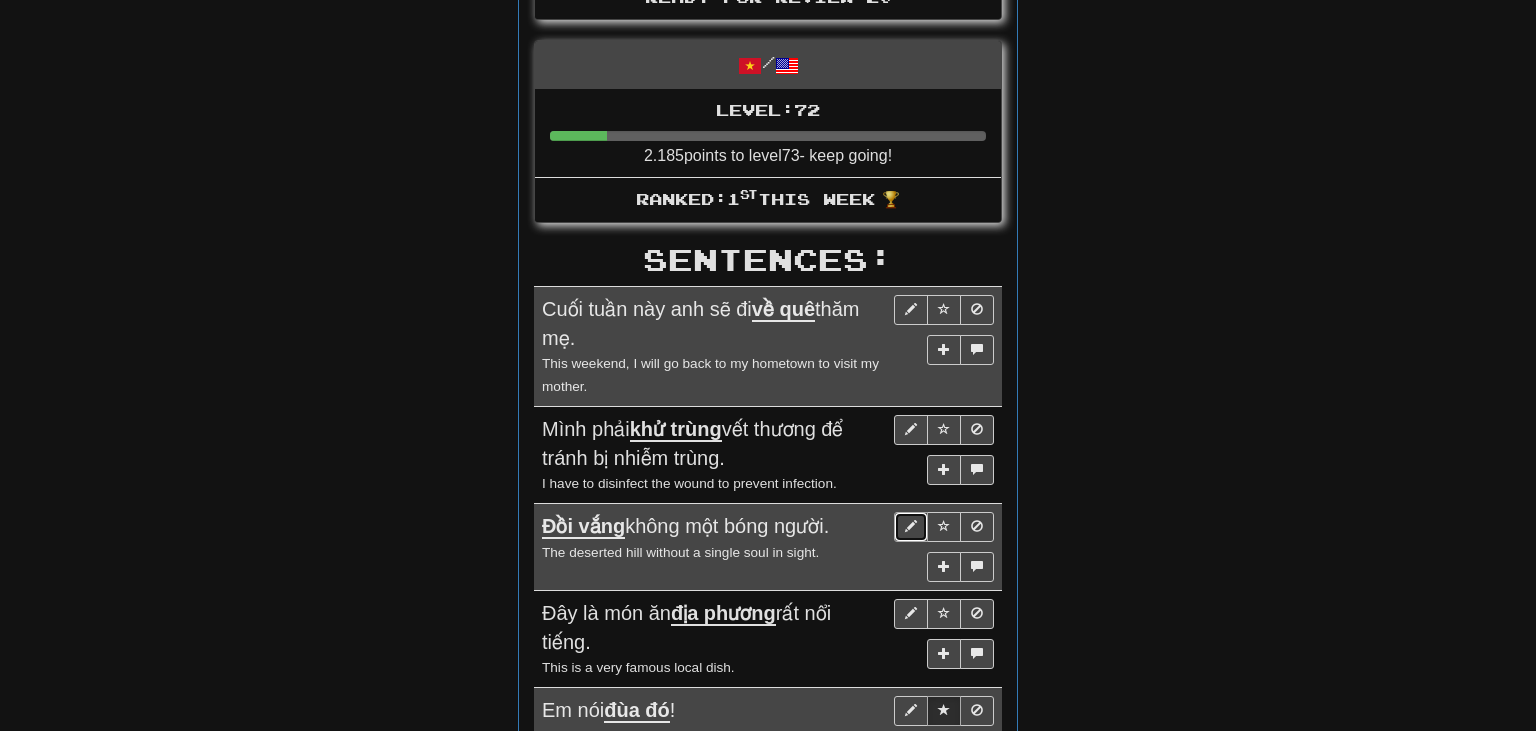 click at bounding box center [911, 526] 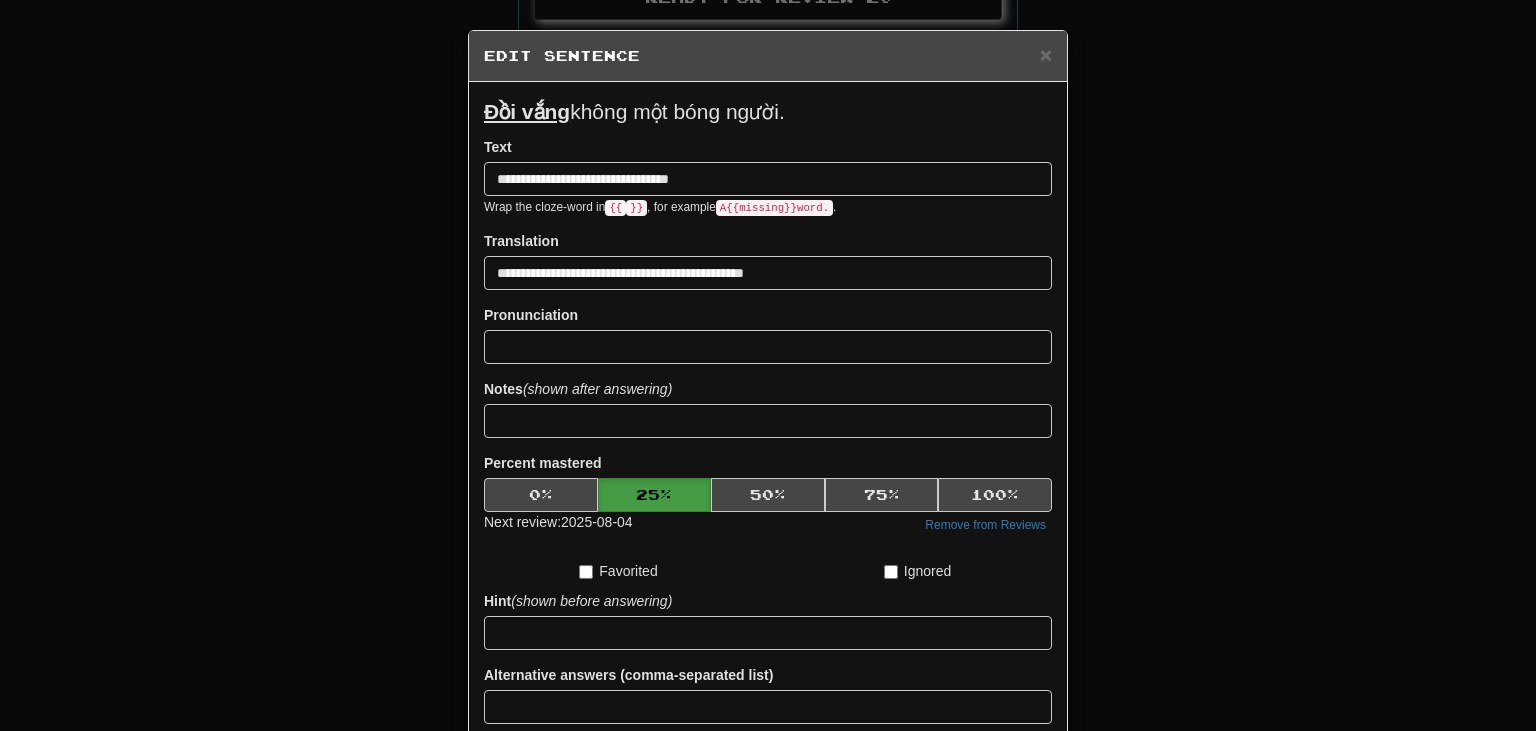 scroll, scrollTop: 162, scrollLeft: 0, axis: vertical 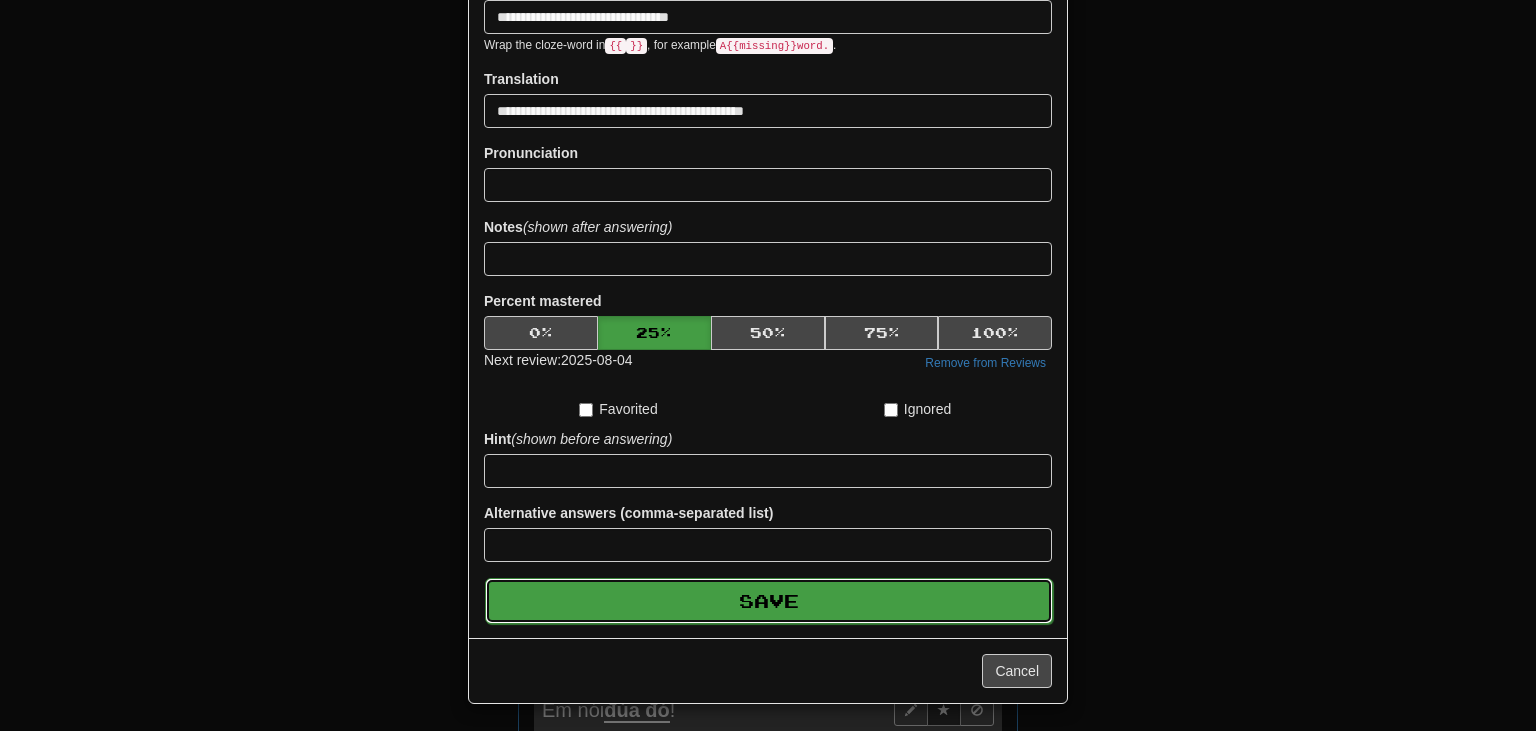 click on "Save" at bounding box center (769, 601) 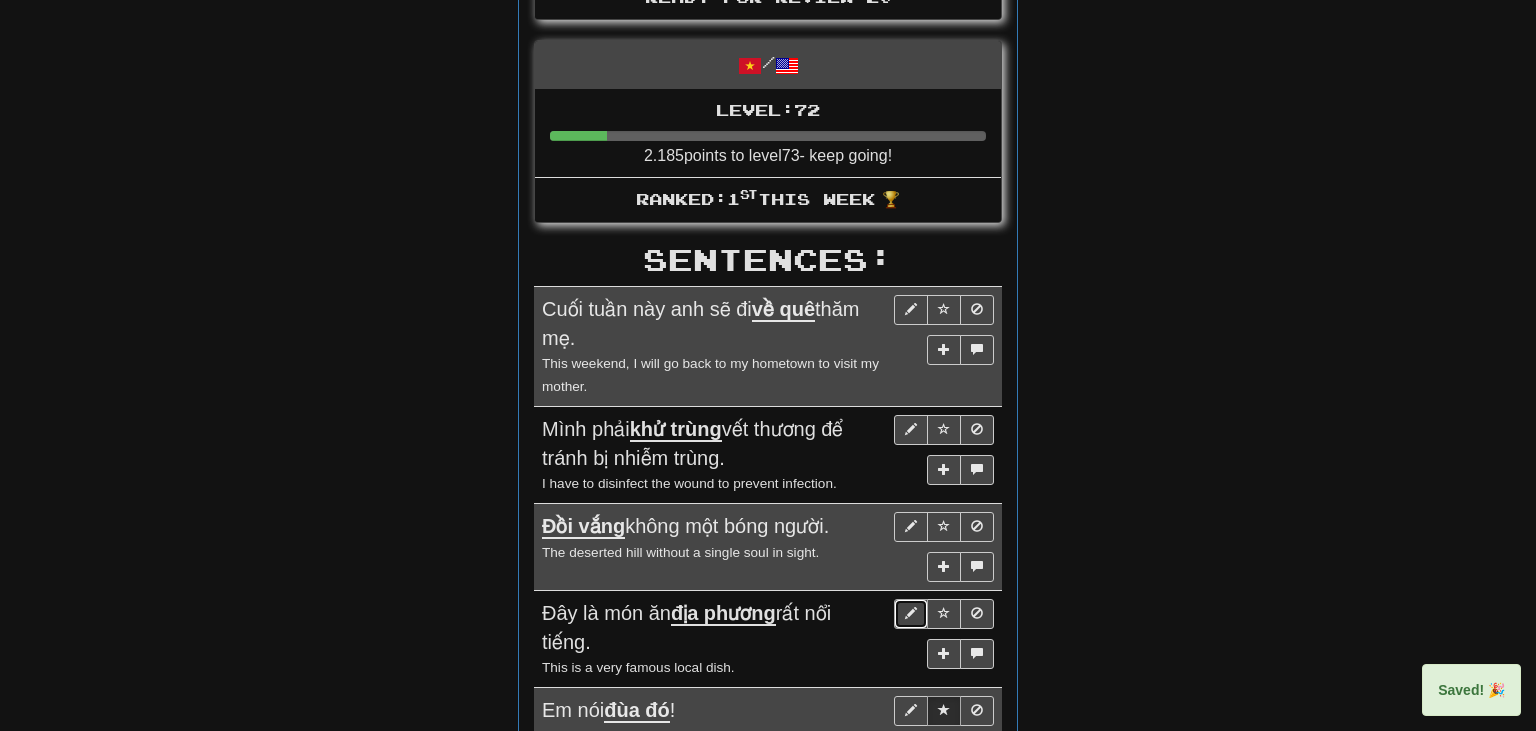click at bounding box center (911, 613) 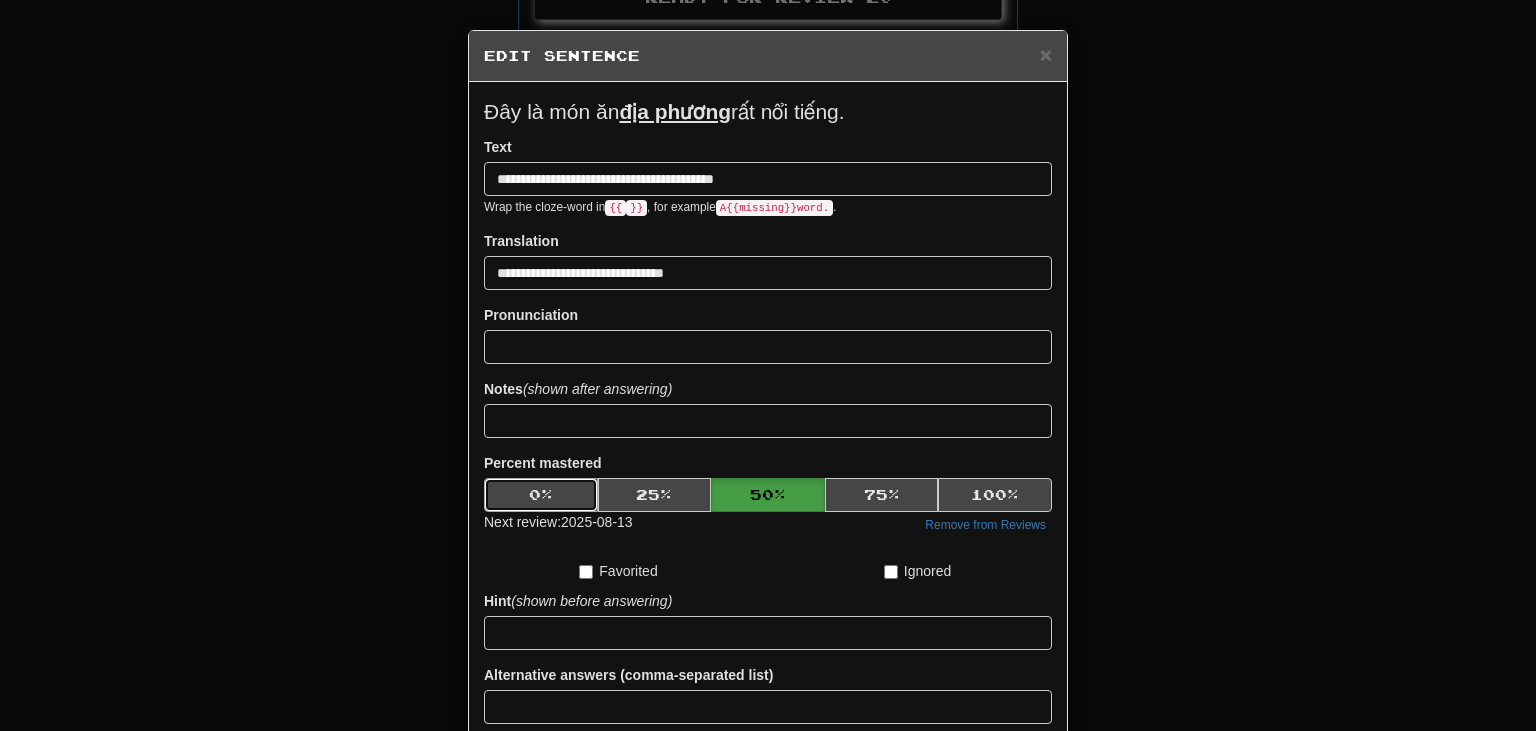 click on "0 %" at bounding box center [541, 495] 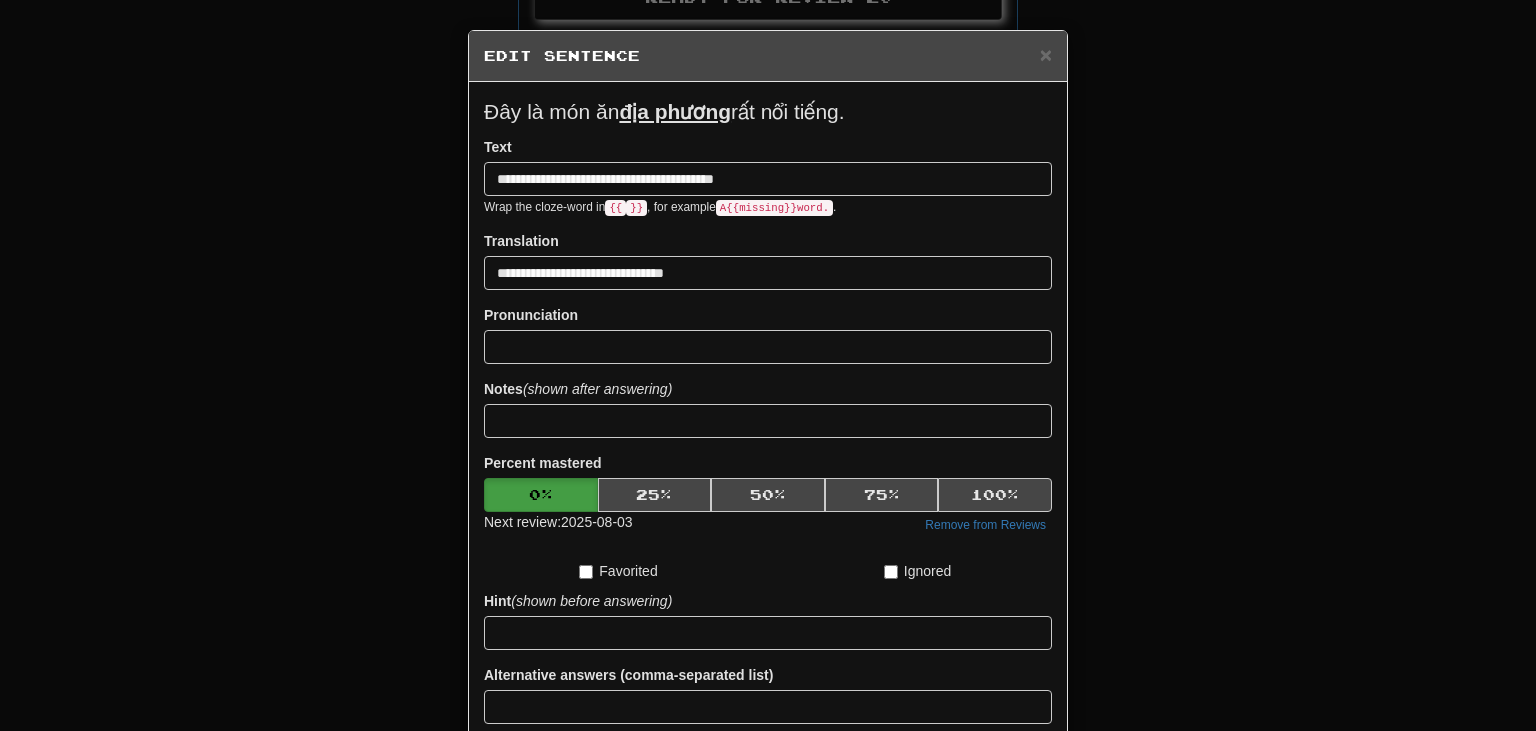 scroll, scrollTop: 162, scrollLeft: 0, axis: vertical 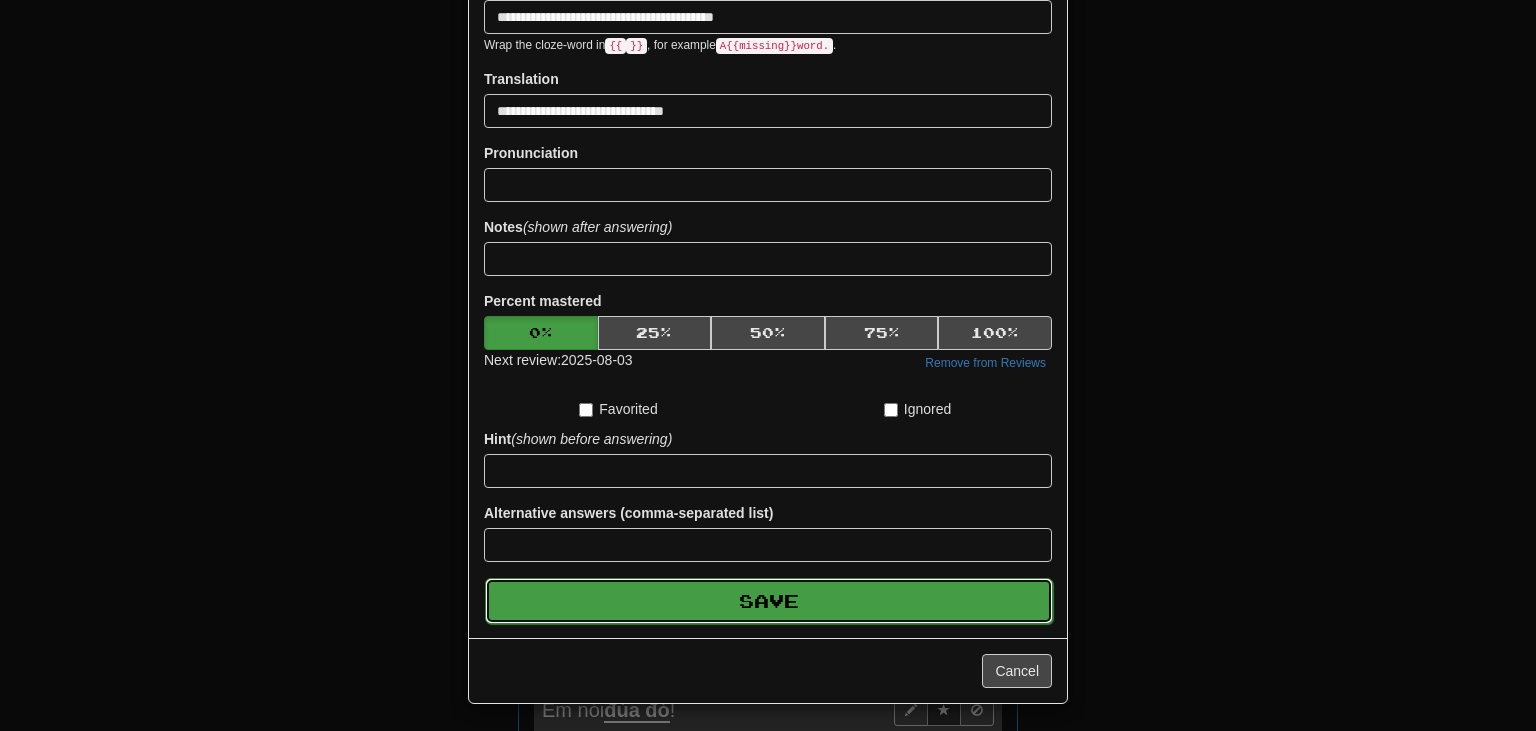click on "Save" at bounding box center (769, 601) 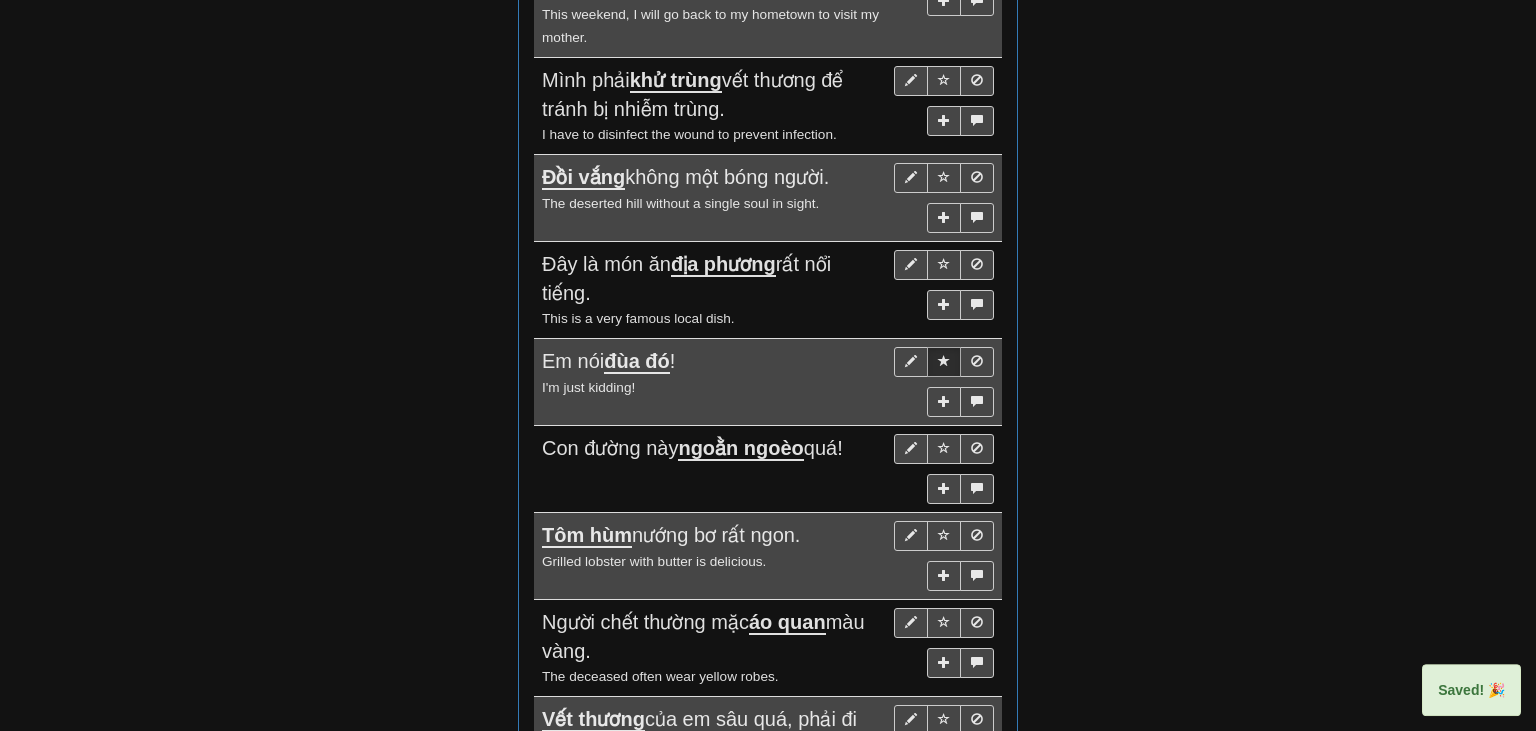 scroll, scrollTop: 1123, scrollLeft: 0, axis: vertical 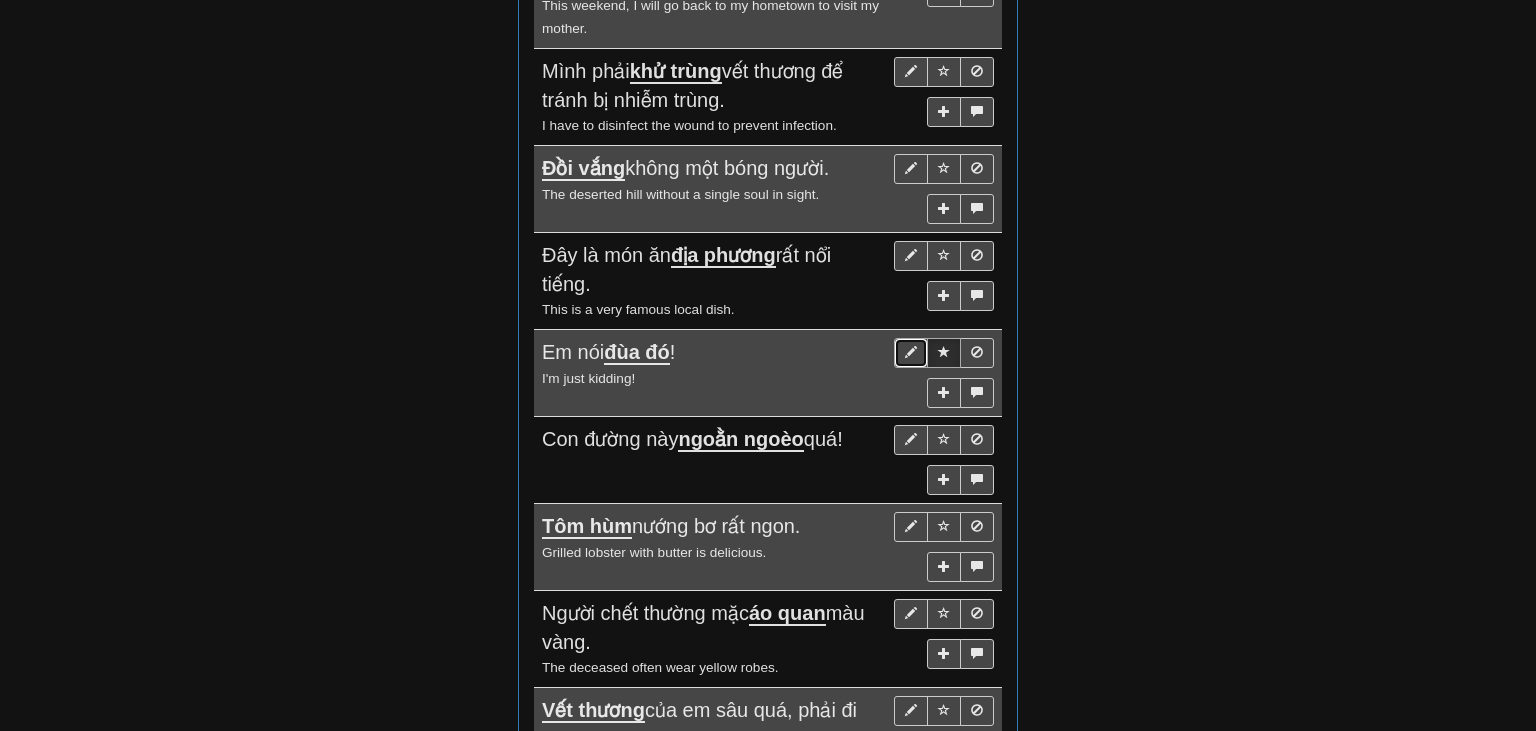 click at bounding box center (911, 353) 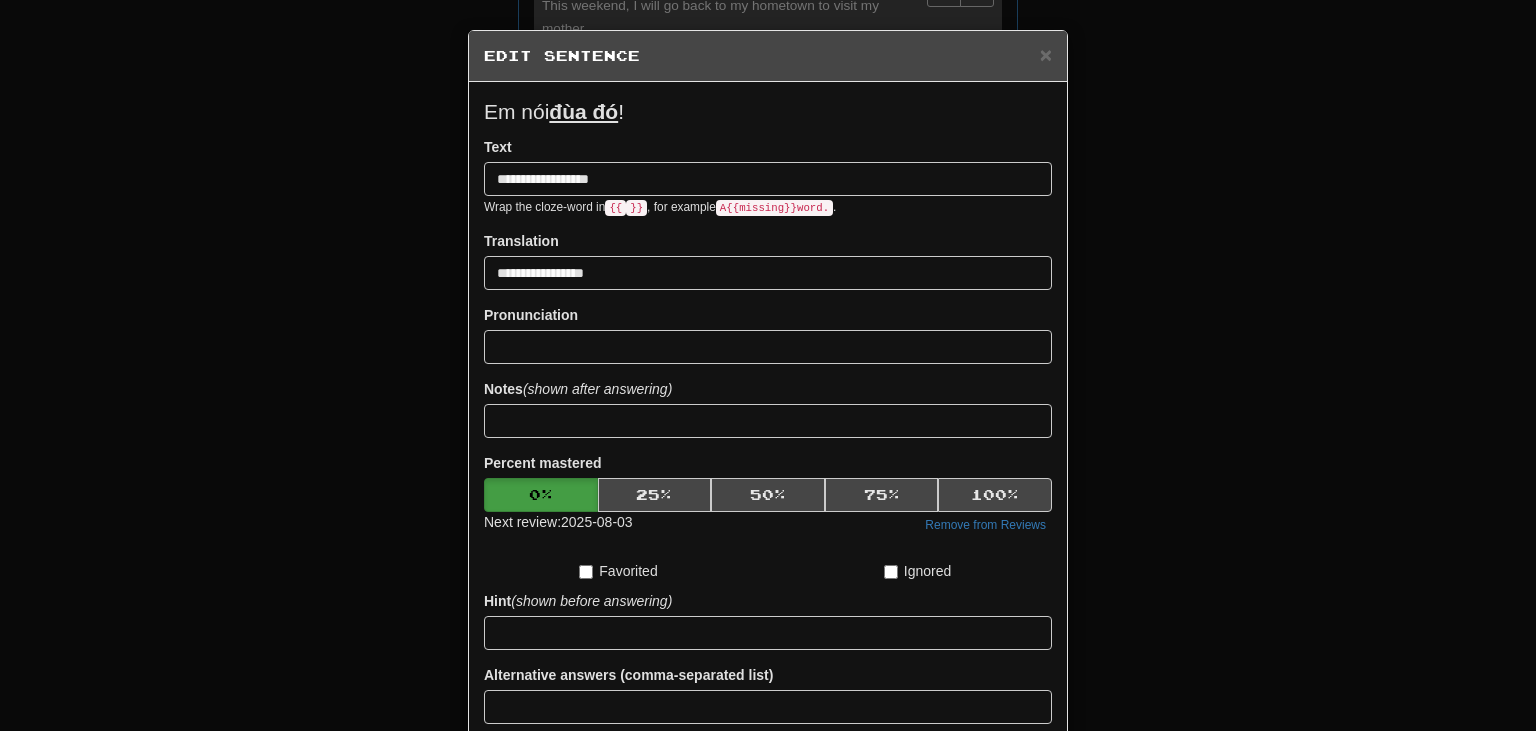 scroll, scrollTop: 162, scrollLeft: 0, axis: vertical 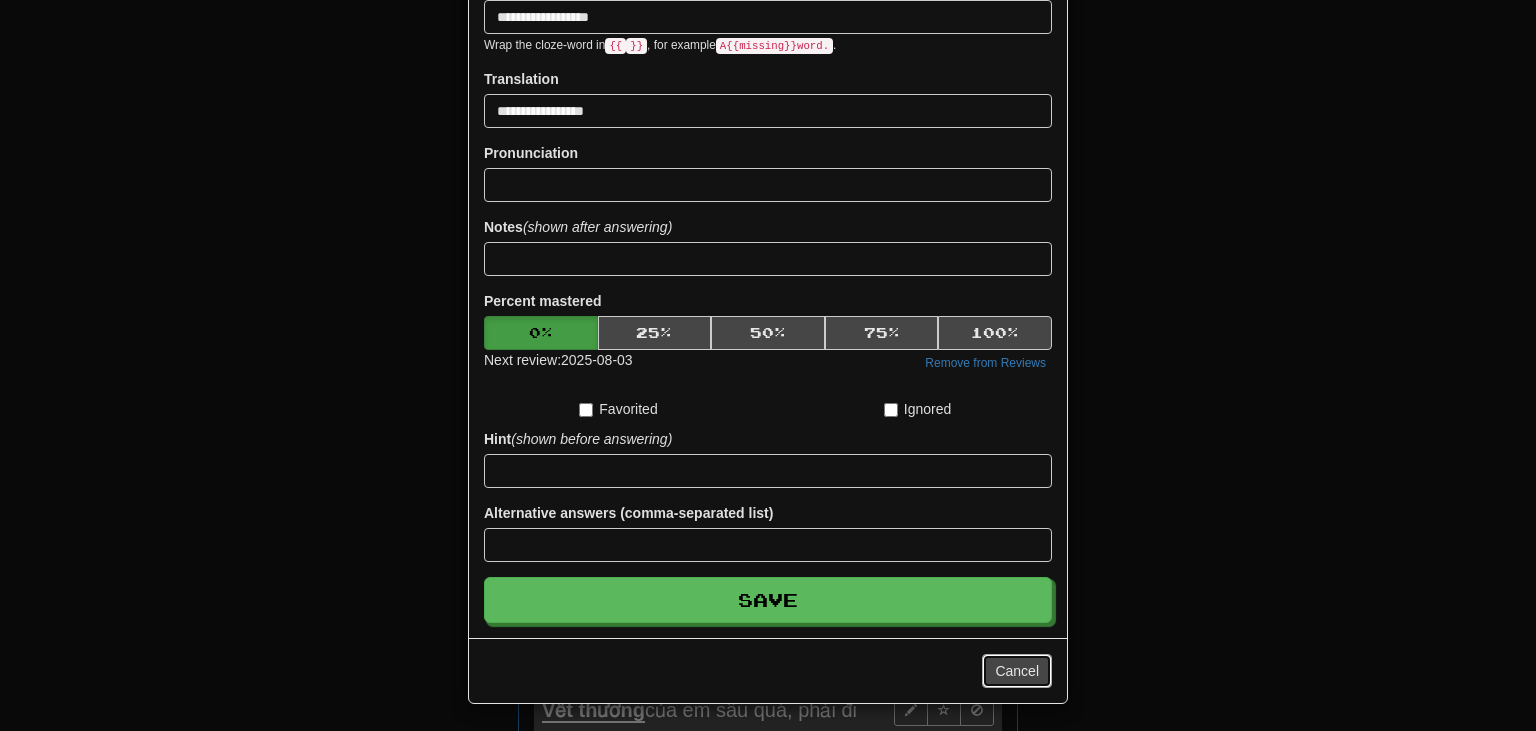 click on "Cancel" at bounding box center (1017, 671) 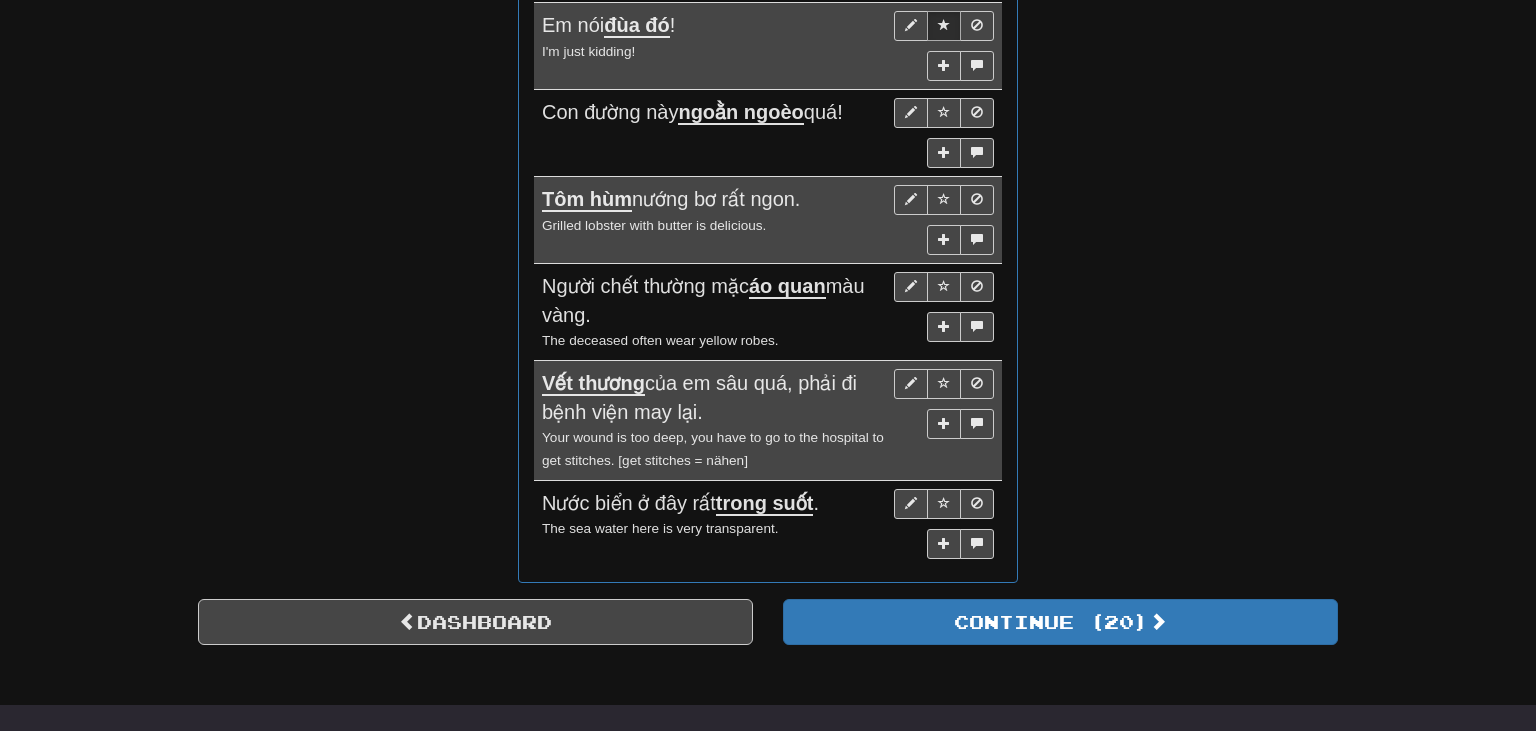 scroll, scrollTop: 1453, scrollLeft: 0, axis: vertical 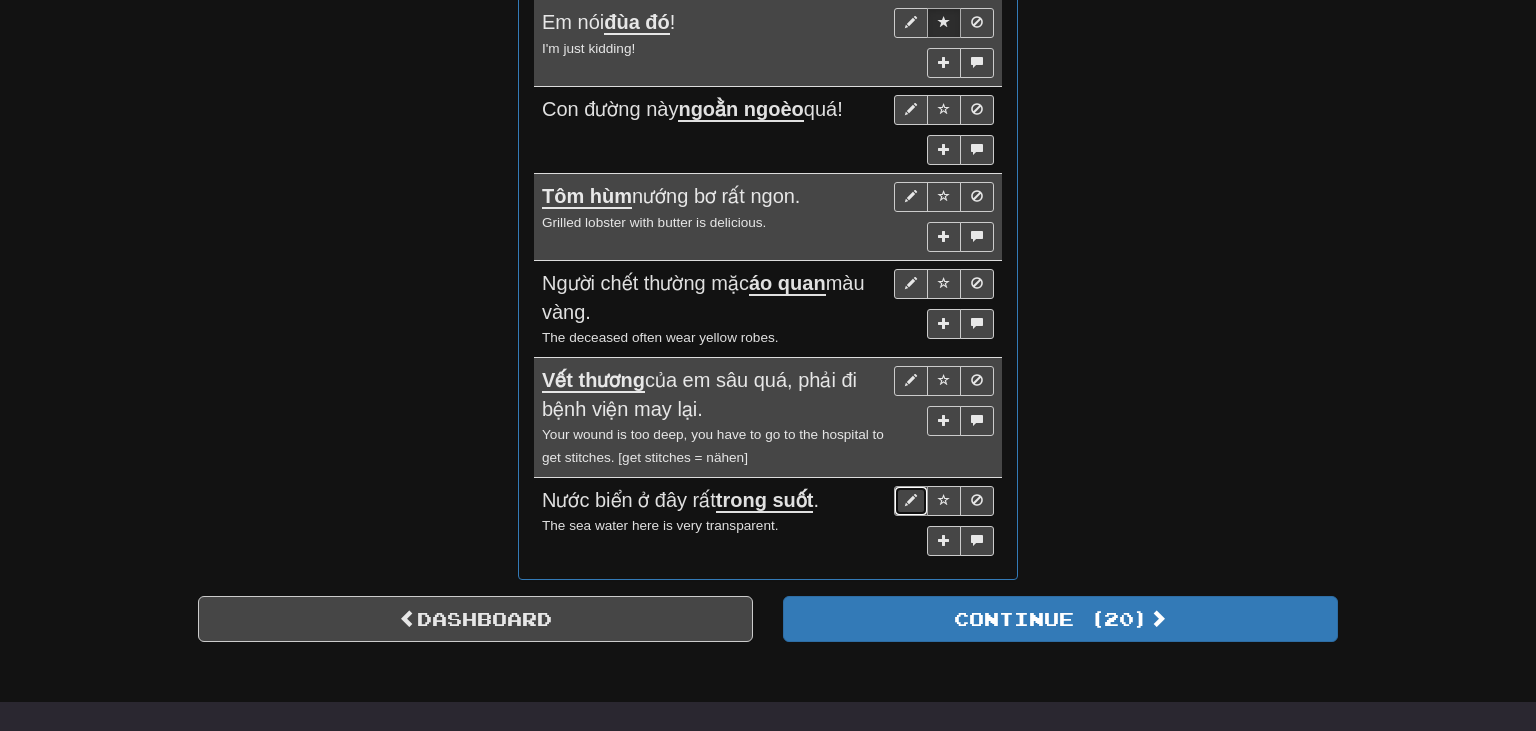 click at bounding box center [911, 500] 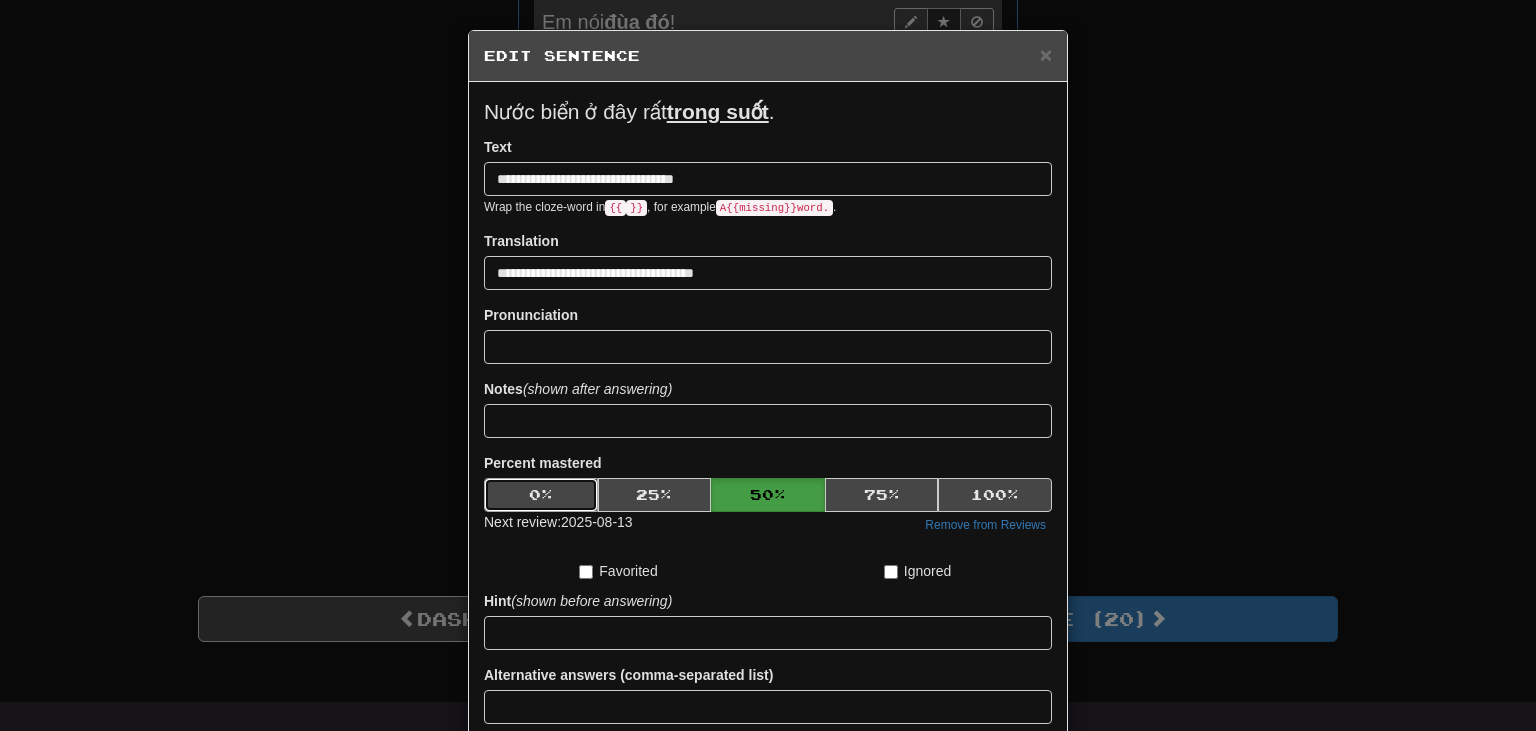 click on "0 %" at bounding box center [541, 495] 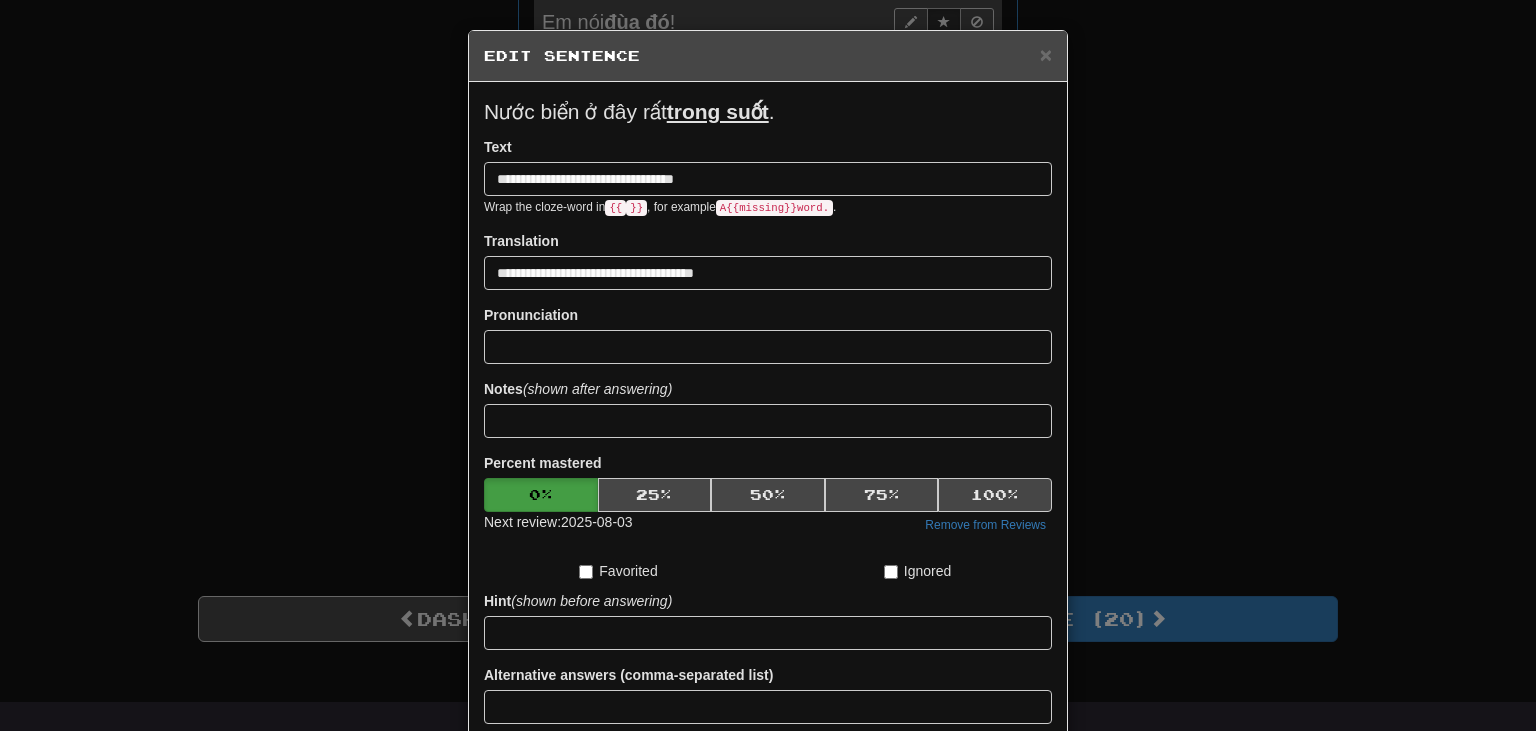 scroll, scrollTop: 162, scrollLeft: 0, axis: vertical 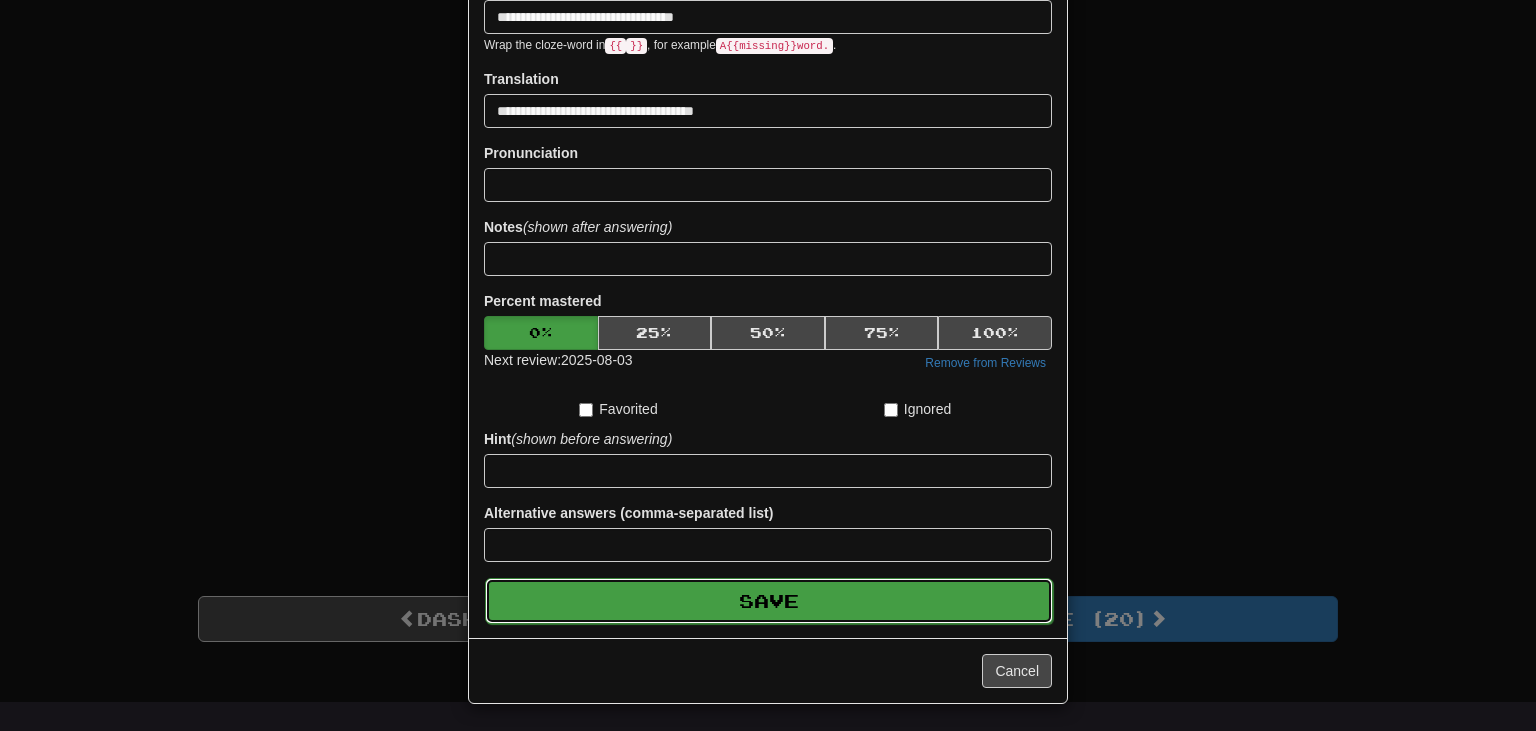 click on "Save" at bounding box center (769, 601) 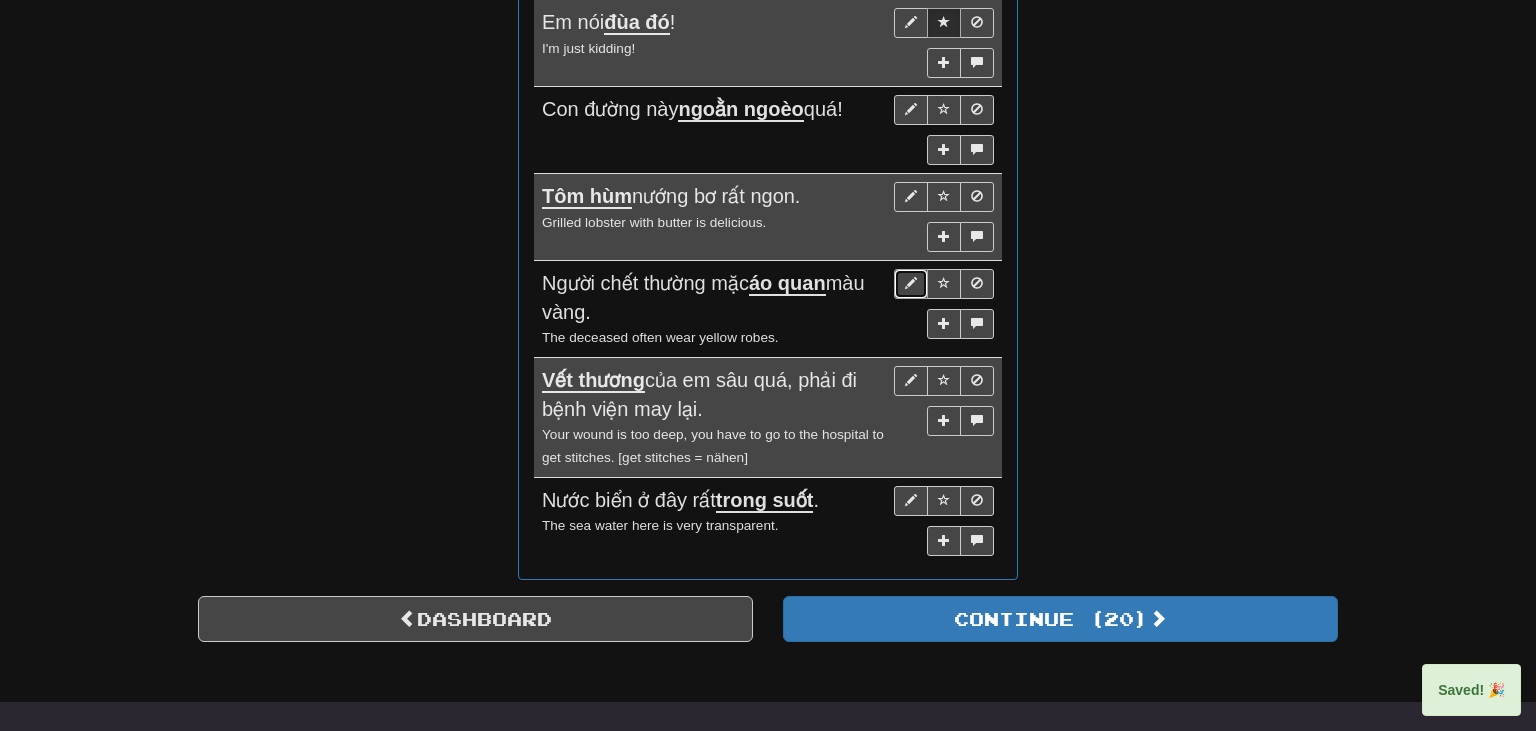 click at bounding box center (911, 283) 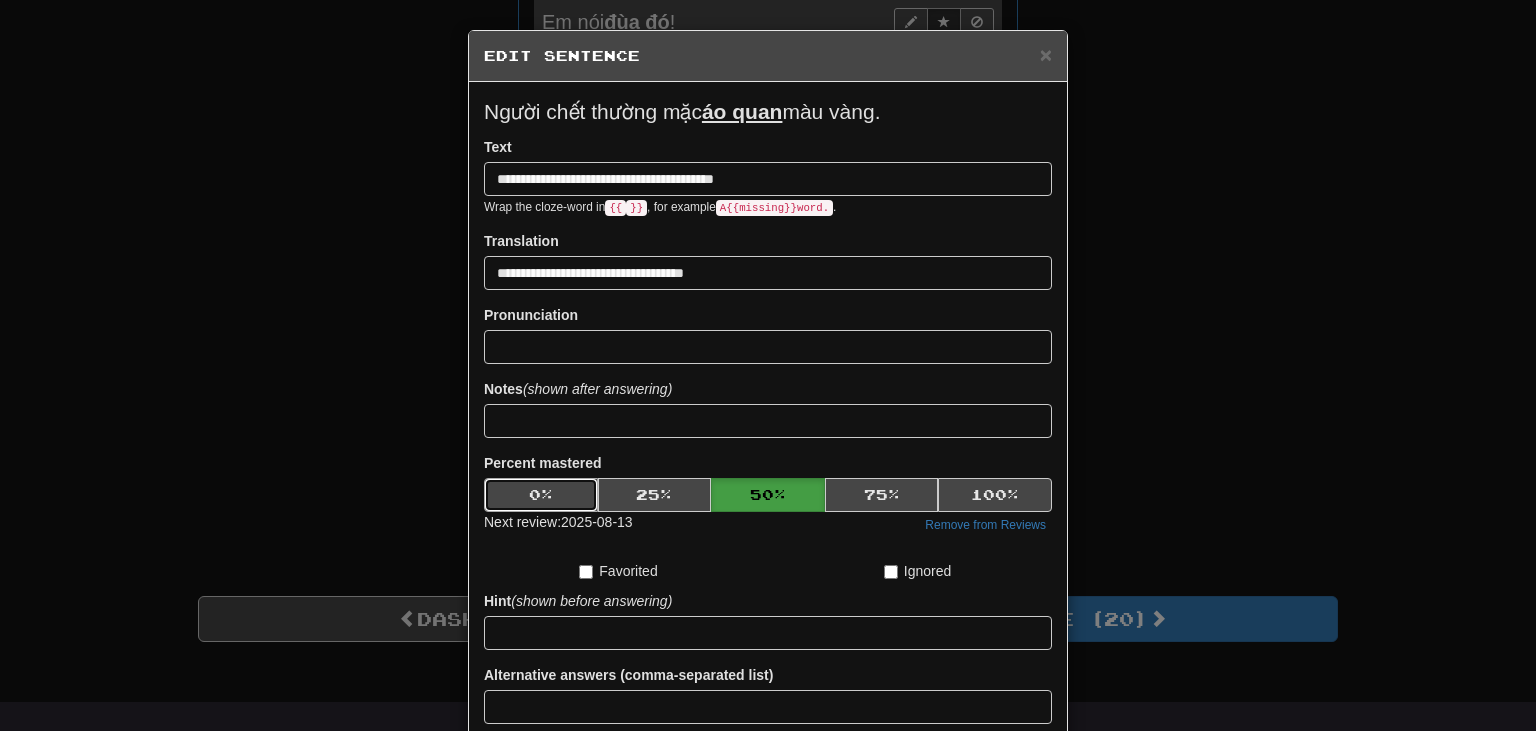 click on "0 %" at bounding box center (541, 495) 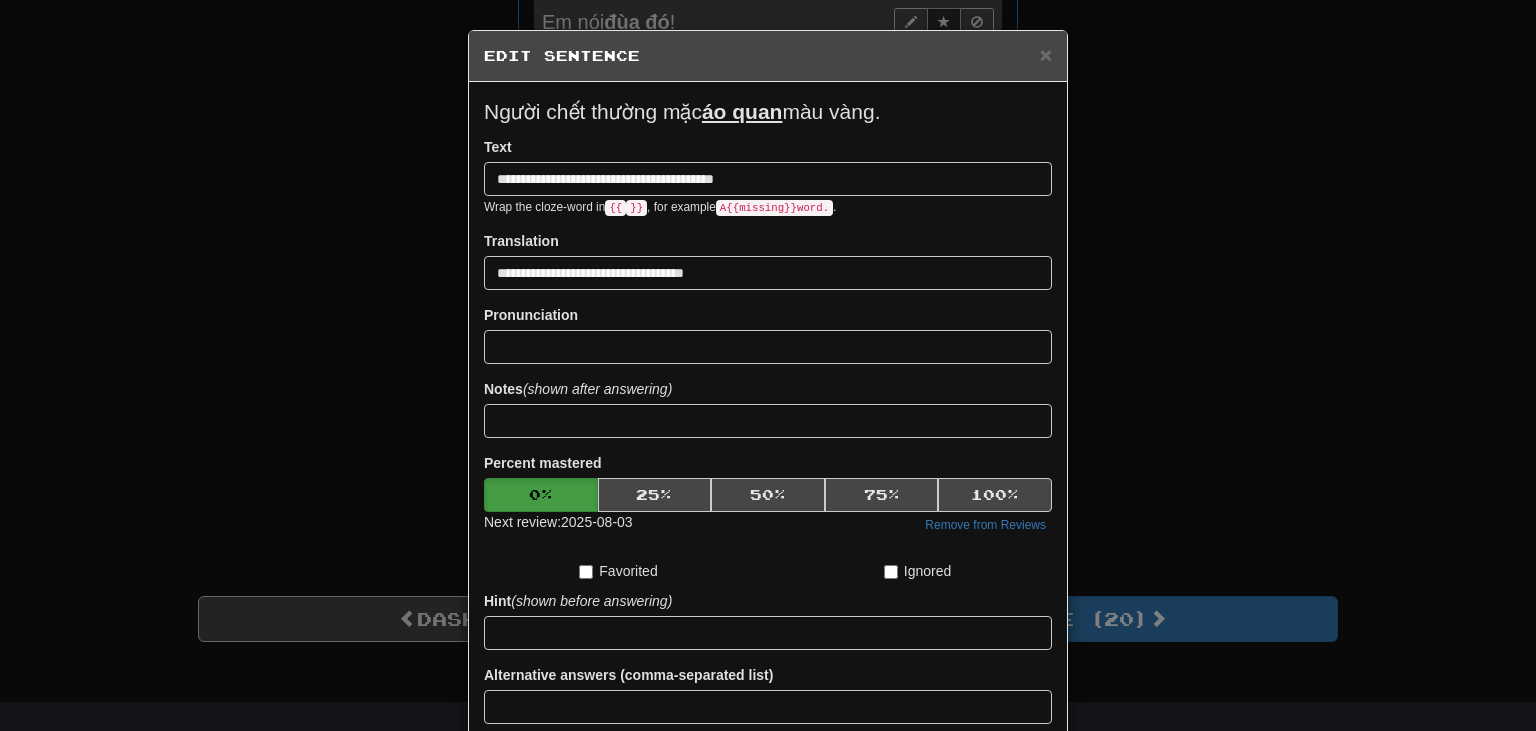 scroll, scrollTop: 162, scrollLeft: 0, axis: vertical 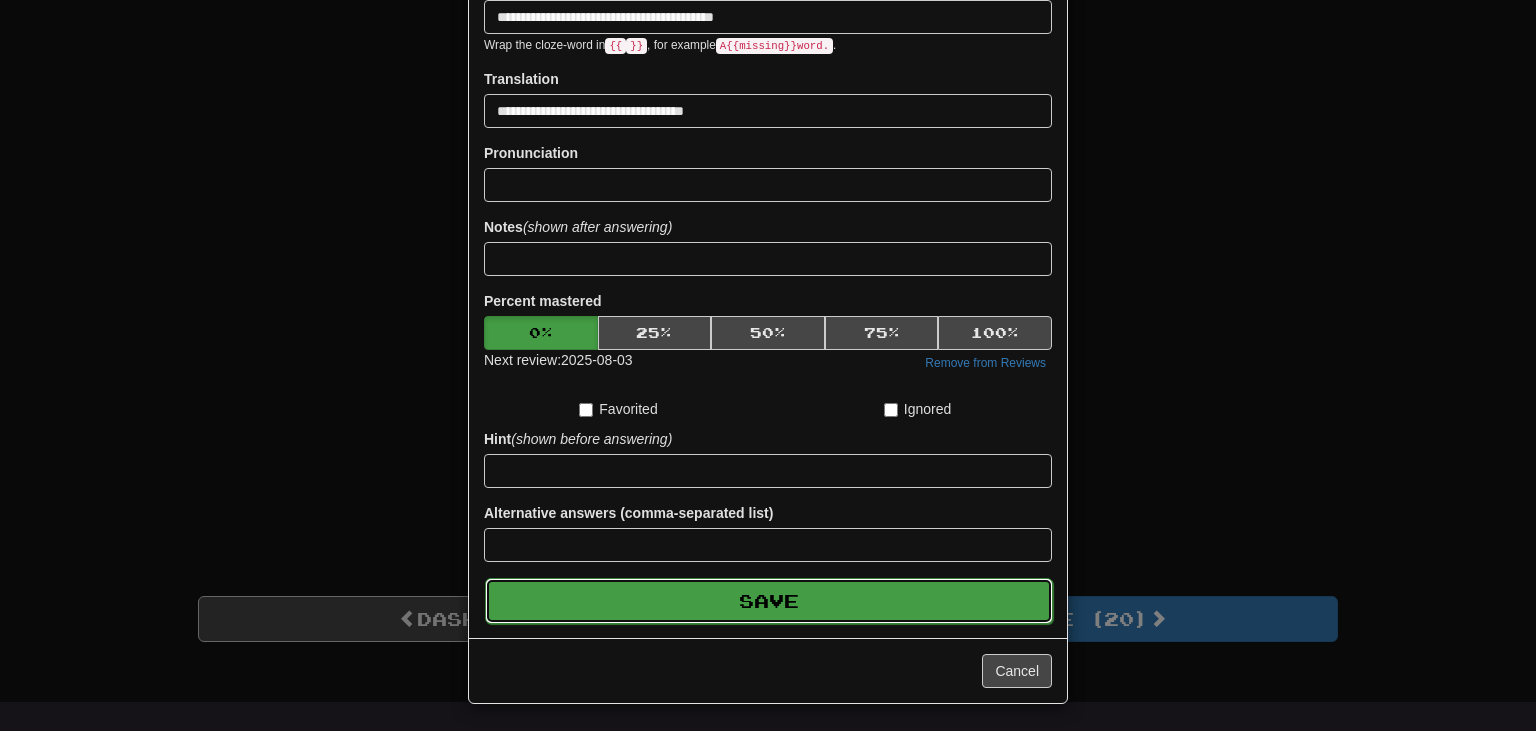 click on "Save" at bounding box center [769, 601] 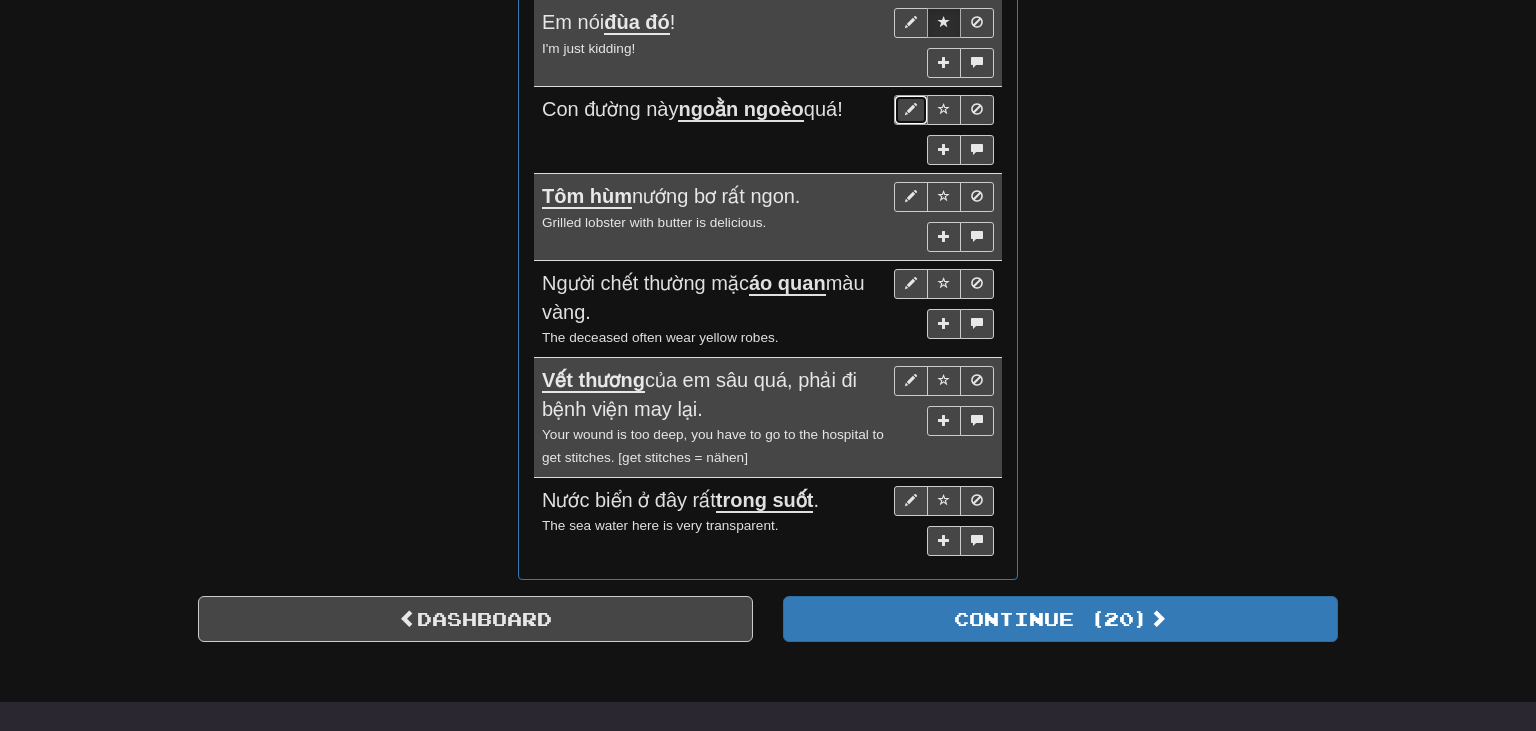 click at bounding box center (911, 109) 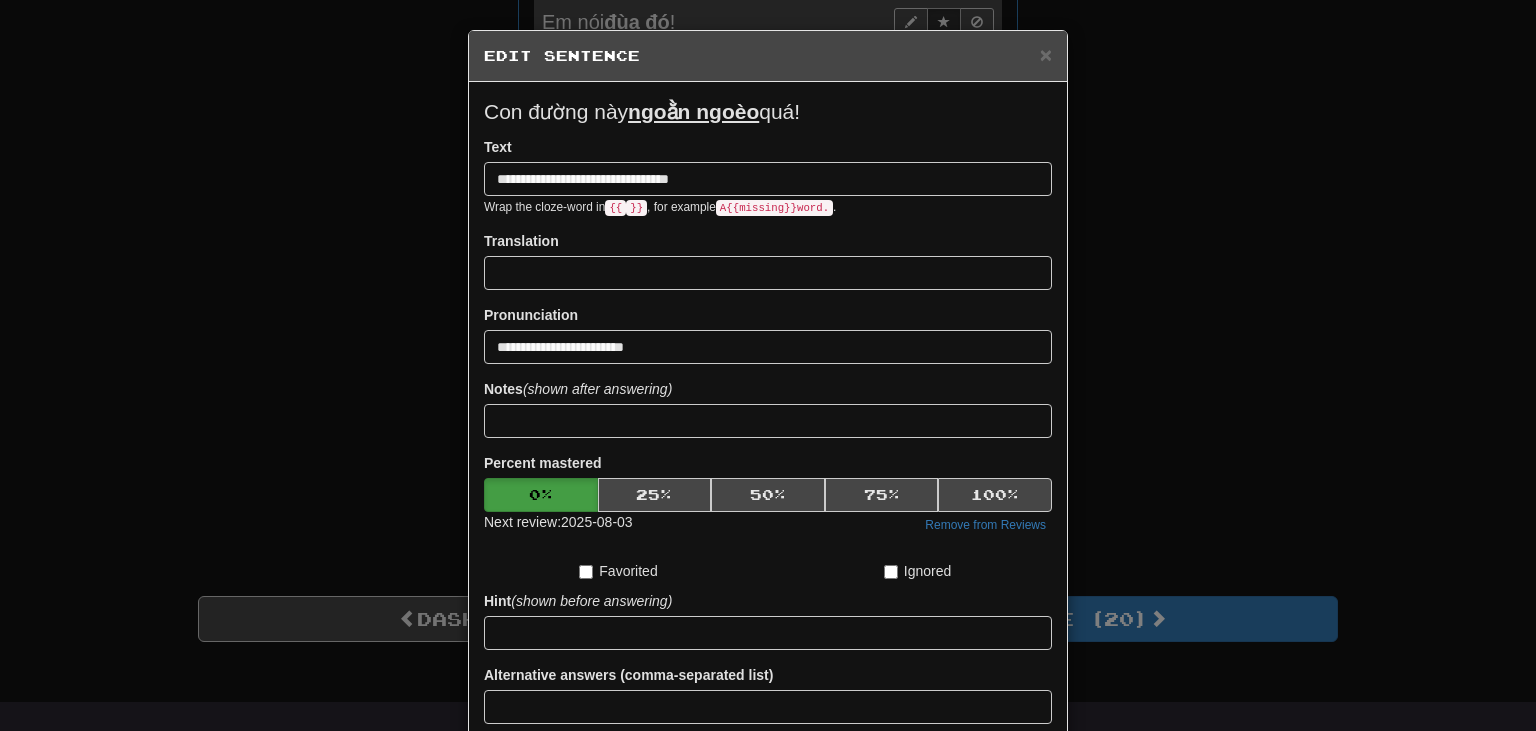 scroll, scrollTop: 162, scrollLeft: 0, axis: vertical 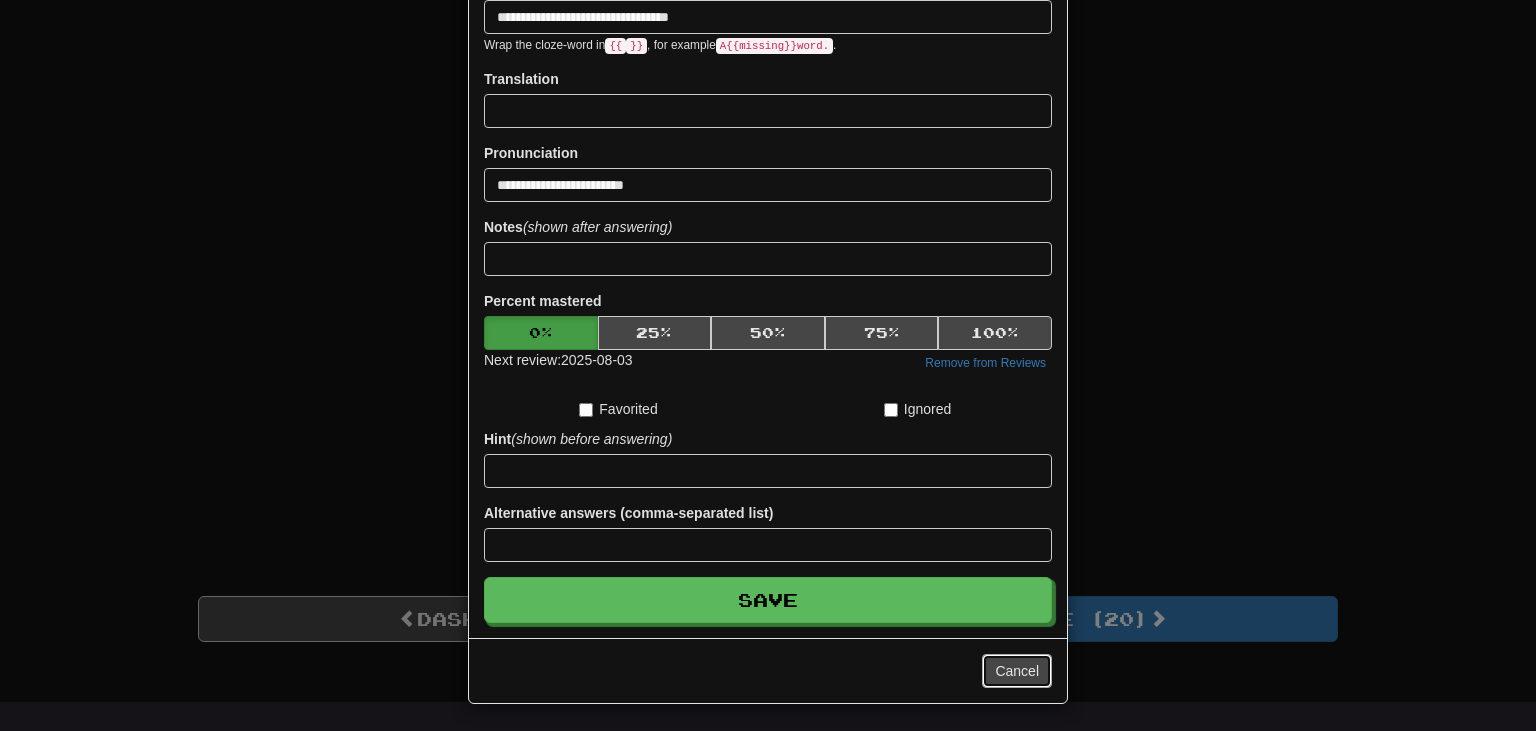 click on "Cancel" at bounding box center (1017, 671) 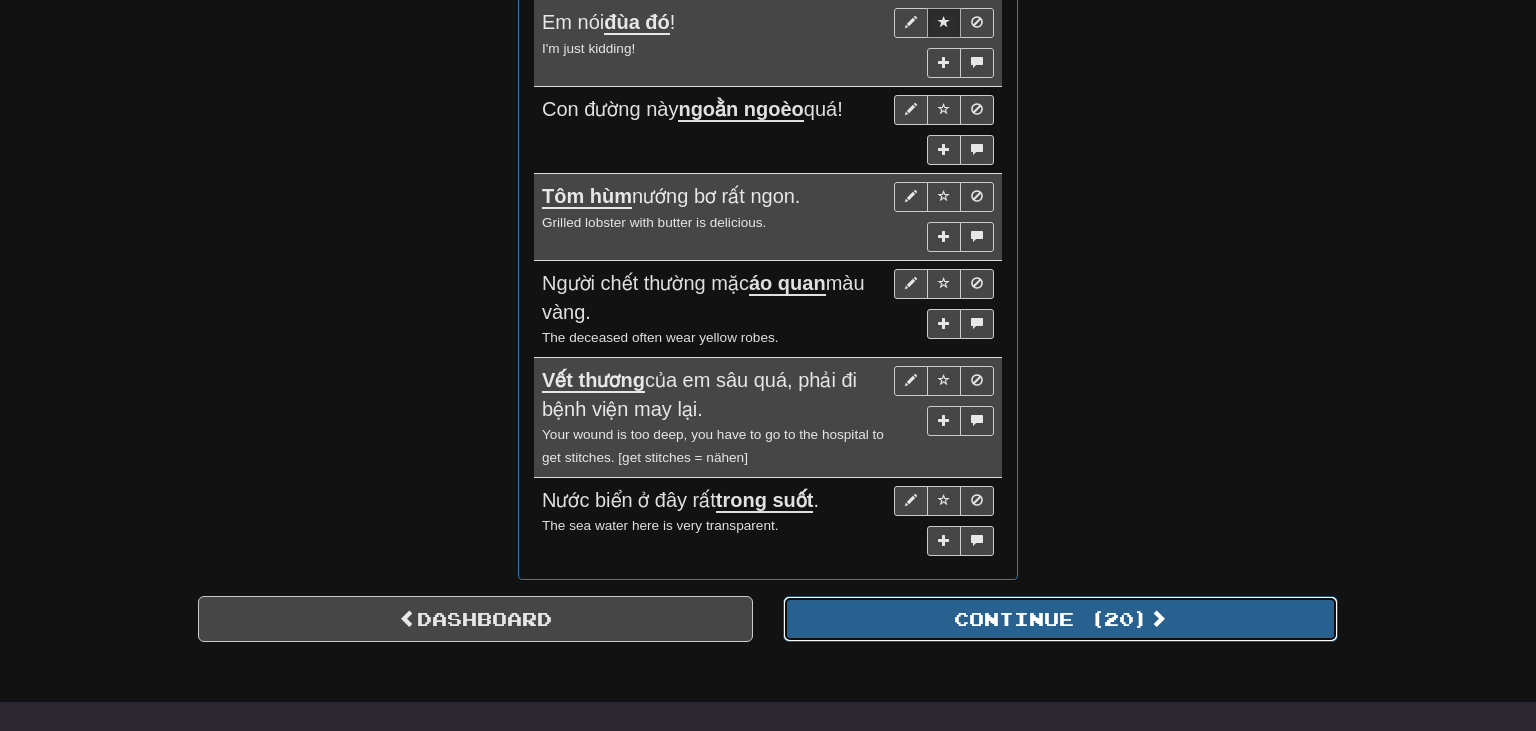 click on "Continue ( 20 )" at bounding box center (1060, 619) 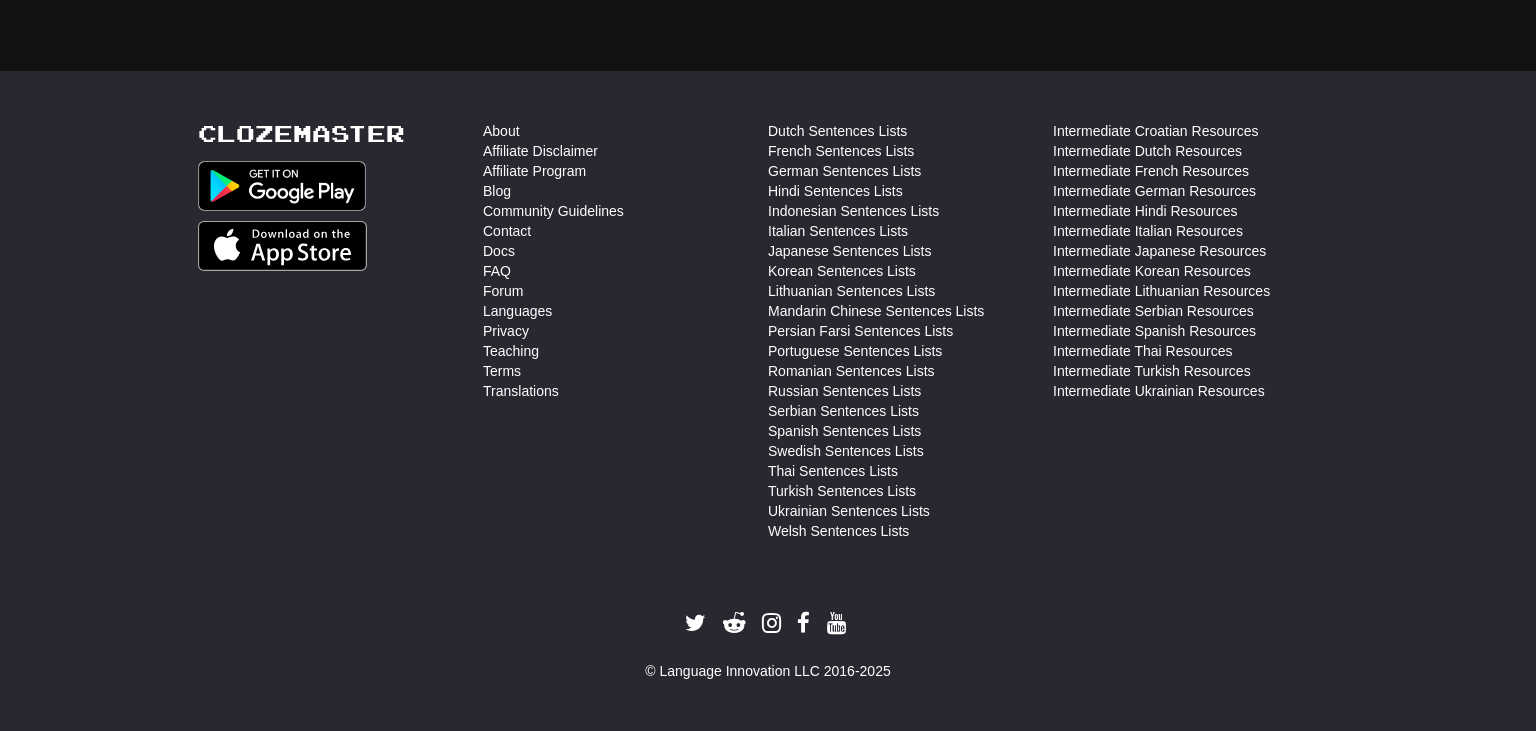 scroll, scrollTop: 0, scrollLeft: 0, axis: both 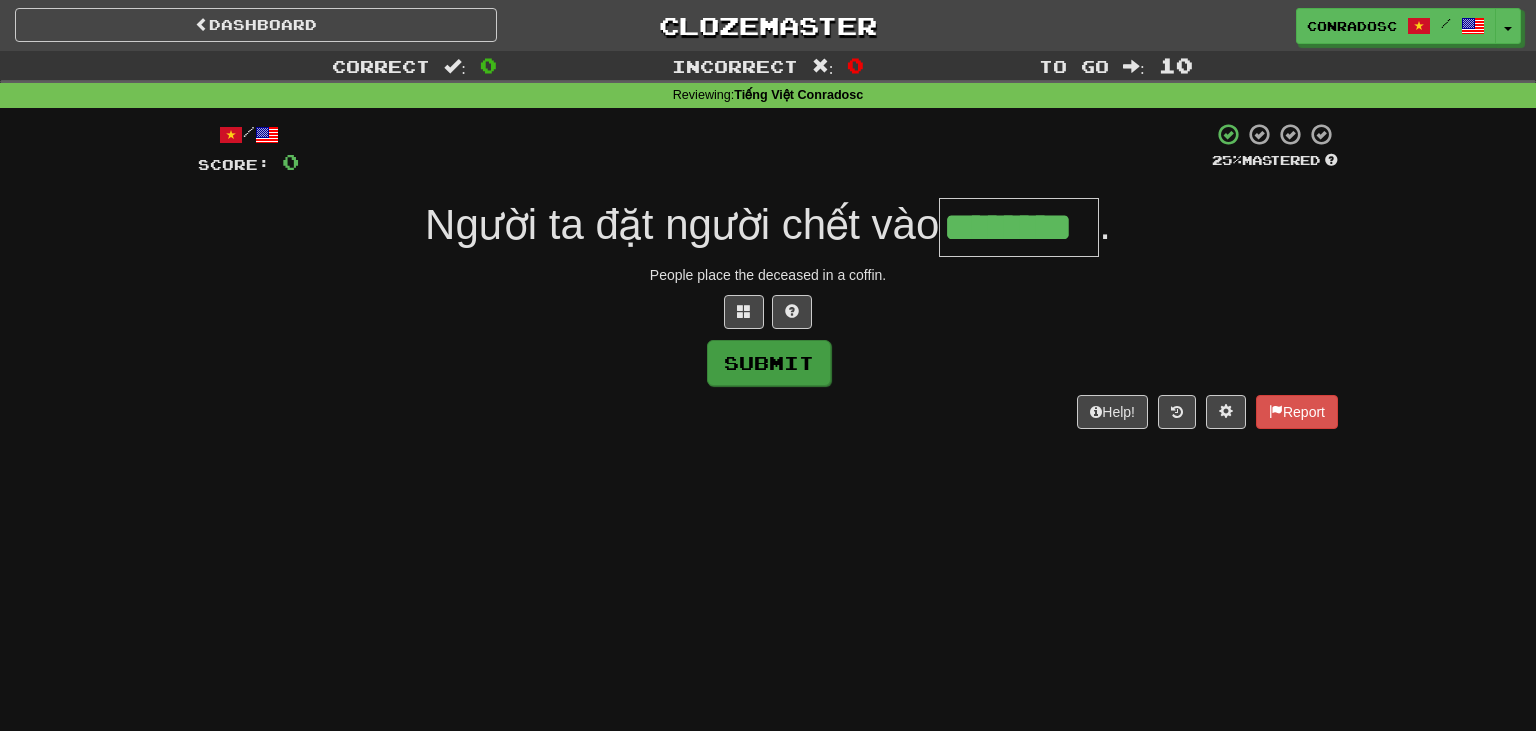 type on "********" 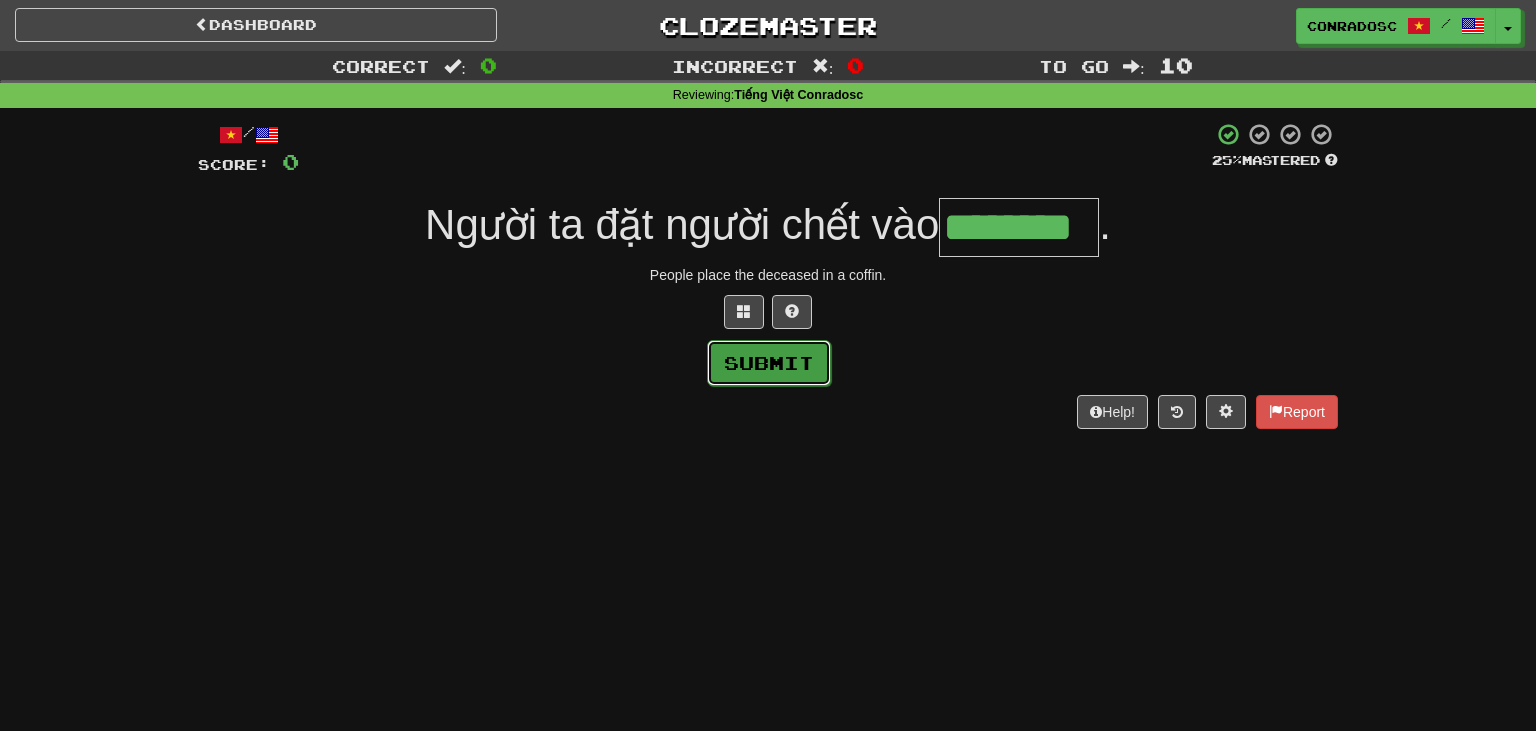 click on "Submit" at bounding box center (769, 363) 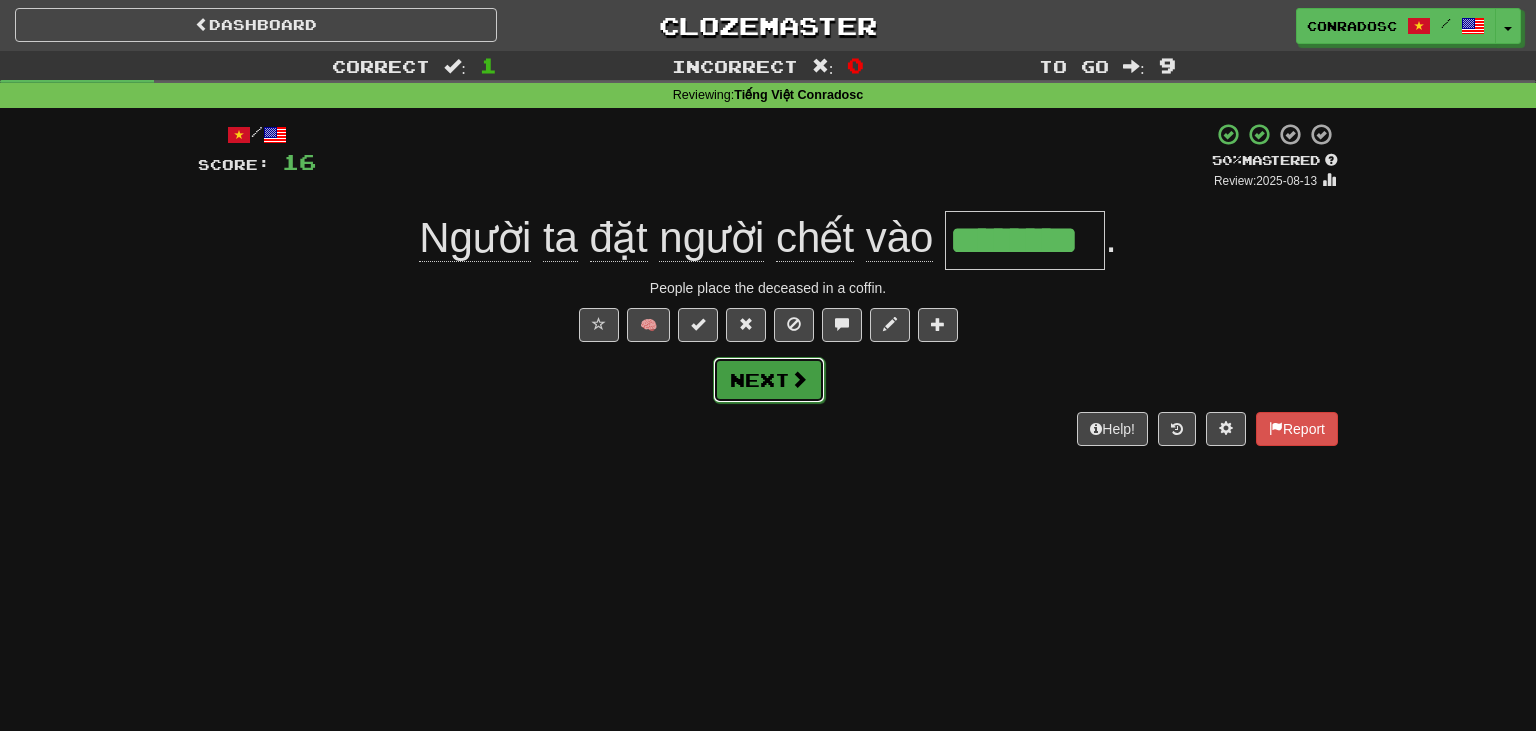 click on "Next" at bounding box center (769, 380) 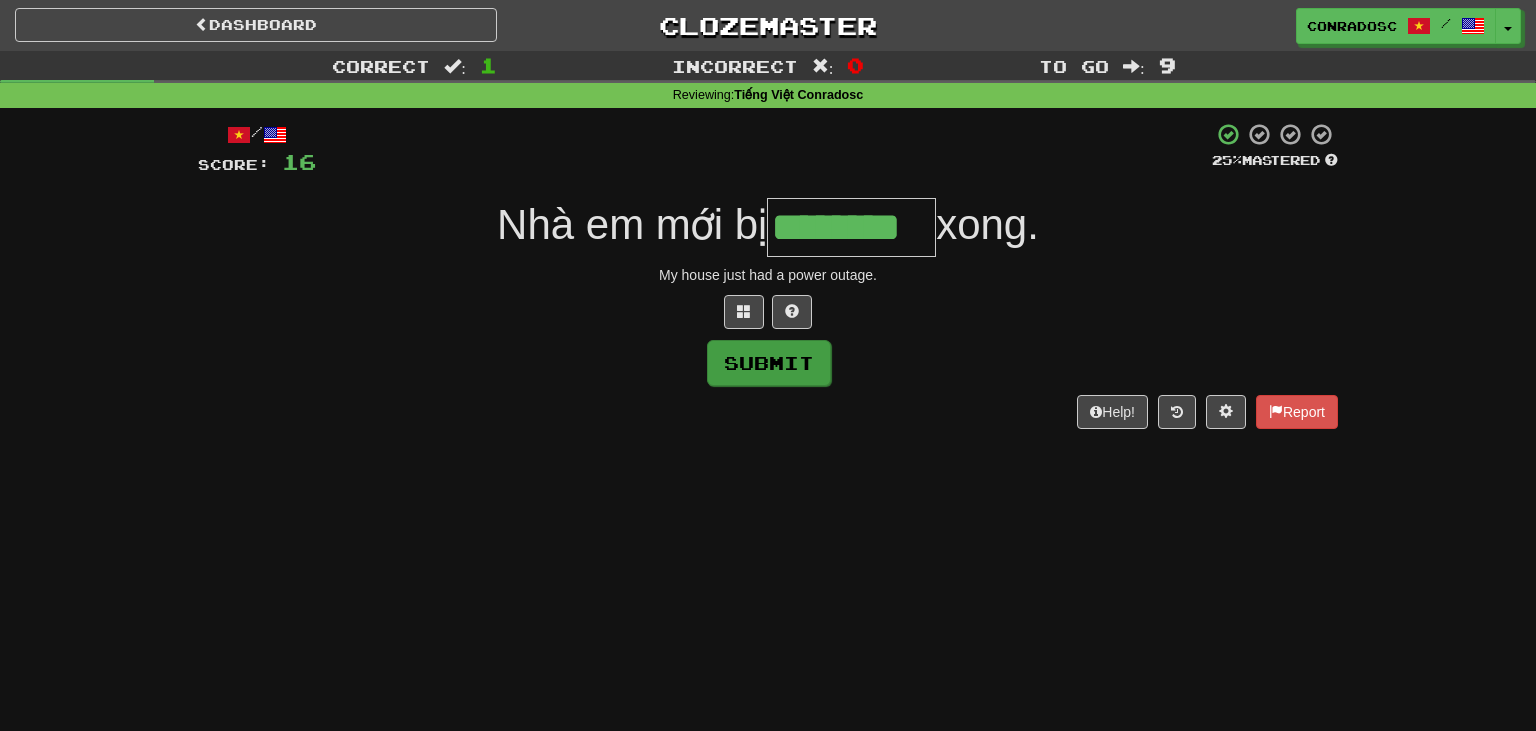 type on "********" 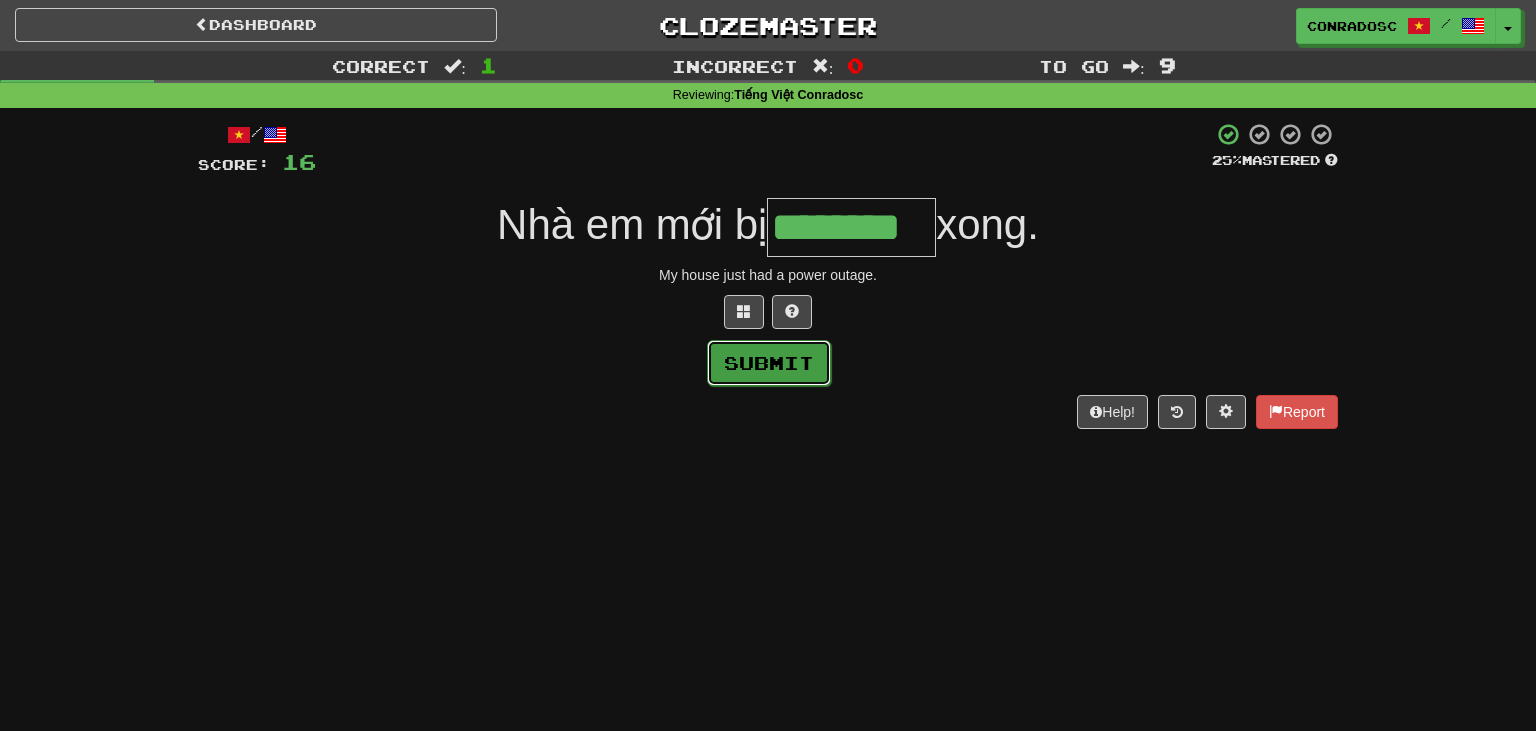click on "Submit" at bounding box center [769, 363] 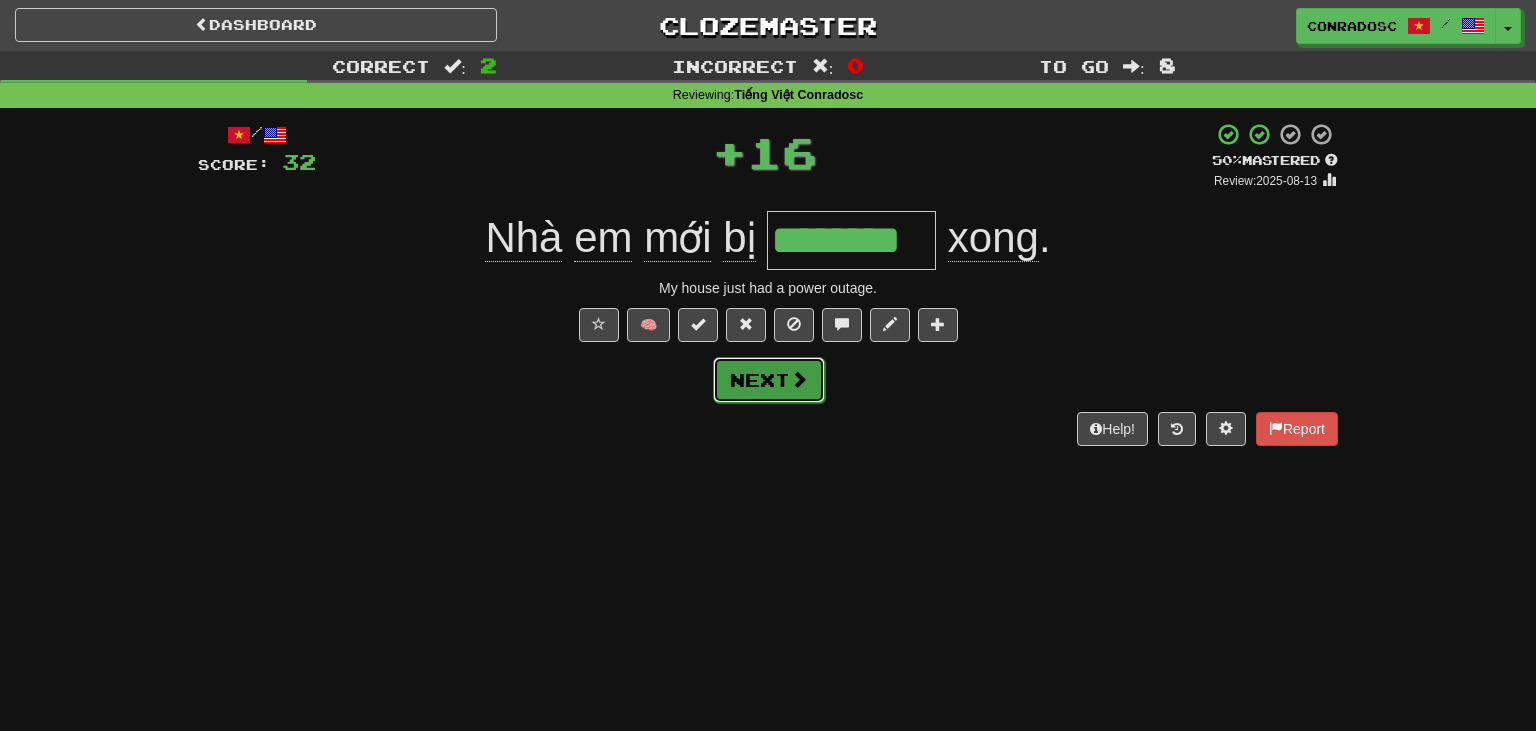 click on "Next" at bounding box center (769, 380) 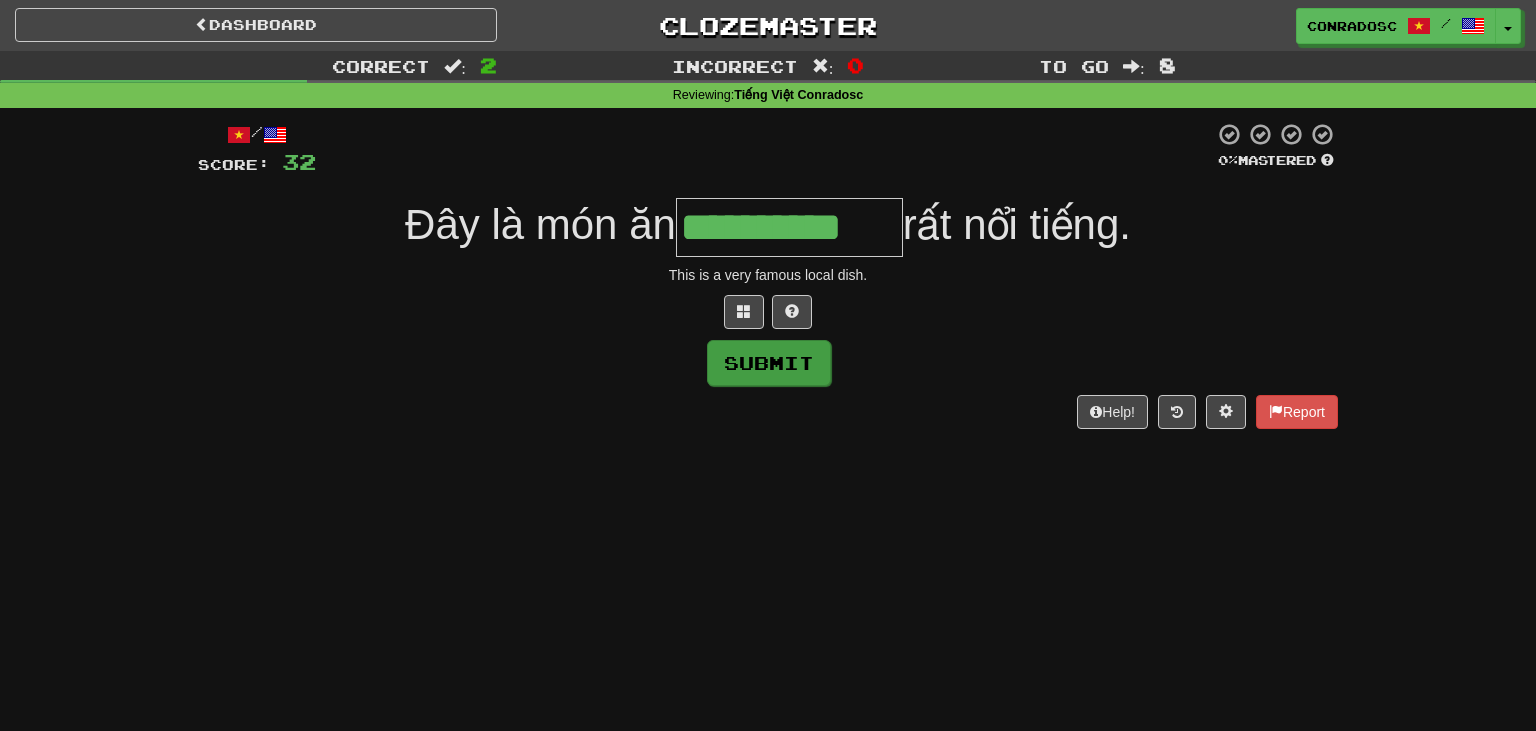 type on "**********" 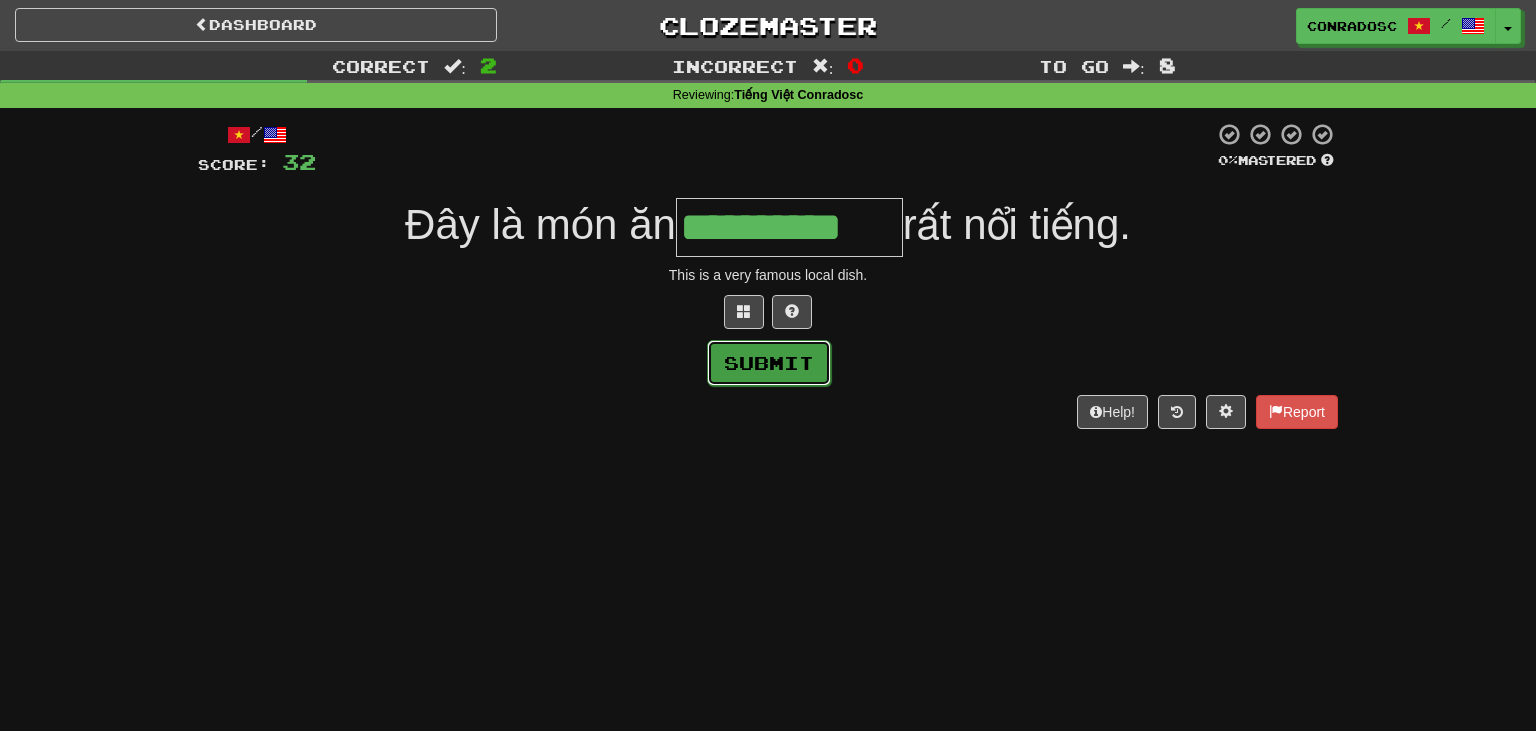 click on "Submit" at bounding box center [769, 363] 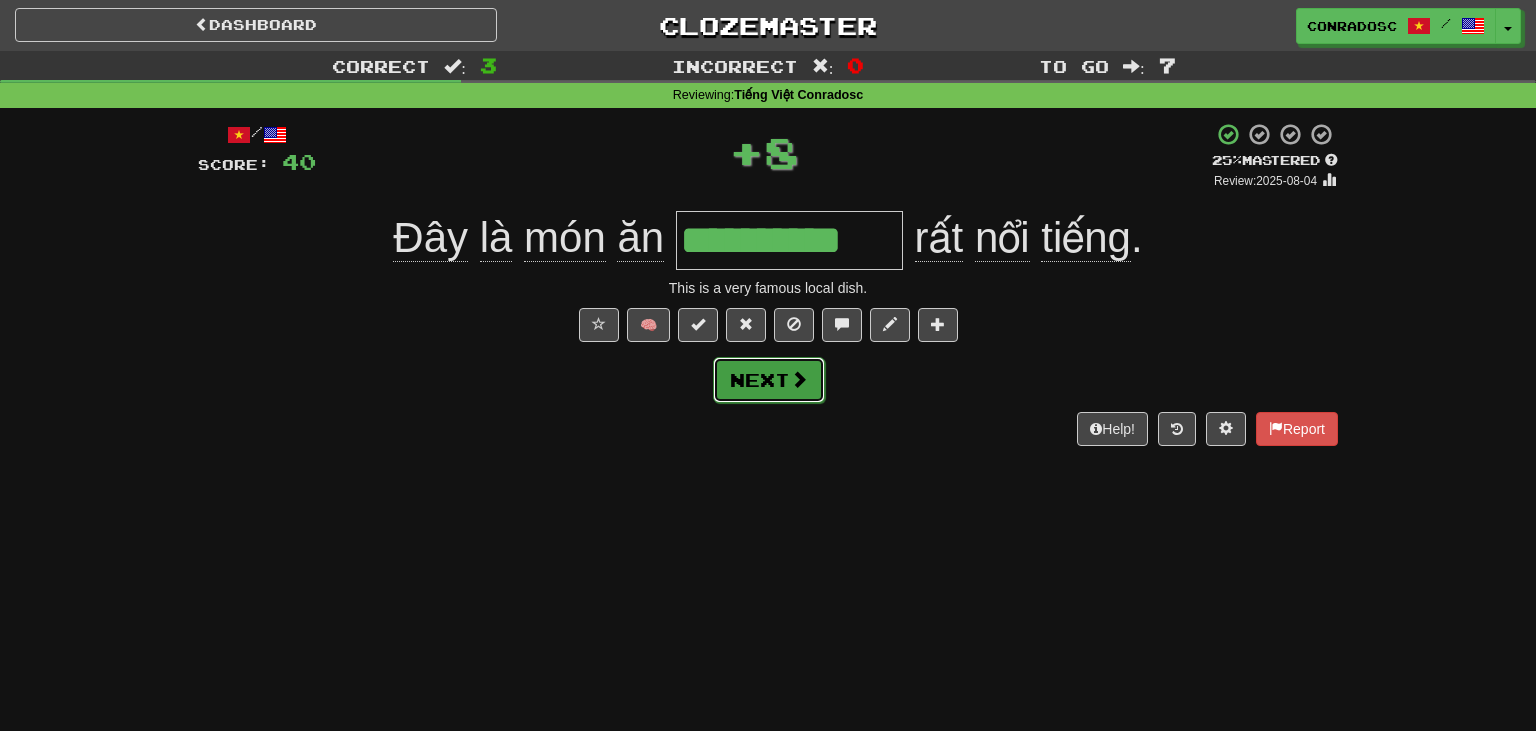 click on "Next" at bounding box center (769, 380) 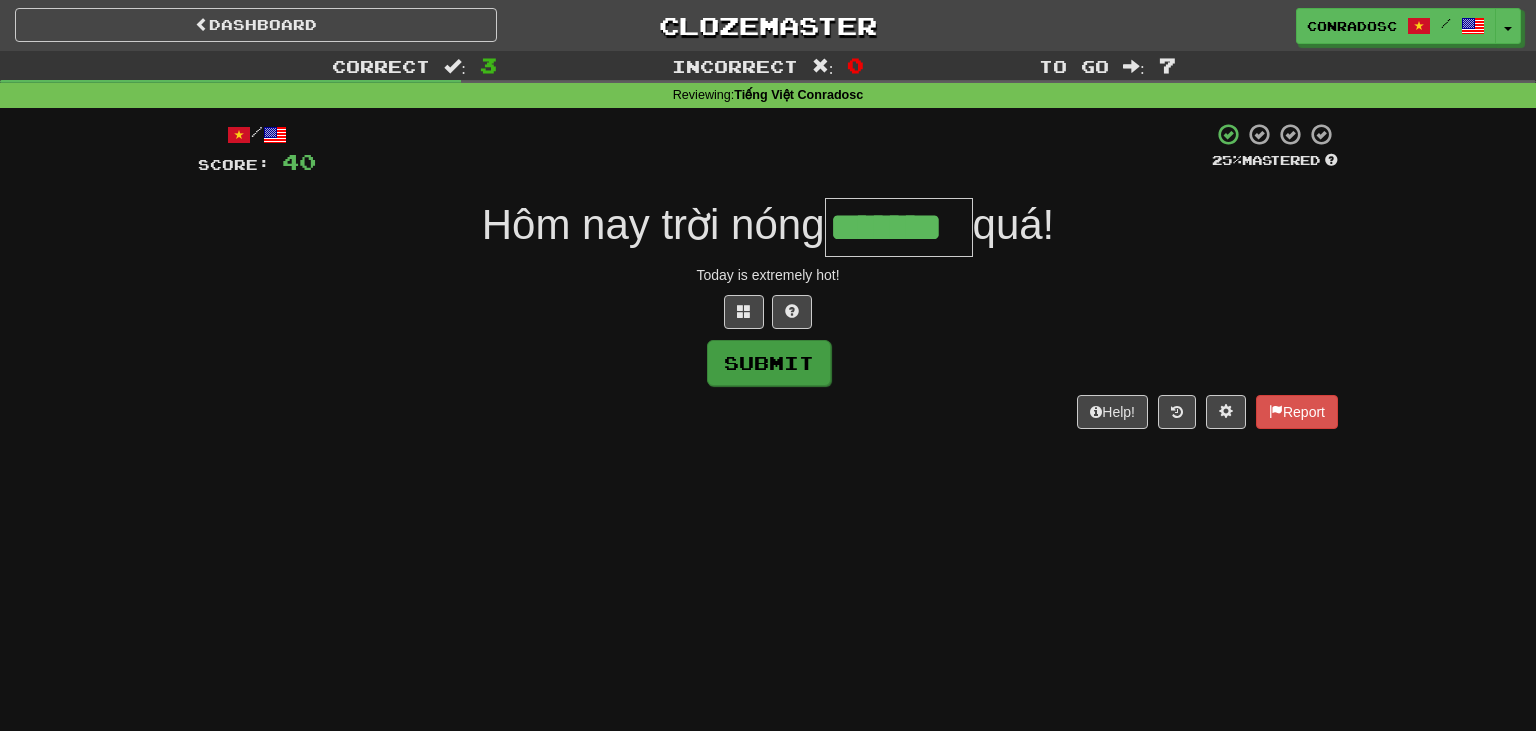 type on "*******" 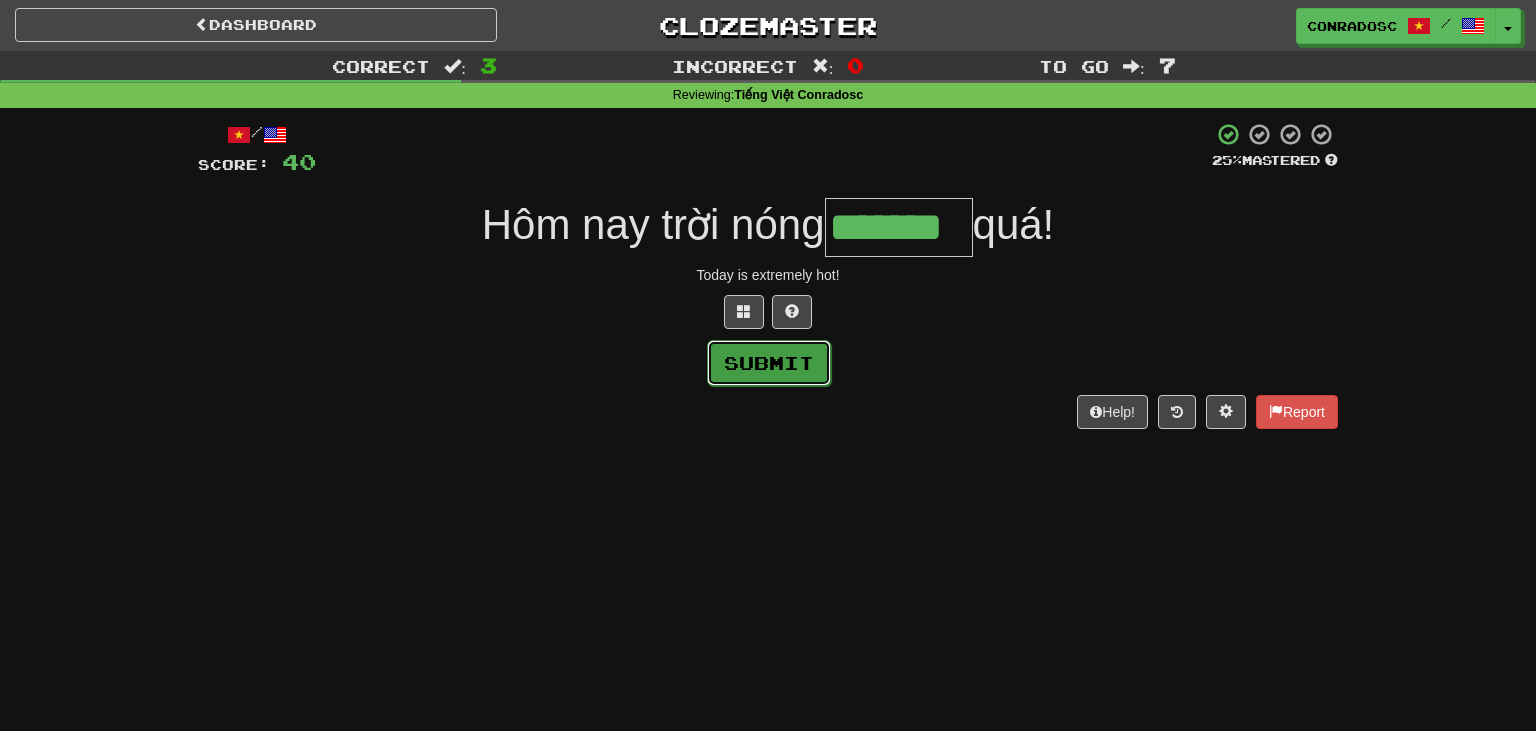 click on "Submit" at bounding box center [769, 363] 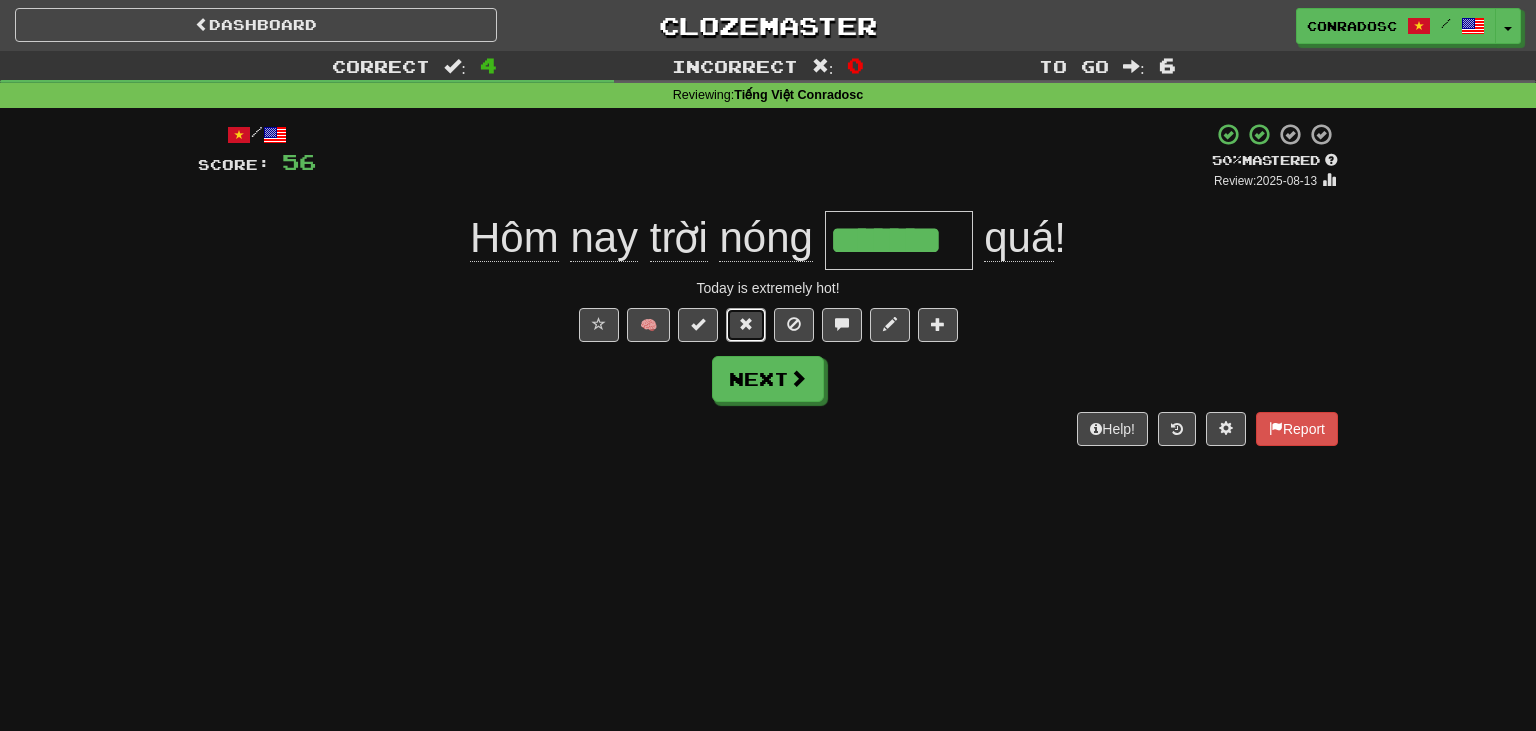 click at bounding box center (746, 324) 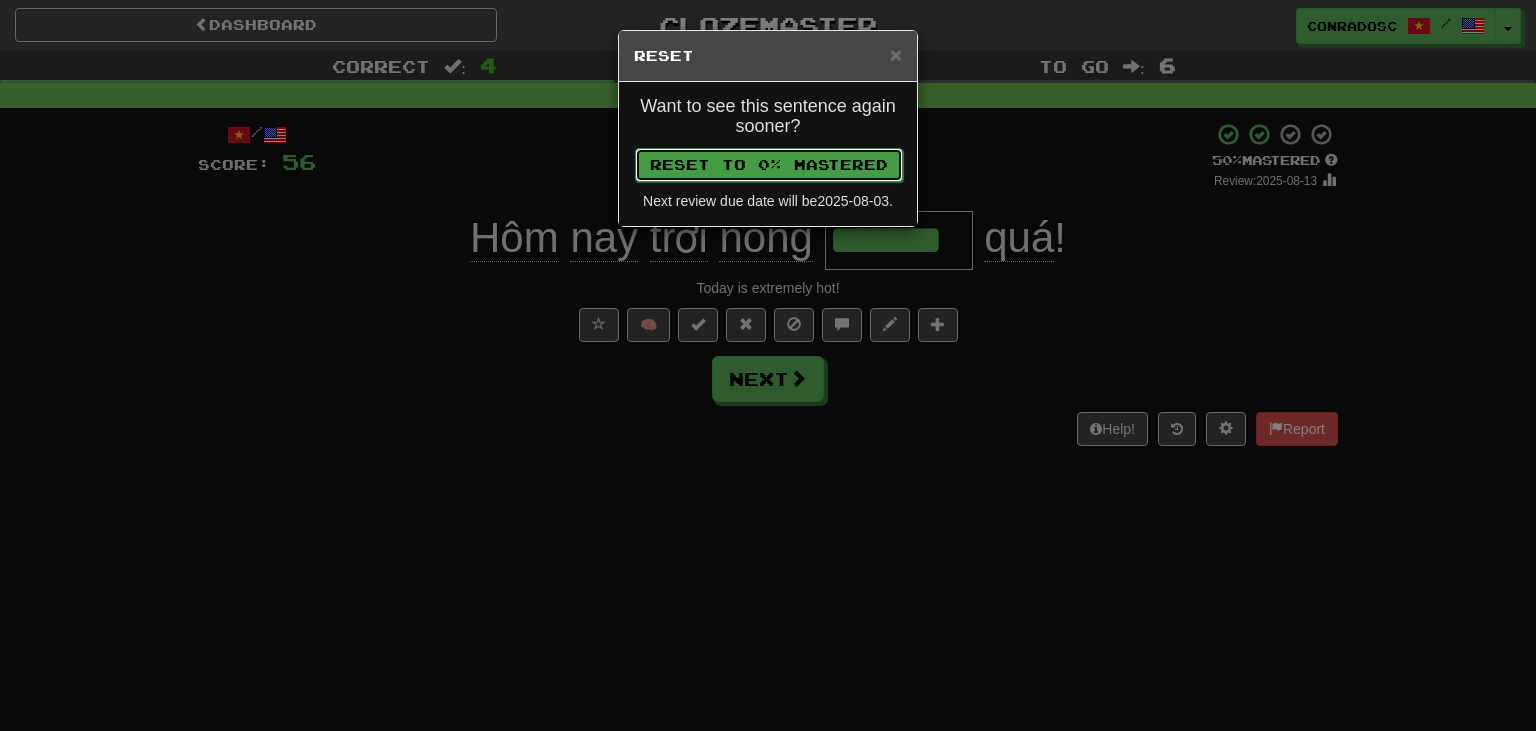 click on "Reset to 0% Mastered" at bounding box center (769, 165) 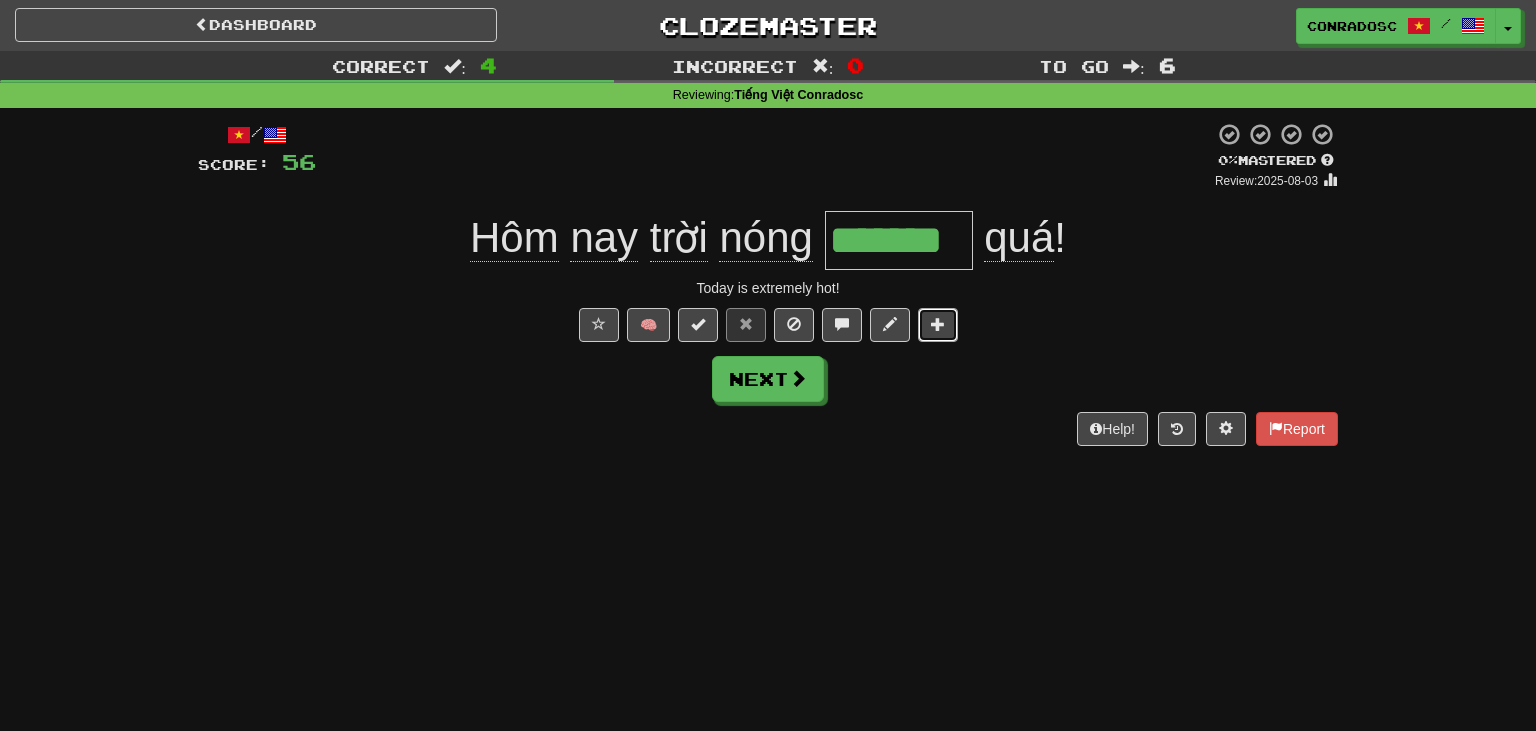 click at bounding box center [938, 324] 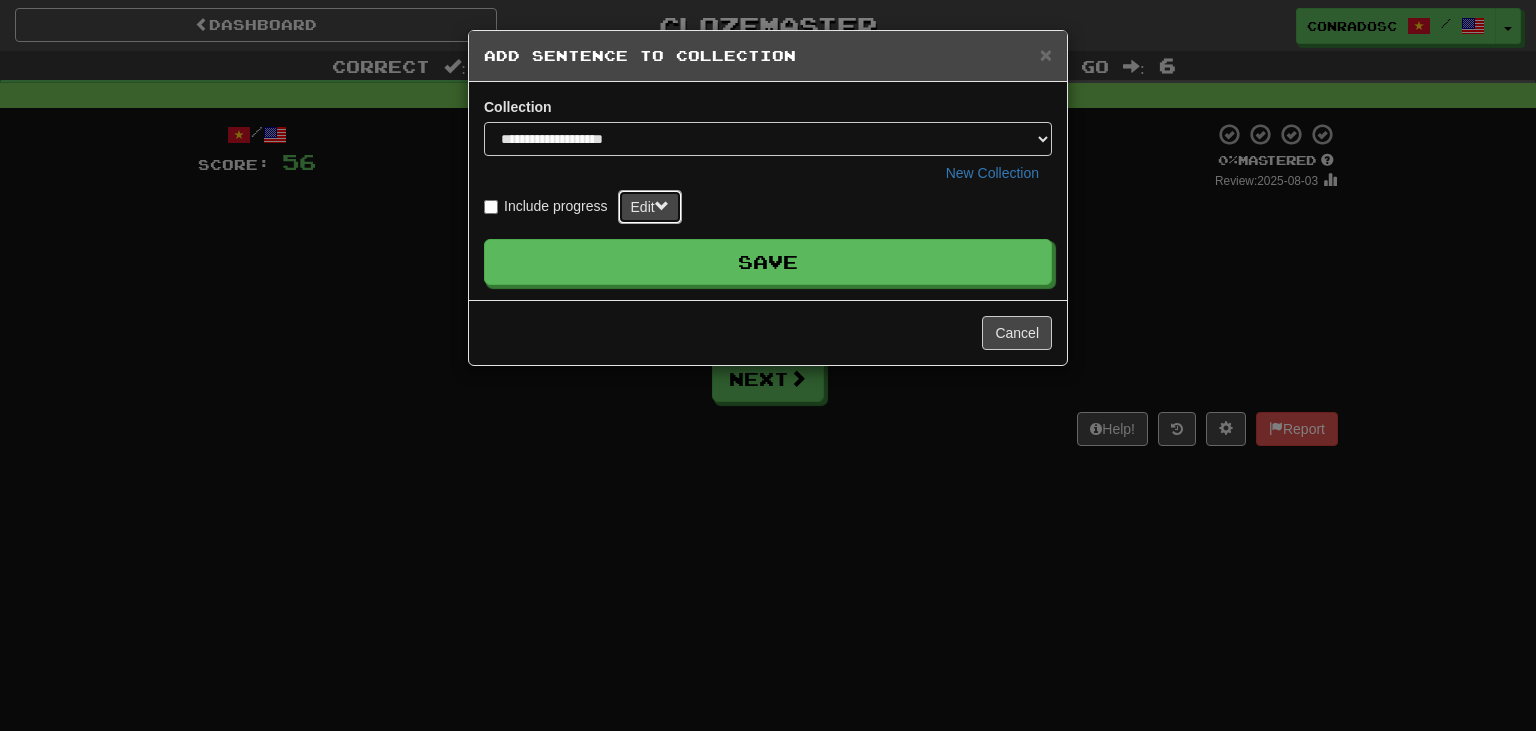 click at bounding box center (662, 206) 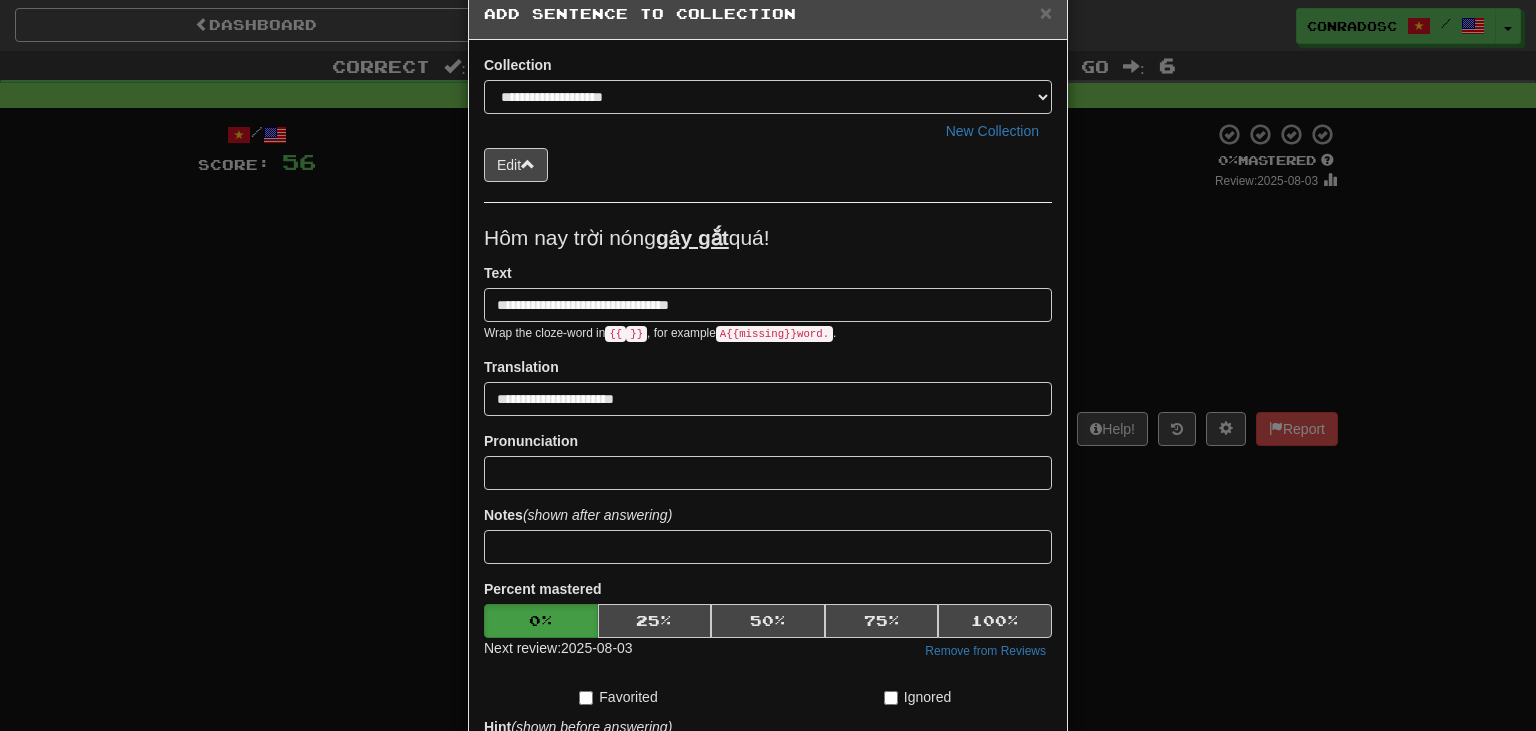 scroll, scrollTop: 0, scrollLeft: 0, axis: both 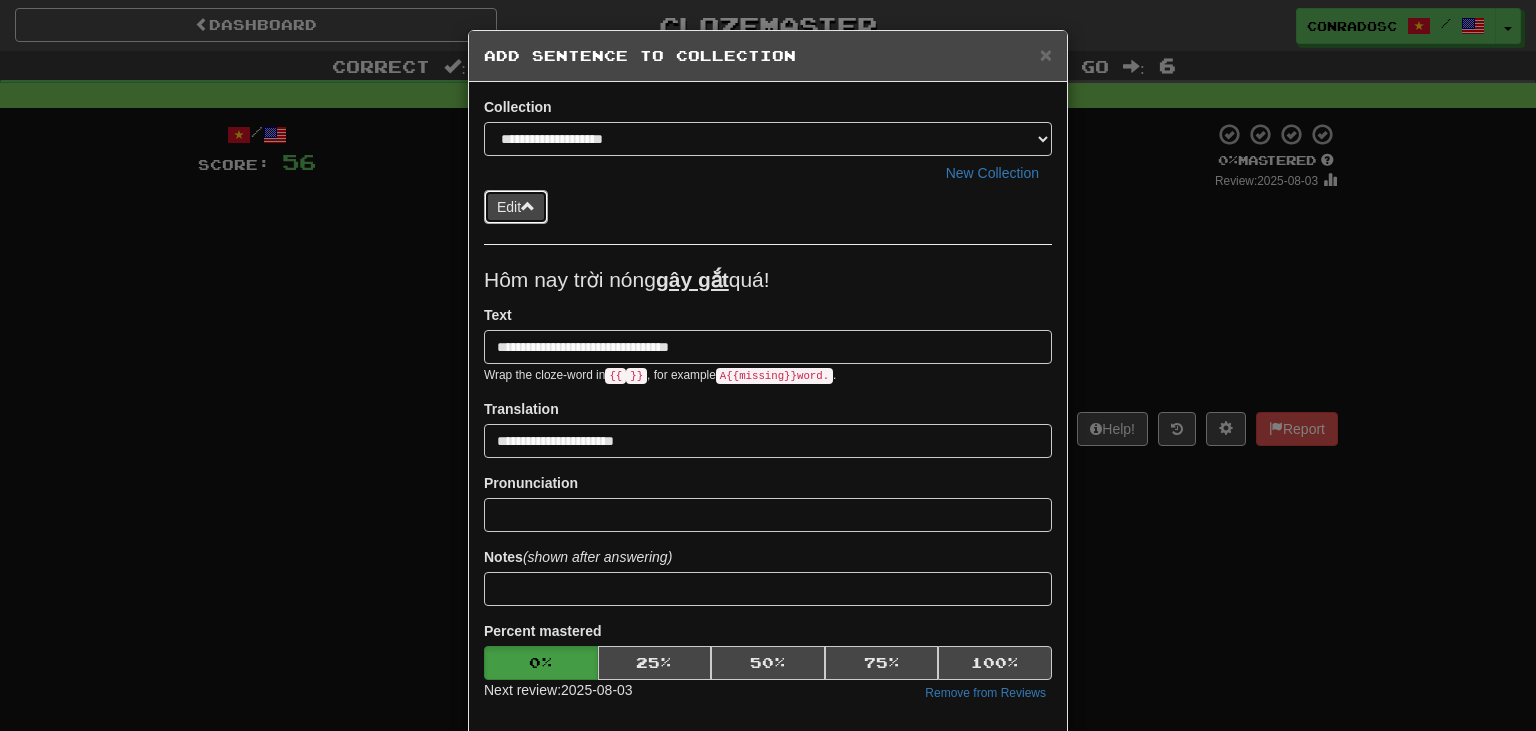click on "Edit" at bounding box center [516, 207] 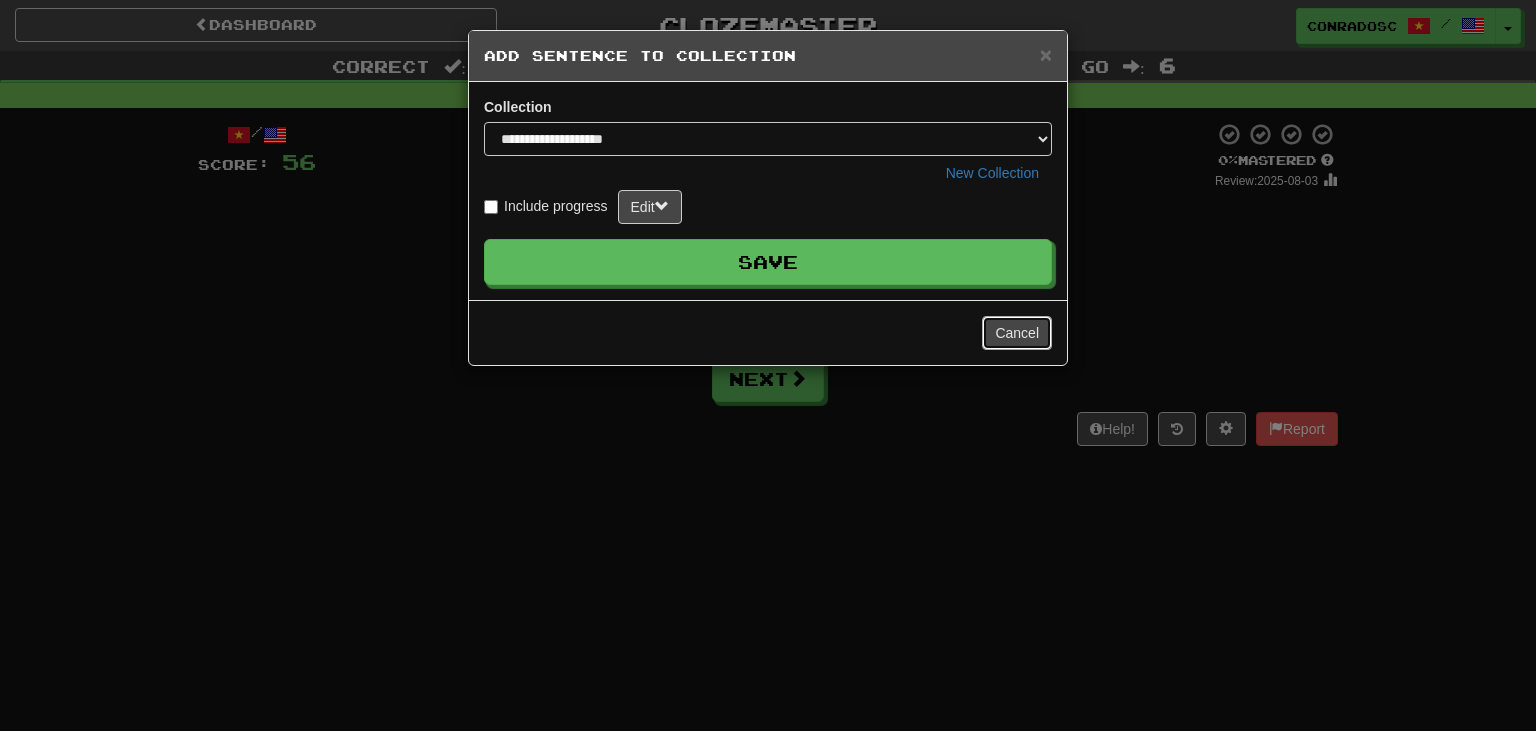 click on "Cancel" at bounding box center [1017, 333] 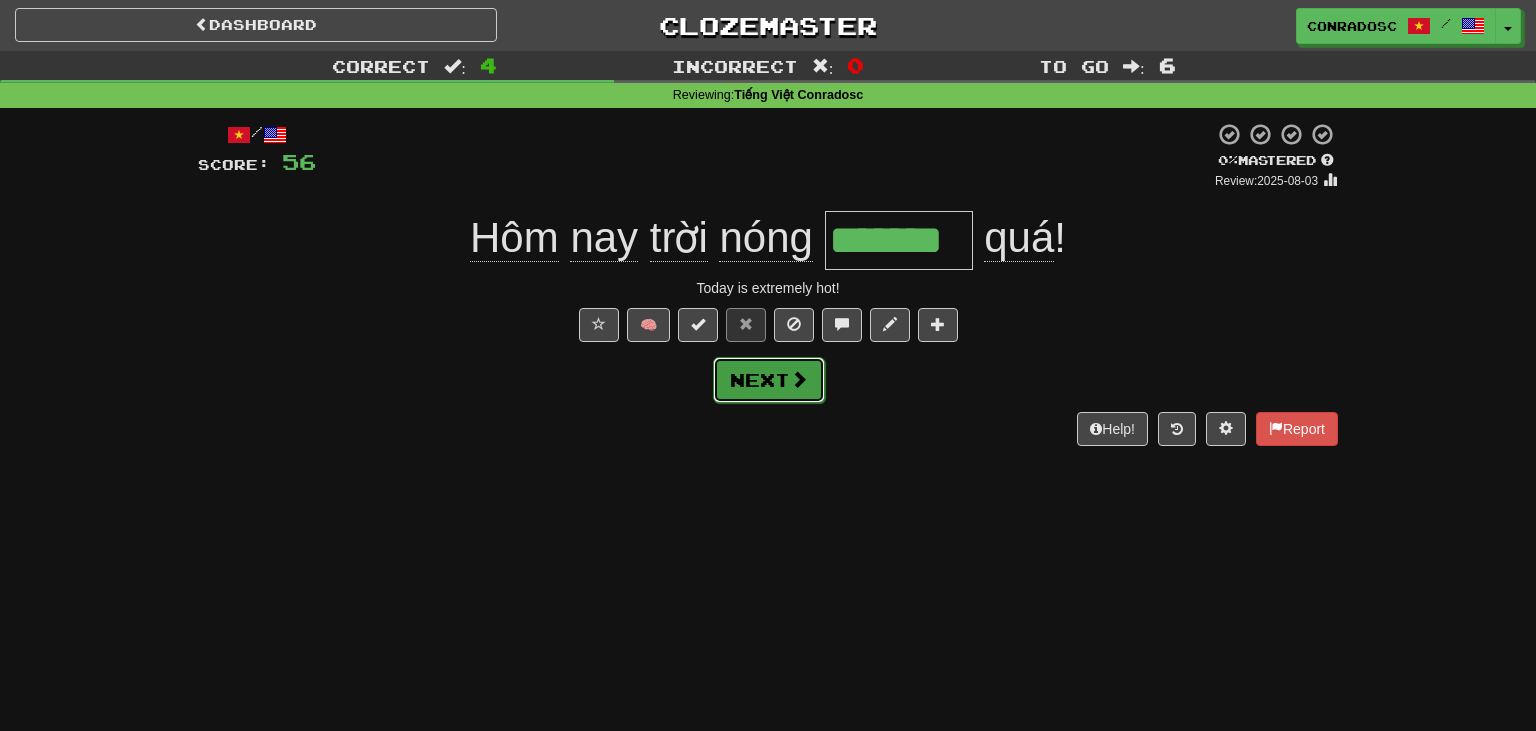 click on "Next" at bounding box center [769, 380] 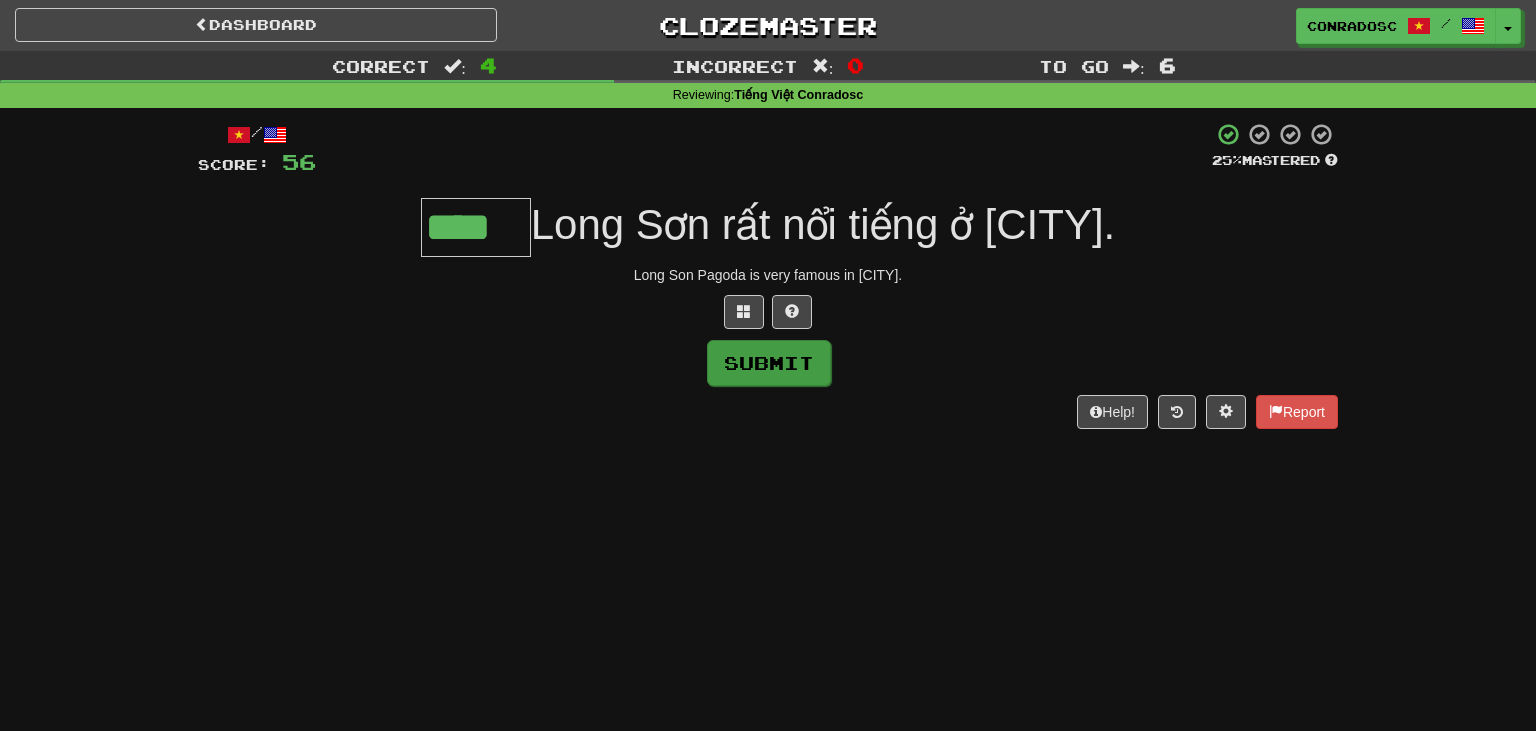 type on "****" 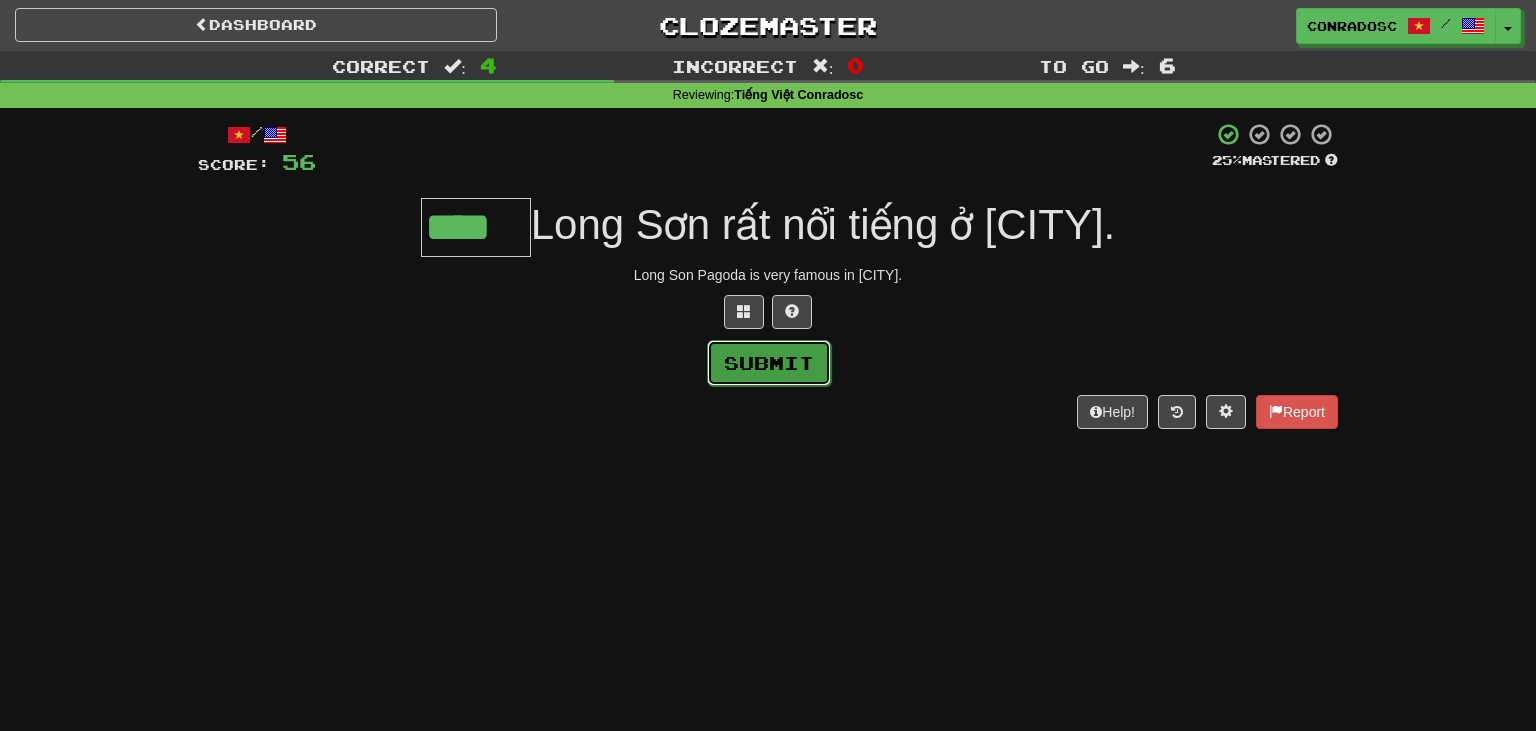 click on "Submit" at bounding box center [769, 363] 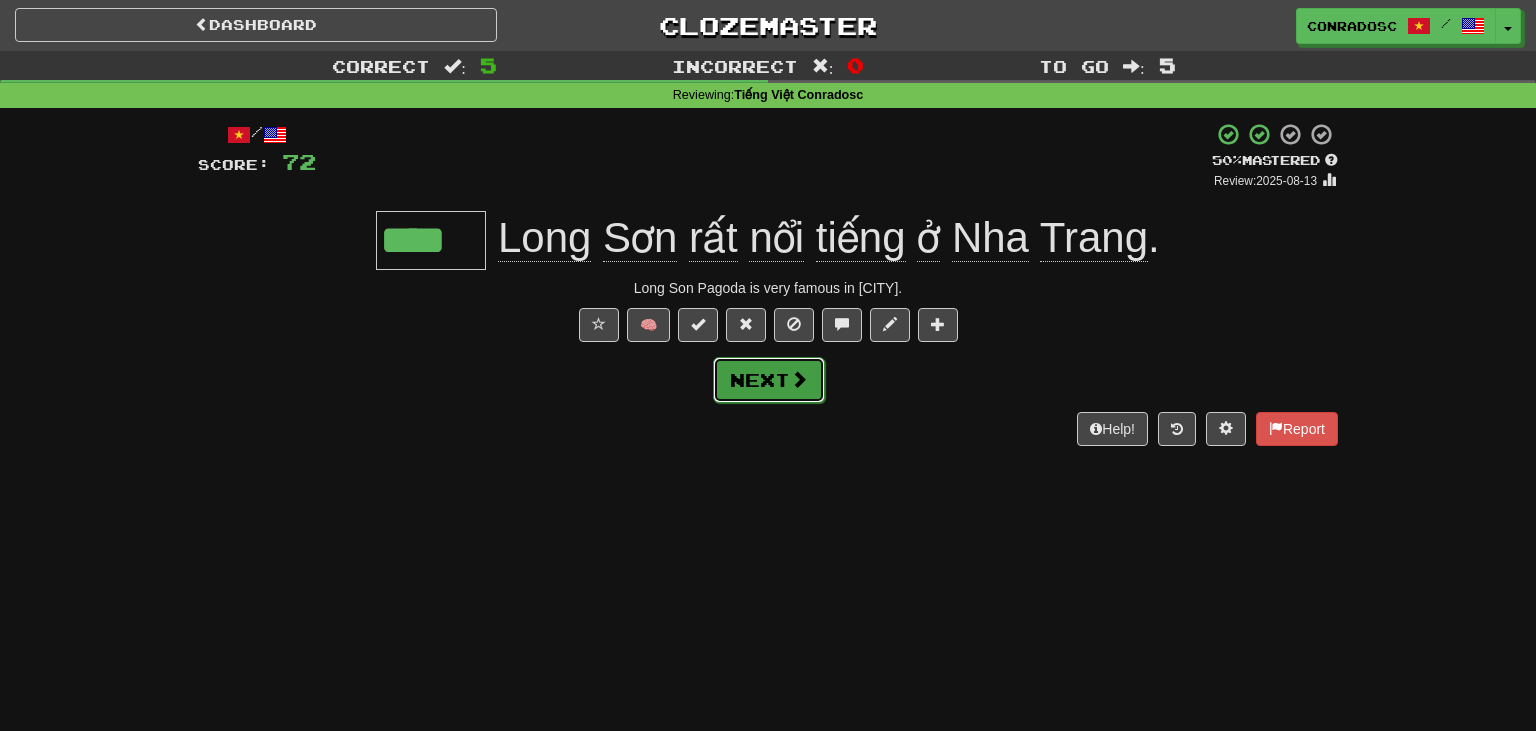 click on "Next" at bounding box center (769, 380) 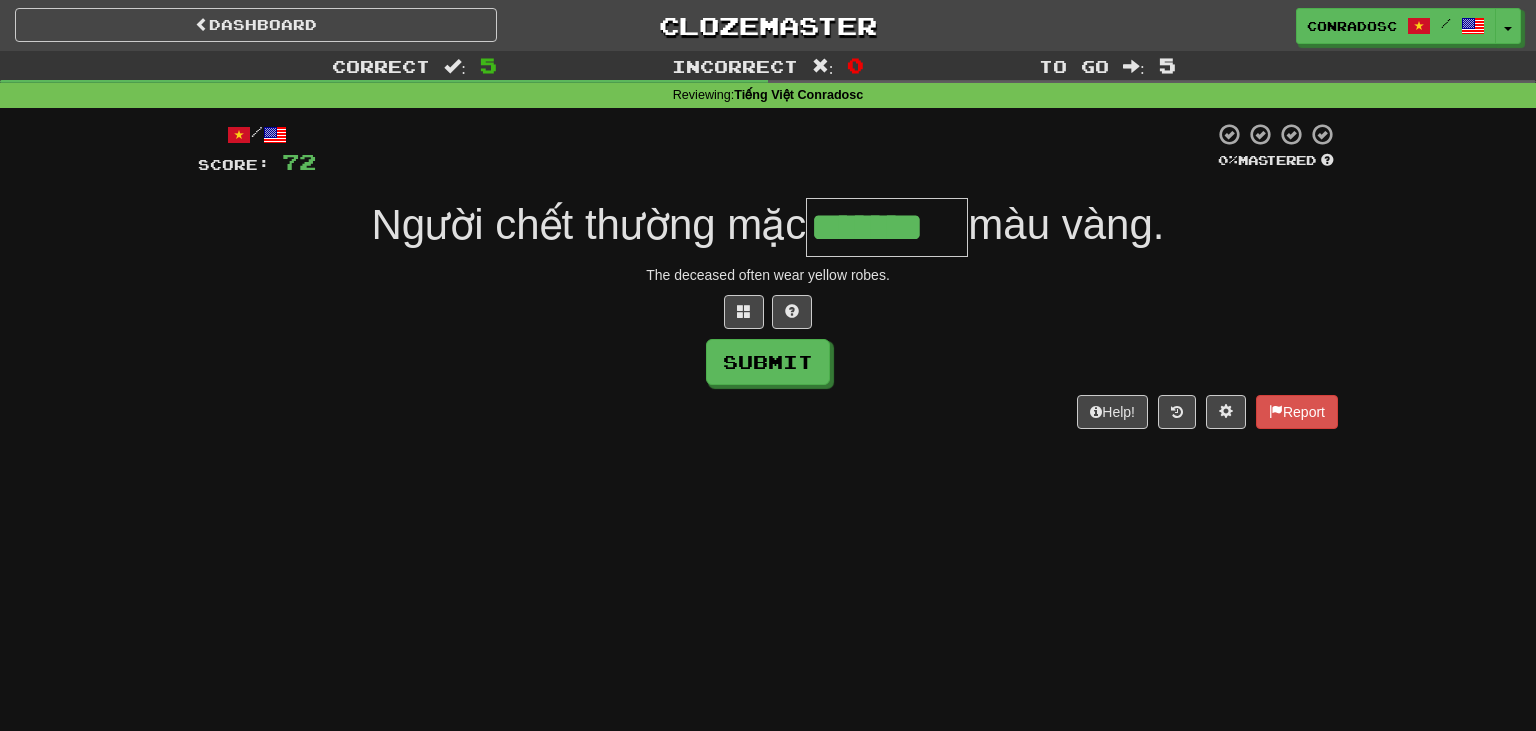 type on "*******" 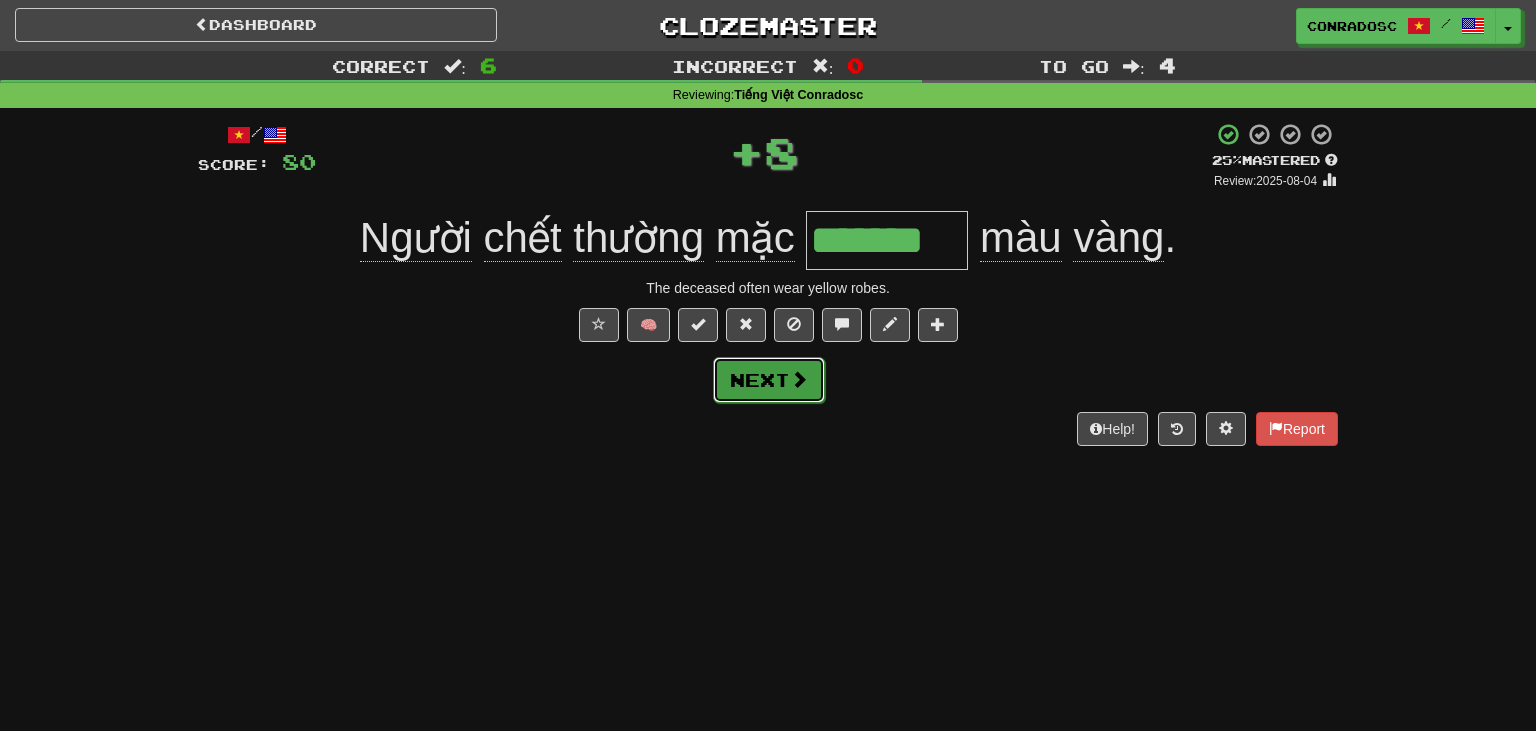 click on "Next" at bounding box center [769, 380] 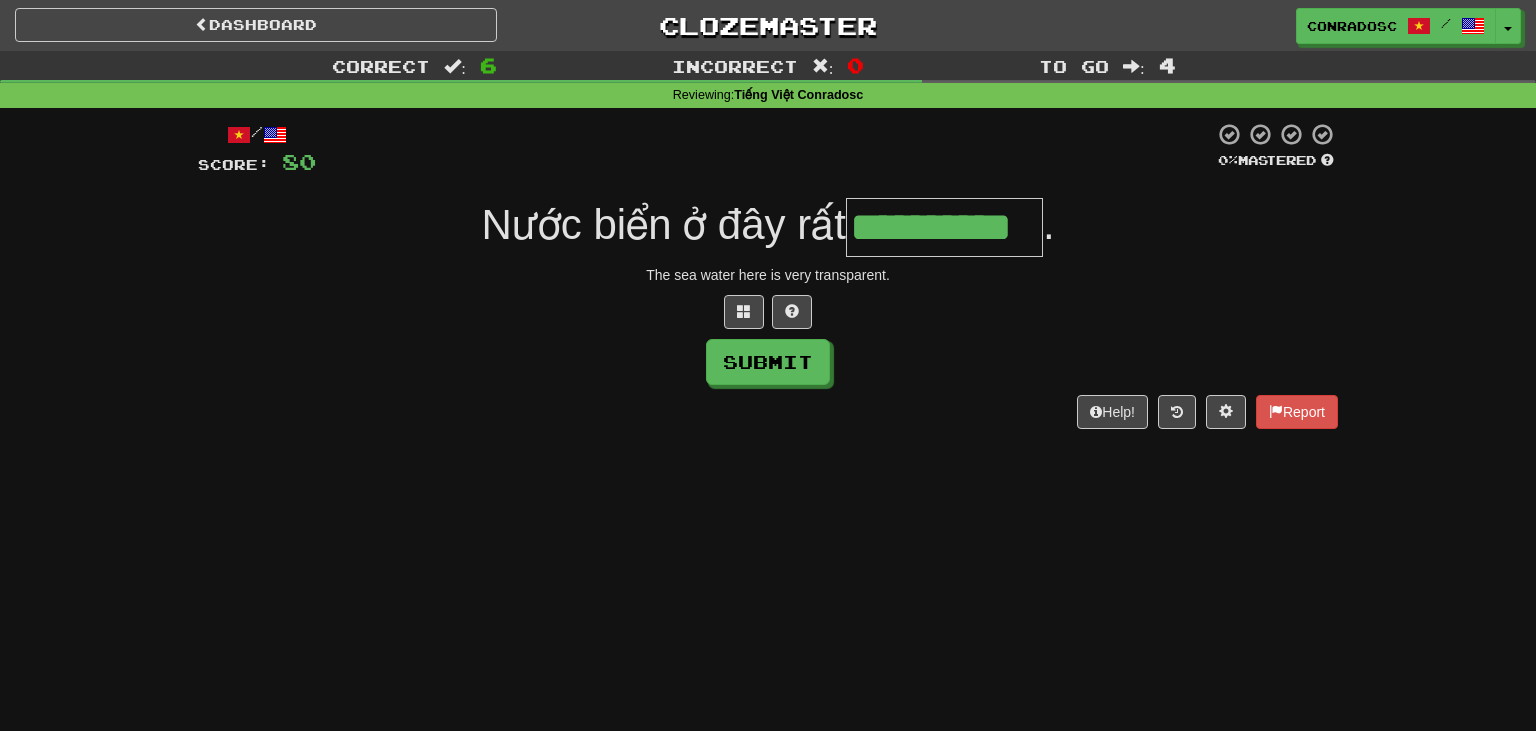 type on "**********" 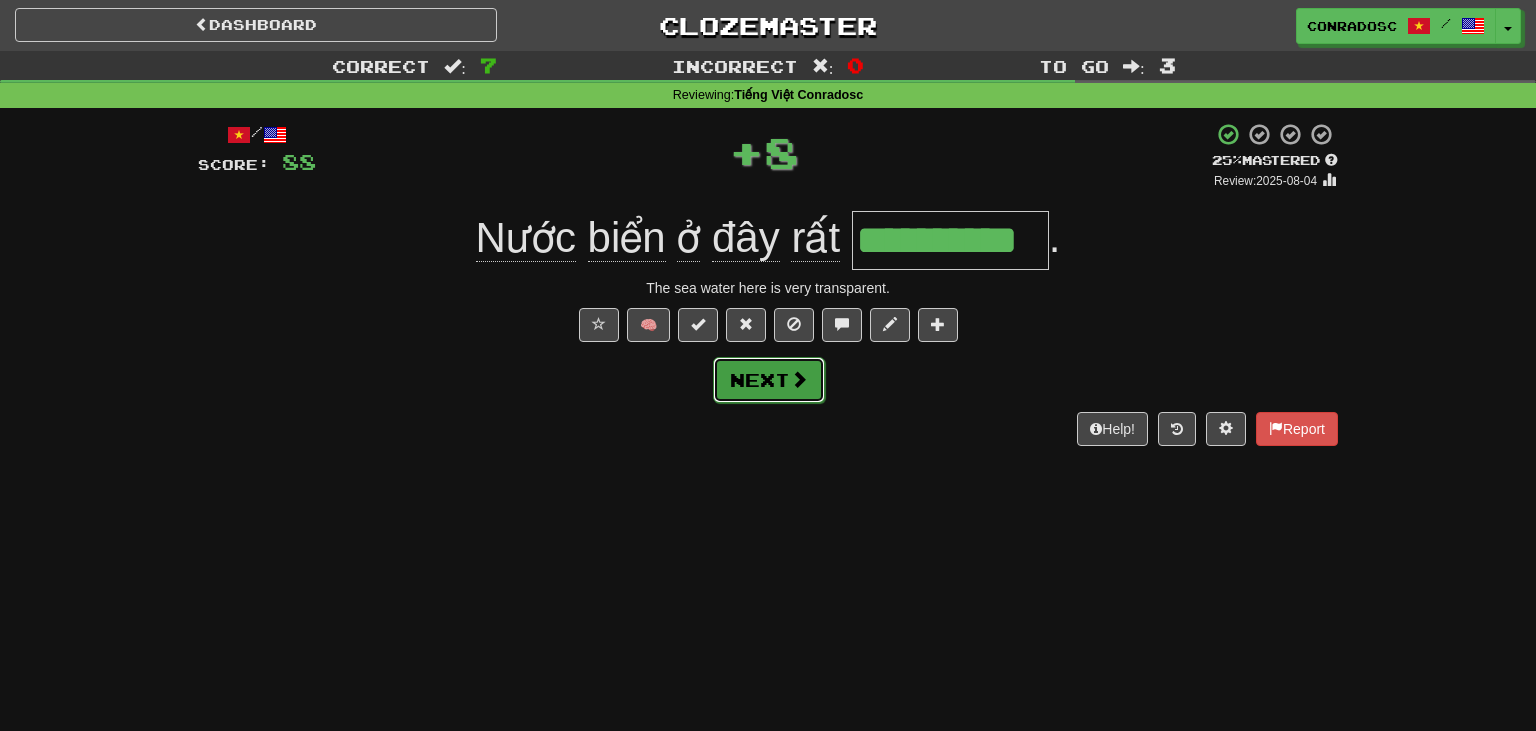click on "Next" at bounding box center (769, 380) 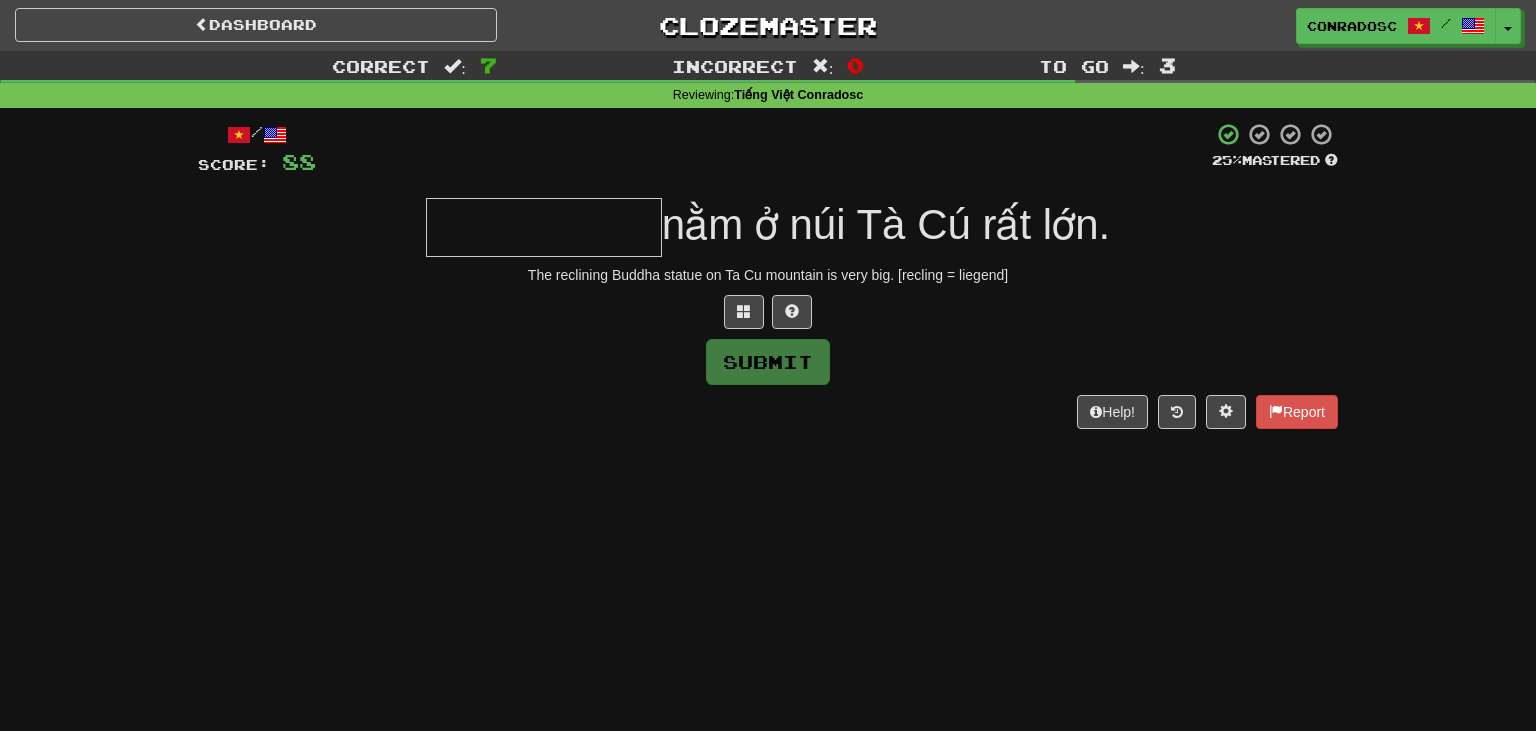 type on "*" 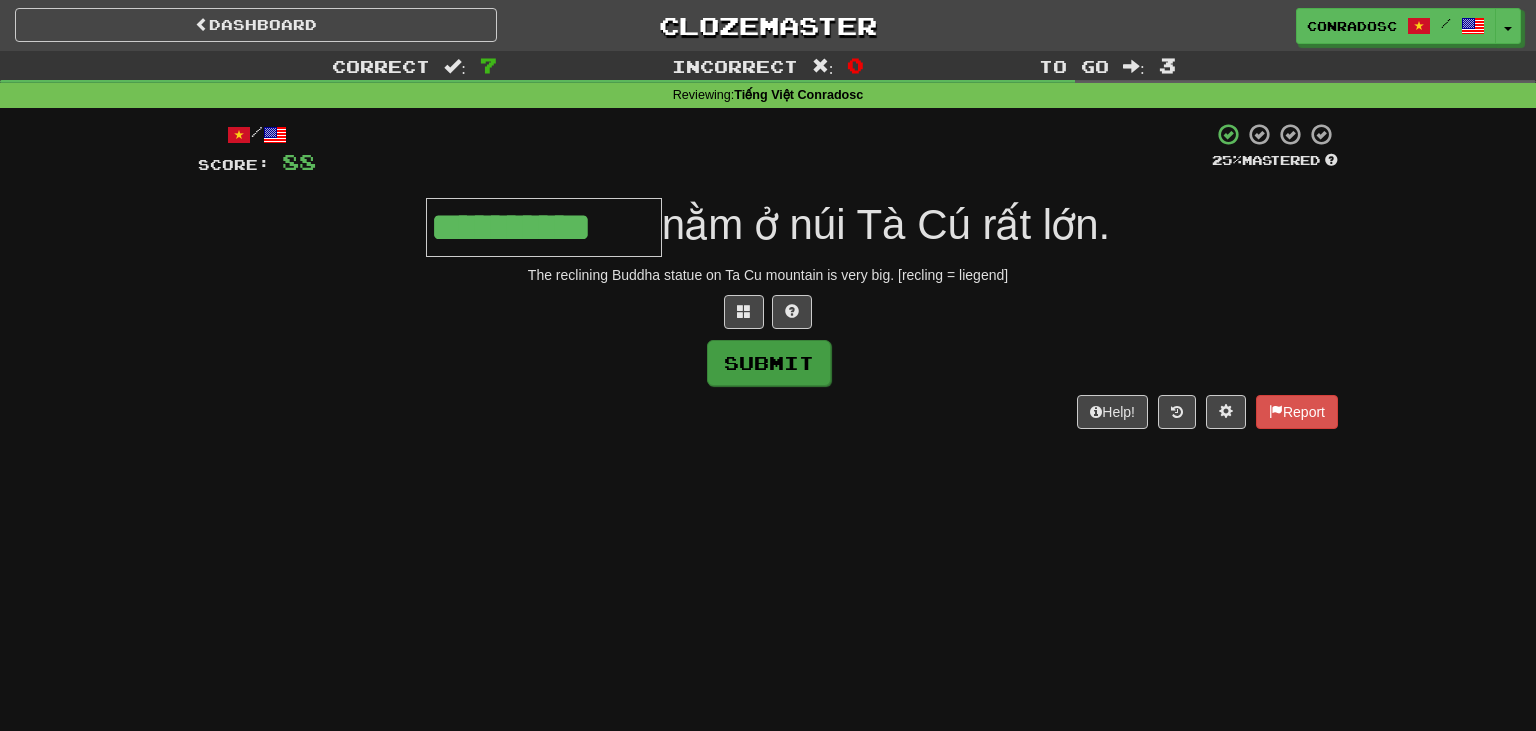 type on "**********" 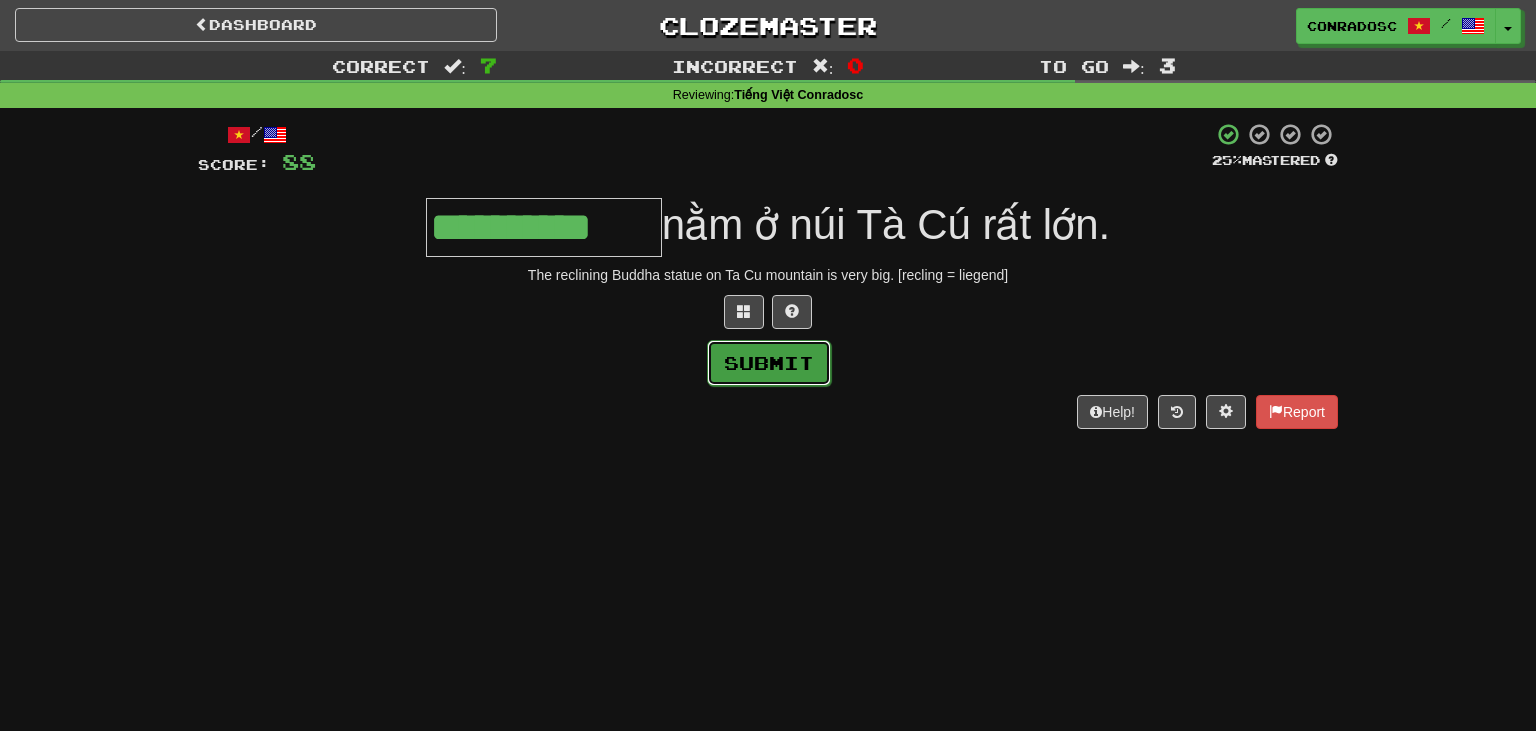 click on "Submit" at bounding box center (769, 363) 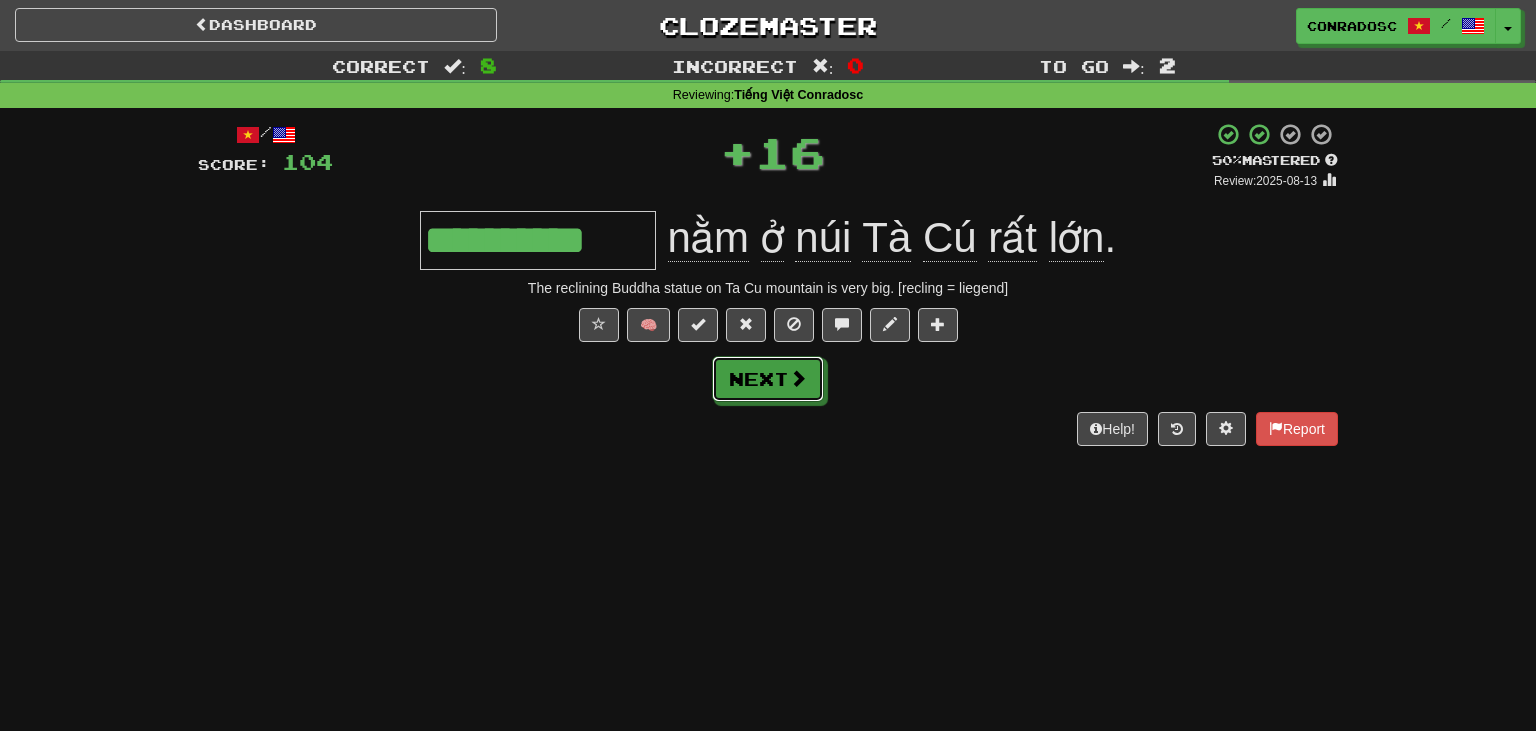 drag, startPoint x: 754, startPoint y: 371, endPoint x: 736, endPoint y: 306, distance: 67.44627 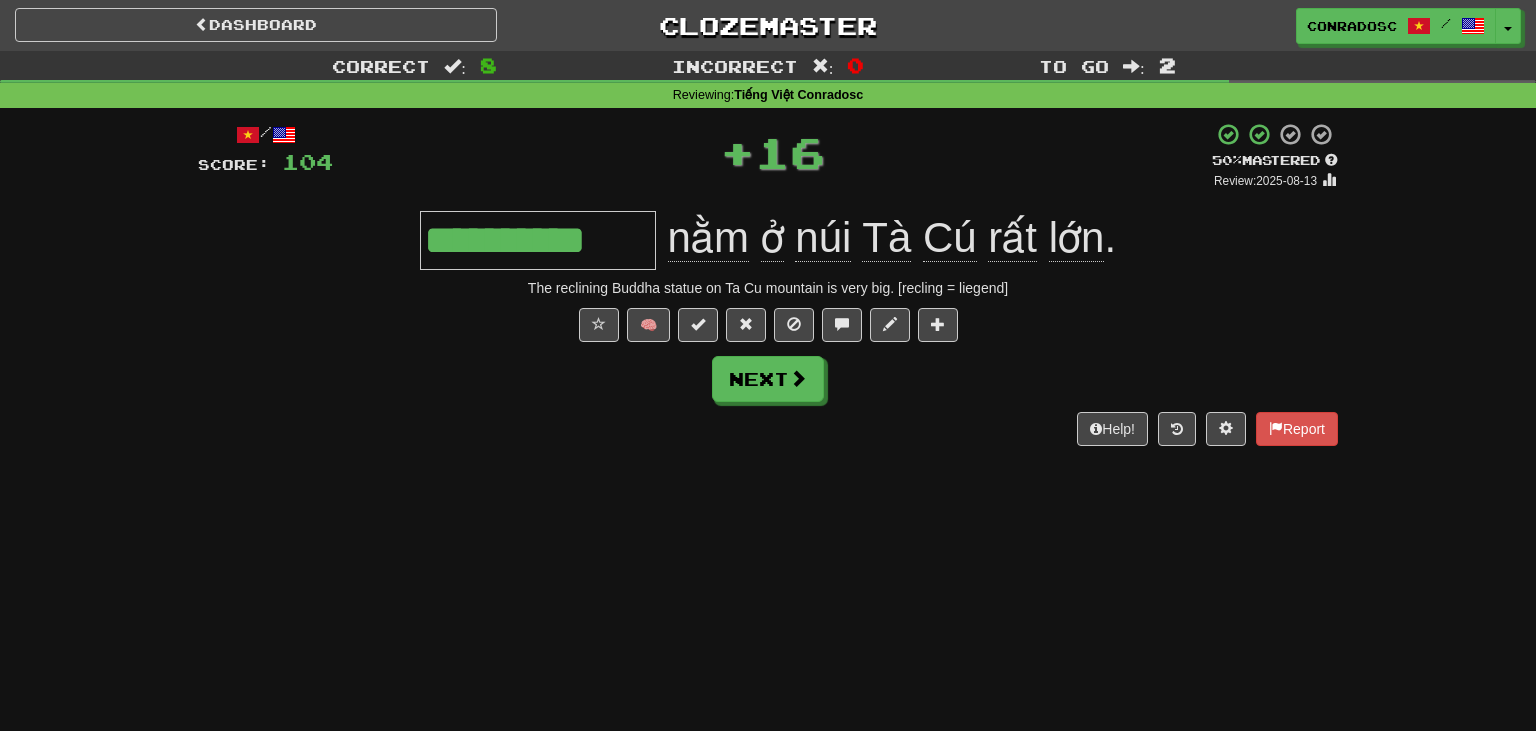 click on "**********" at bounding box center [768, 284] 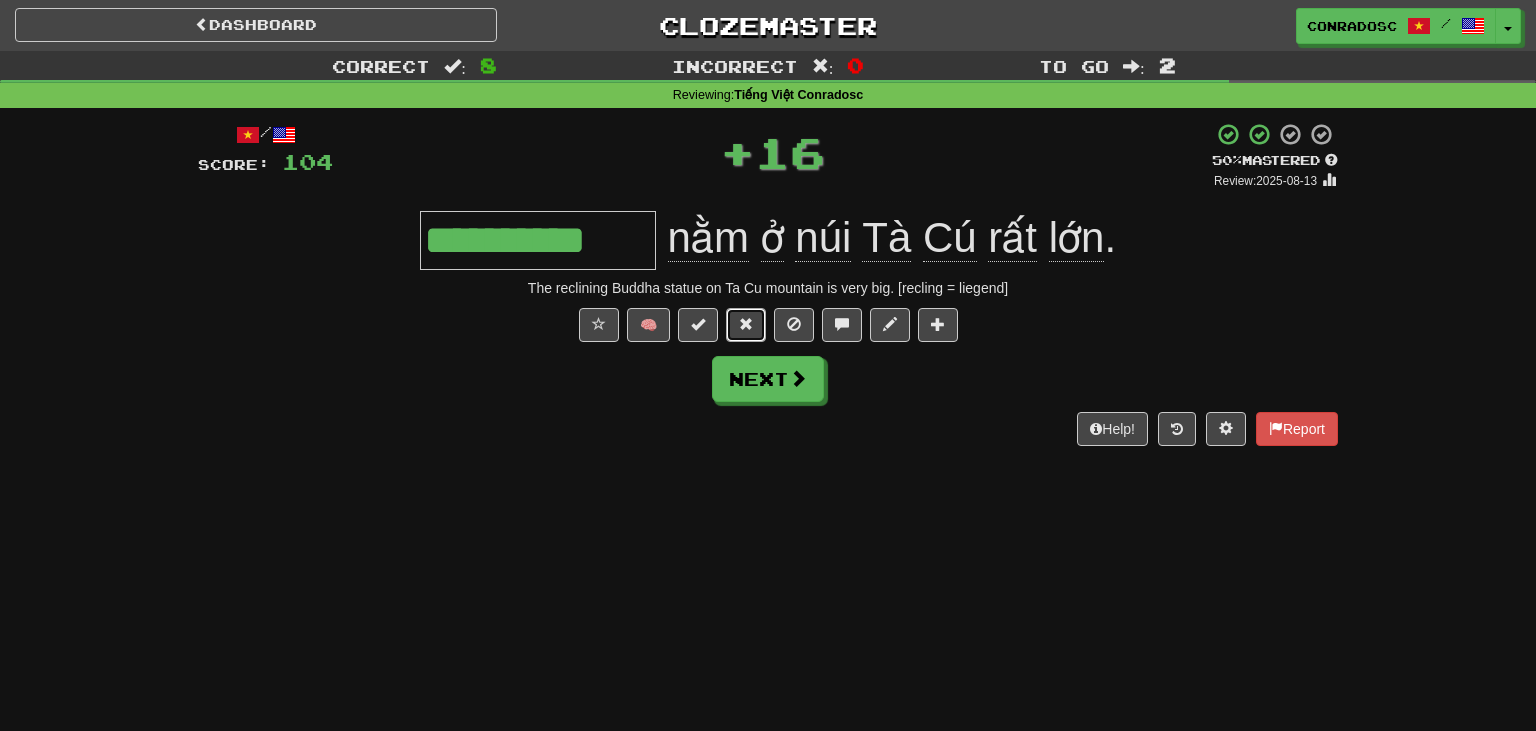 click at bounding box center [746, 325] 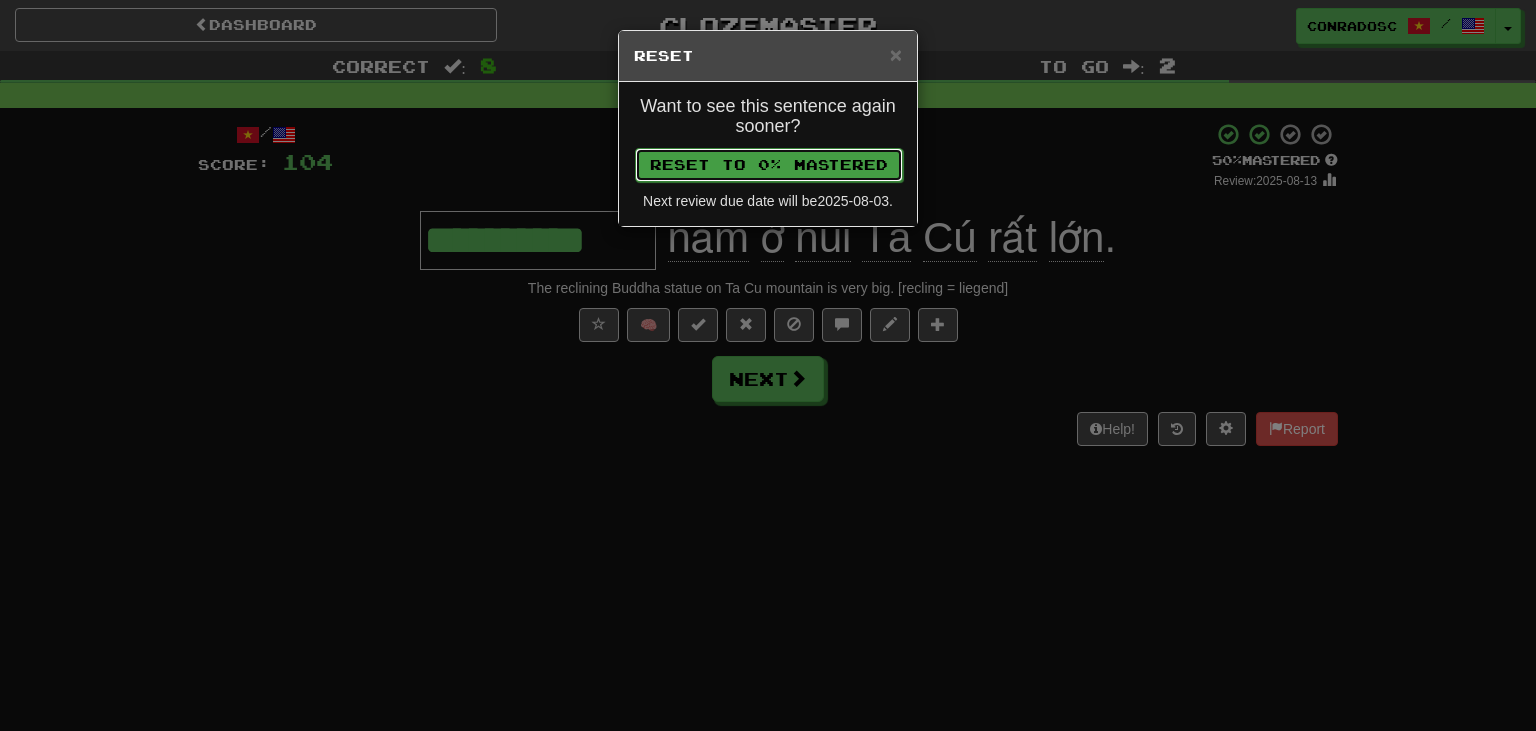 click on "Reset to 0% Mastered" at bounding box center (769, 165) 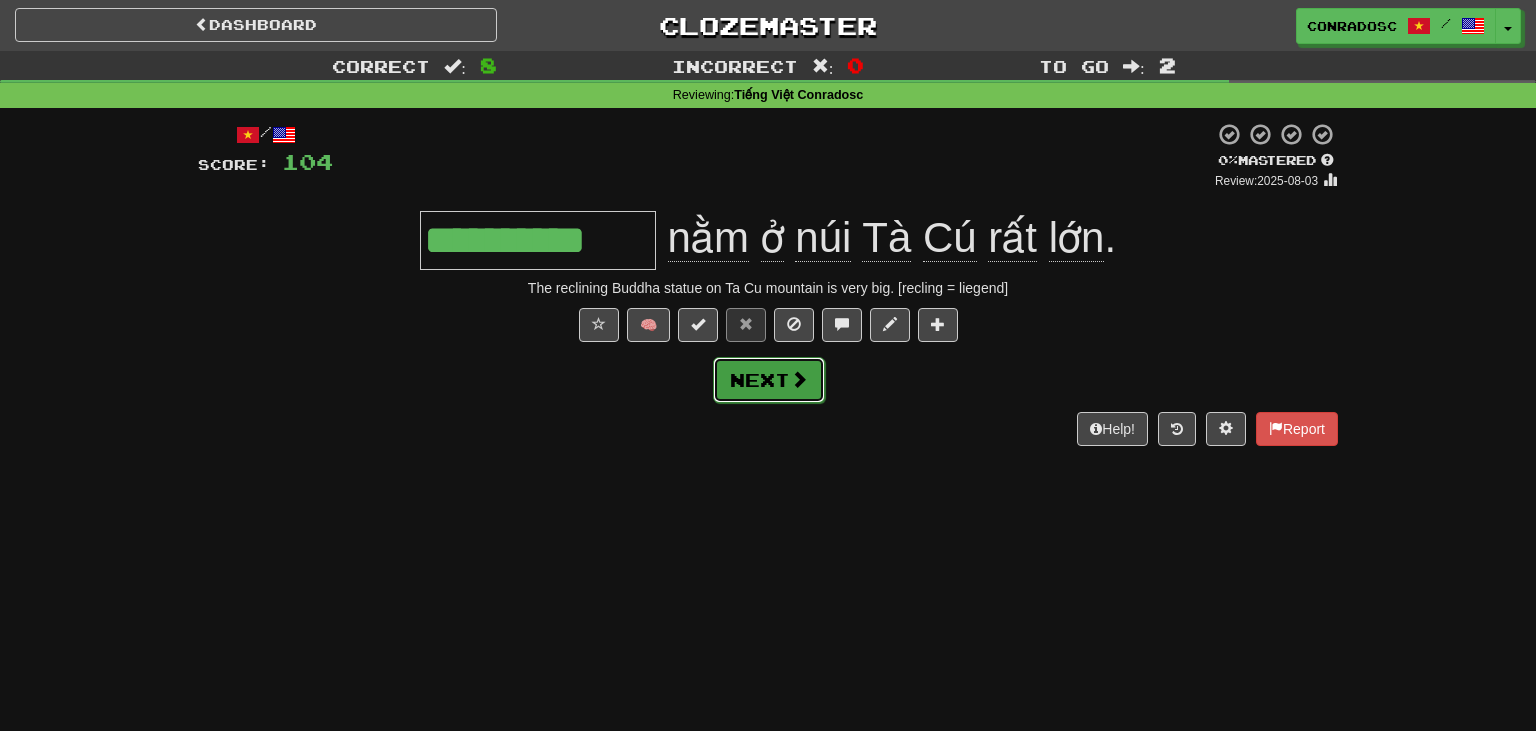 click on "Next" at bounding box center [769, 380] 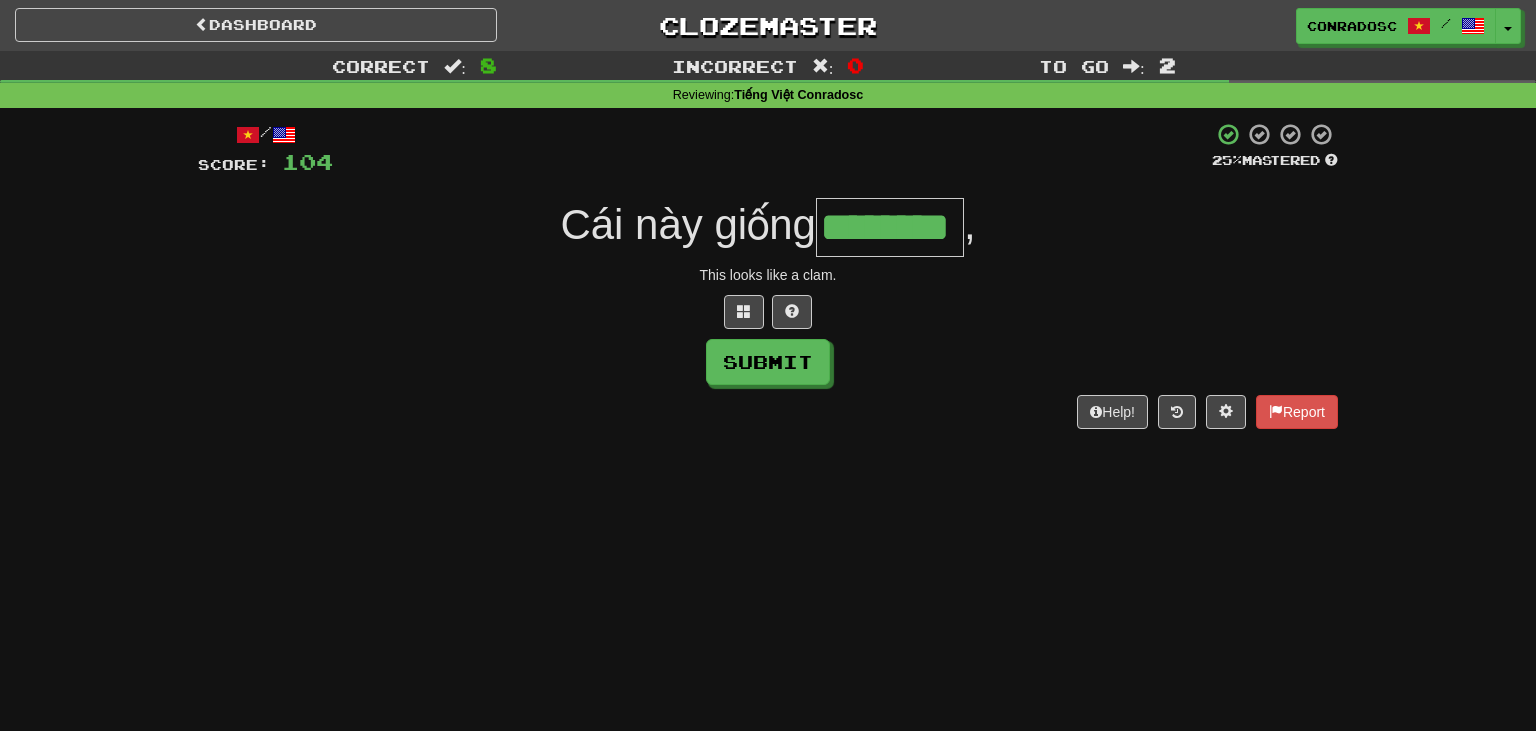 type on "********" 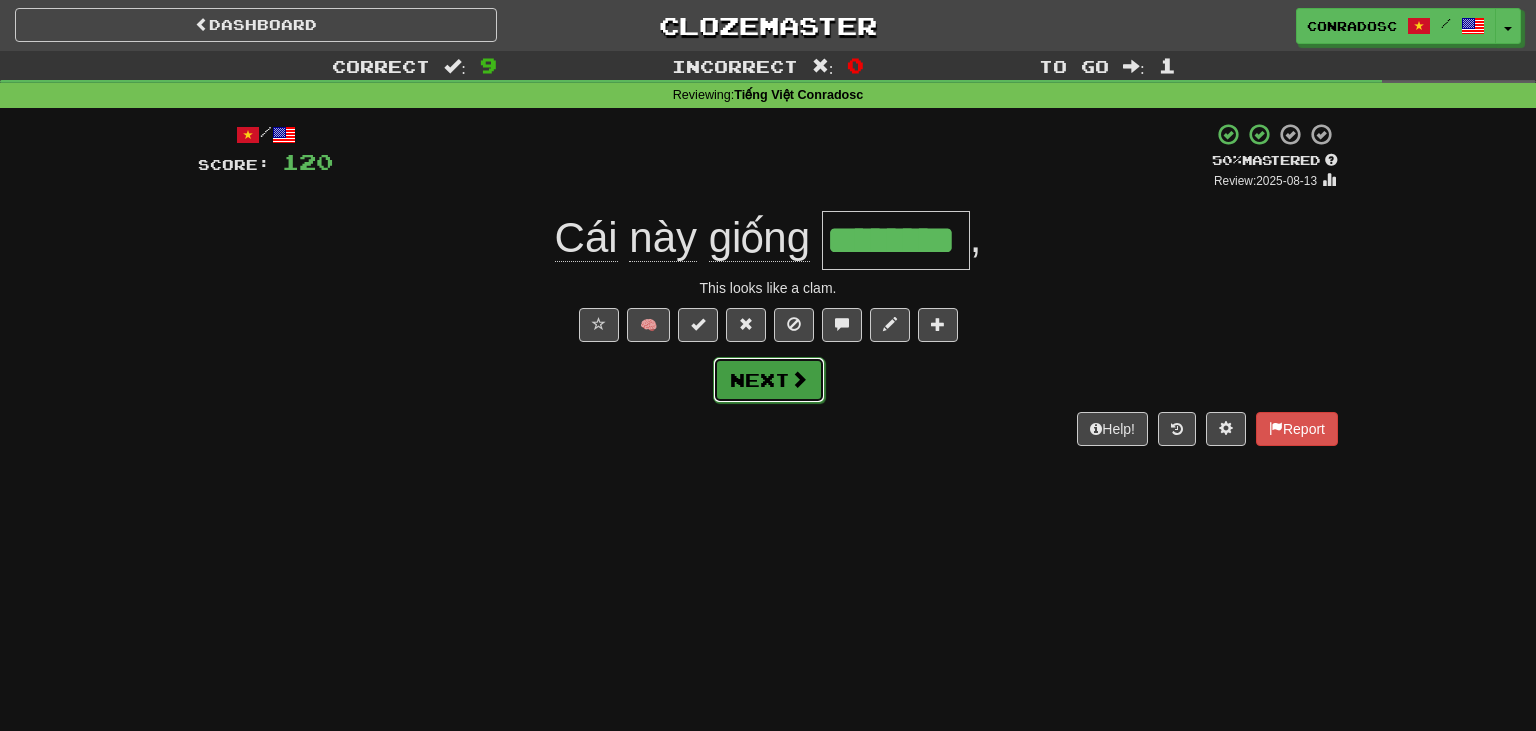 click on "Next" at bounding box center (769, 380) 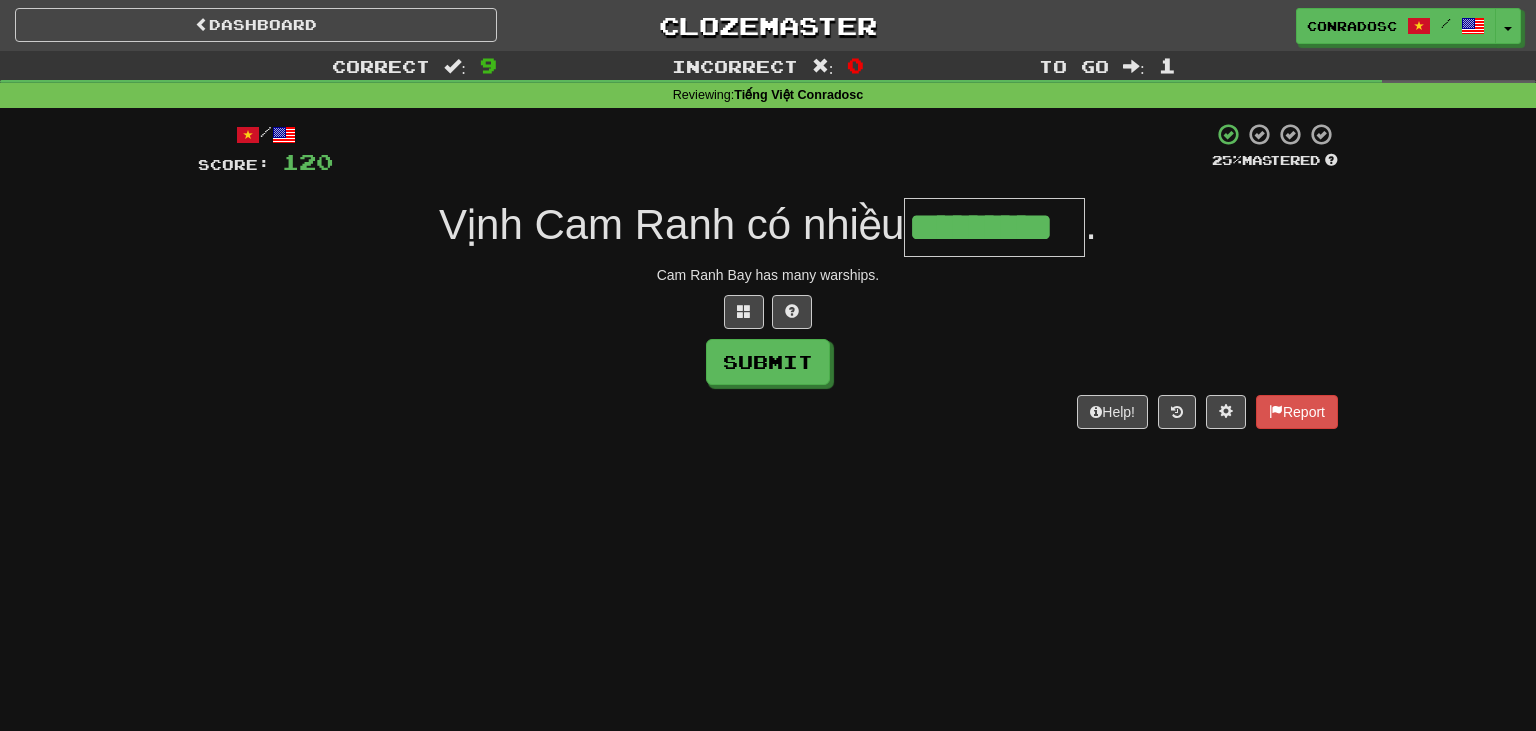 type on "*********" 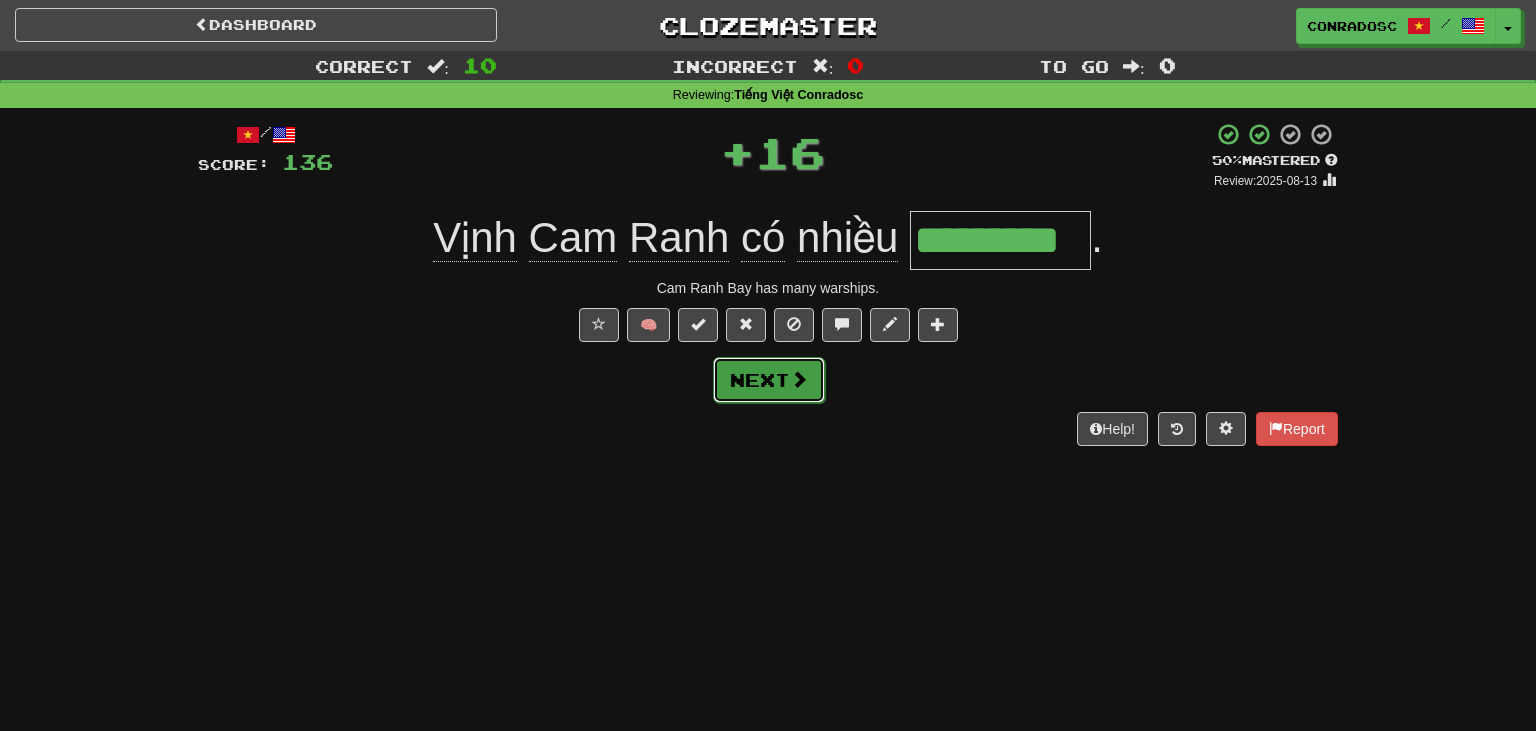 click on "Next" at bounding box center [769, 380] 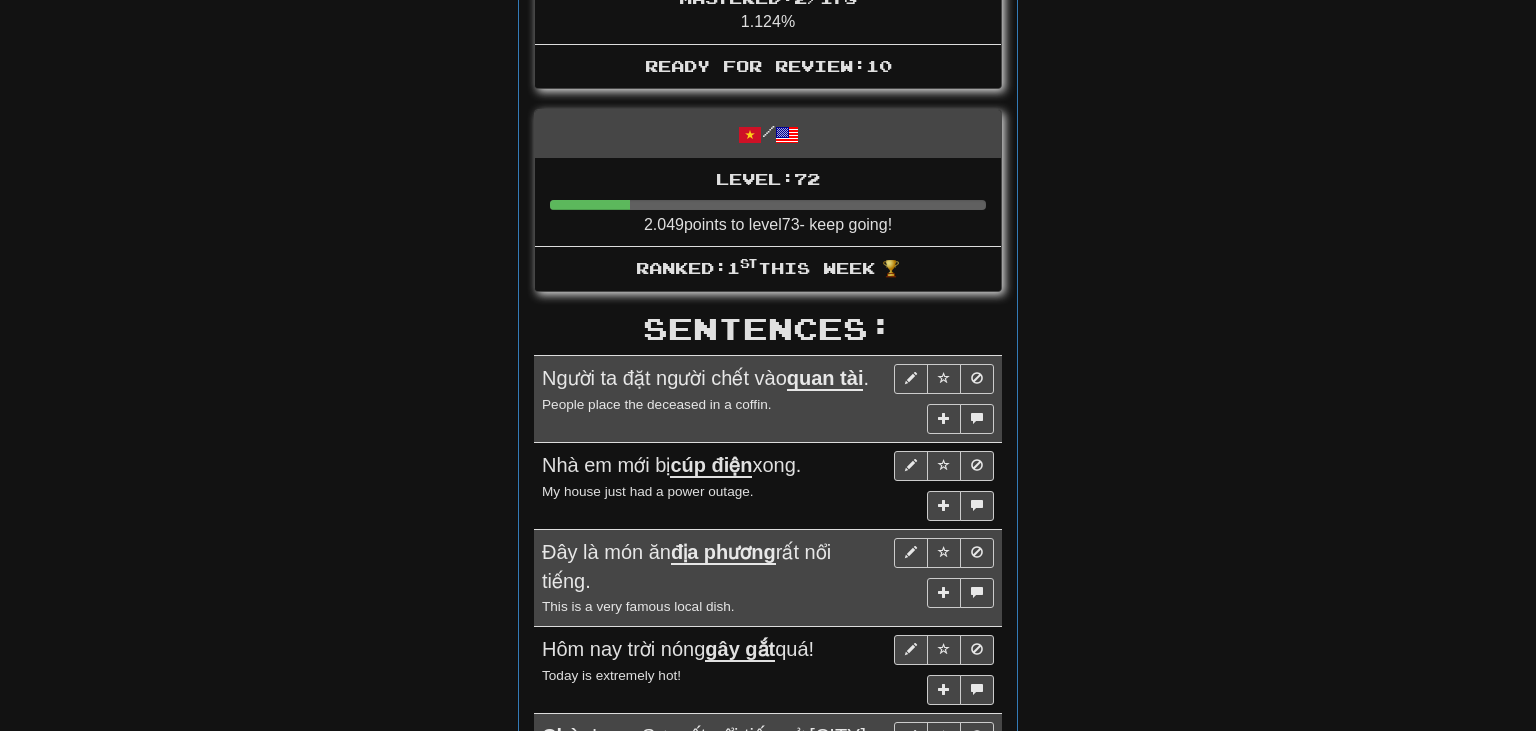 scroll, scrollTop: 775, scrollLeft: 0, axis: vertical 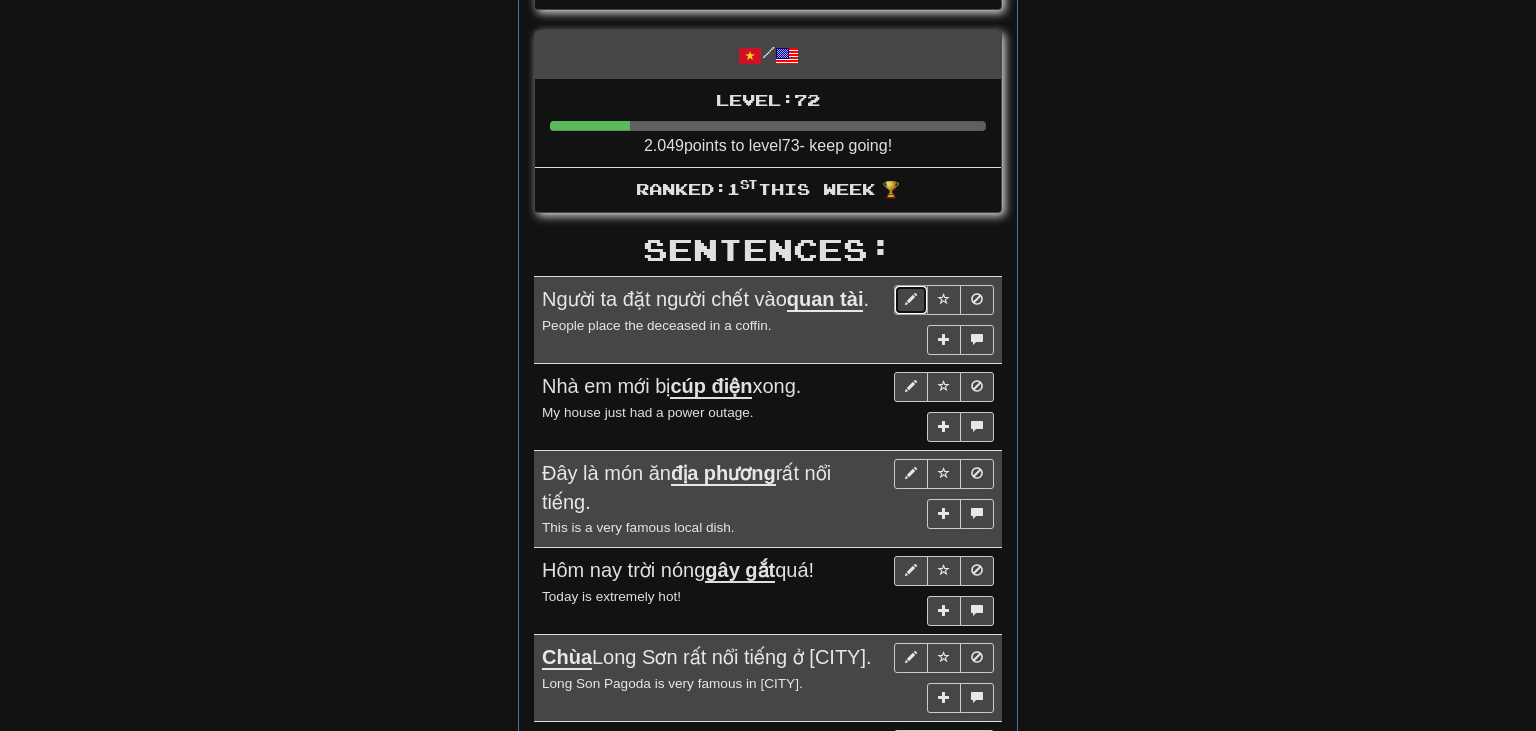 click at bounding box center [911, 299] 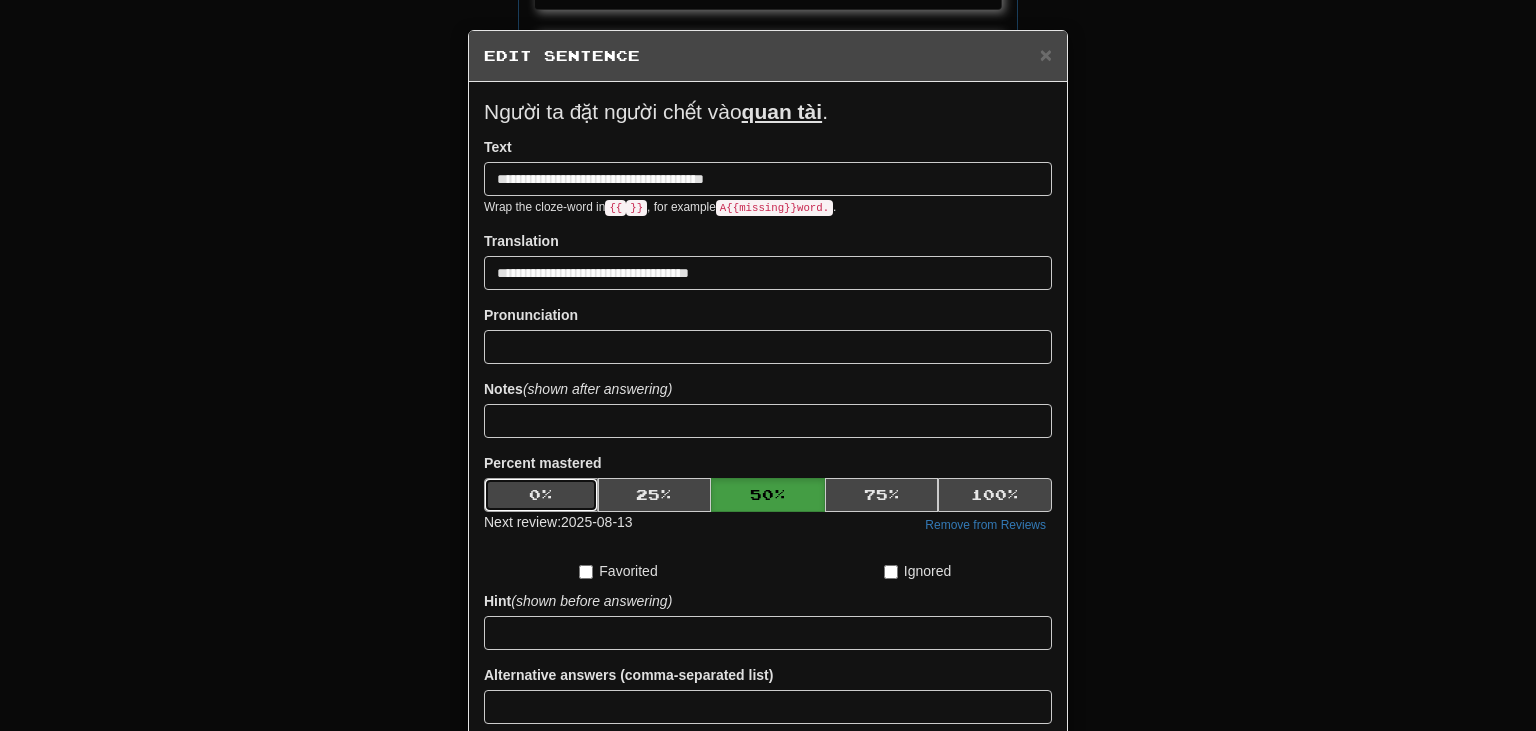 click on "0 %" at bounding box center (541, 495) 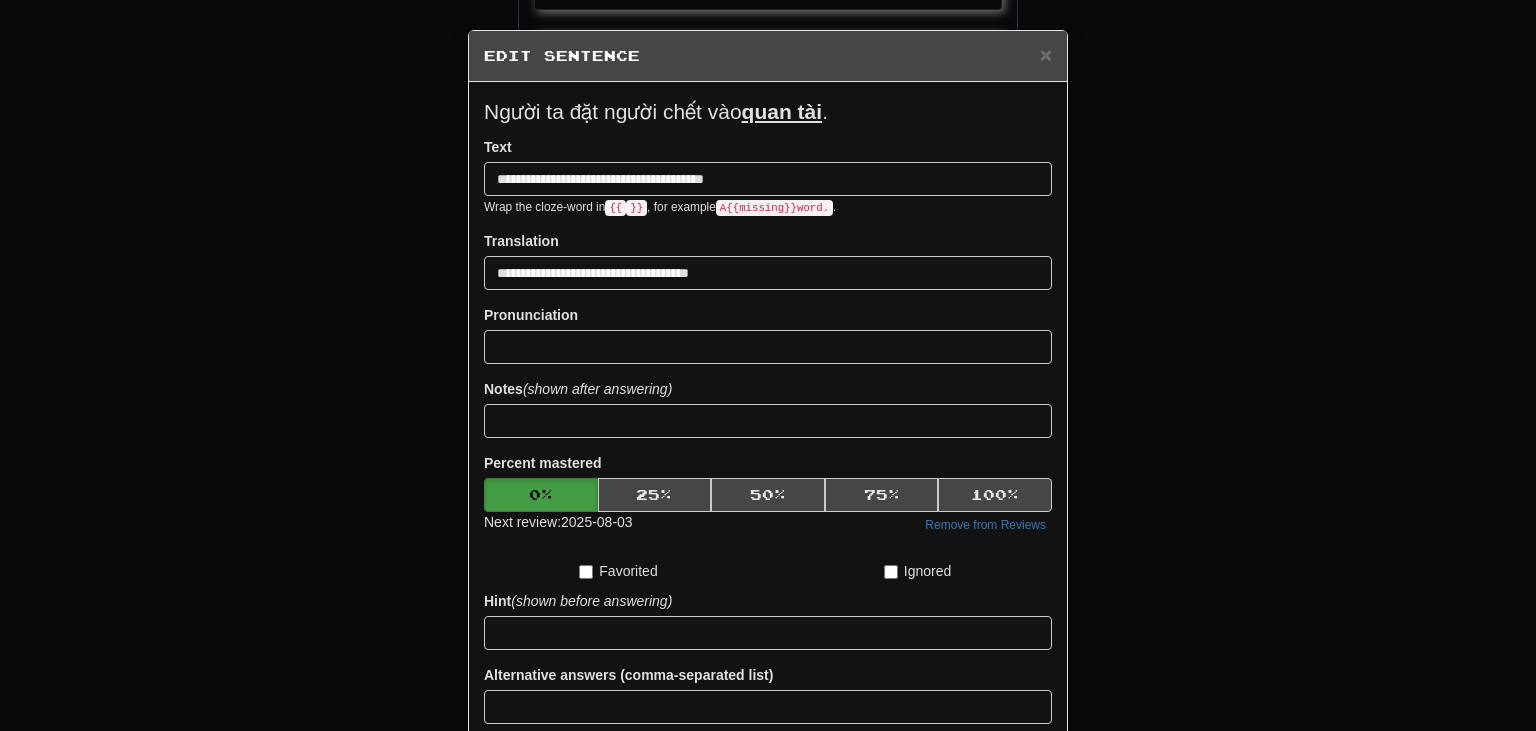 scroll, scrollTop: 162, scrollLeft: 0, axis: vertical 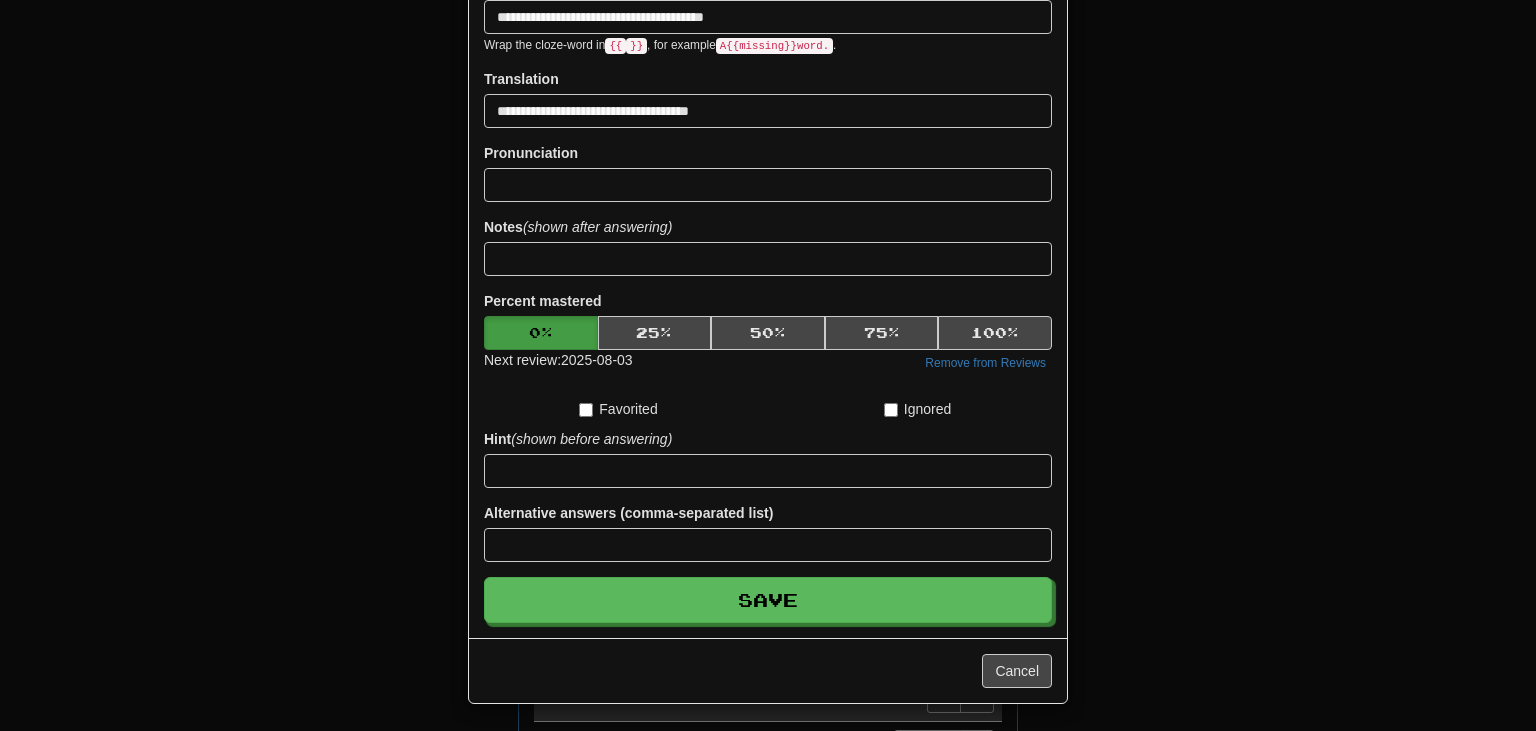 click on "**********" at bounding box center (768, 279) 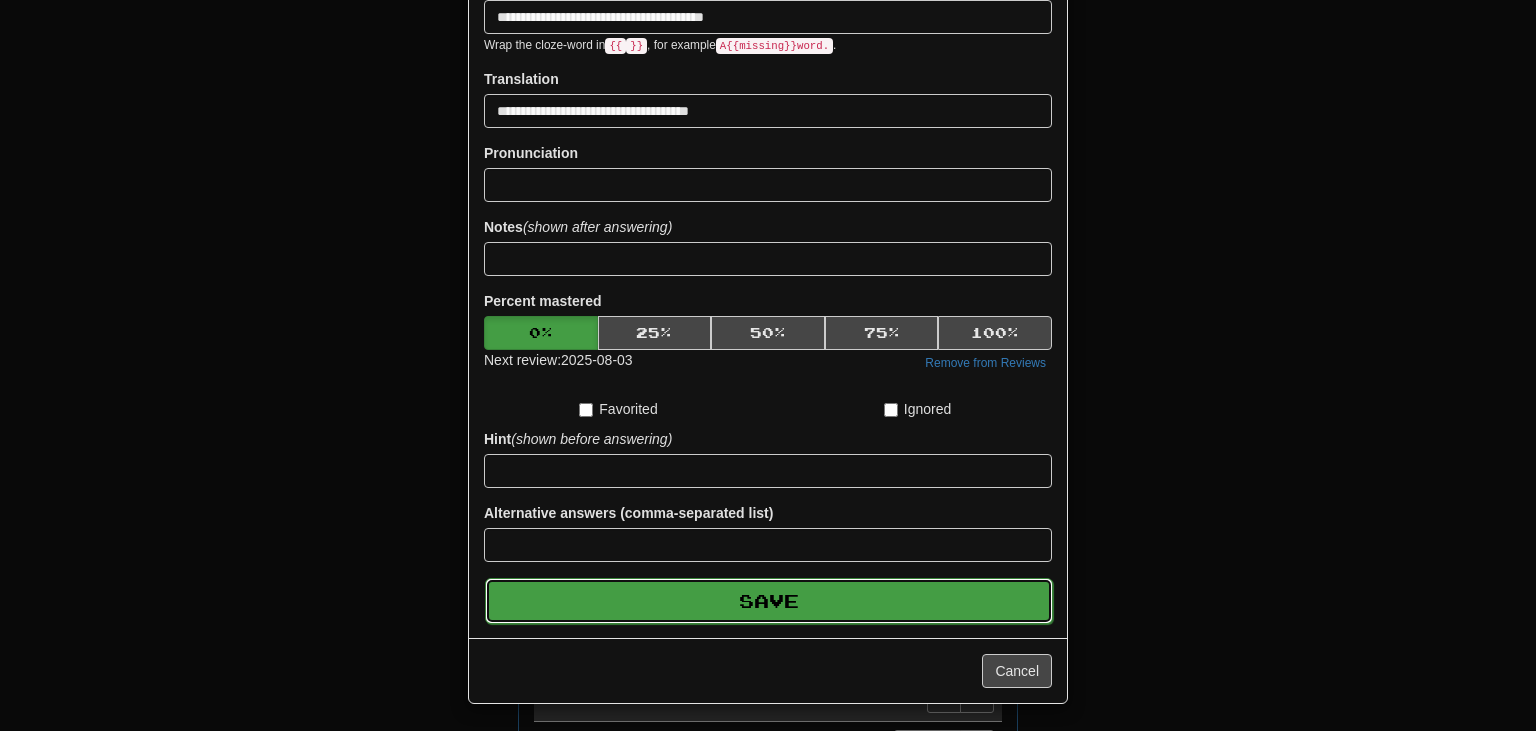 click on "Save" at bounding box center (769, 601) 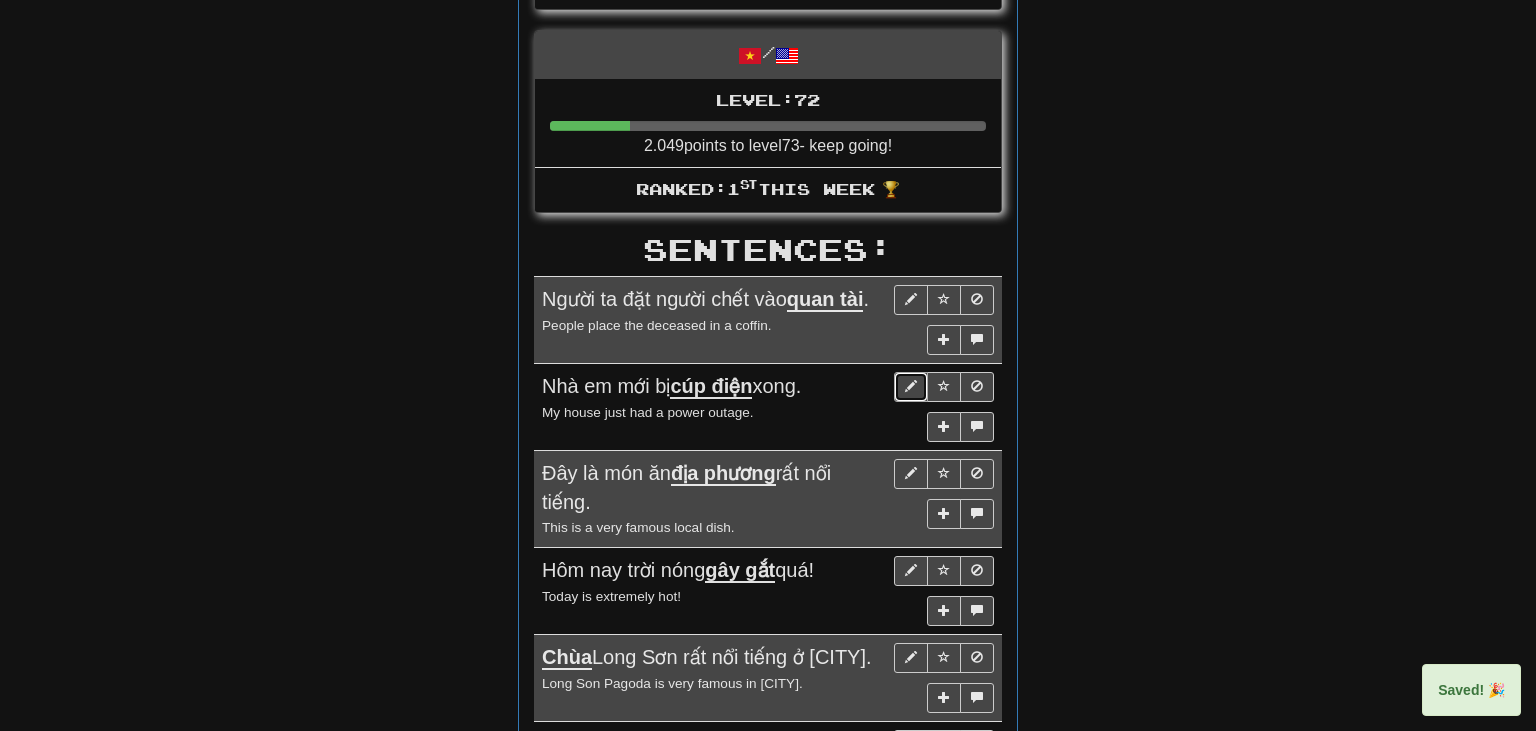 click at bounding box center [911, 386] 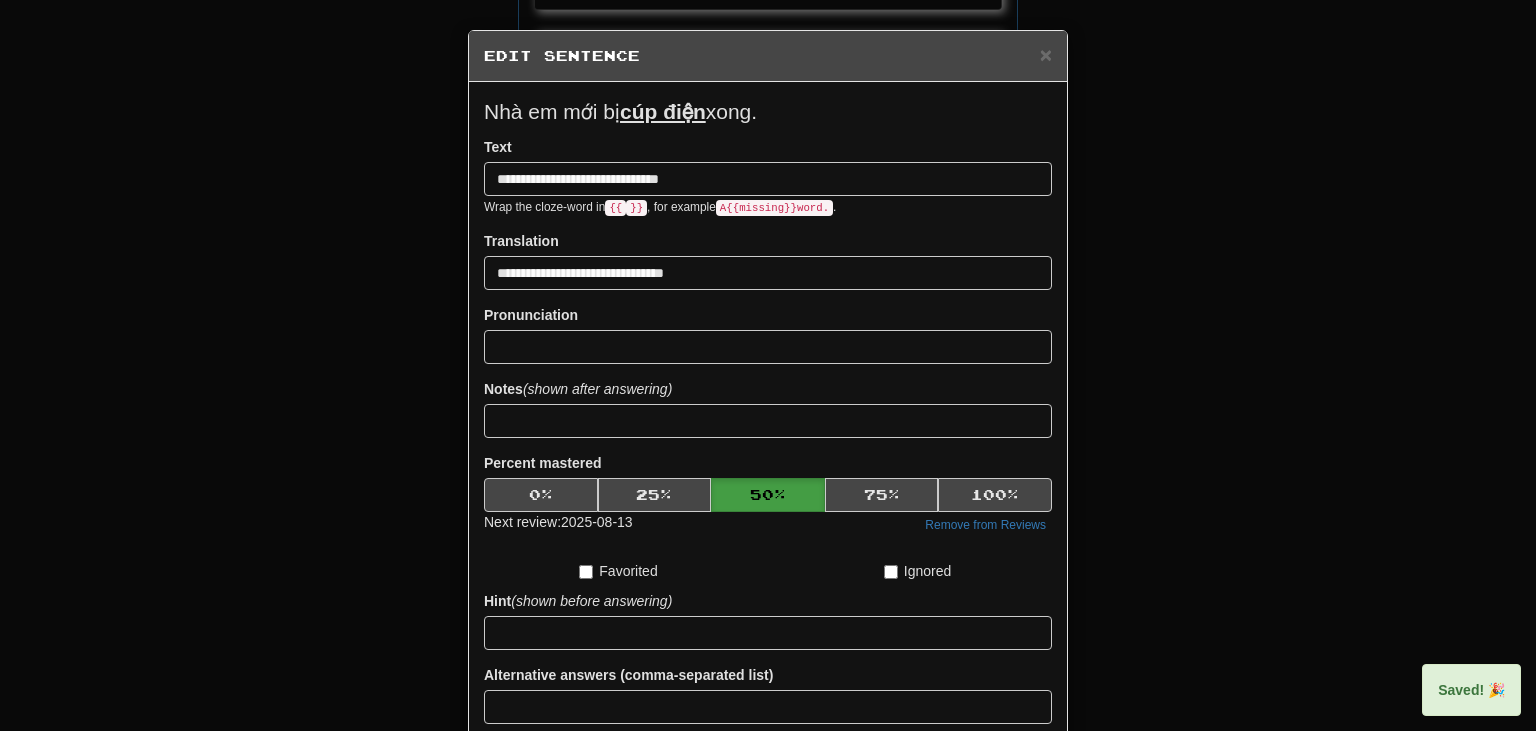 scroll, scrollTop: 162, scrollLeft: 0, axis: vertical 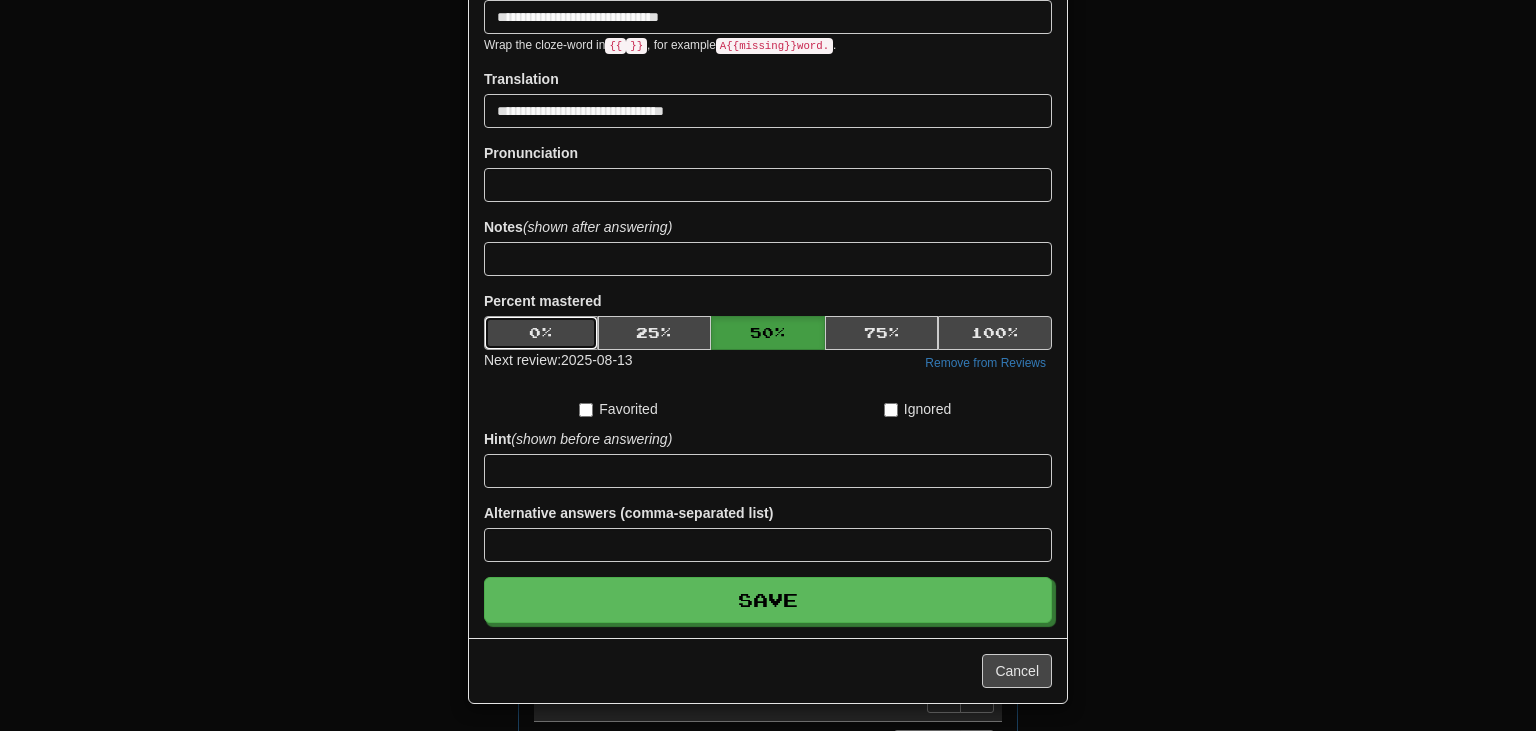 click on "0 %" at bounding box center [541, 333] 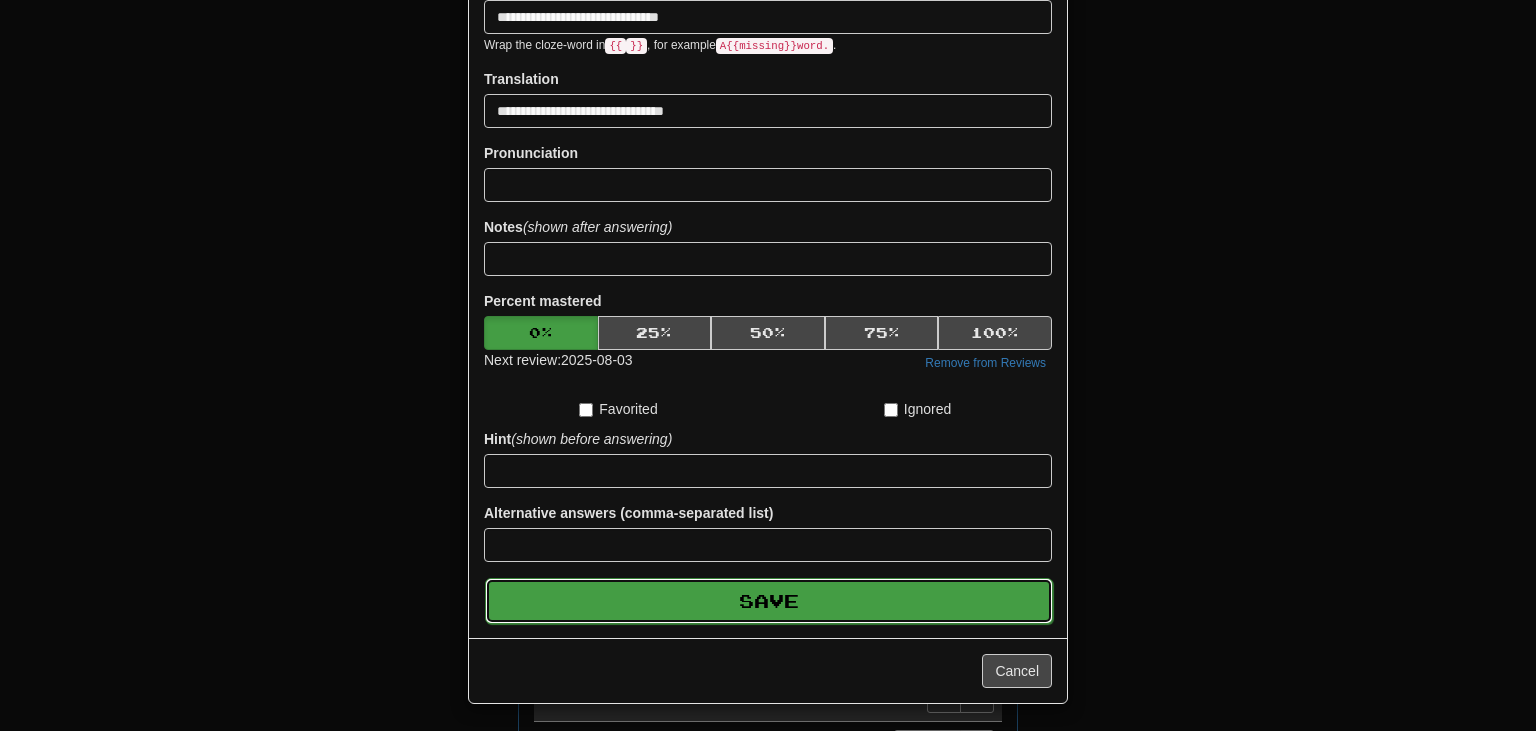 click on "Save" at bounding box center (769, 601) 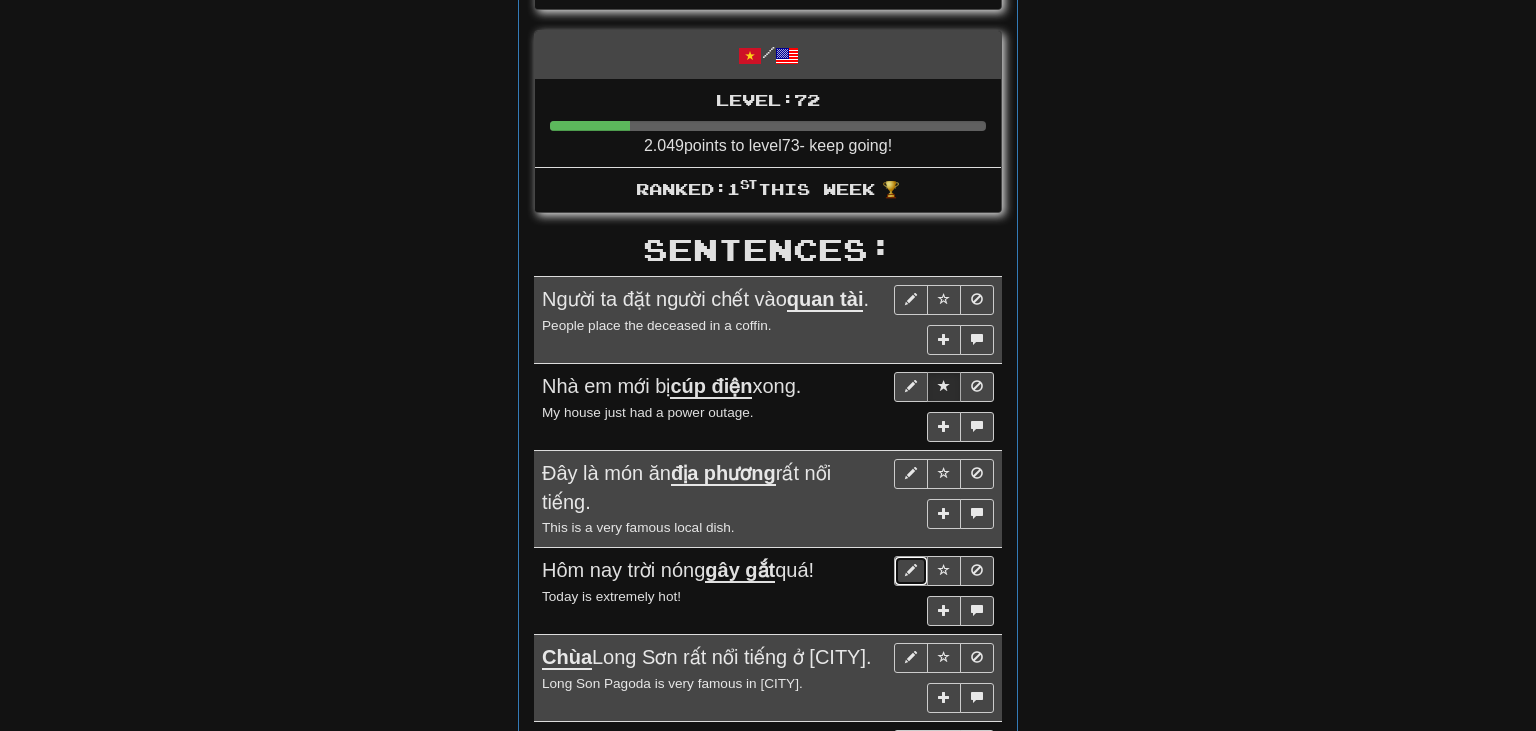 click at bounding box center [911, 570] 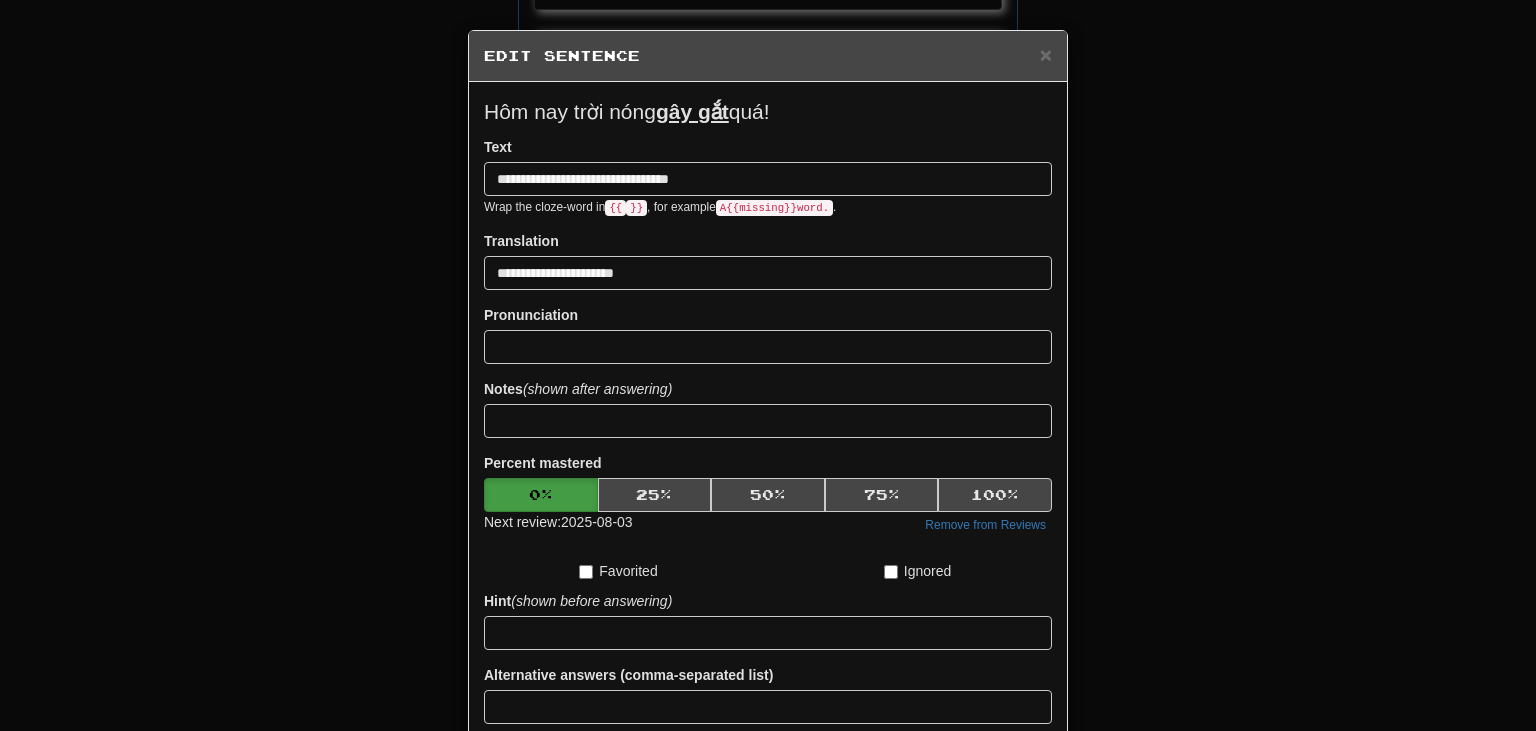 scroll, scrollTop: 162, scrollLeft: 0, axis: vertical 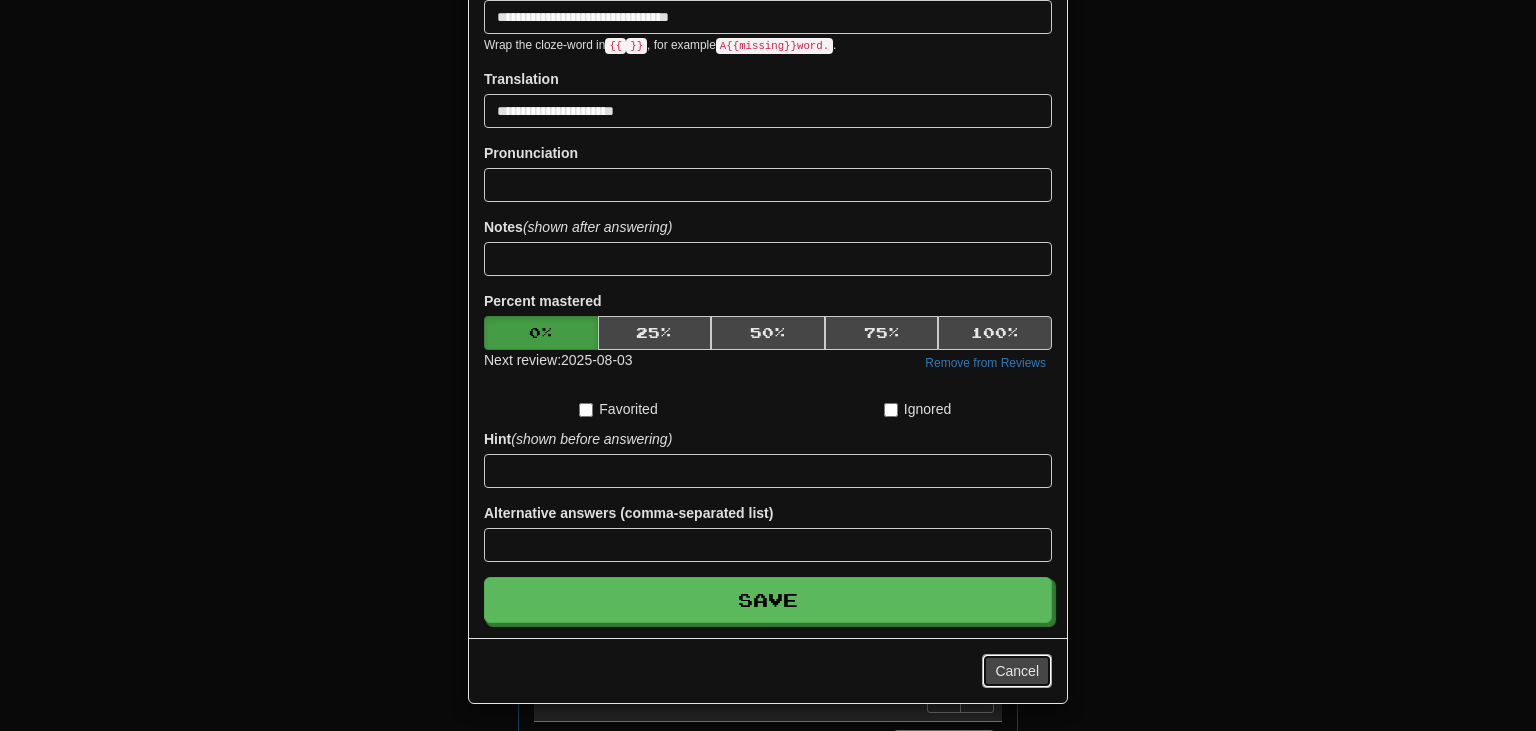 click on "Cancel" at bounding box center (1017, 671) 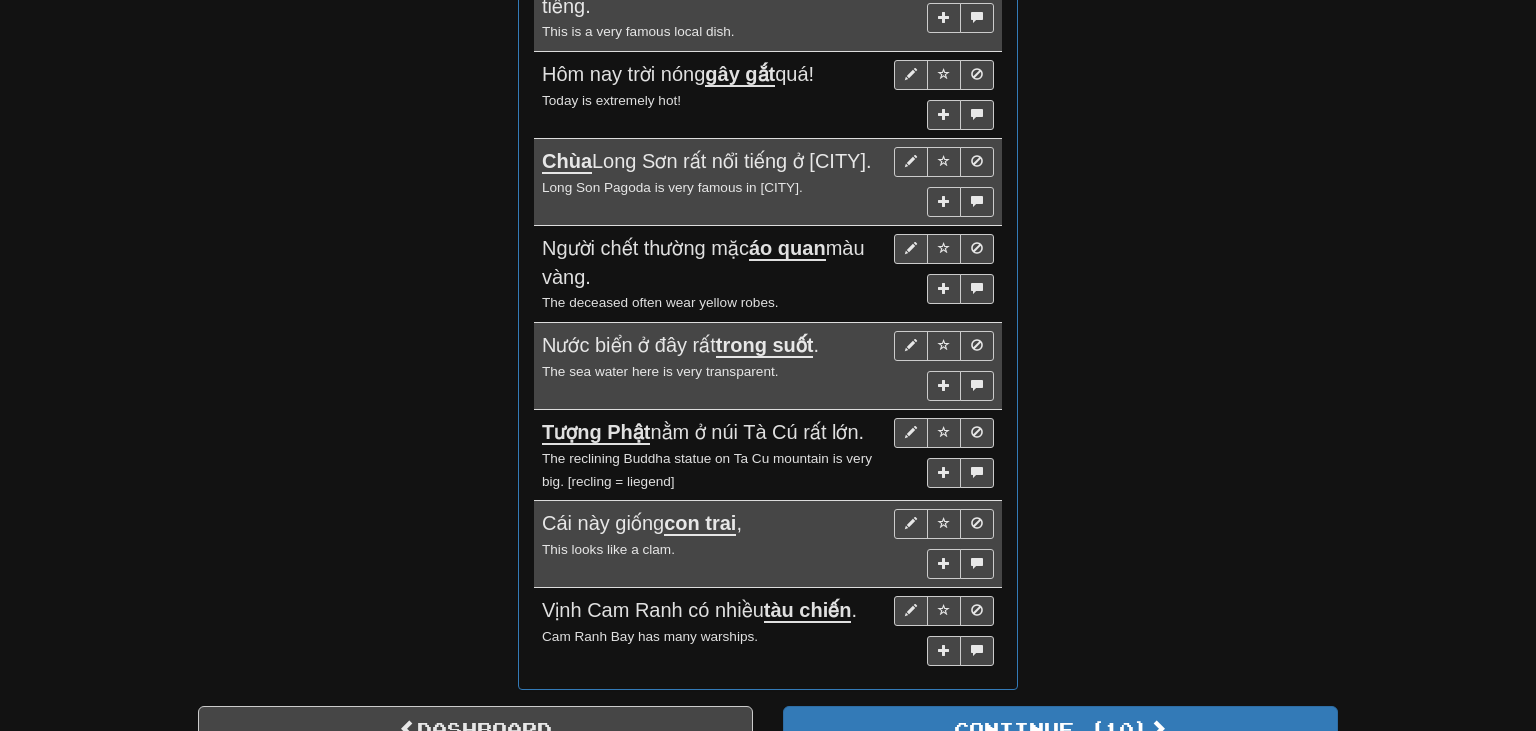 scroll, scrollTop: 1277, scrollLeft: 0, axis: vertical 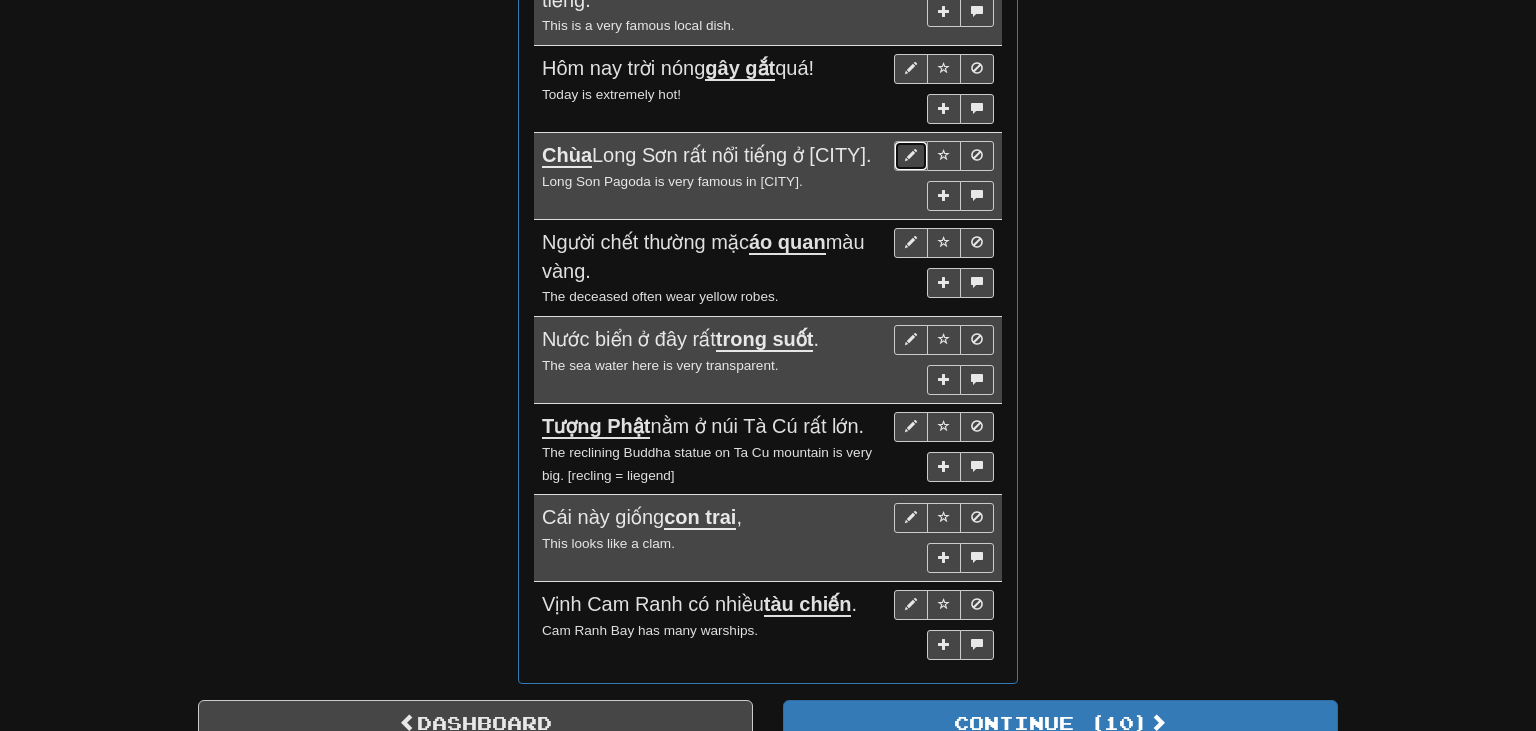 click at bounding box center (911, 156) 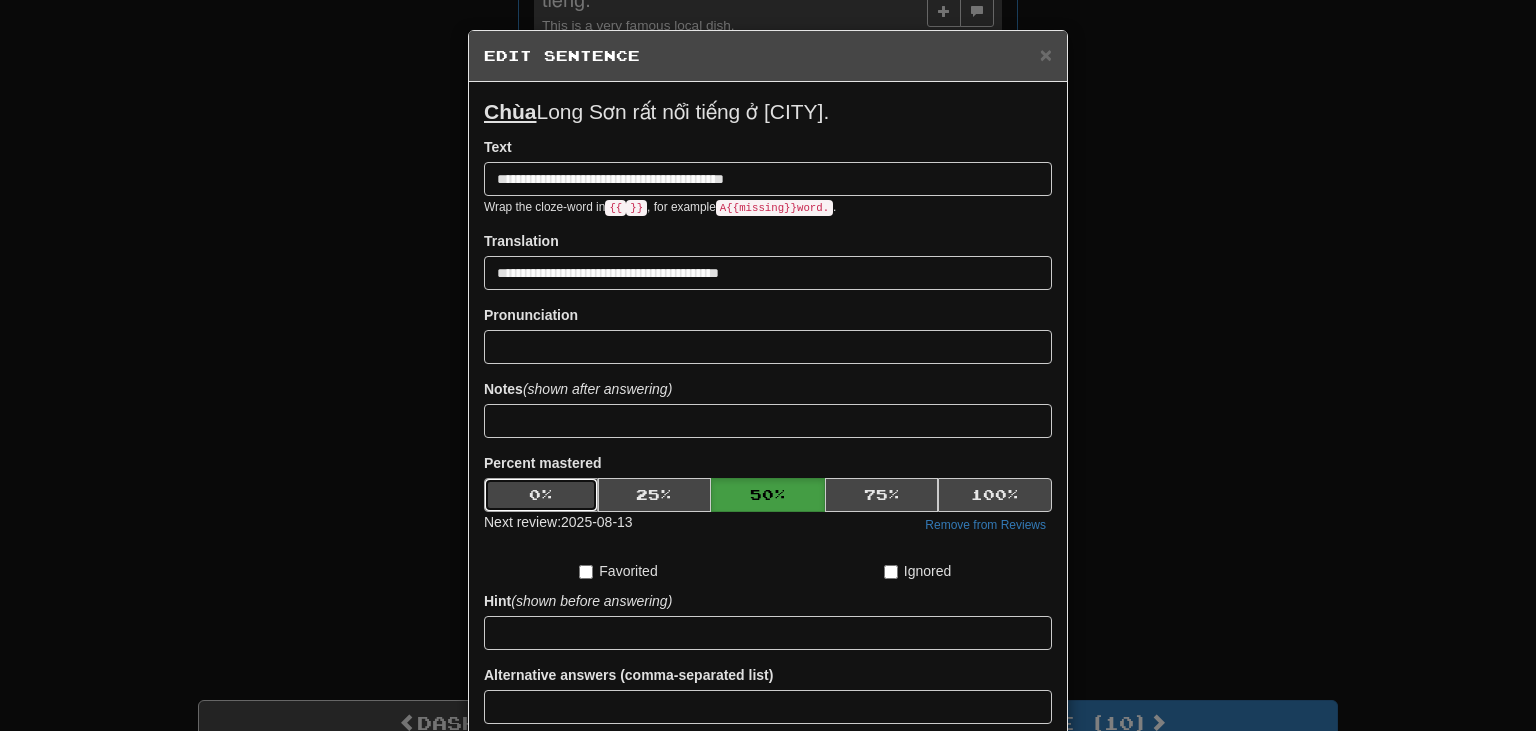 click on "0 %" at bounding box center (541, 495) 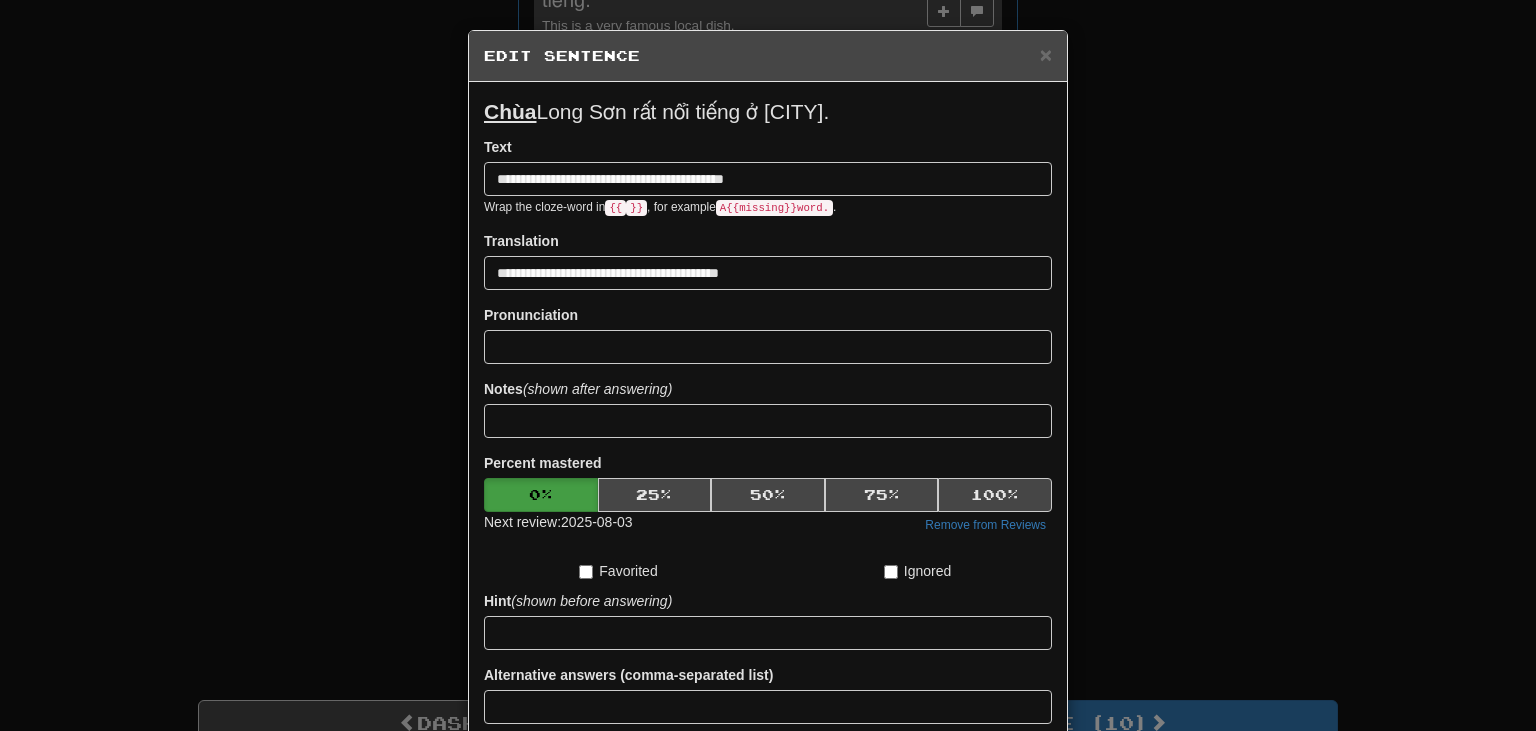 scroll, scrollTop: 162, scrollLeft: 0, axis: vertical 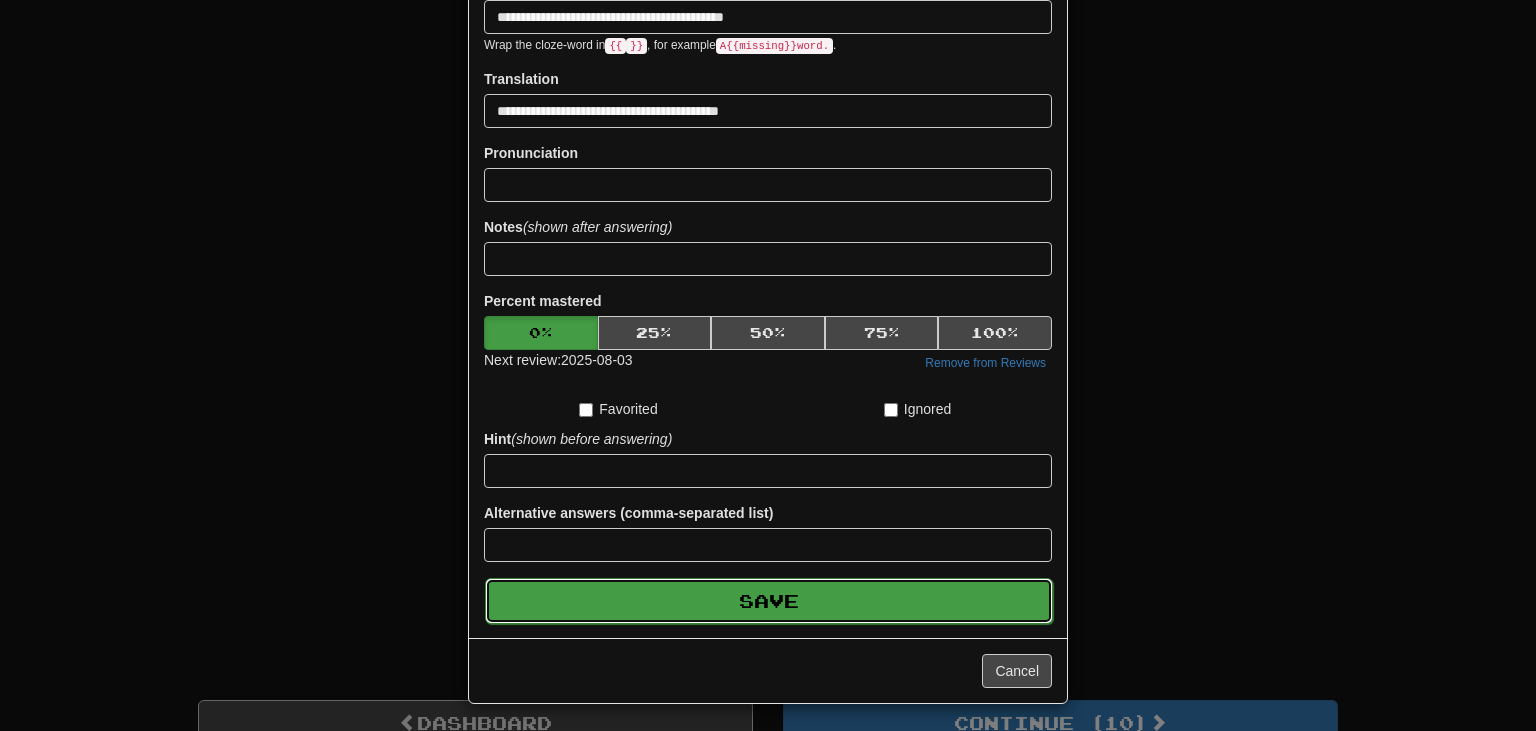 click on "Save" at bounding box center (769, 601) 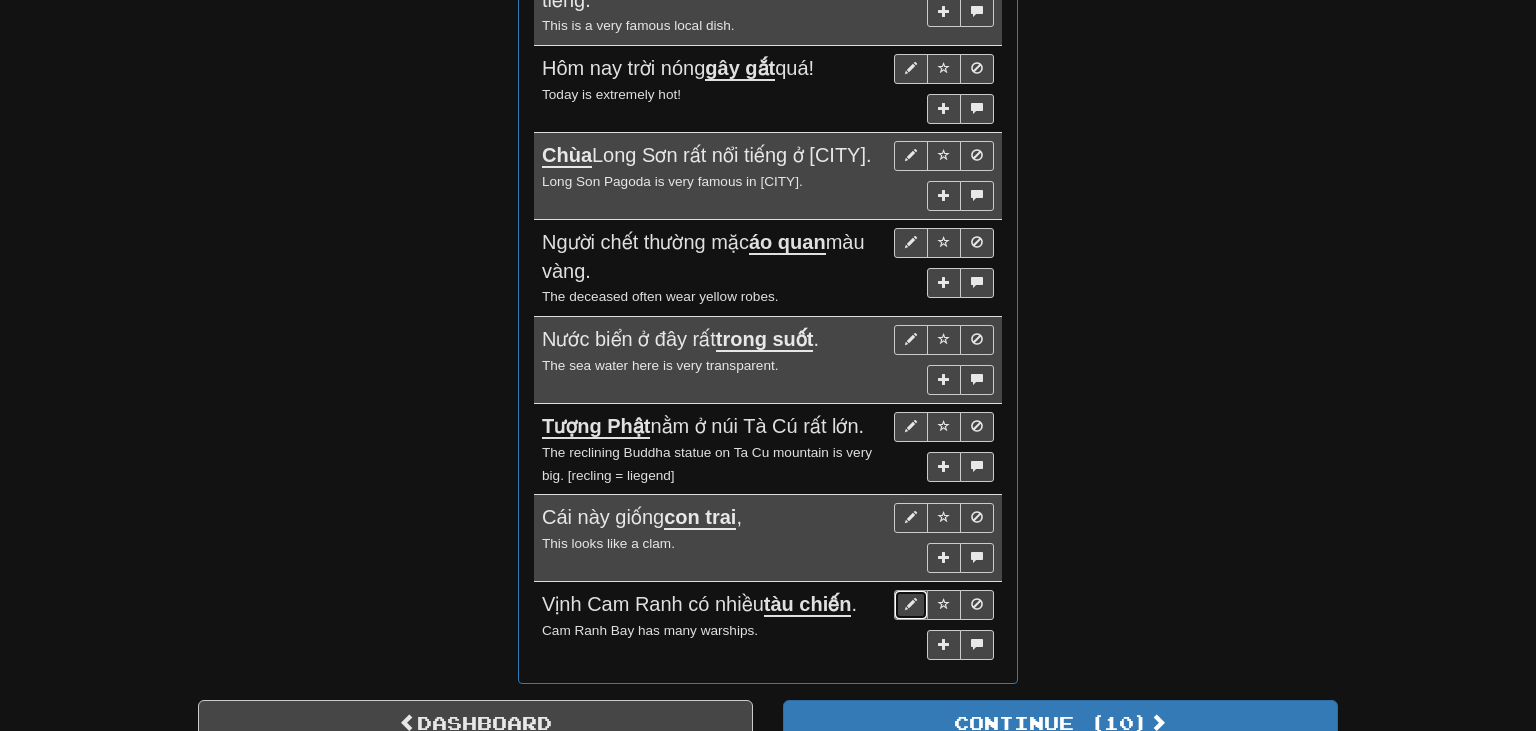 click at bounding box center (911, 604) 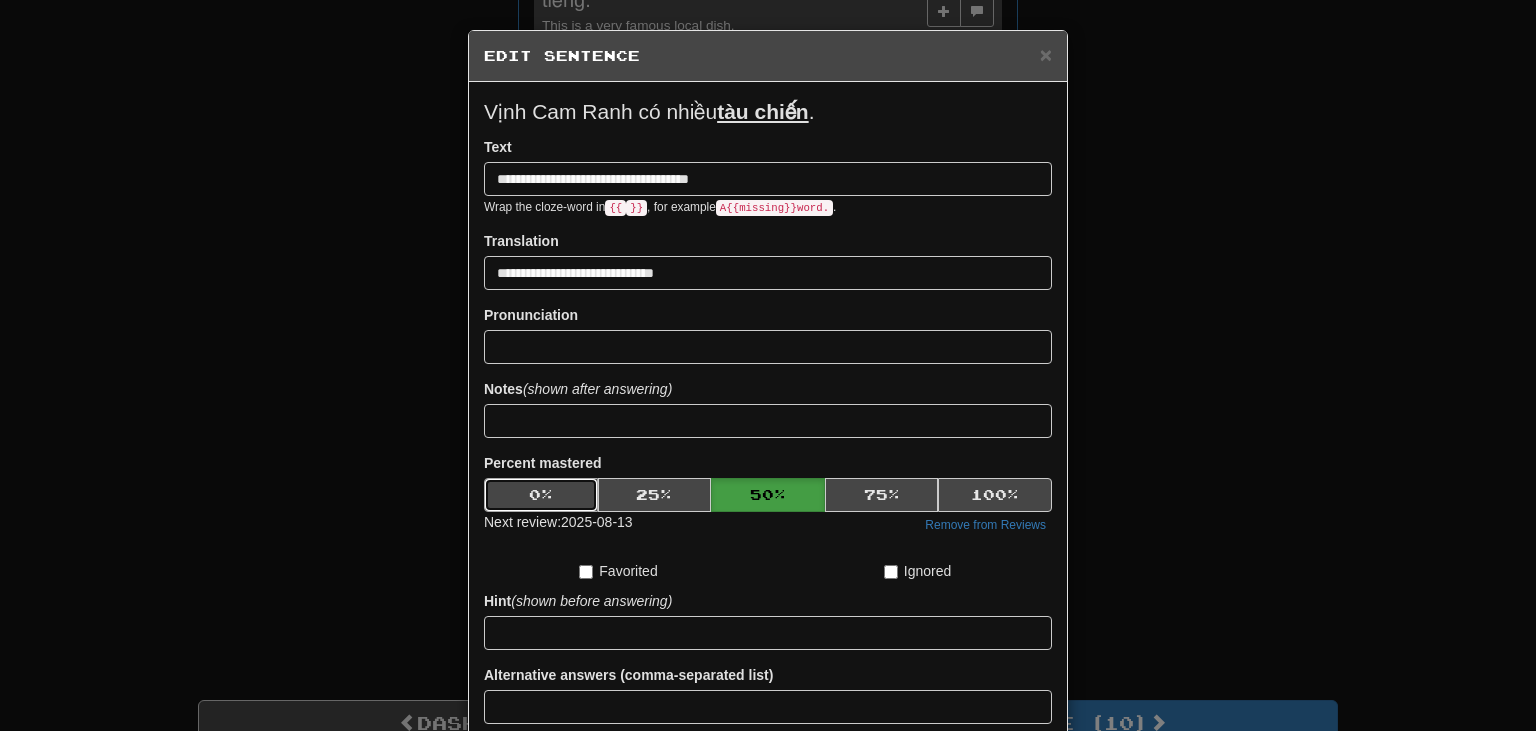 click on "0 %" at bounding box center [541, 495] 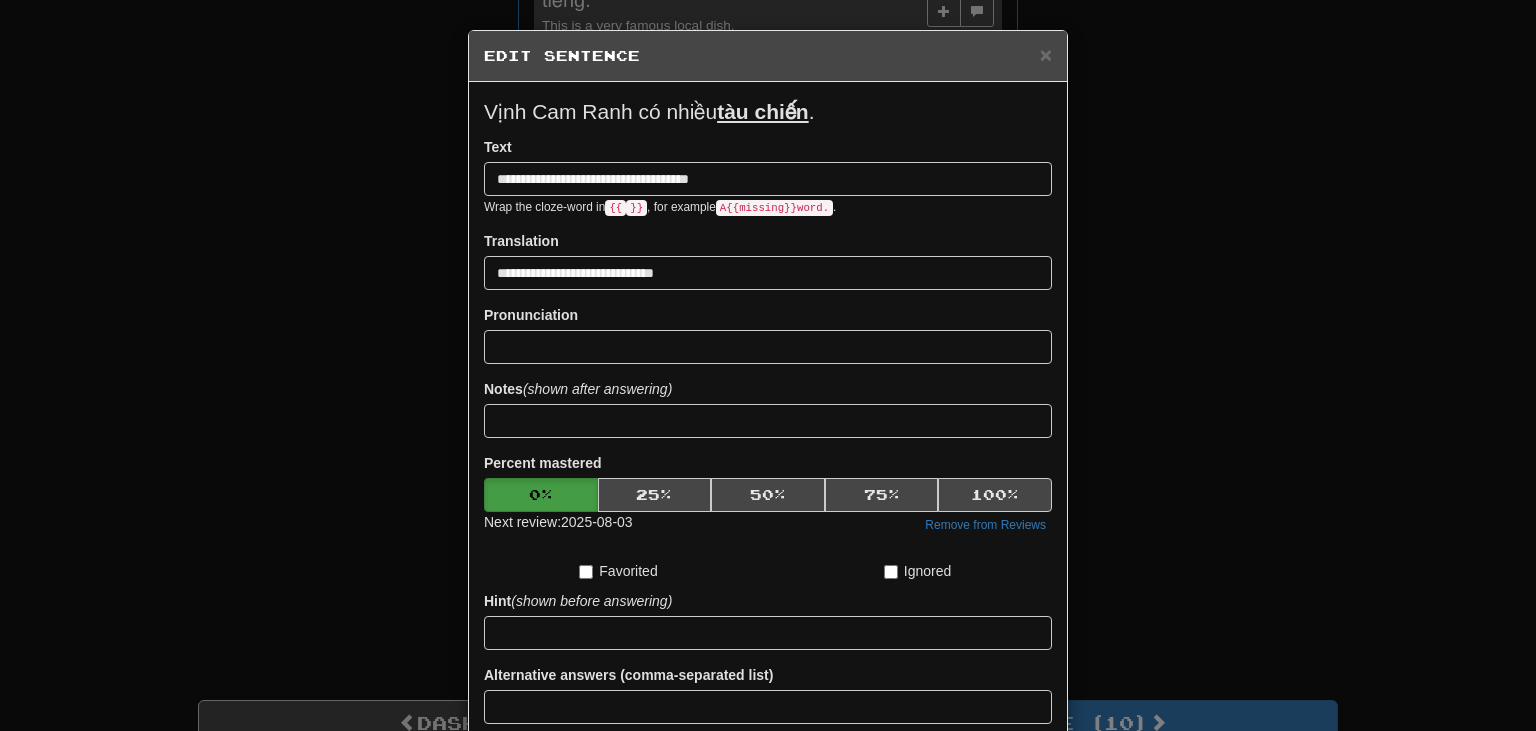 scroll, scrollTop: 162, scrollLeft: 0, axis: vertical 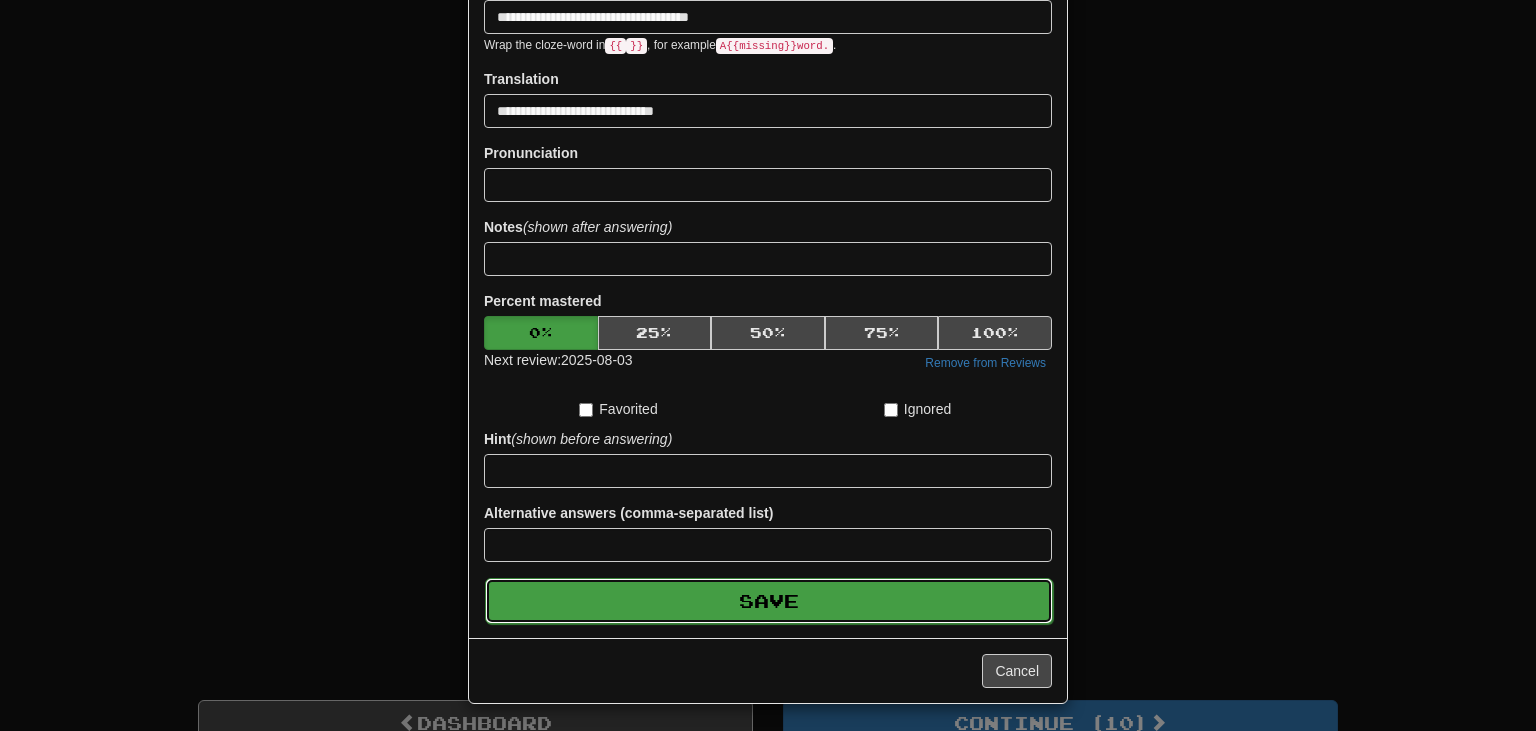 click on "Save" at bounding box center [769, 601] 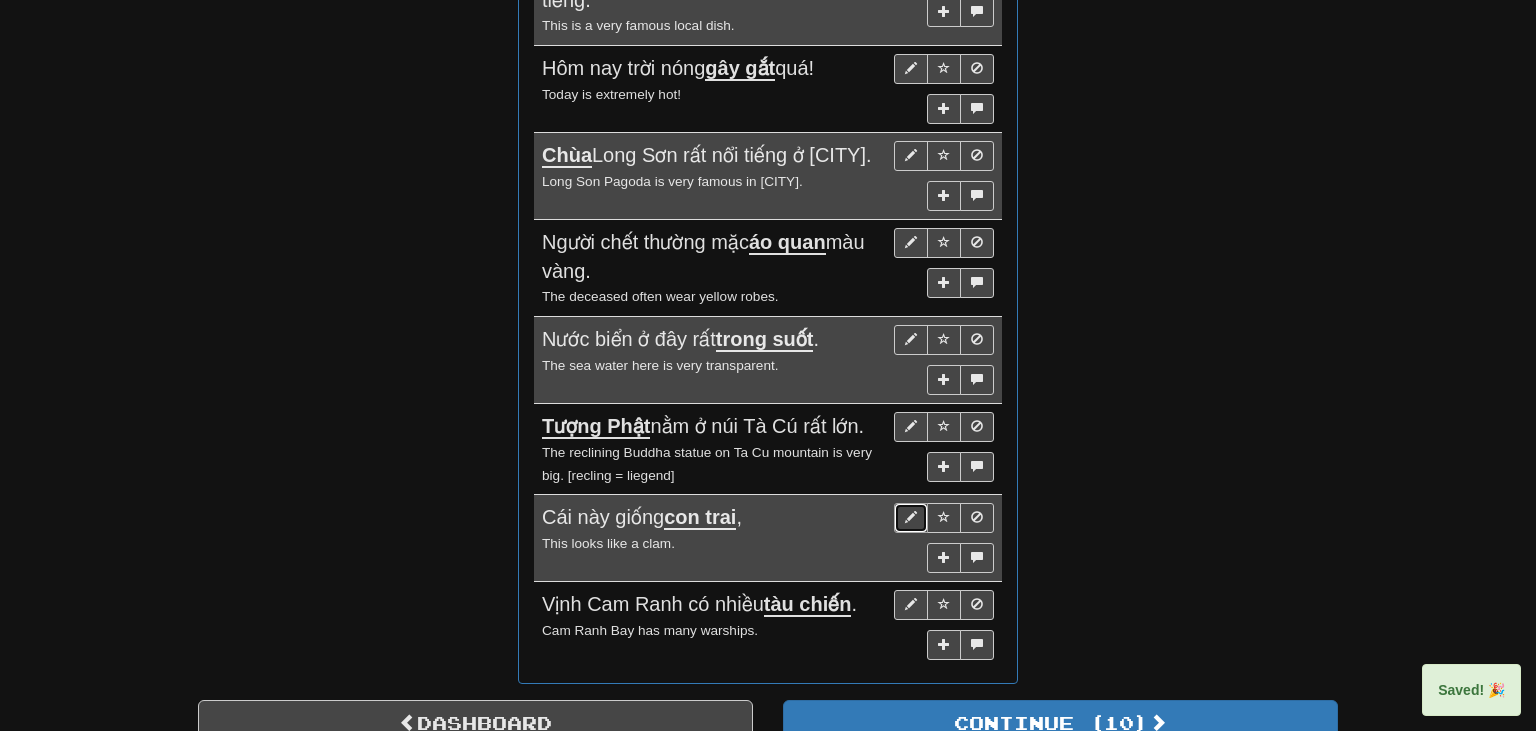 click at bounding box center [911, 517] 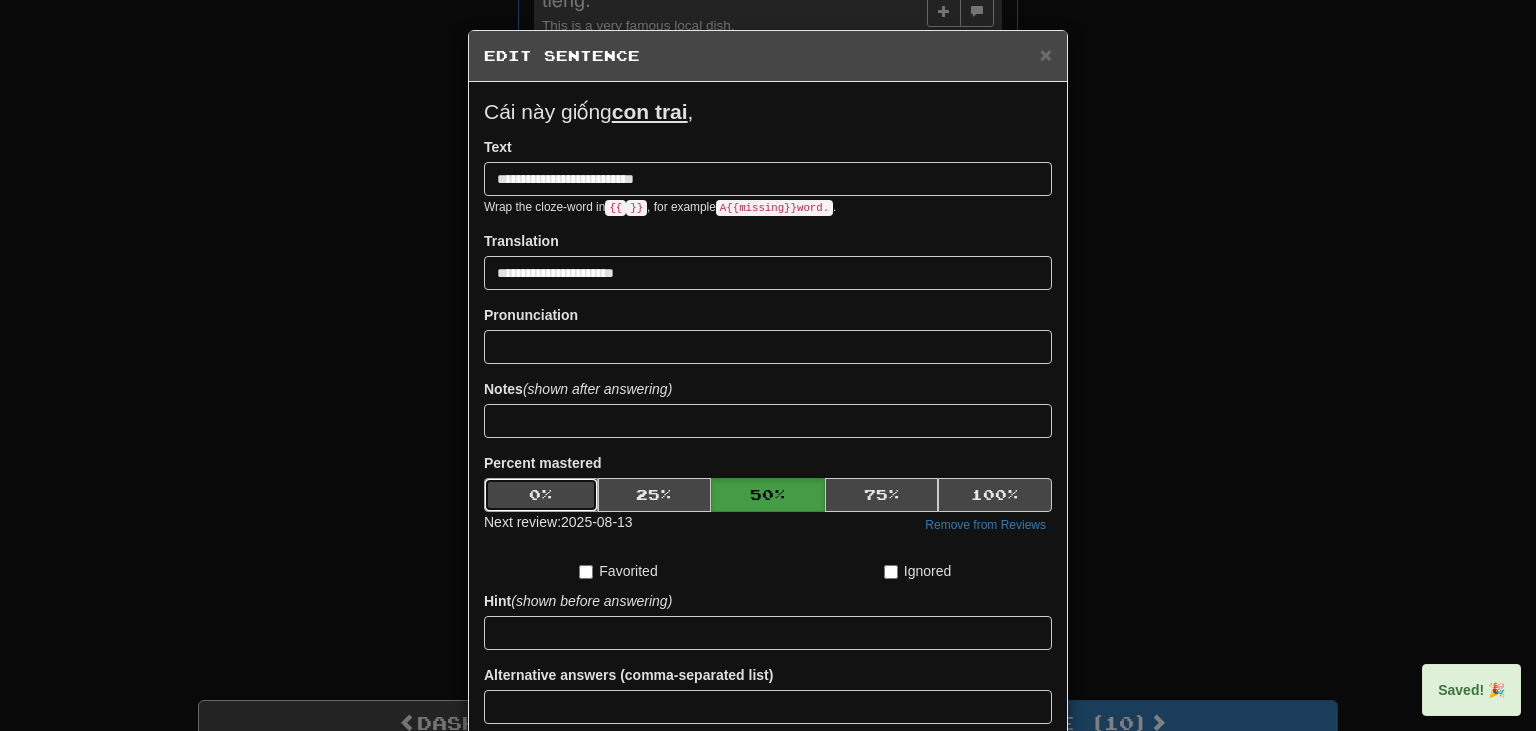 click on "0 %" at bounding box center (541, 495) 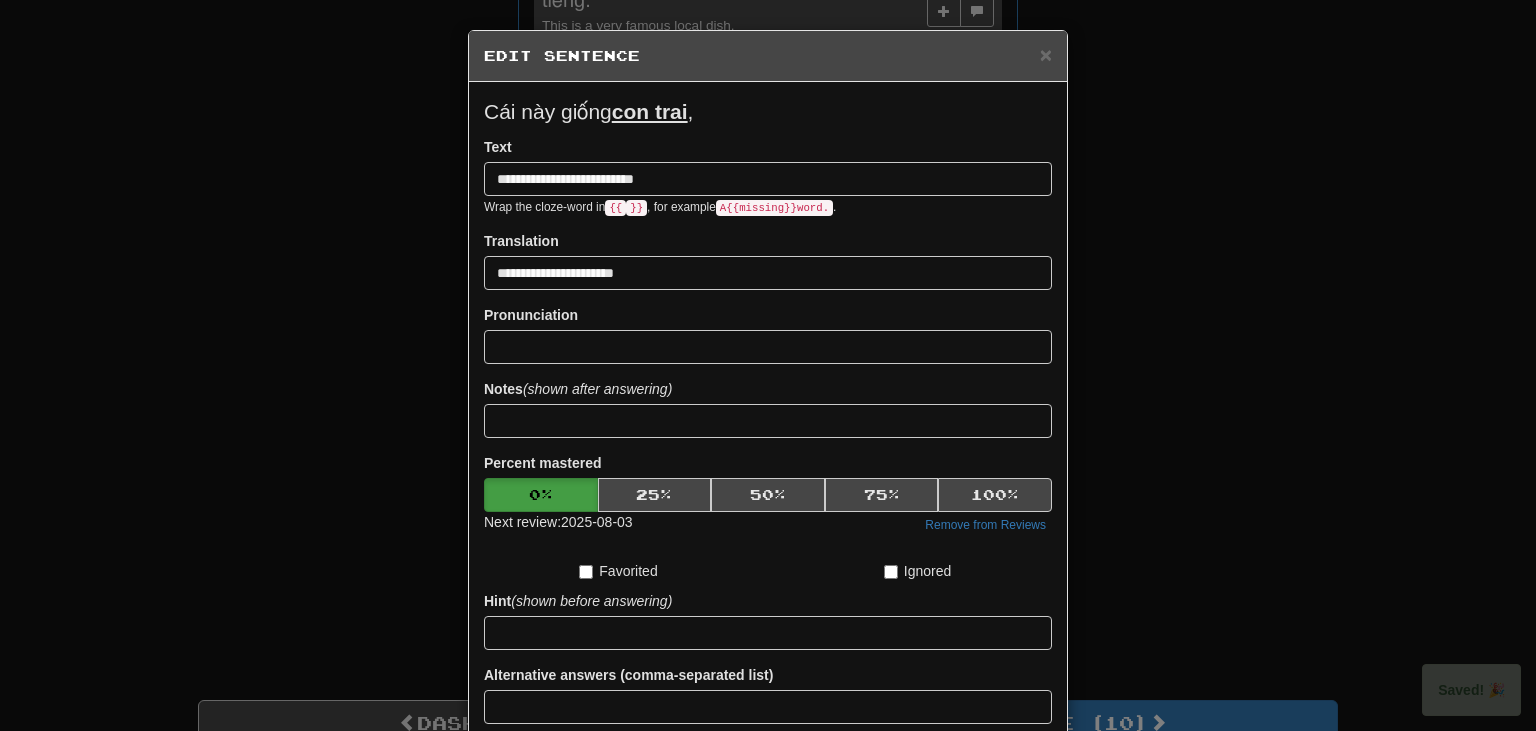 scroll, scrollTop: 162, scrollLeft: 0, axis: vertical 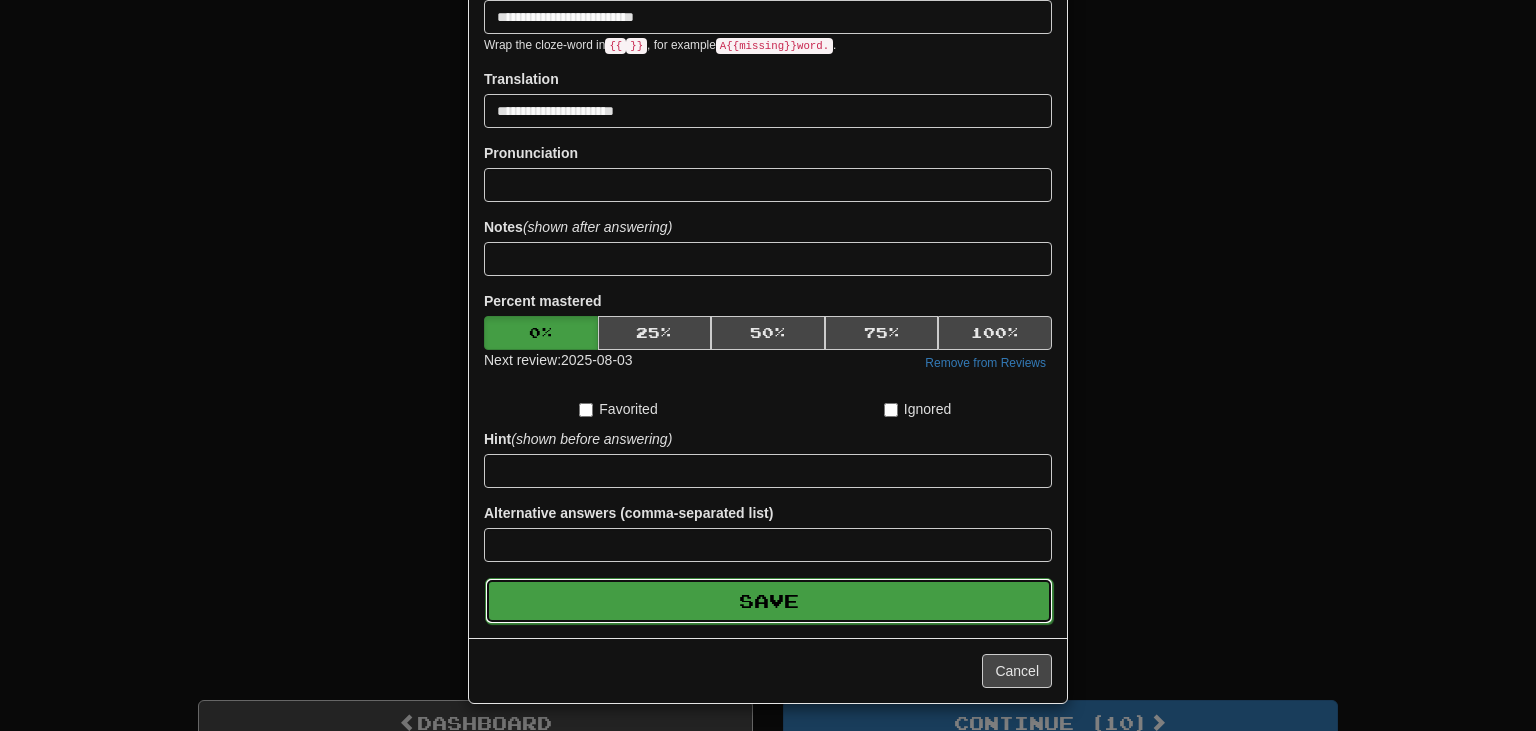 click on "Save" at bounding box center [769, 601] 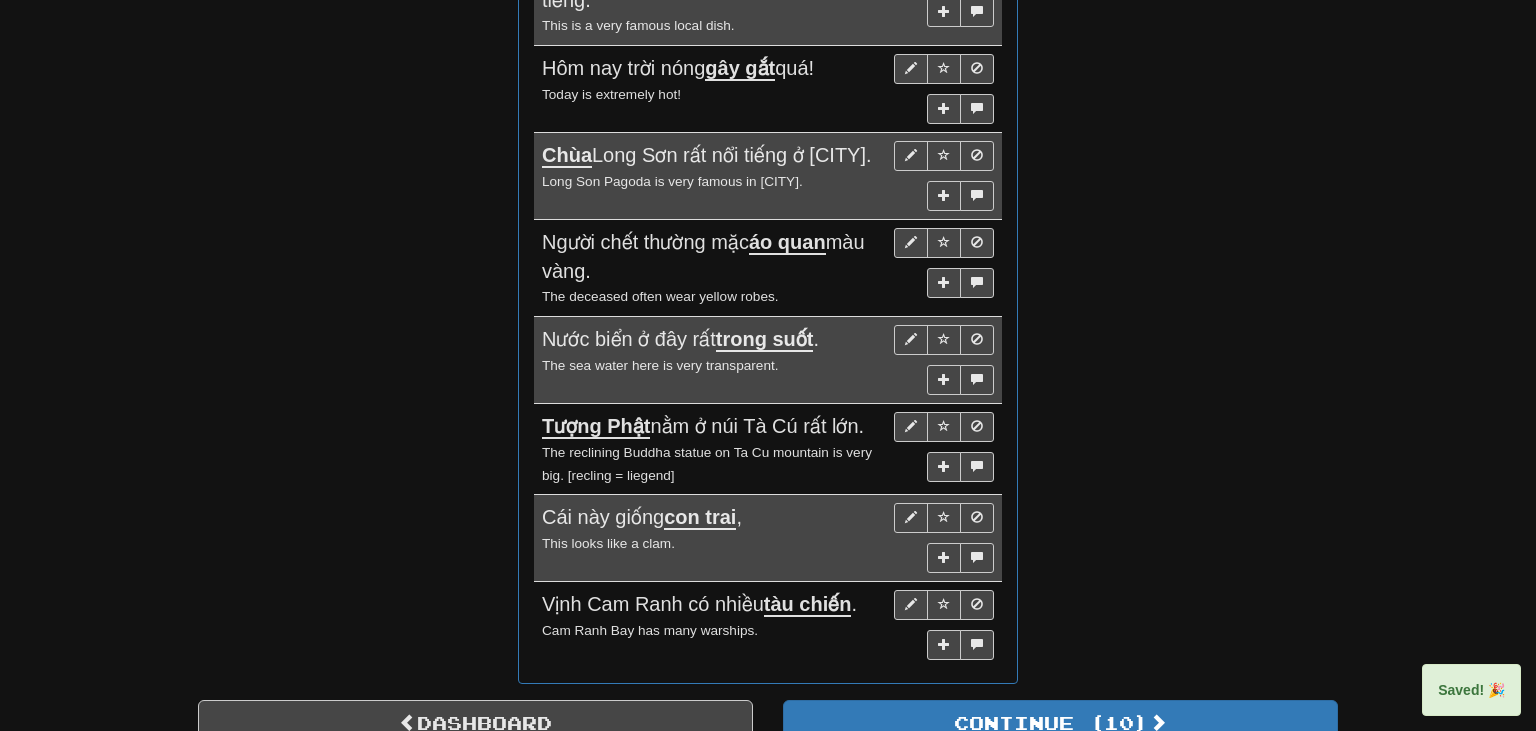 scroll, scrollTop: 1910, scrollLeft: 0, axis: vertical 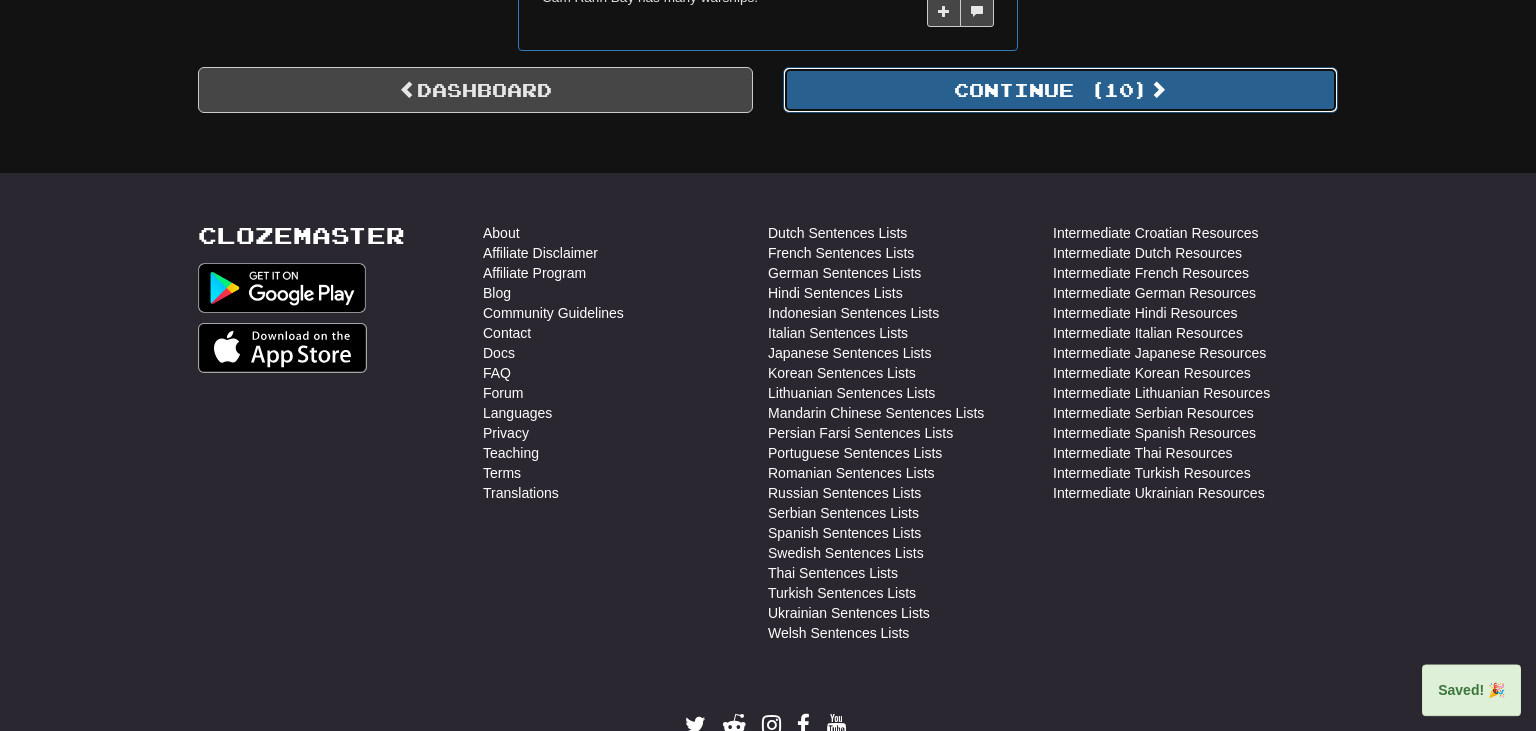 click at bounding box center [1158, 89] 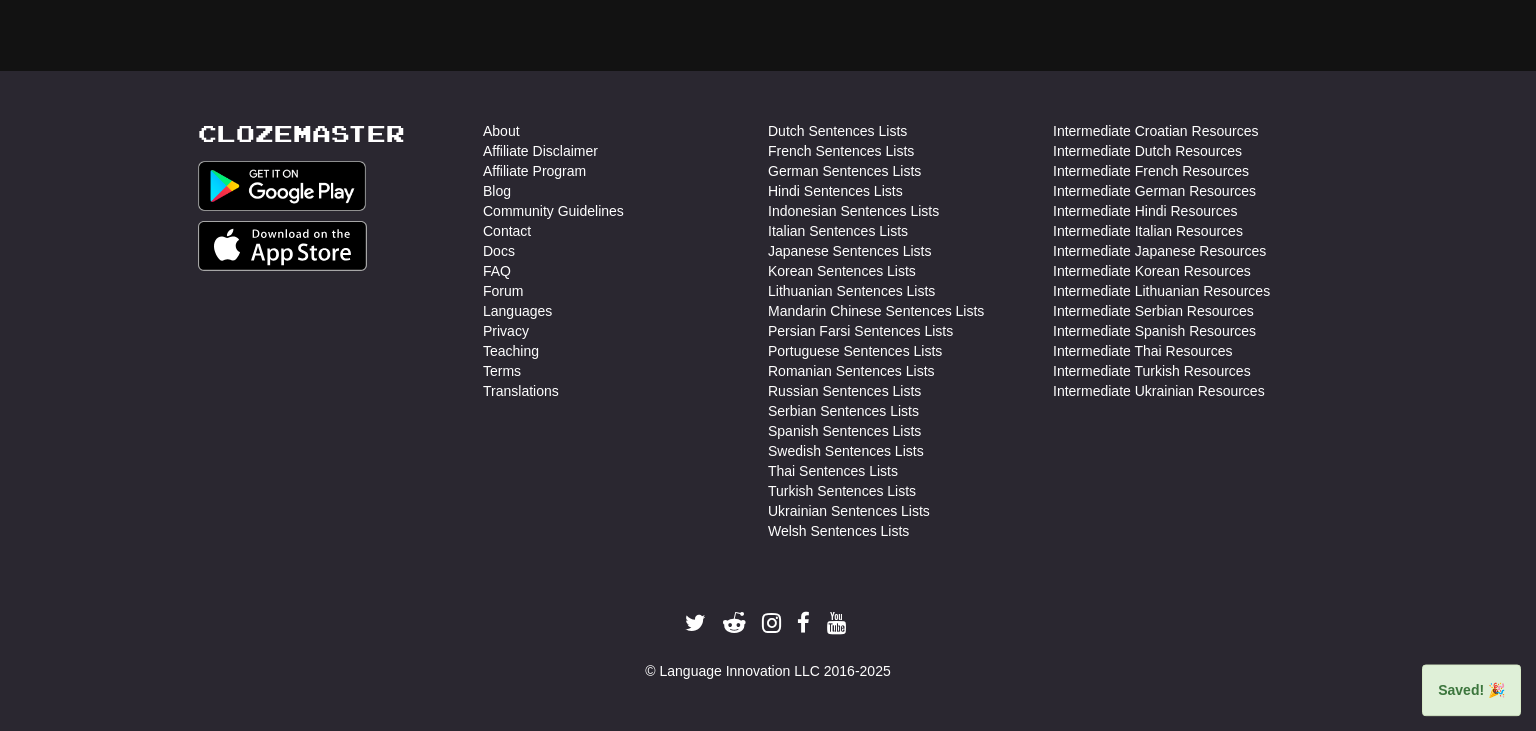 scroll, scrollTop: 0, scrollLeft: 0, axis: both 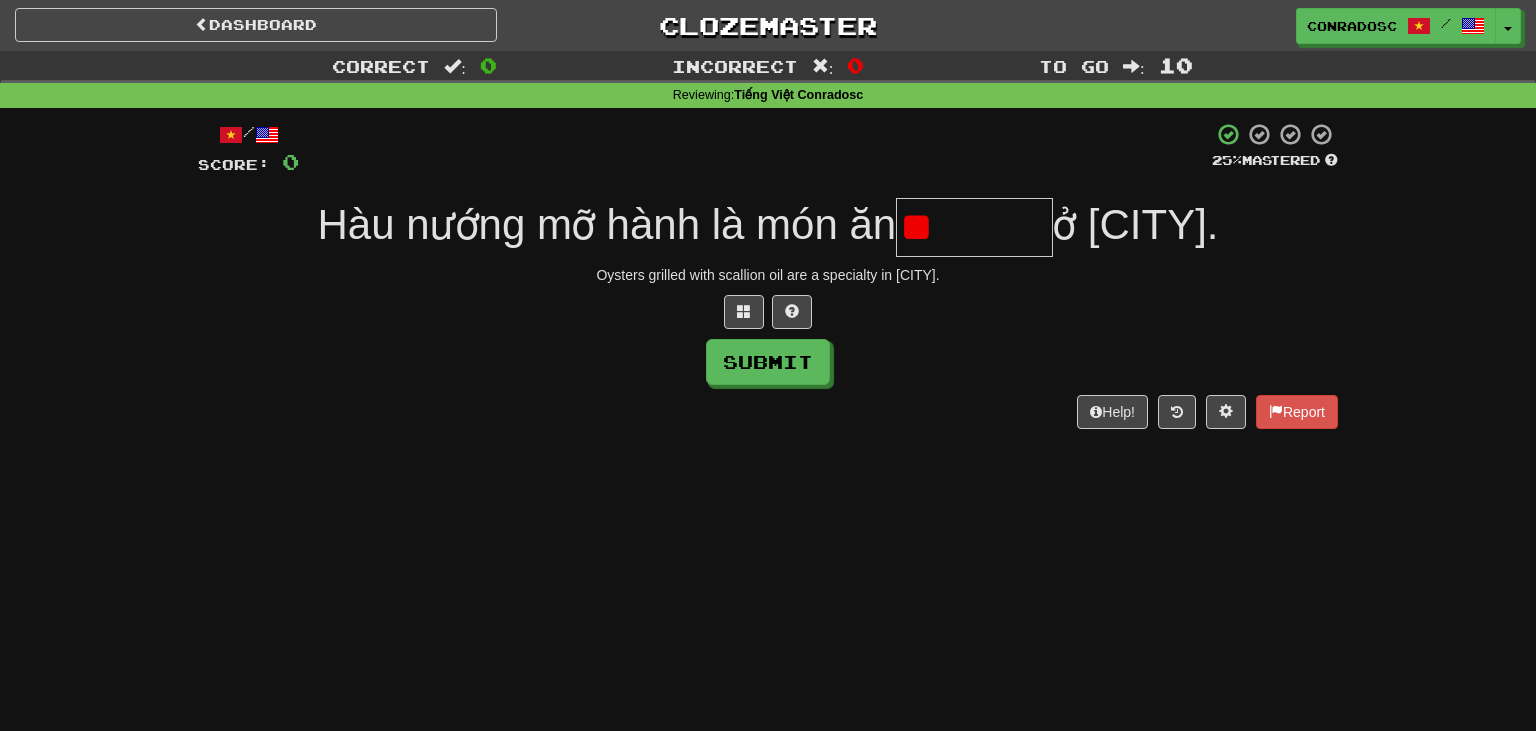 type on "*" 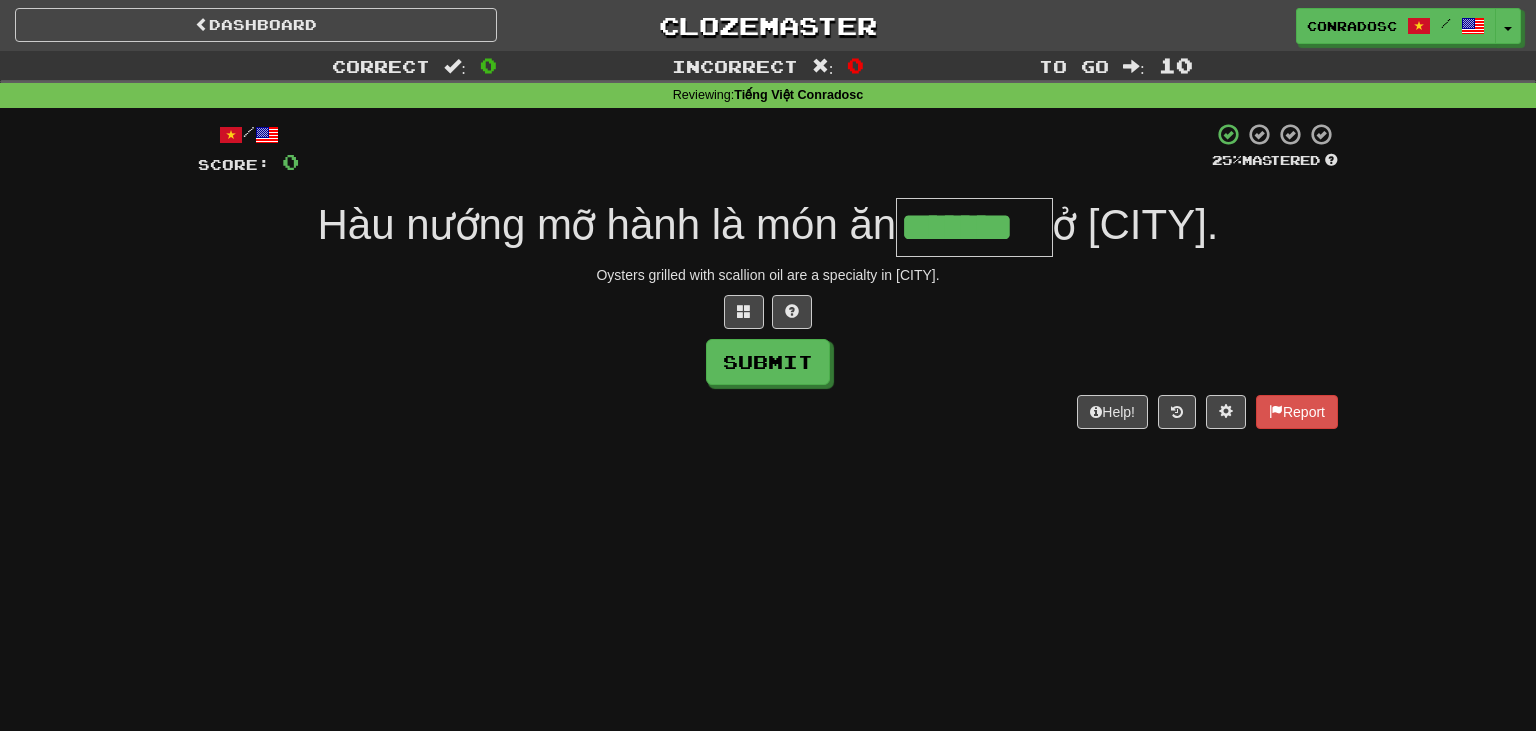 type on "*******" 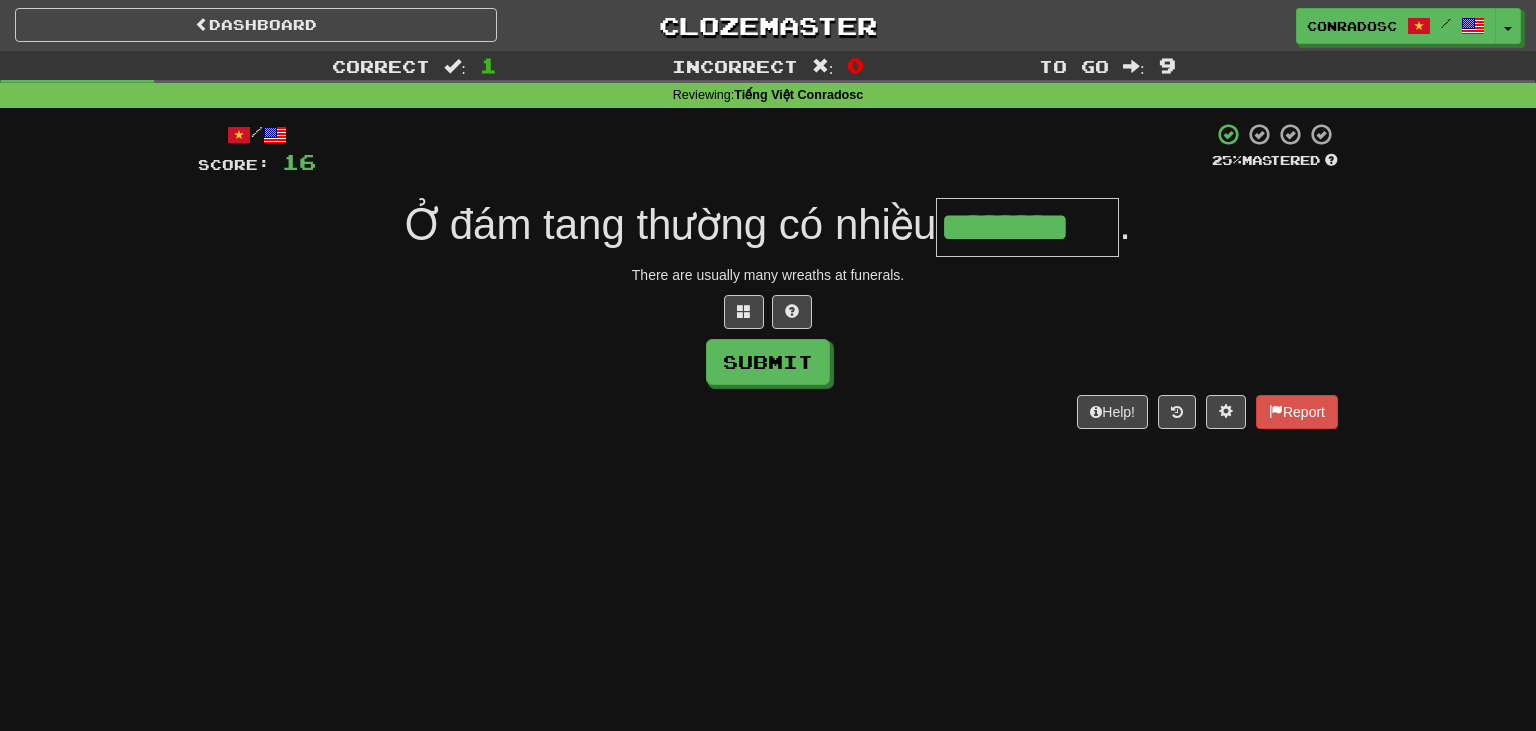 type on "********" 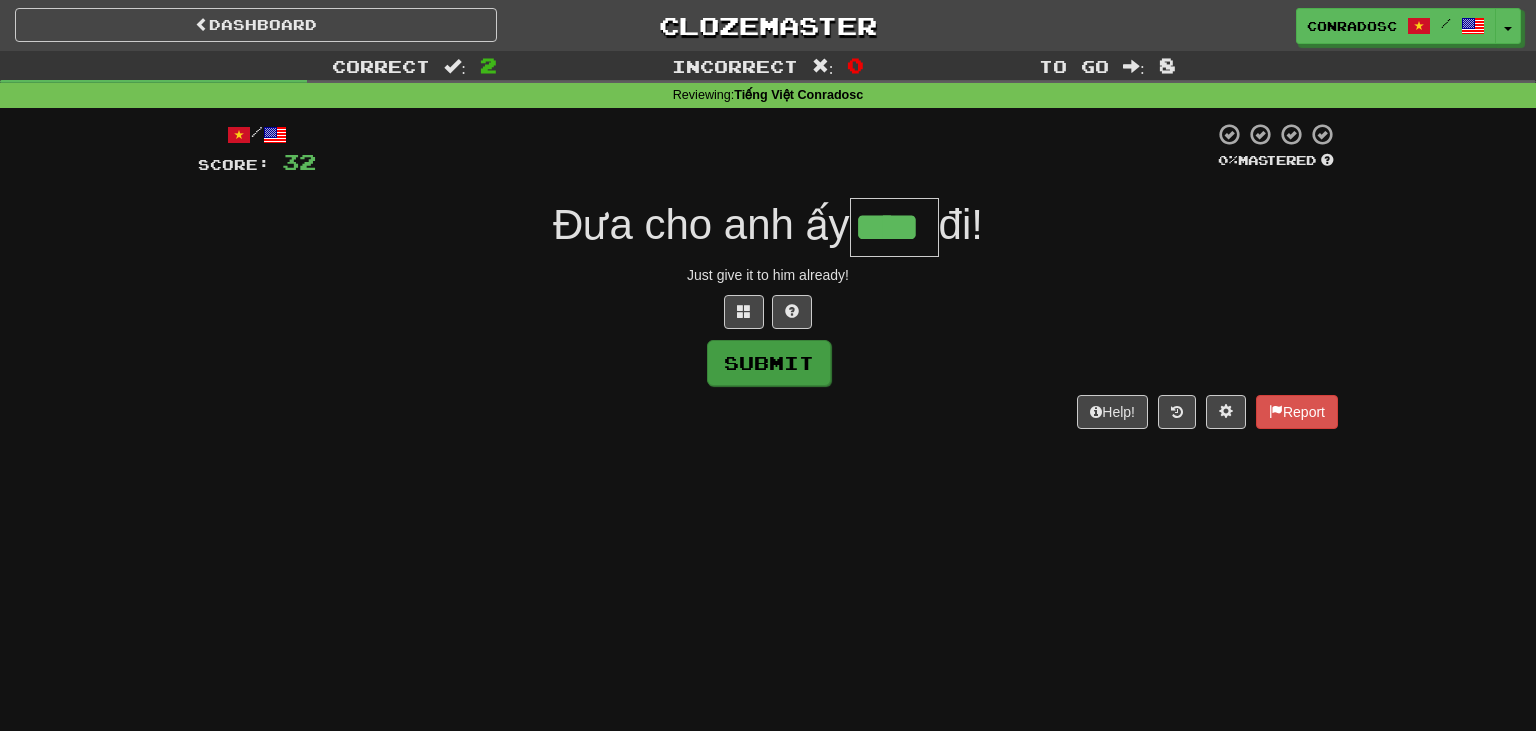 type on "****" 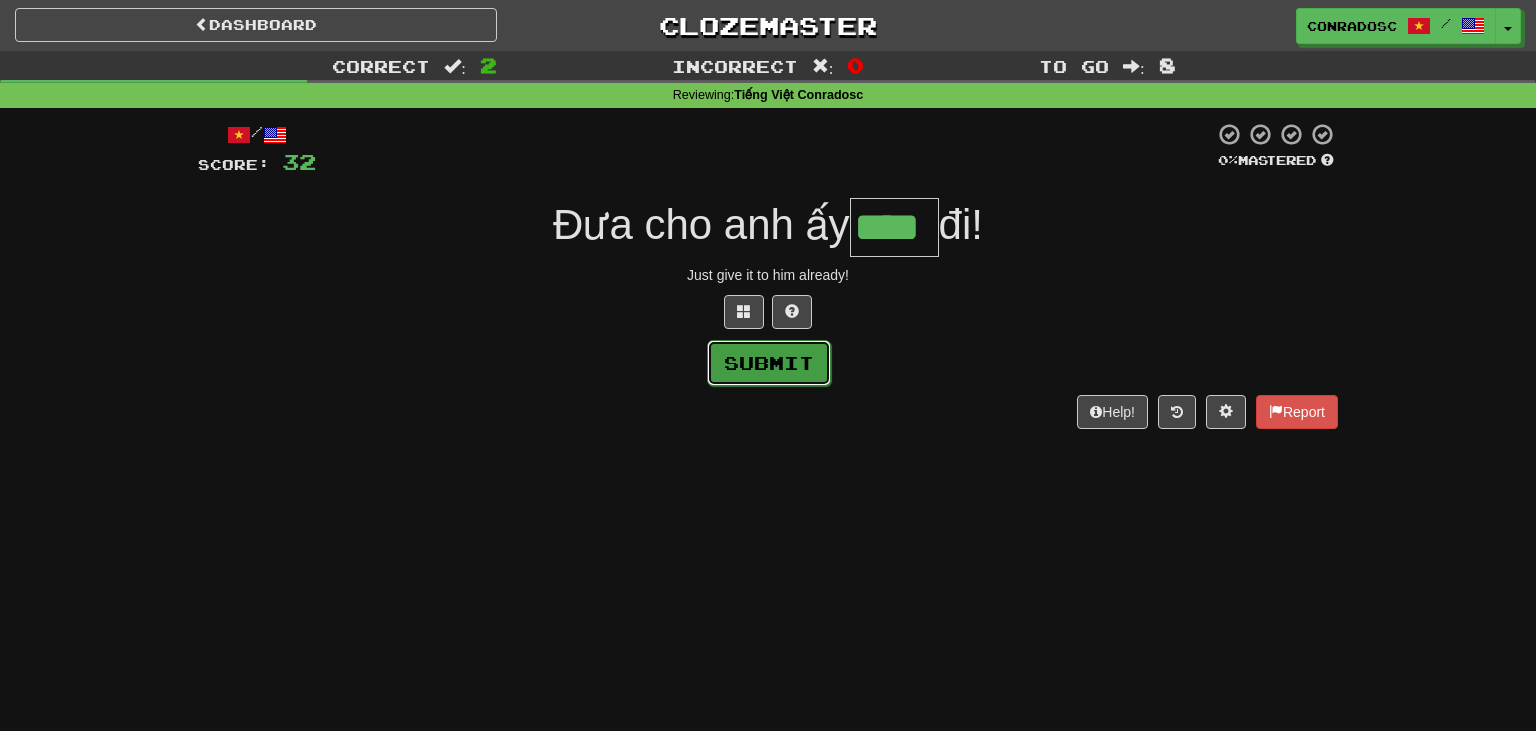 click on "Submit" at bounding box center [769, 363] 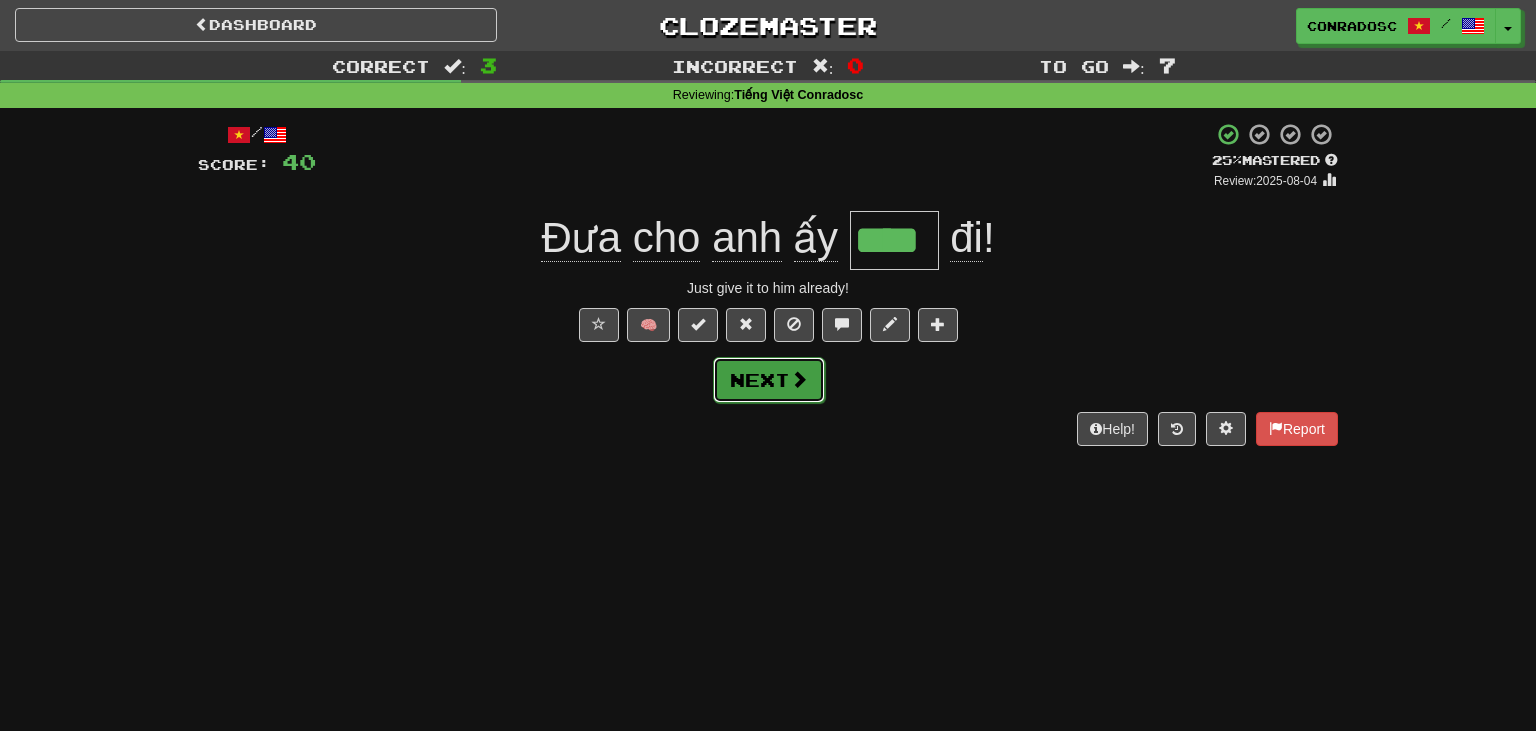 click on "Next" at bounding box center (769, 380) 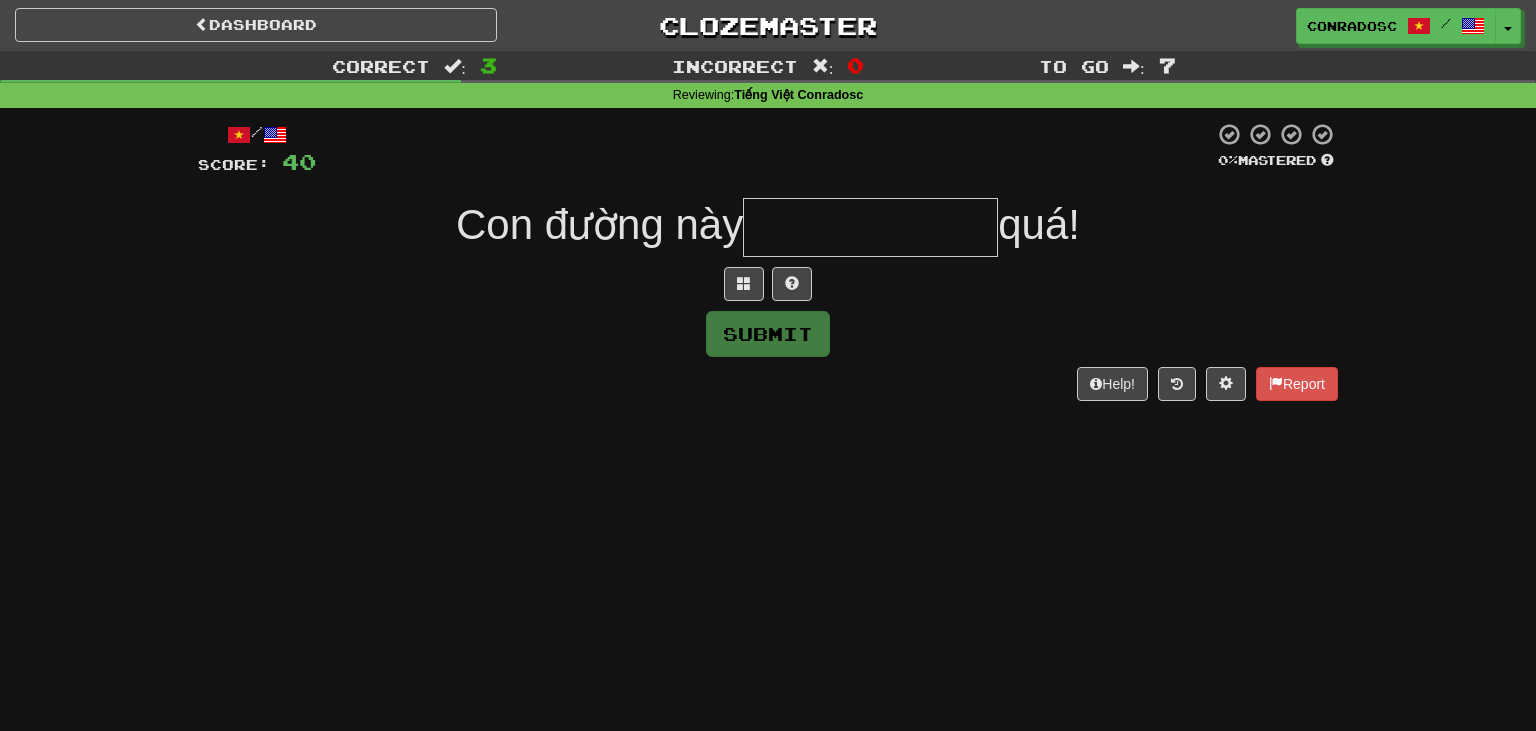 click at bounding box center [870, 227] 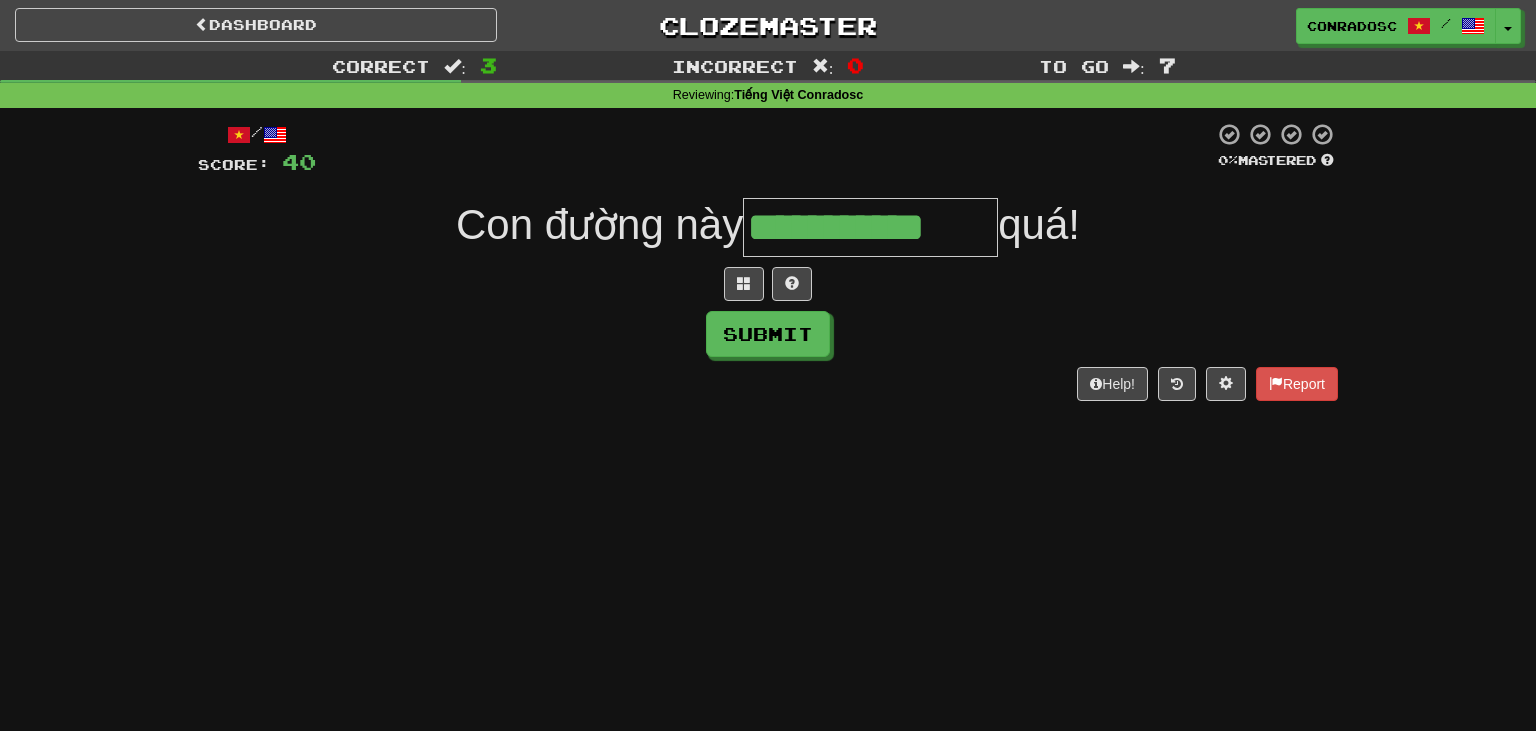 type on "**********" 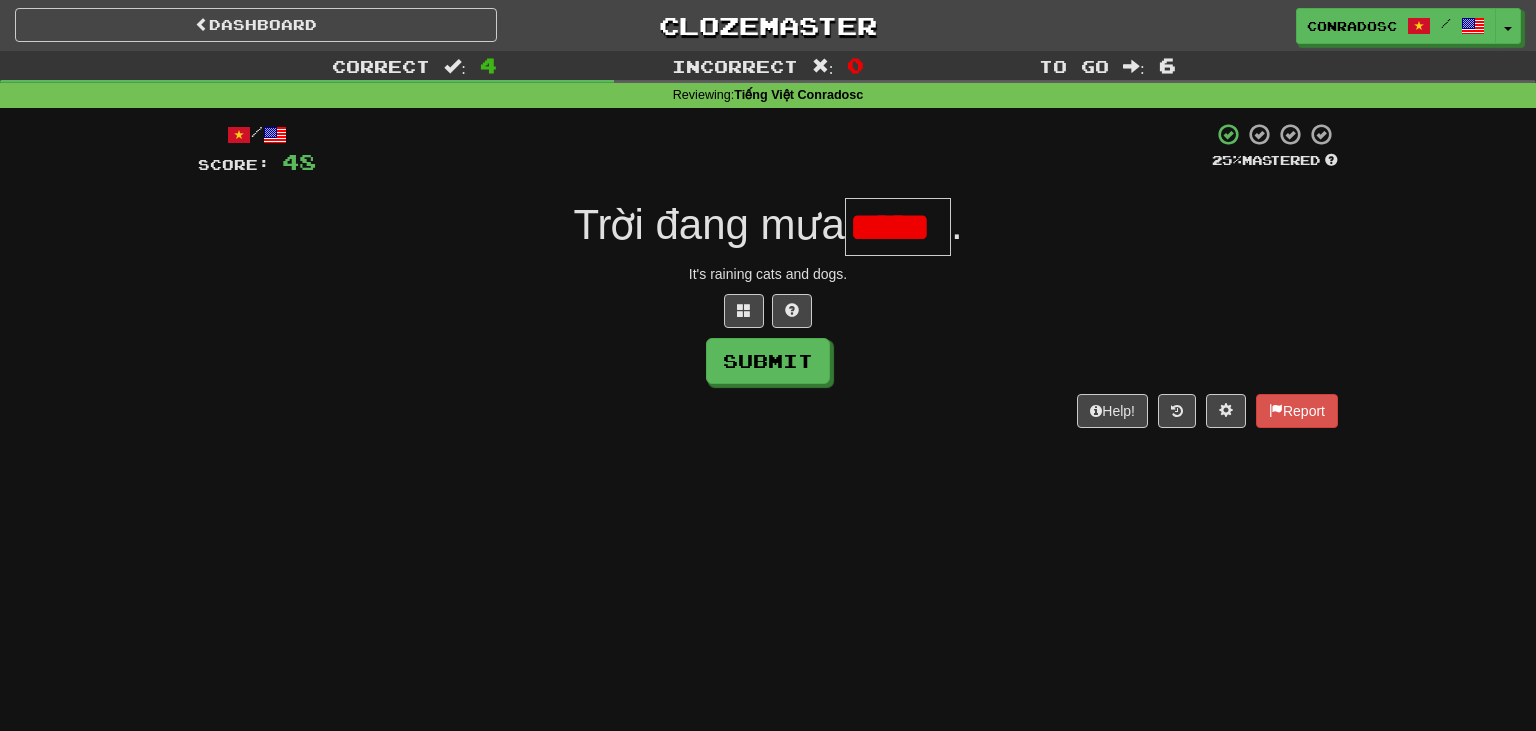 scroll, scrollTop: 0, scrollLeft: 0, axis: both 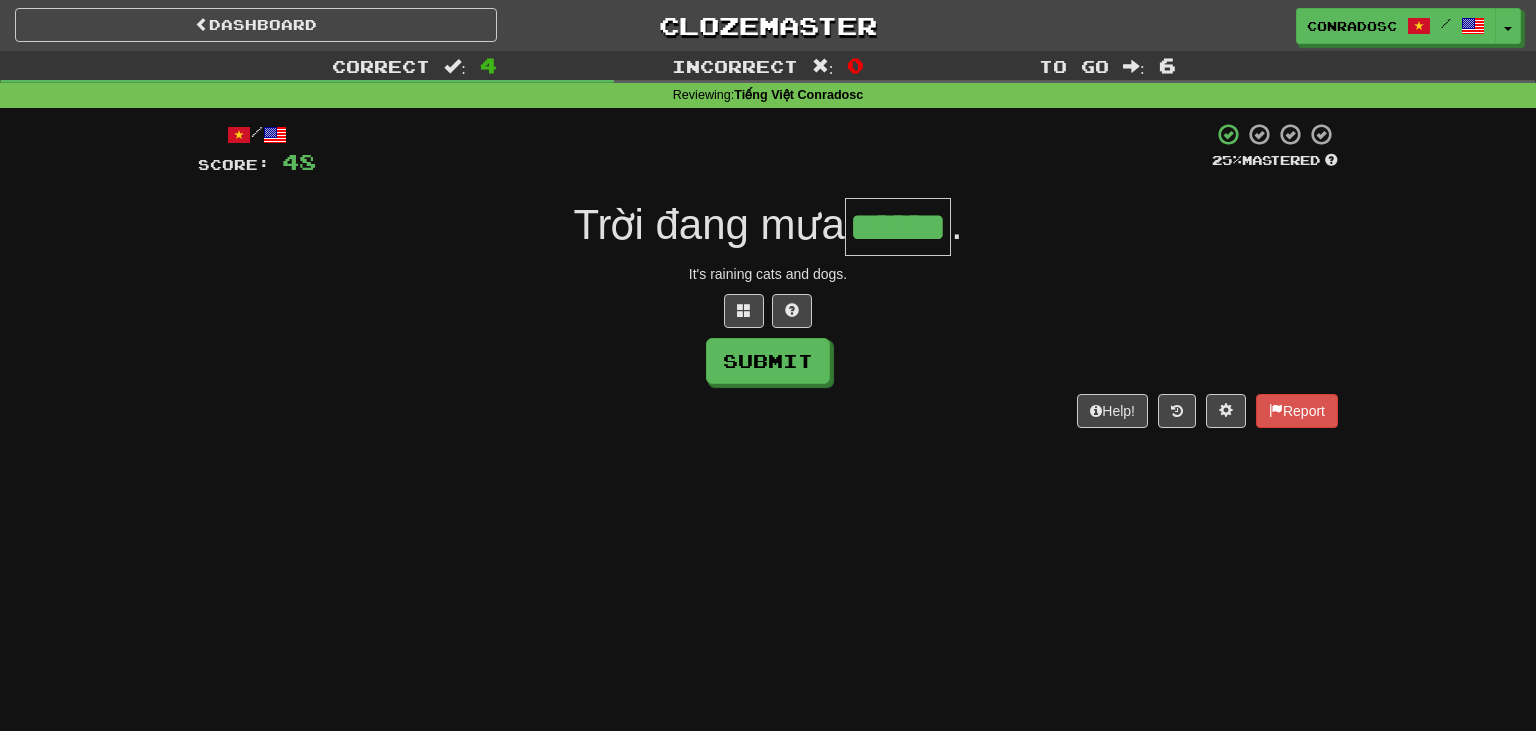 type on "******" 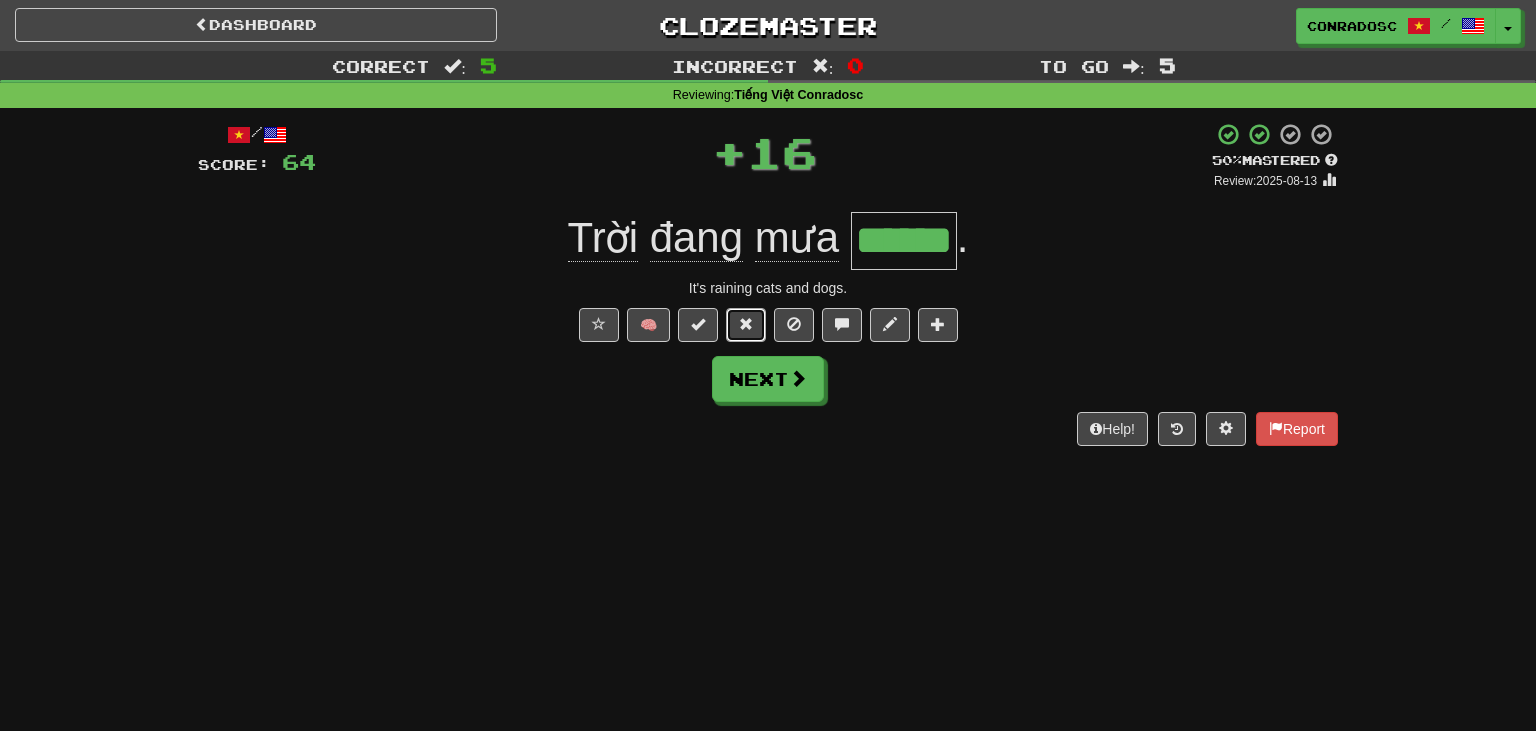 click at bounding box center (746, 324) 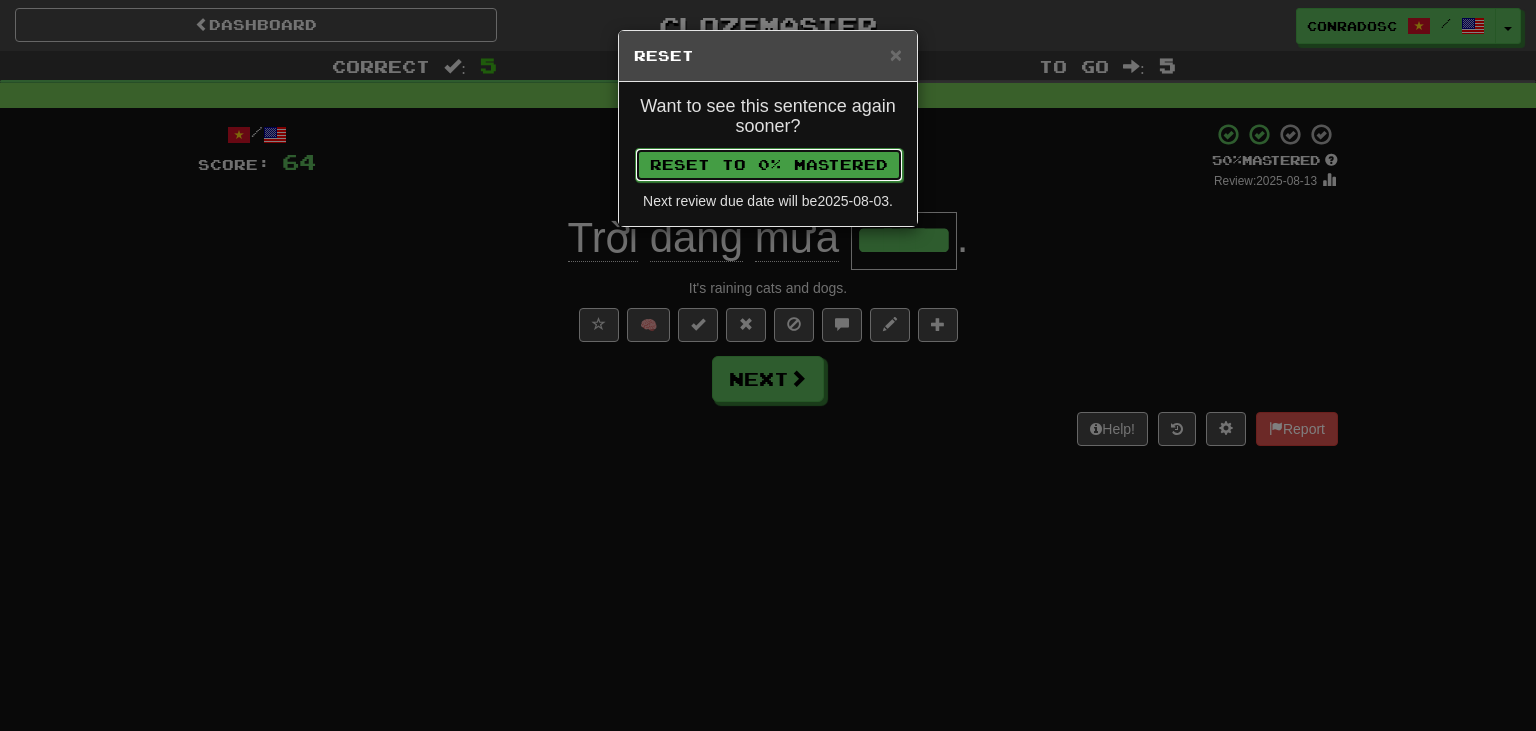 click on "Reset to 0% Mastered" at bounding box center (769, 165) 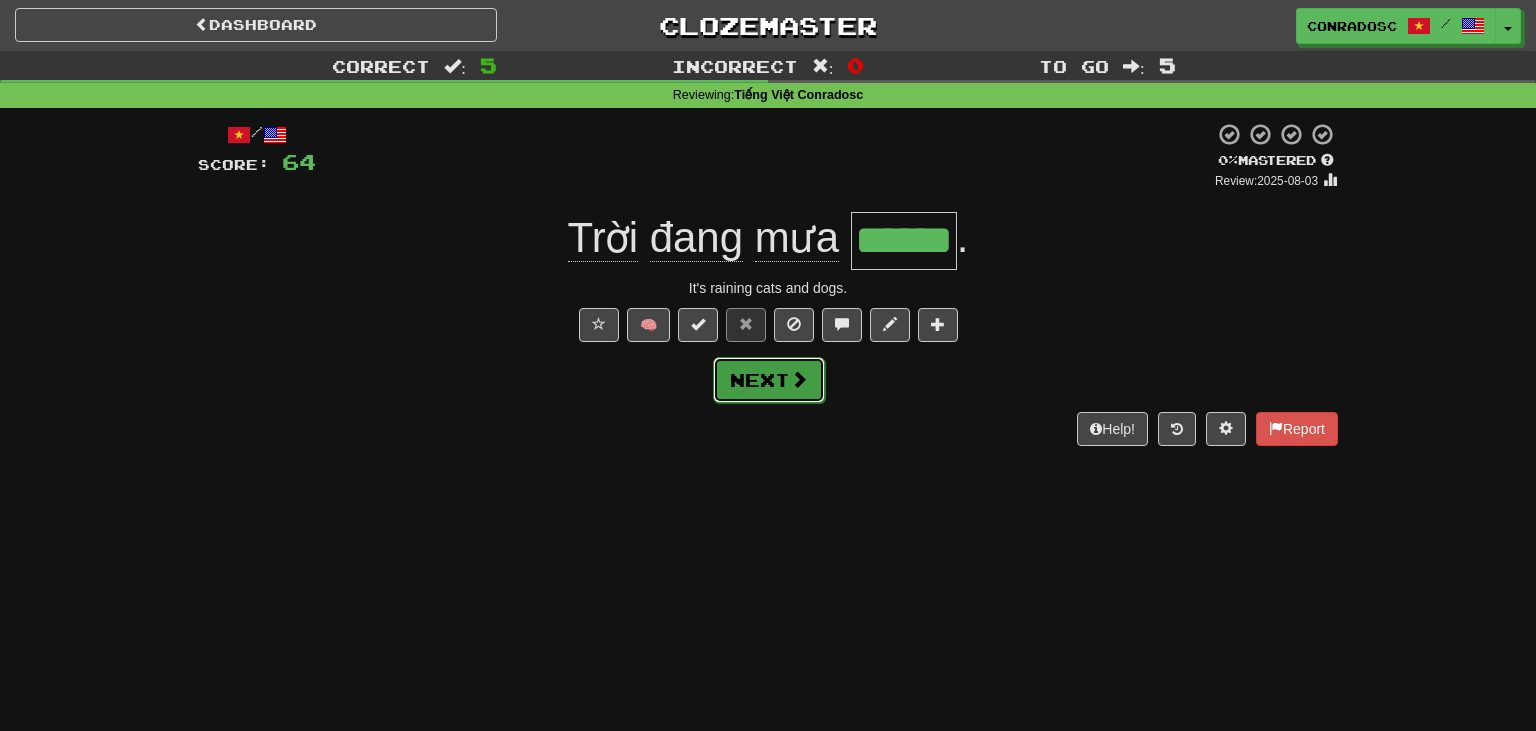 click on "Next" at bounding box center (769, 380) 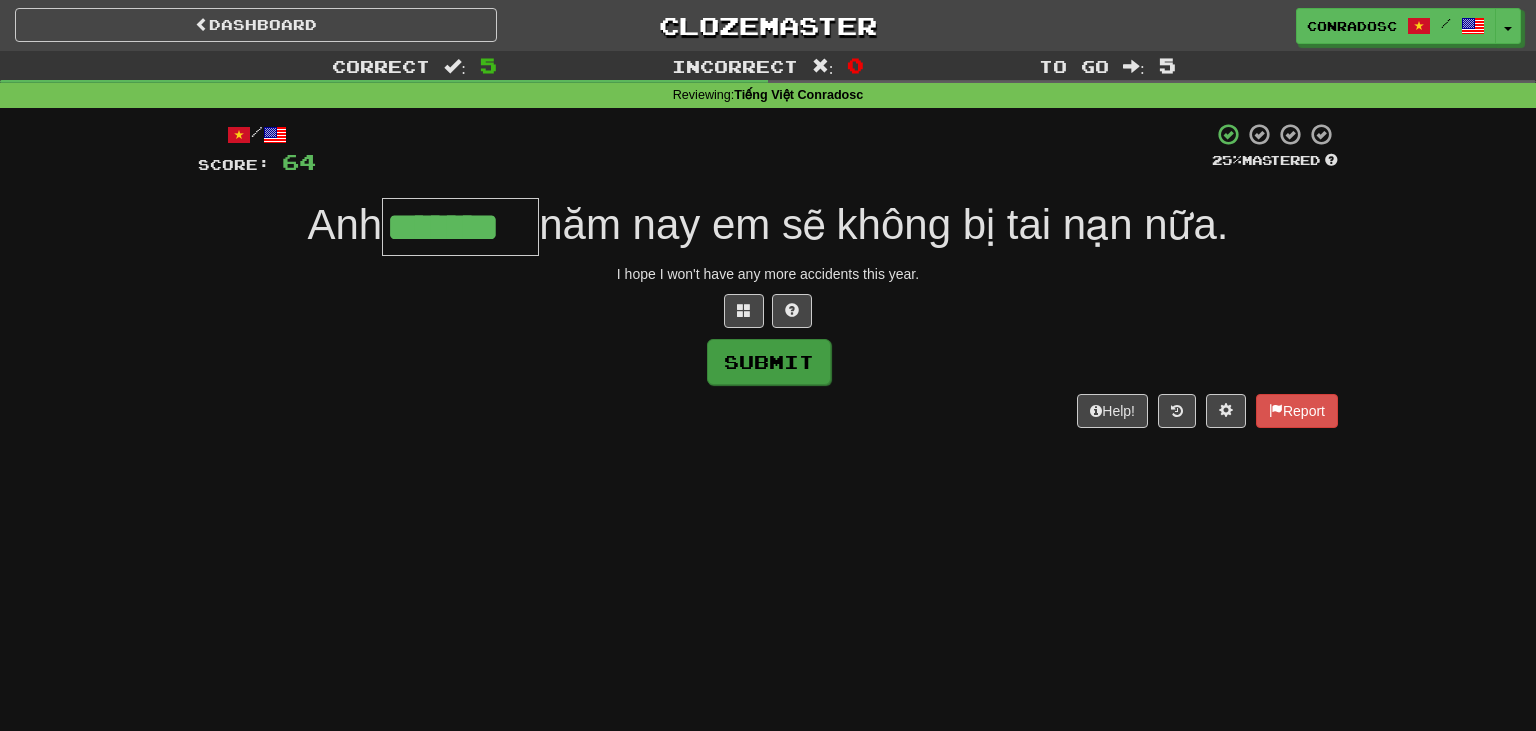 type on "*******" 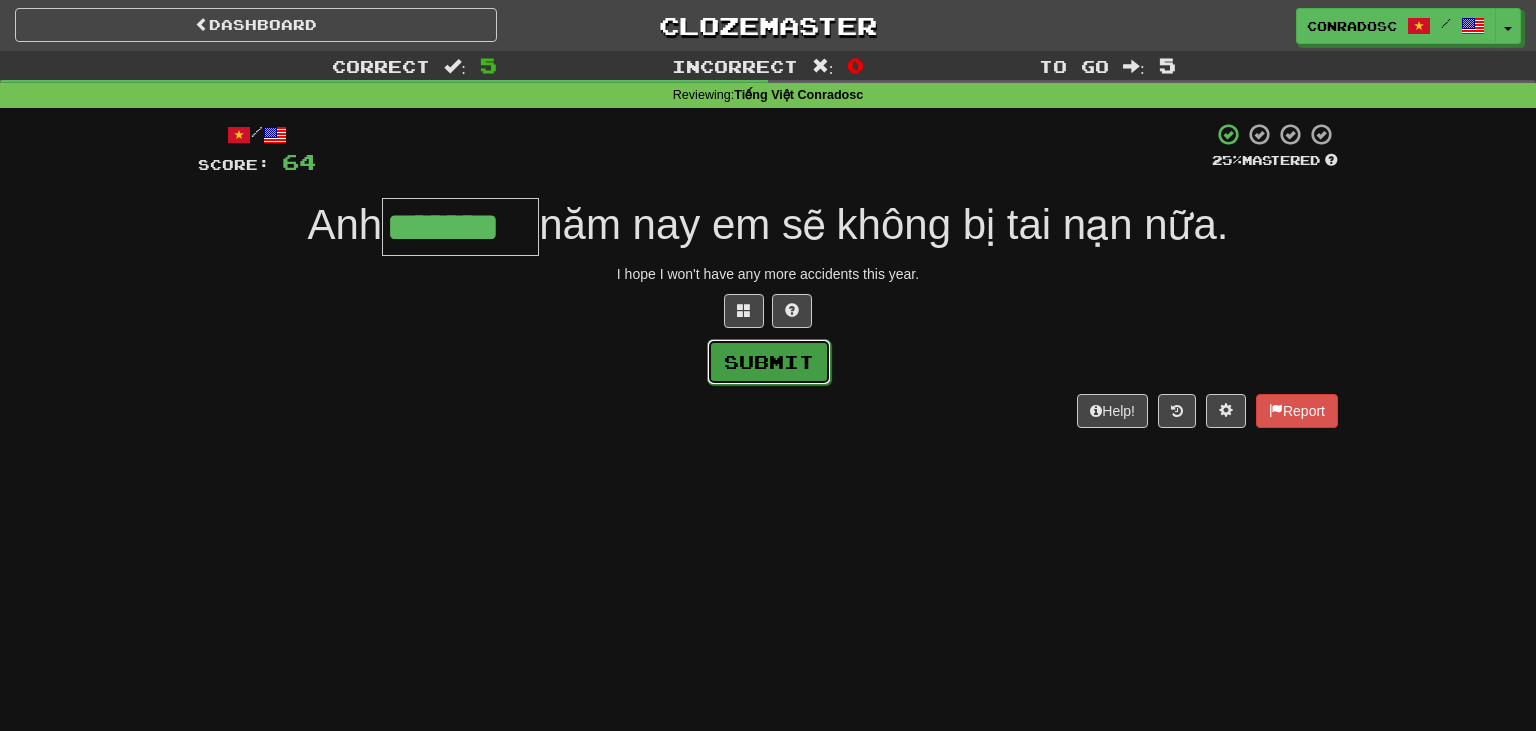 click on "Submit" at bounding box center (769, 362) 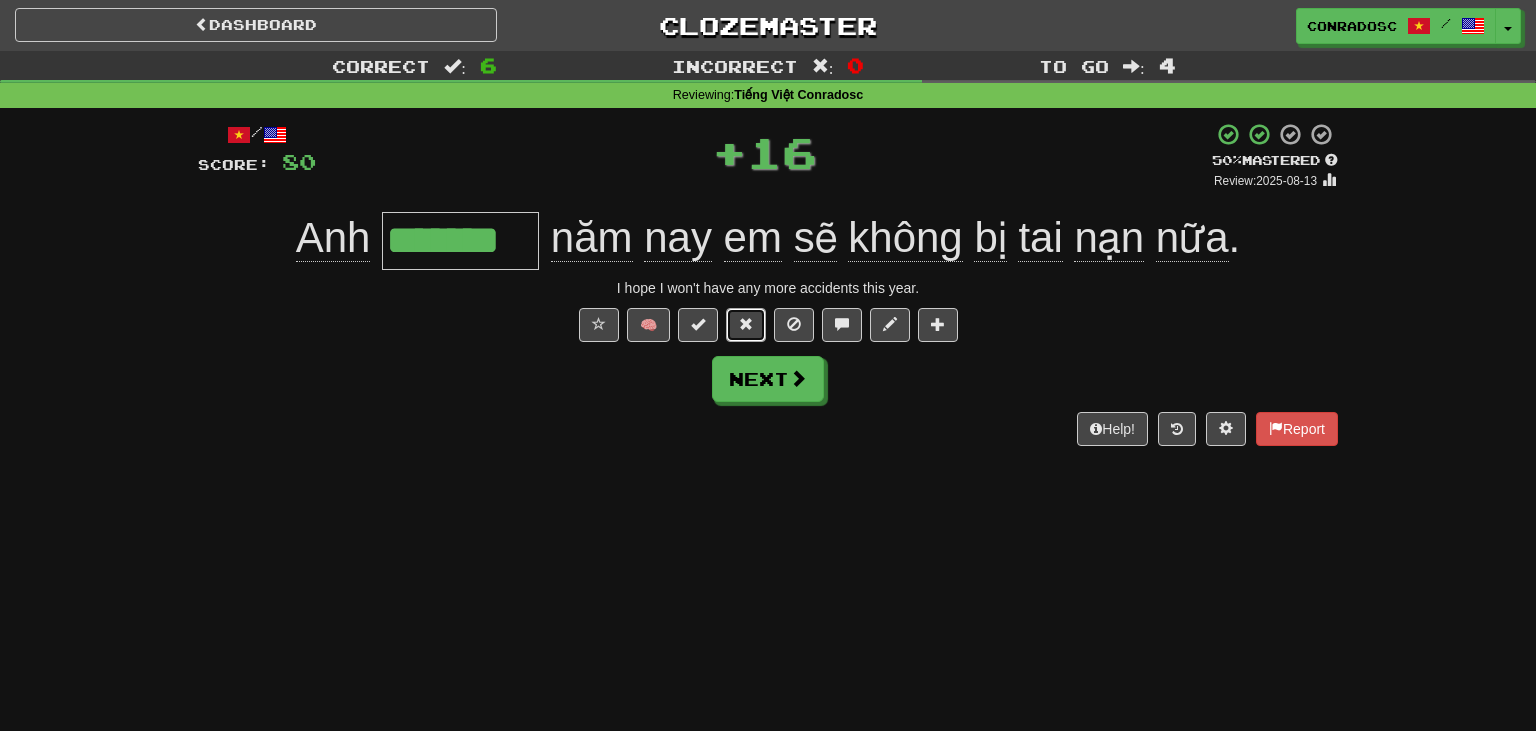 click at bounding box center [746, 325] 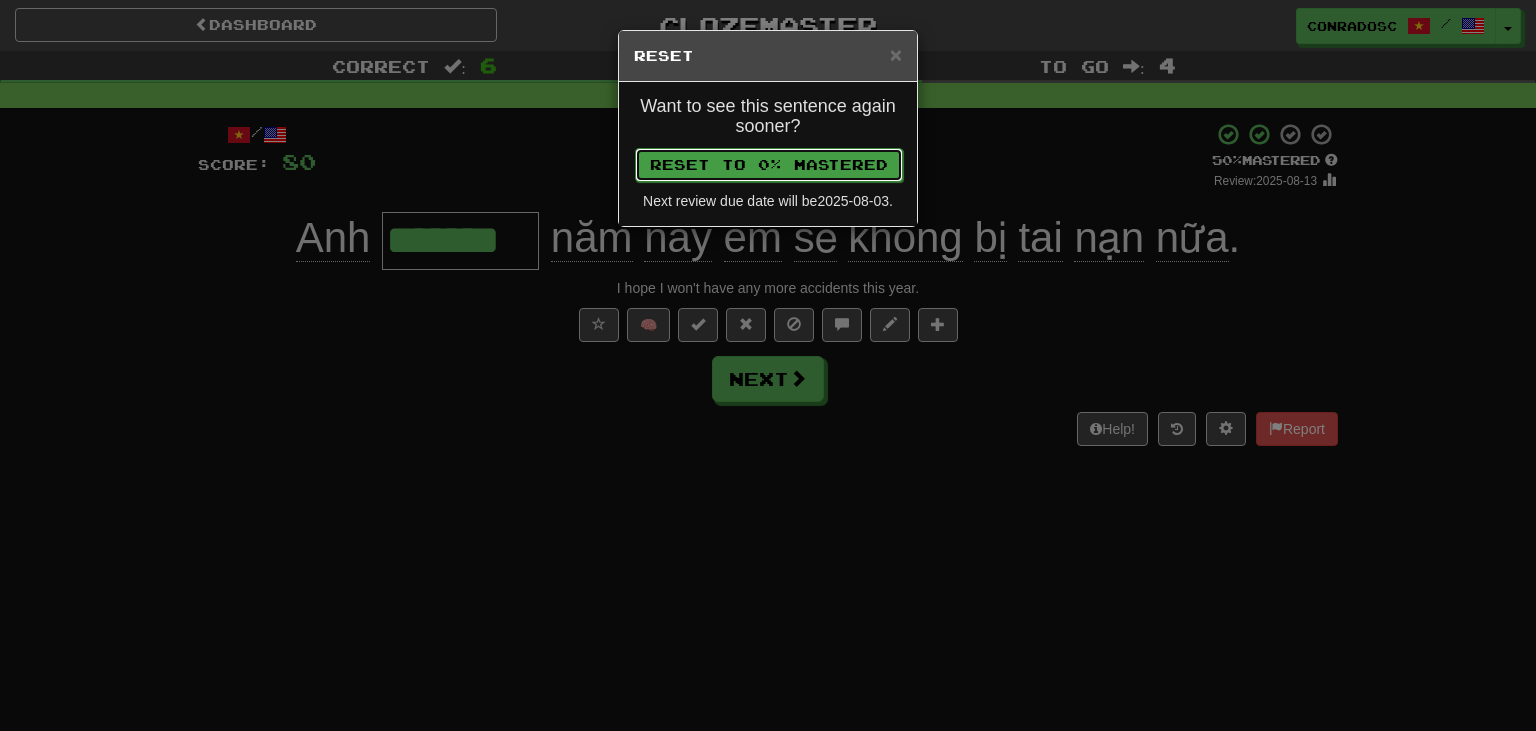 click on "Reset to 0% Mastered" at bounding box center (769, 165) 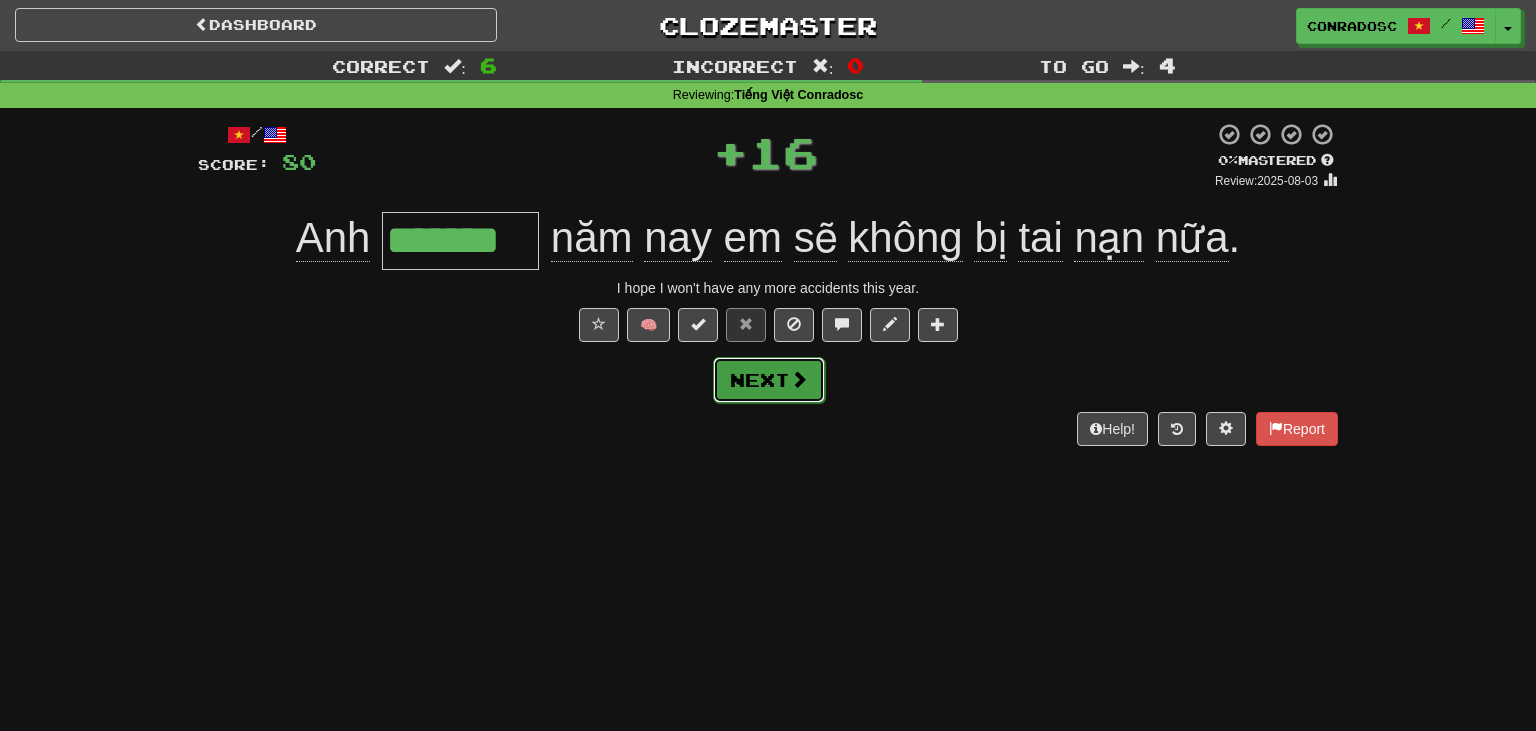 click on "Next" at bounding box center [769, 380] 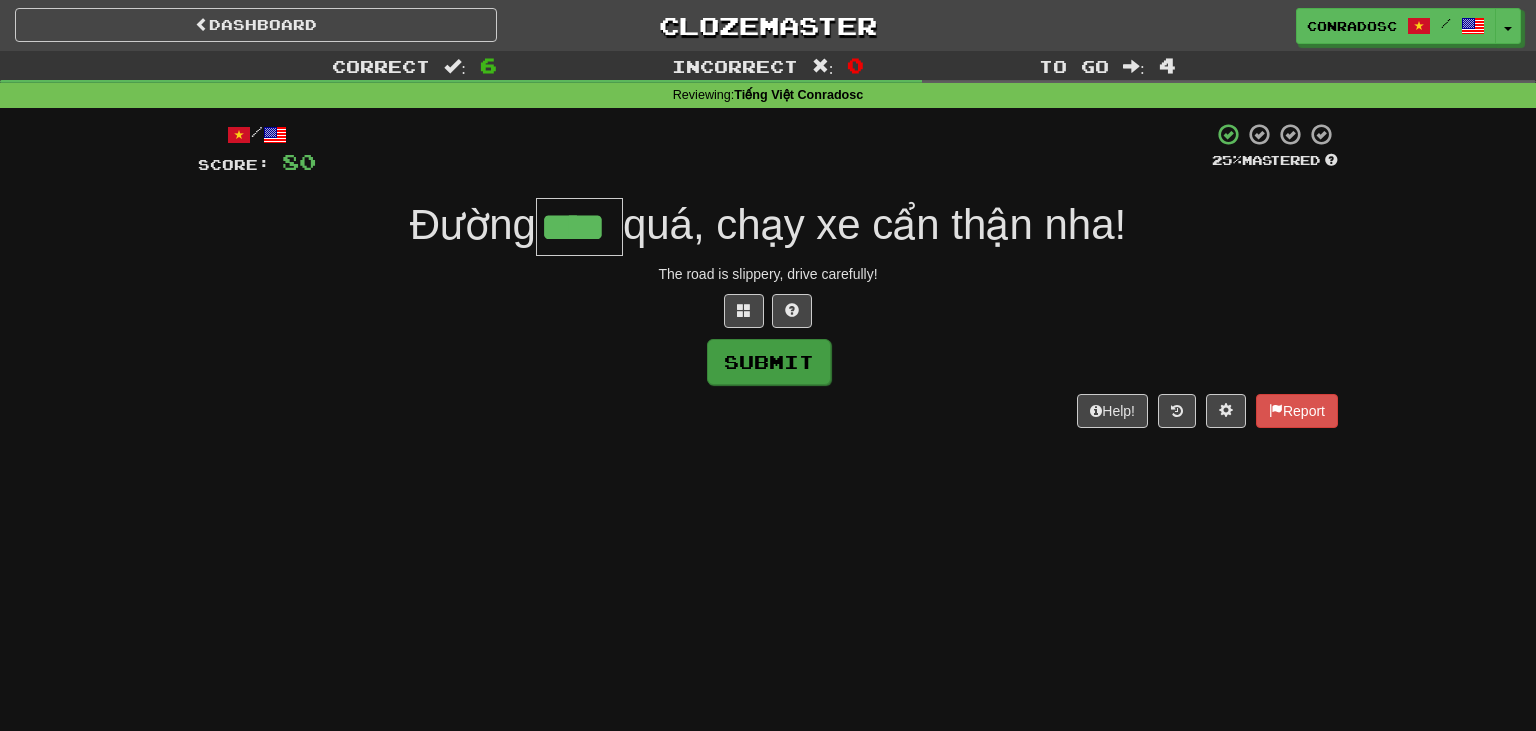 type on "****" 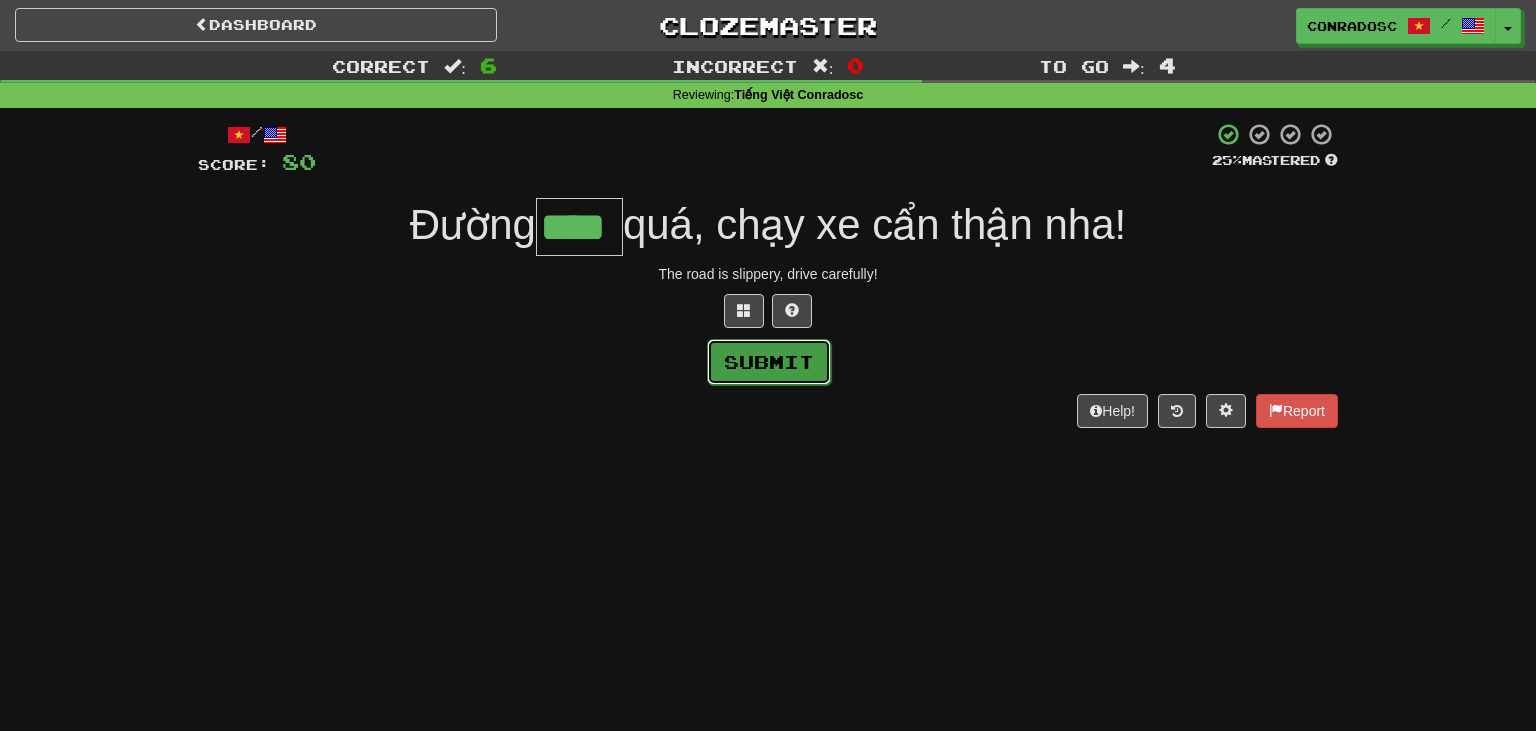 click on "Submit" at bounding box center (769, 362) 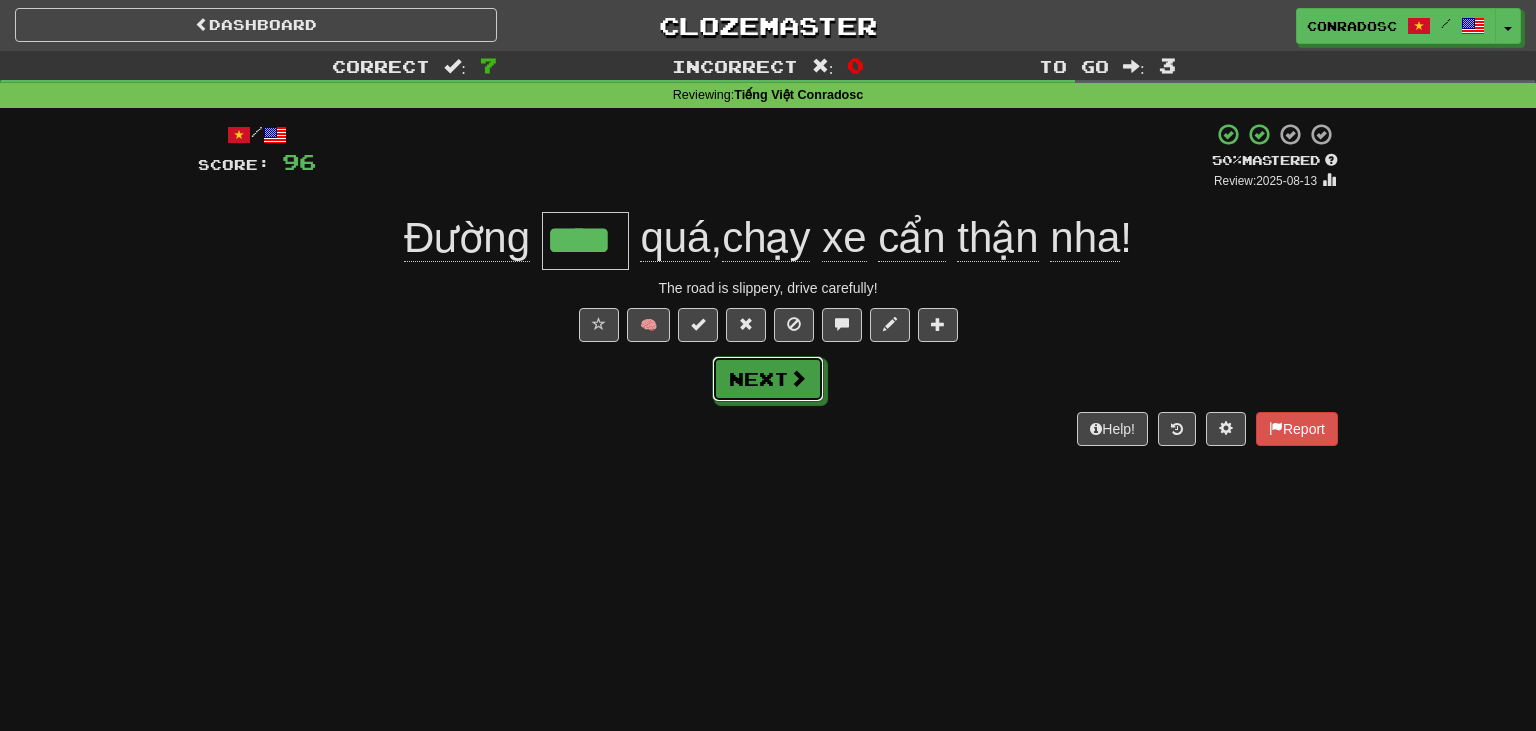 click at bounding box center (798, 378) 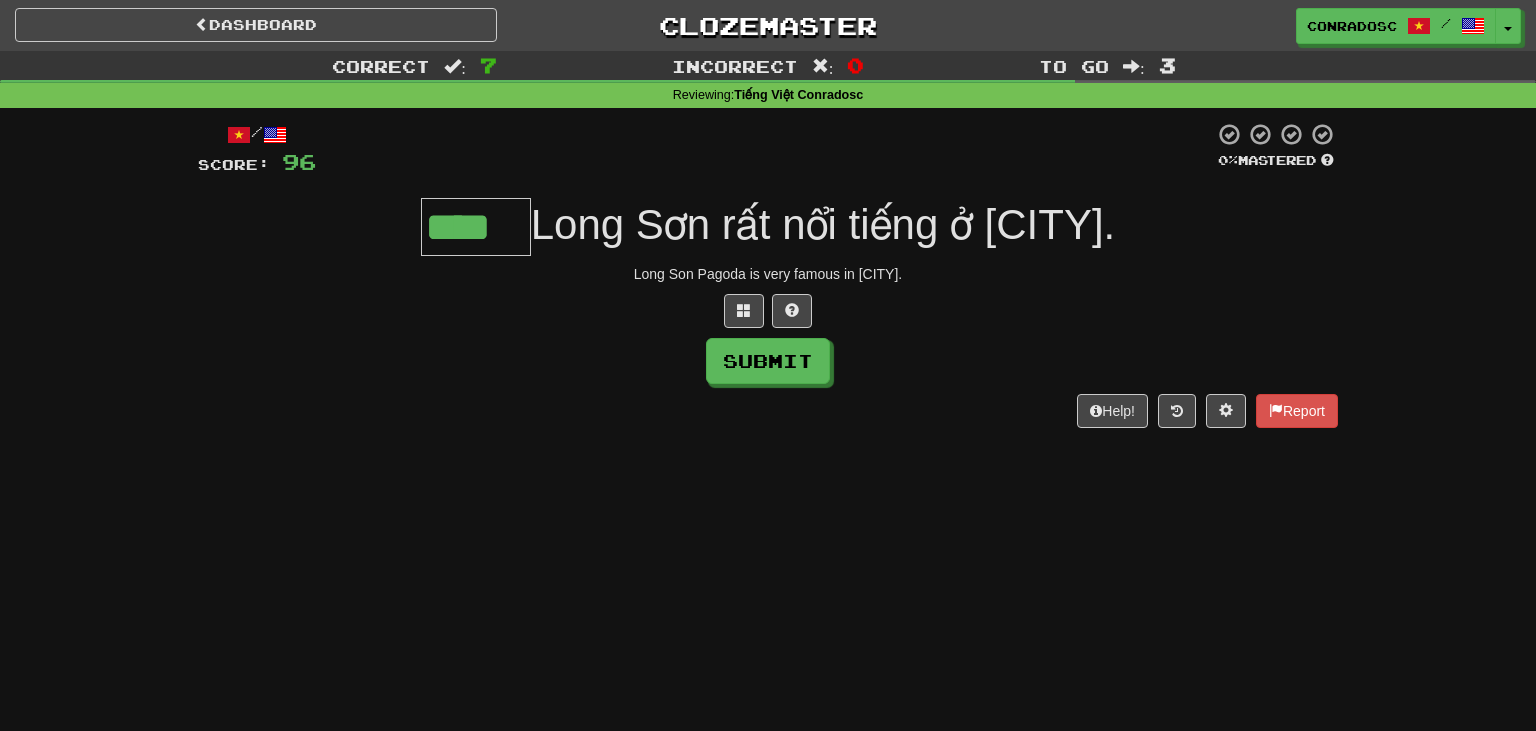 type on "****" 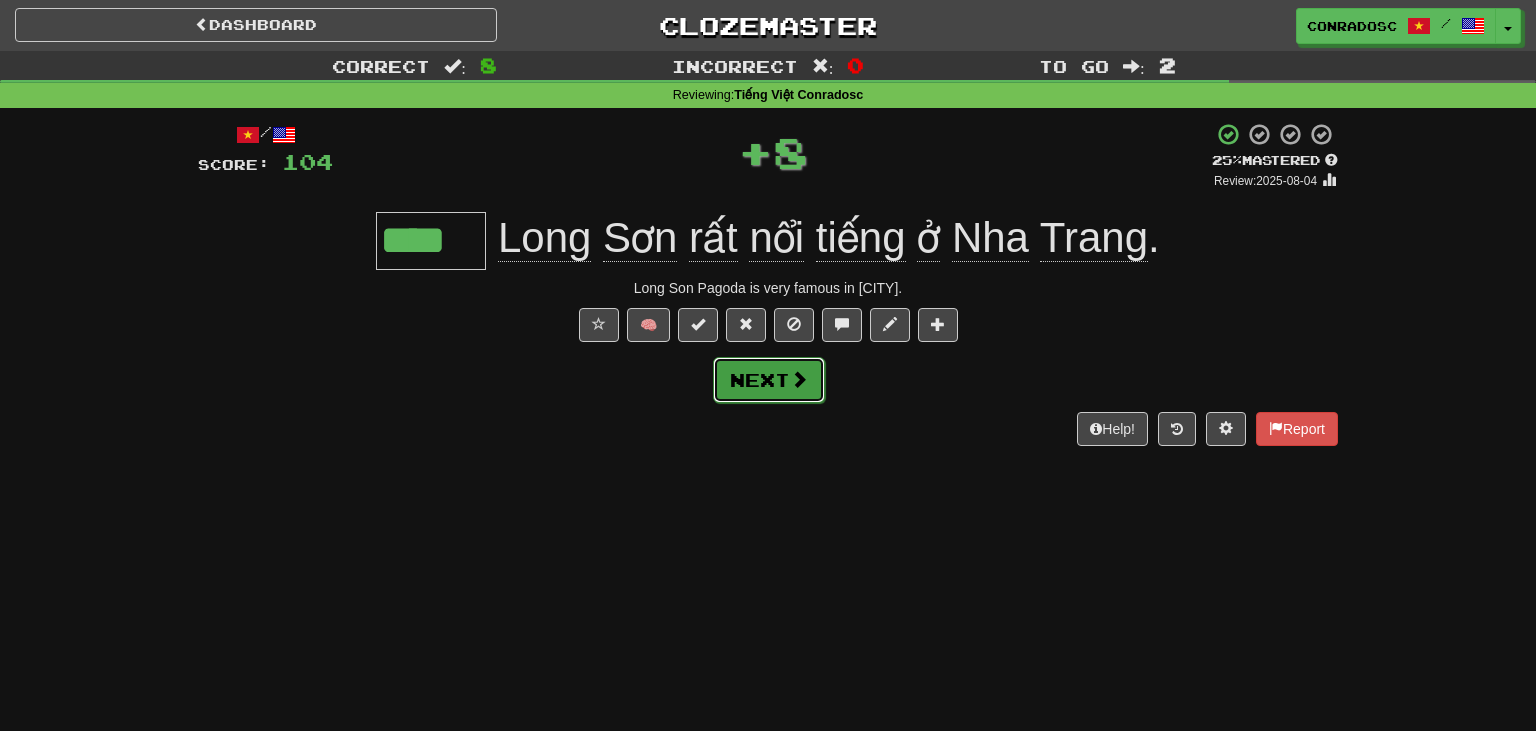 click on "Next" at bounding box center (769, 380) 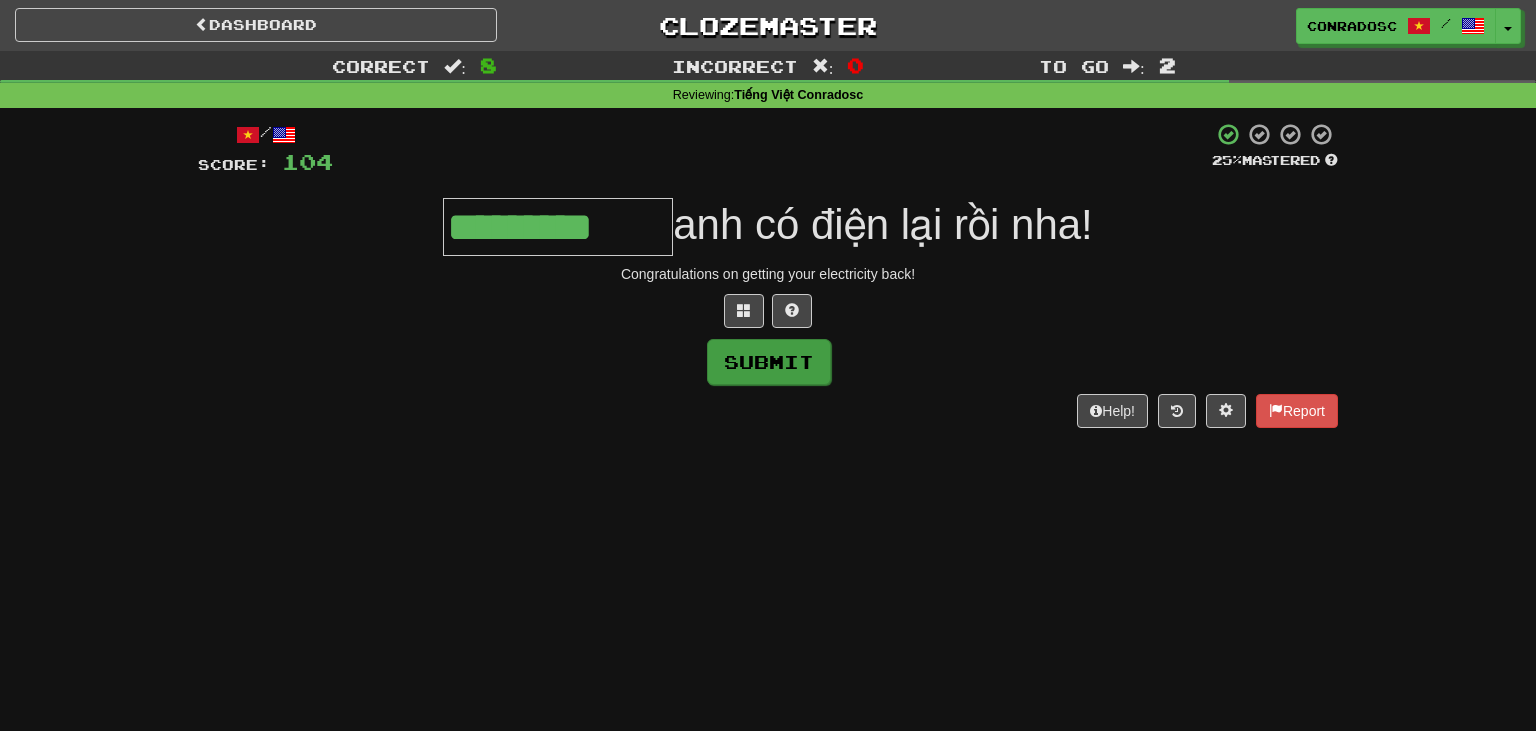 type on "*********" 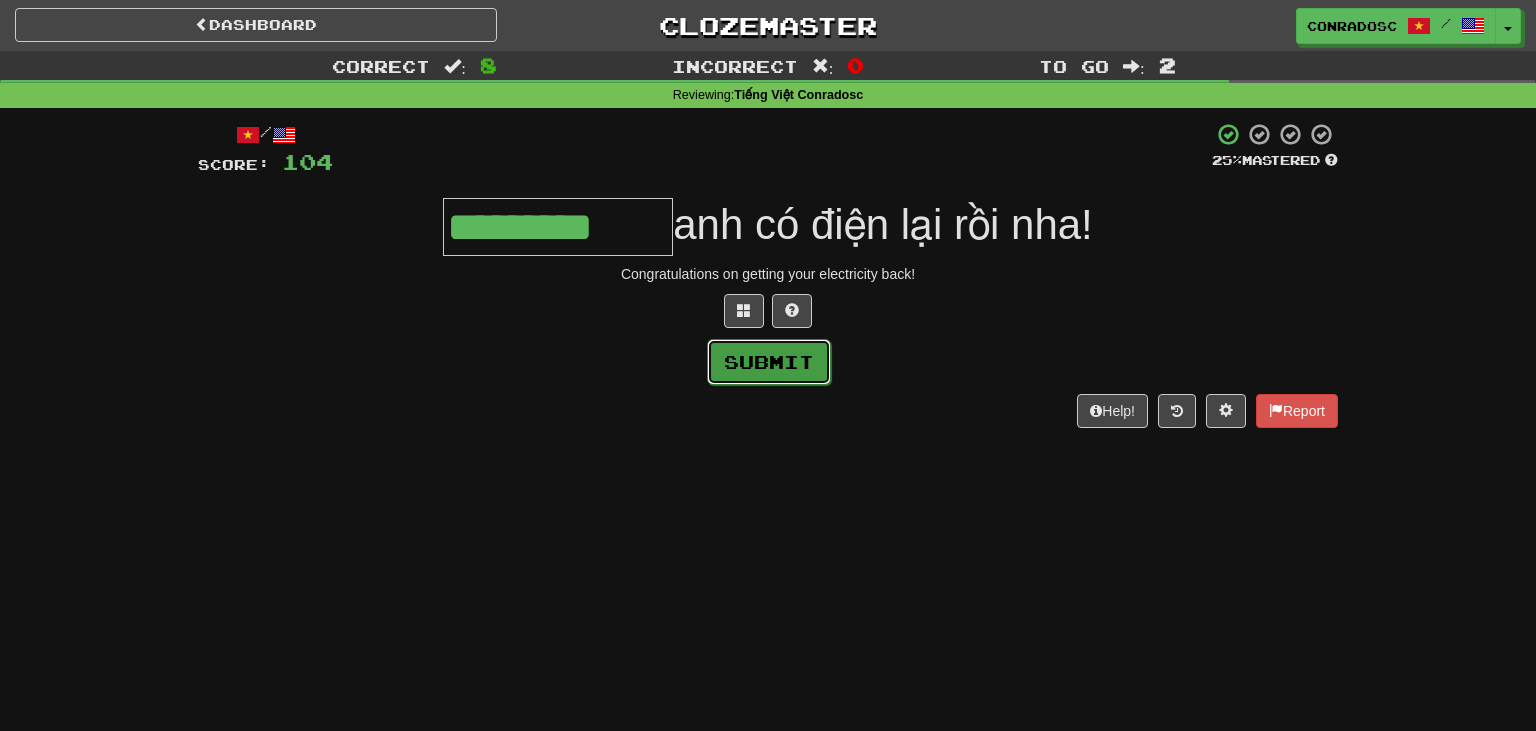 click on "Submit" at bounding box center (769, 362) 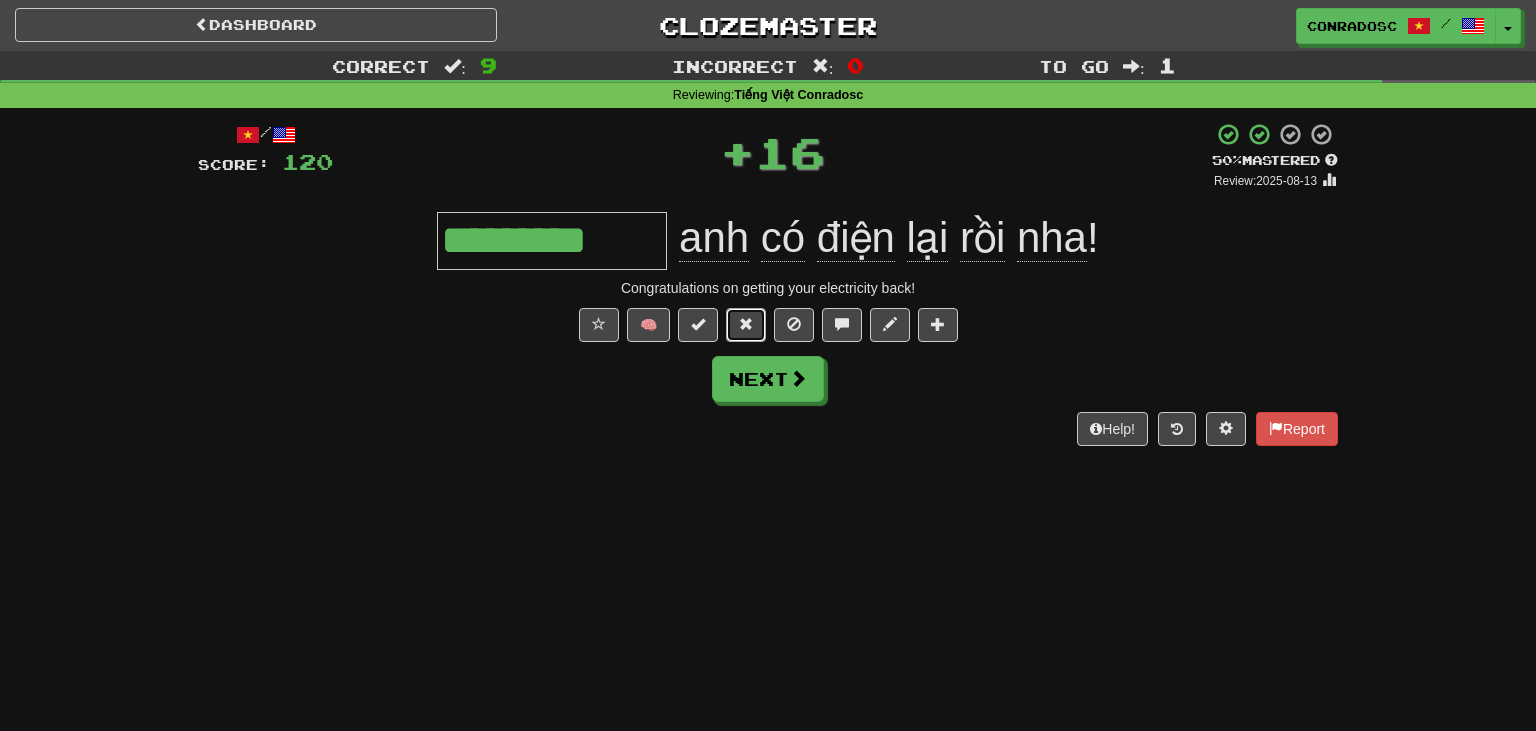 click at bounding box center [746, 325] 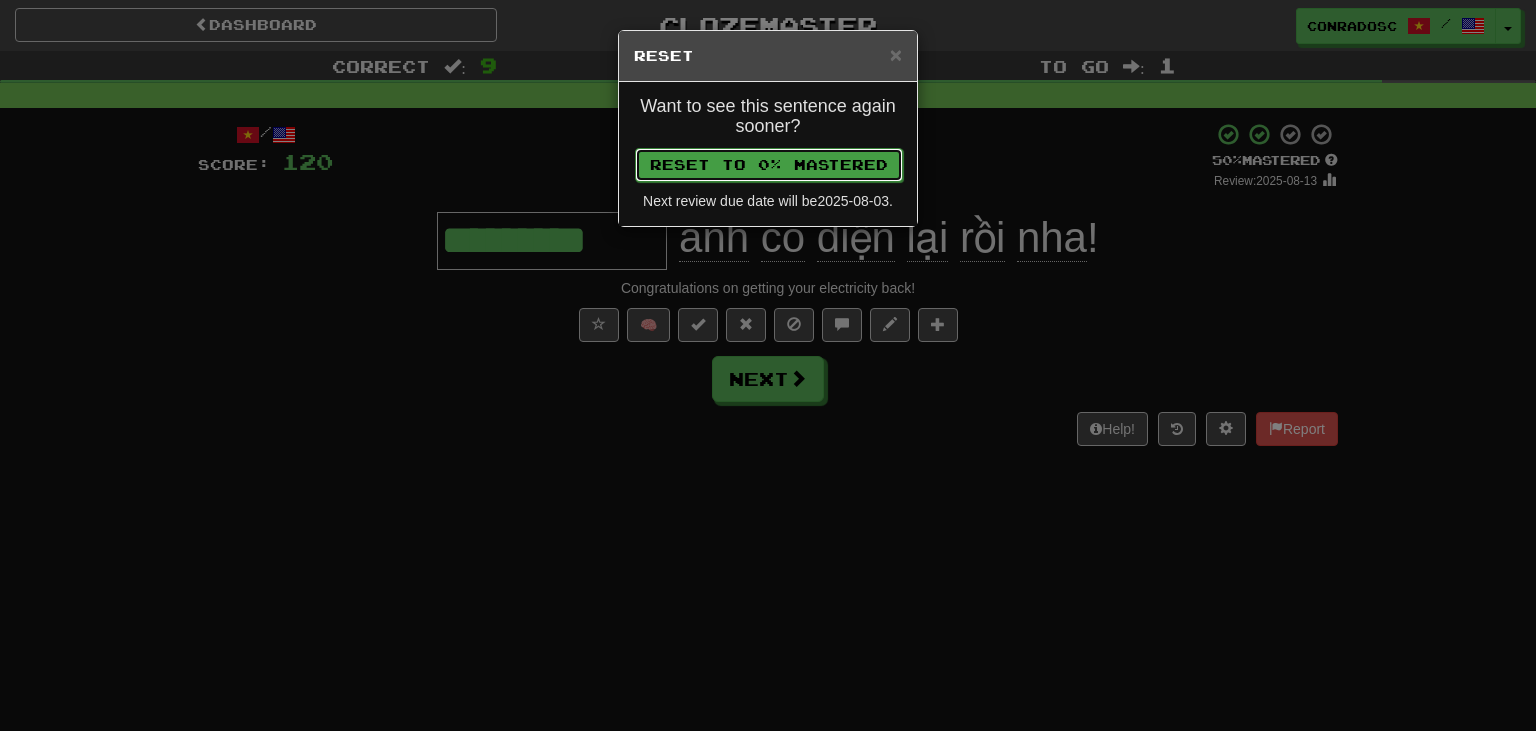 click on "Reset to 0% Mastered" at bounding box center (769, 165) 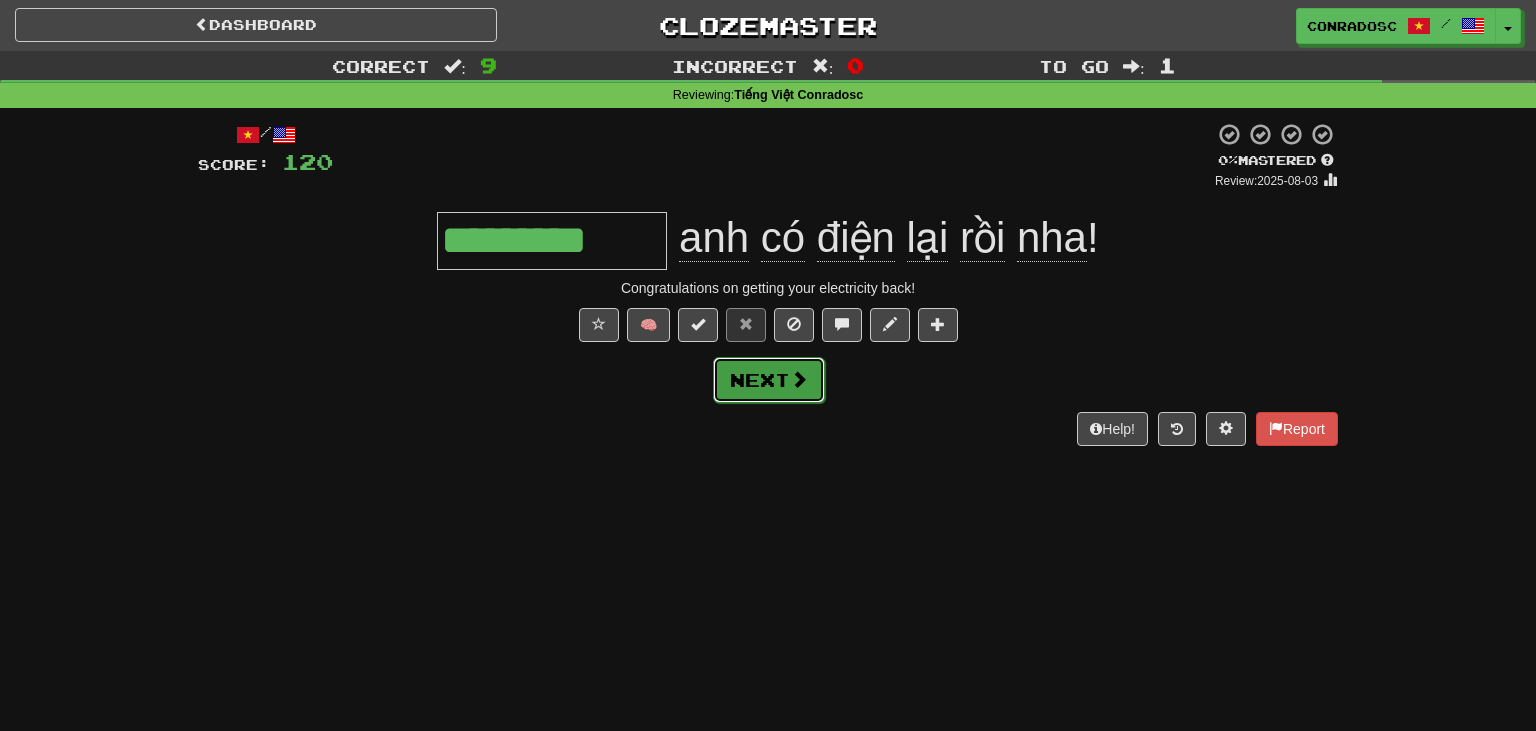 click on "Next" at bounding box center (769, 380) 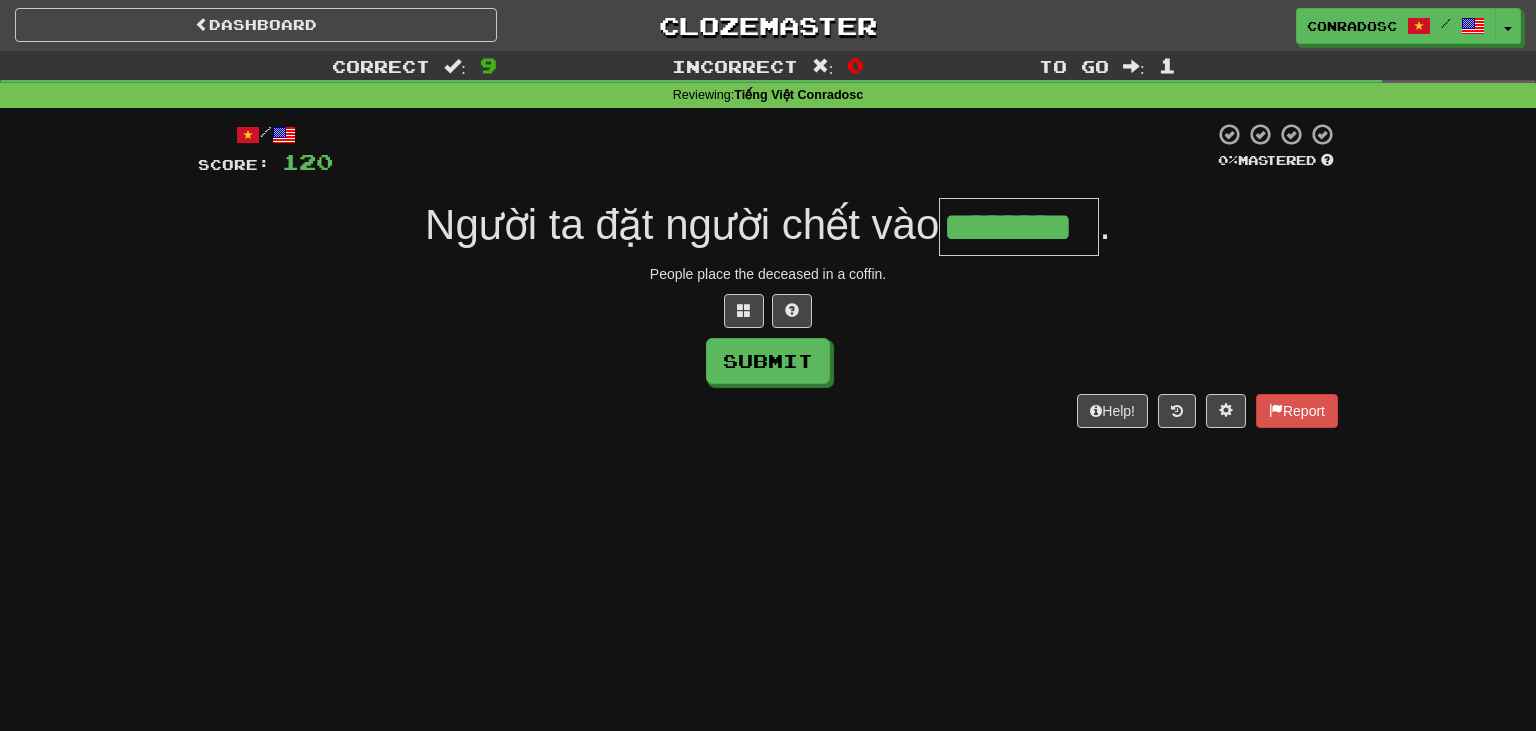 type on "********" 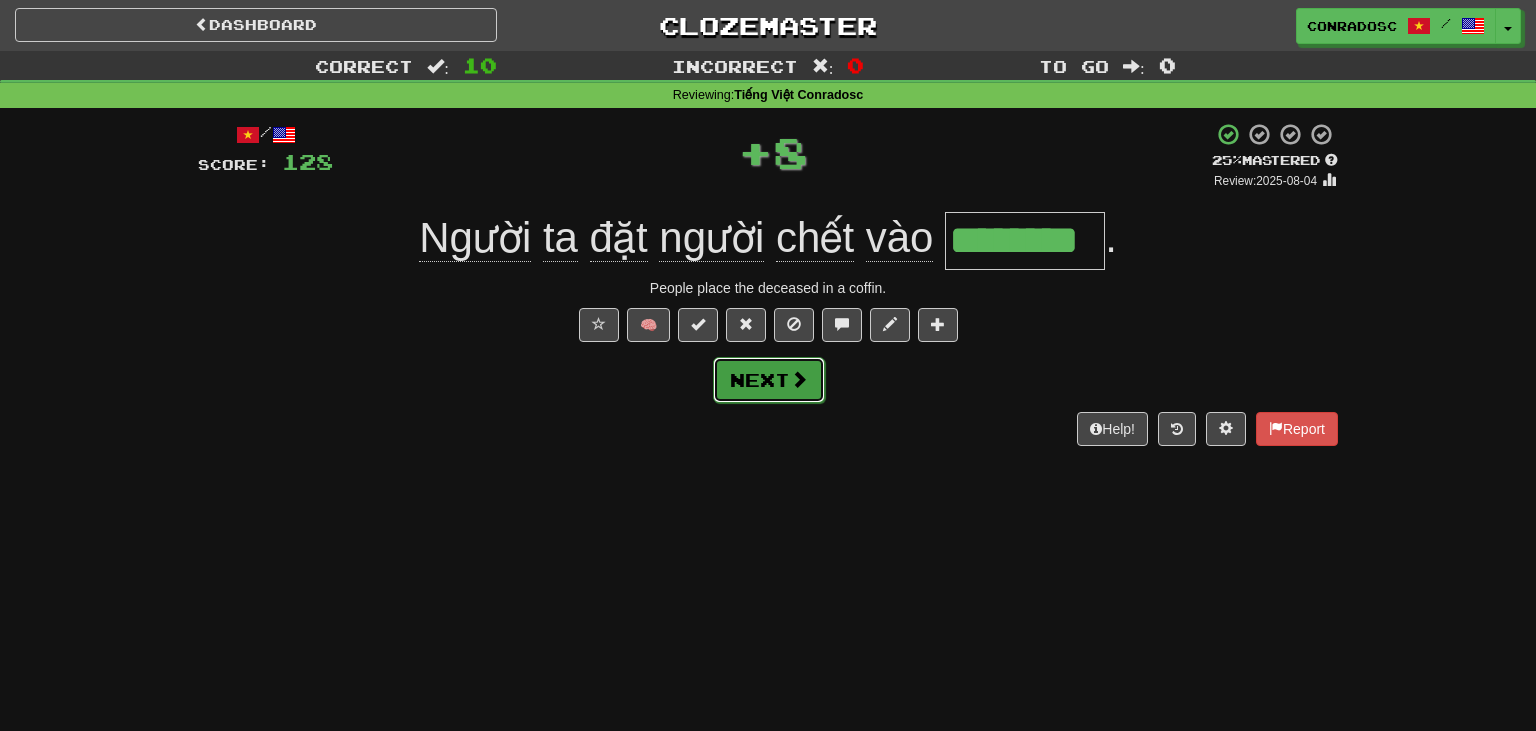 click on "Next" at bounding box center (769, 380) 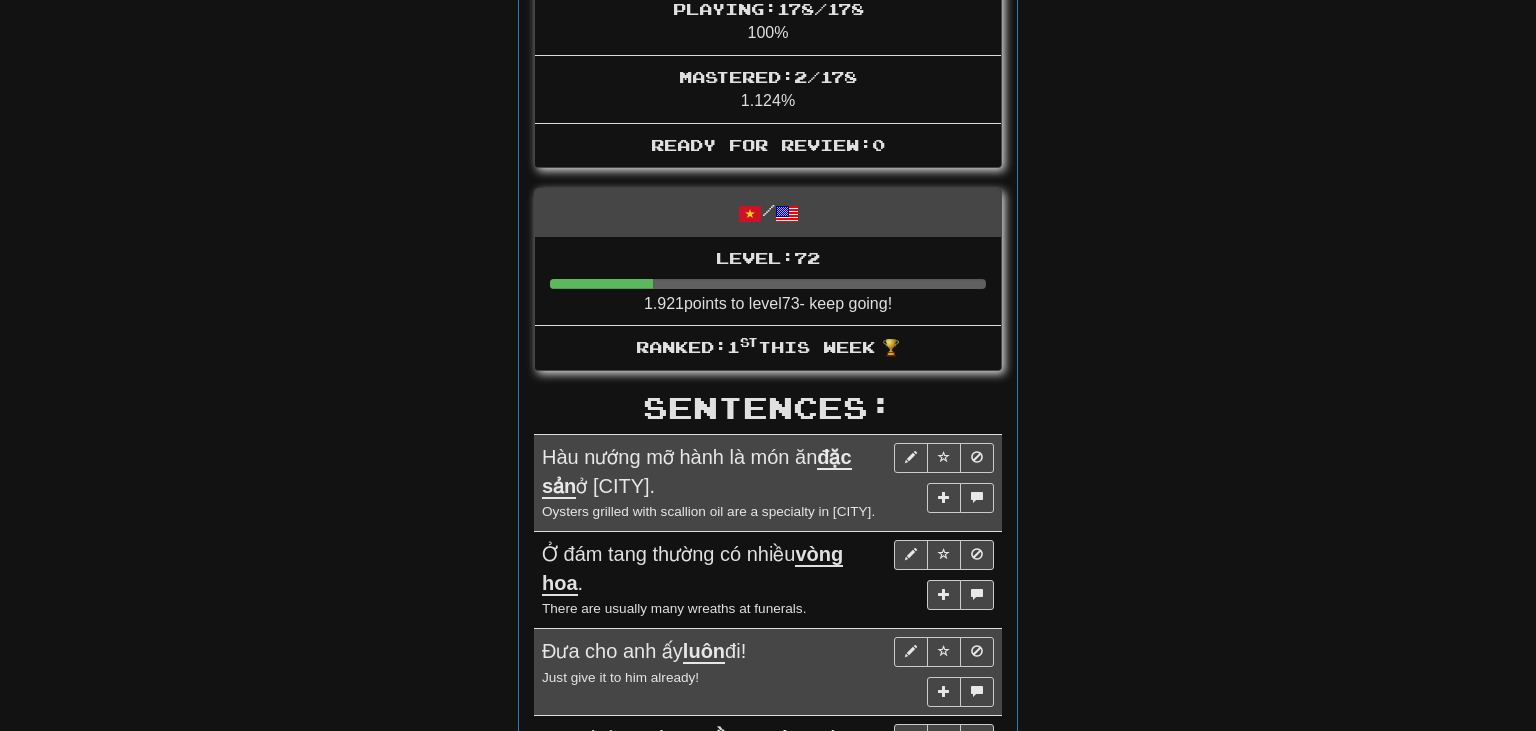 scroll, scrollTop: 696, scrollLeft: 0, axis: vertical 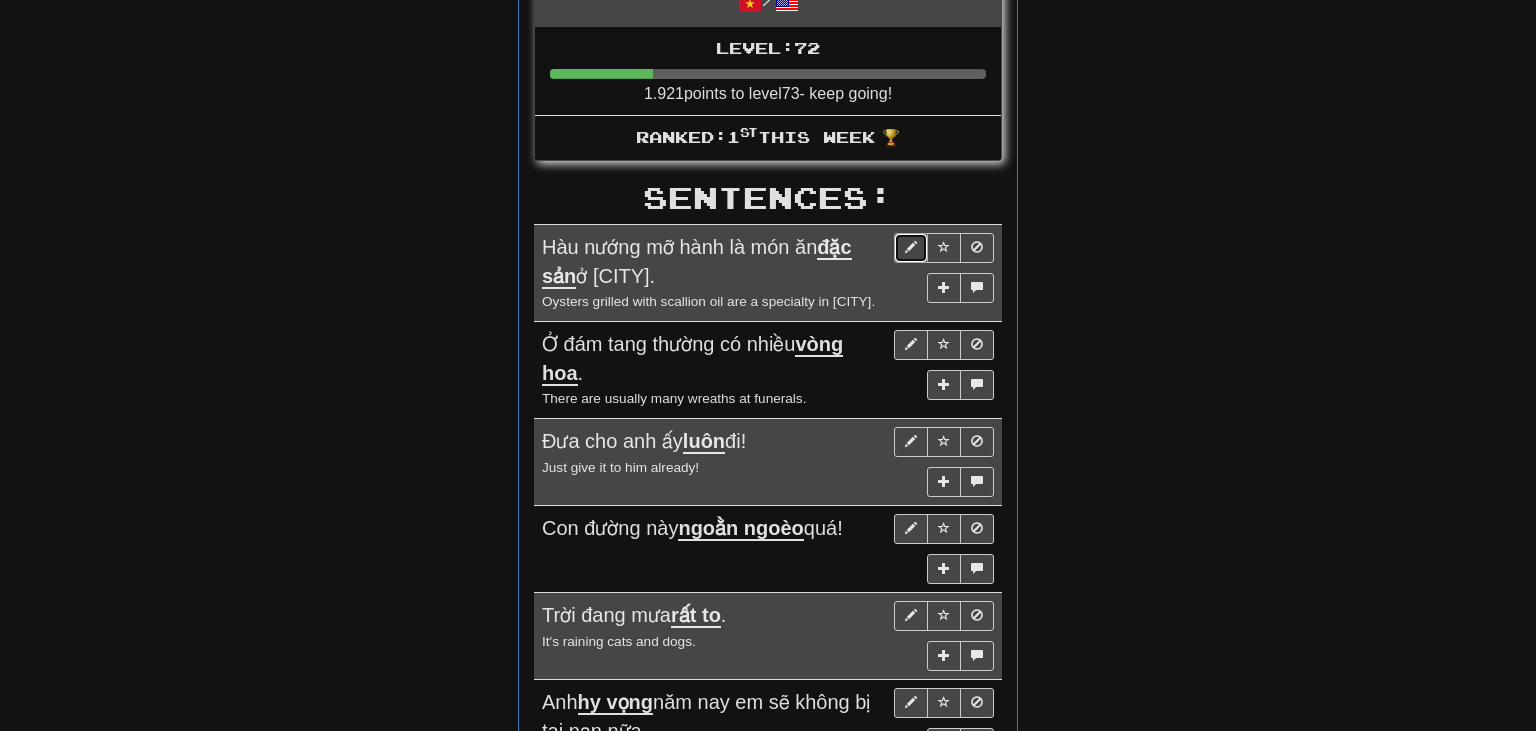 click at bounding box center [911, 248] 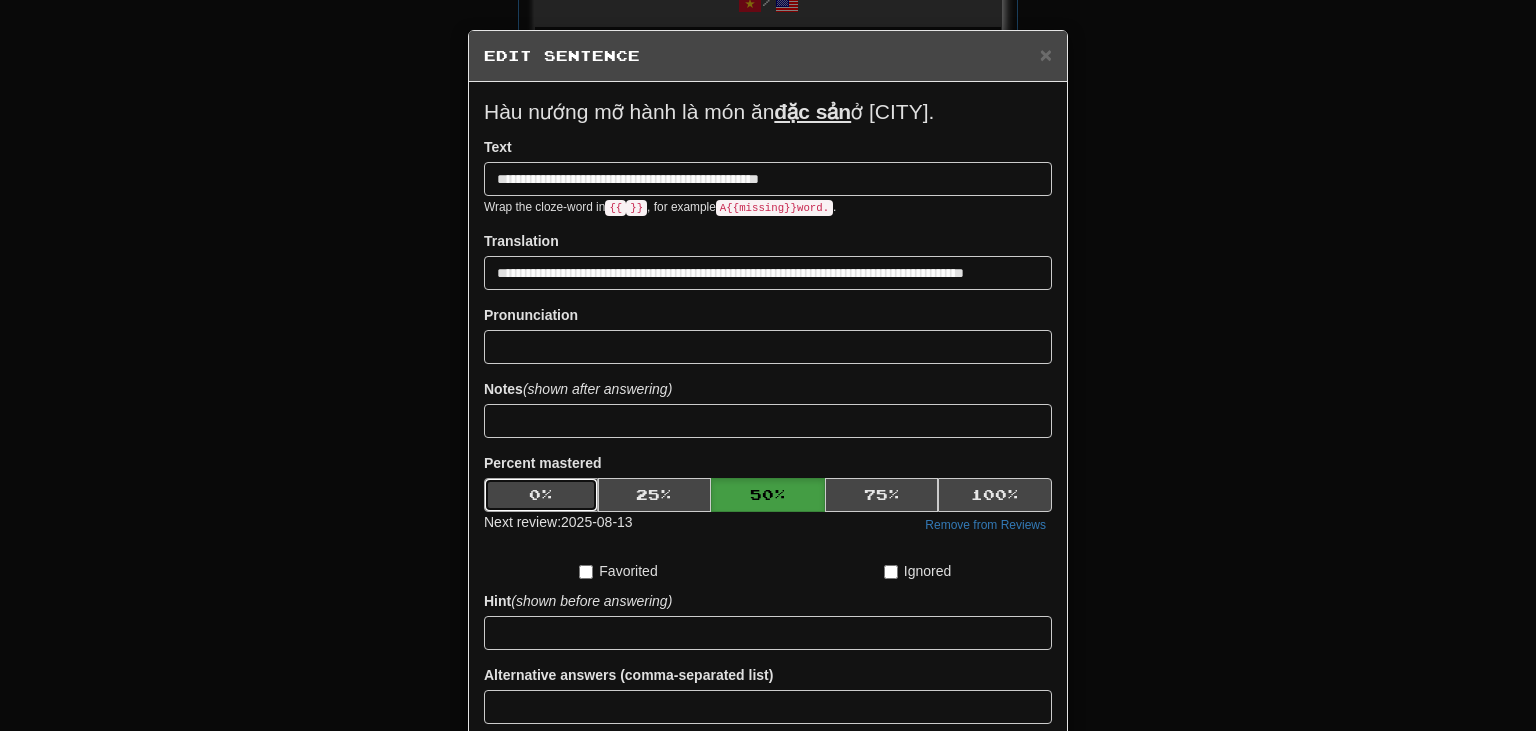 click on "0 %" at bounding box center (541, 495) 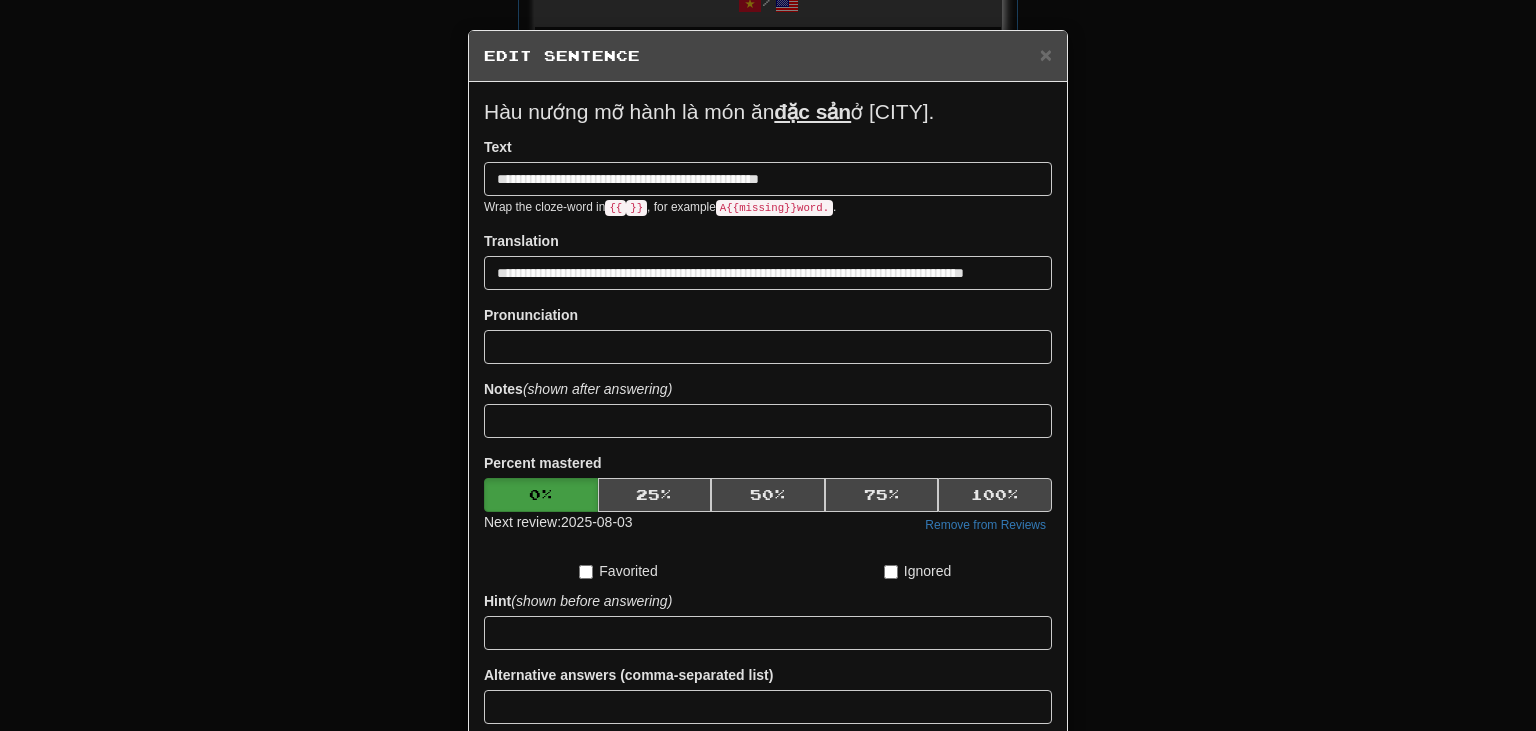 scroll, scrollTop: 162, scrollLeft: 0, axis: vertical 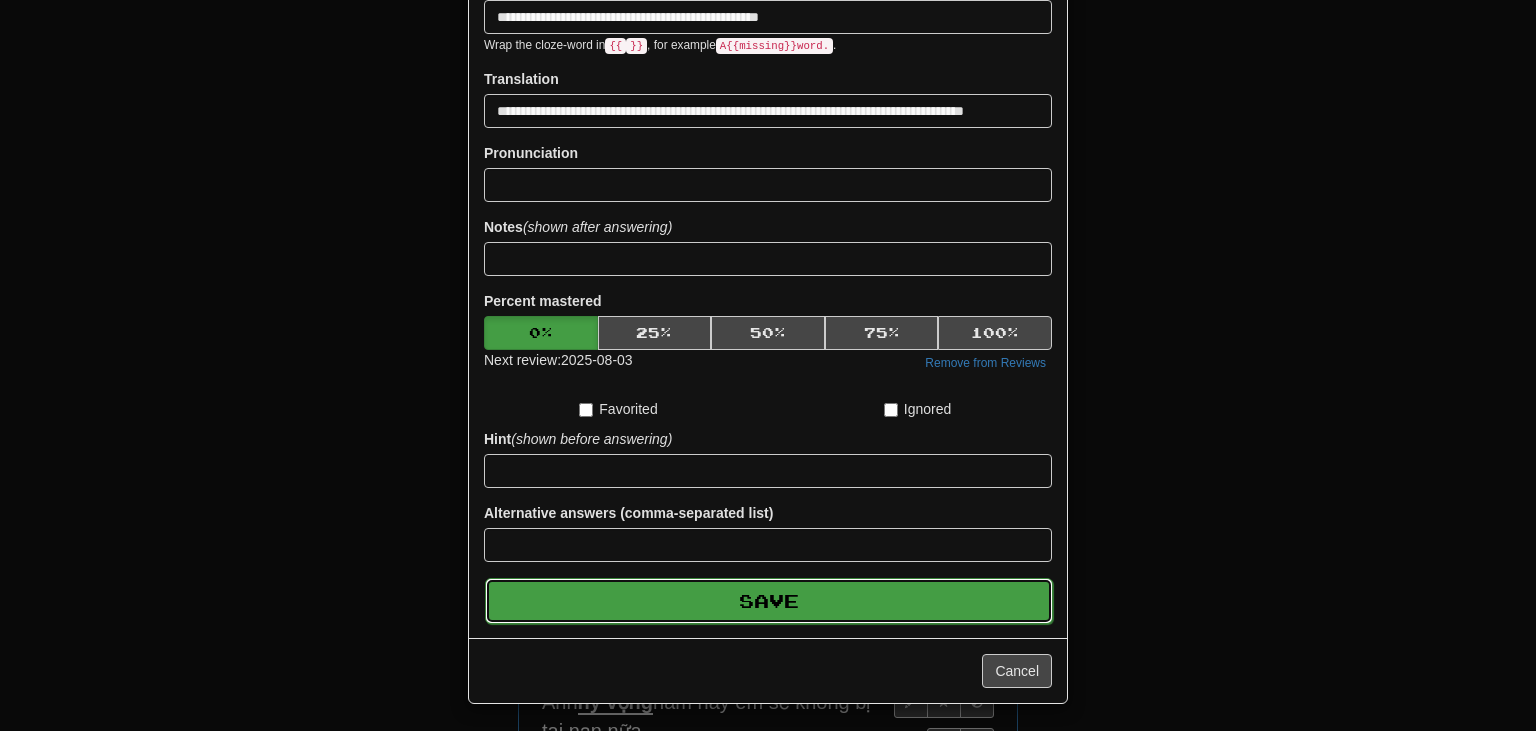 click on "Save" at bounding box center [769, 601] 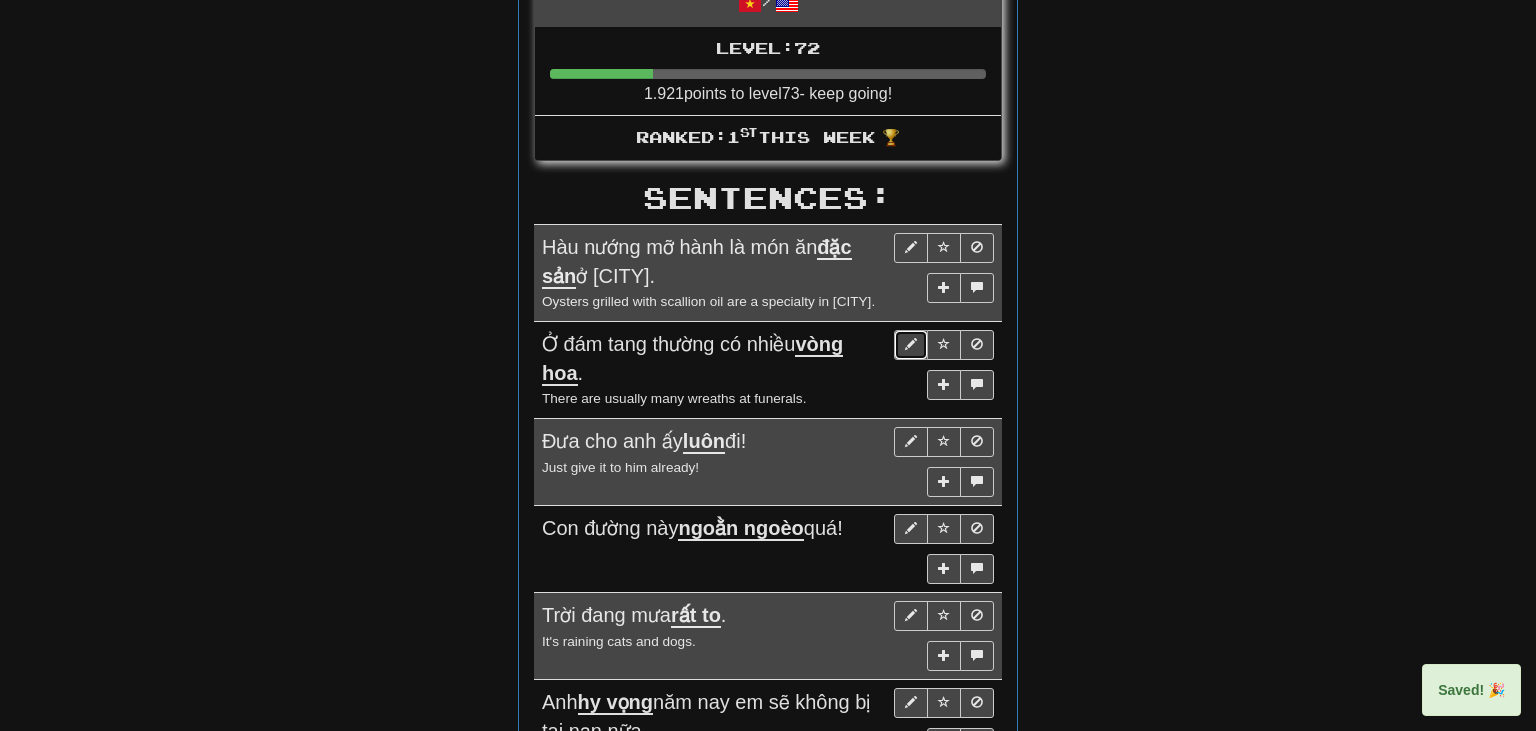 click at bounding box center [911, 344] 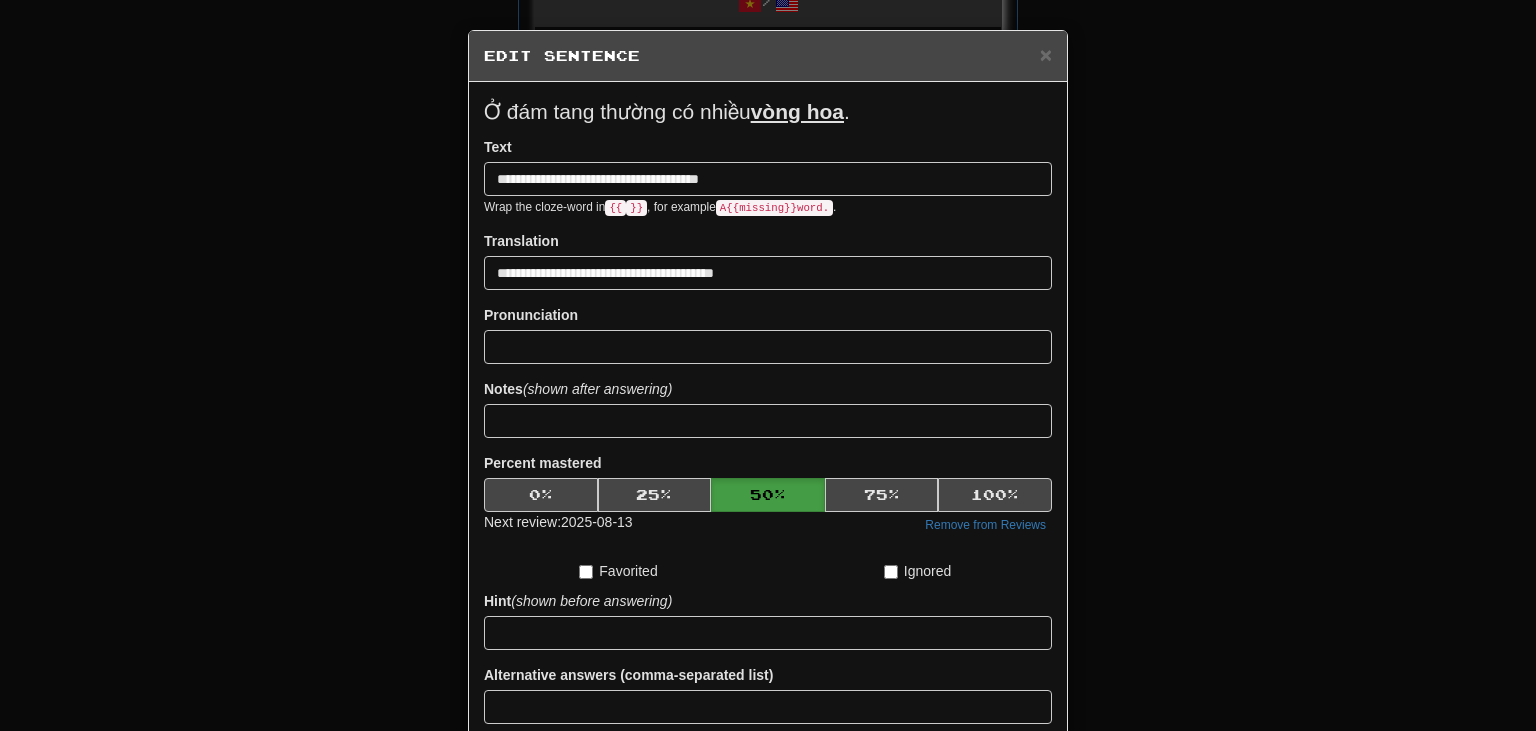 scroll, scrollTop: 162, scrollLeft: 0, axis: vertical 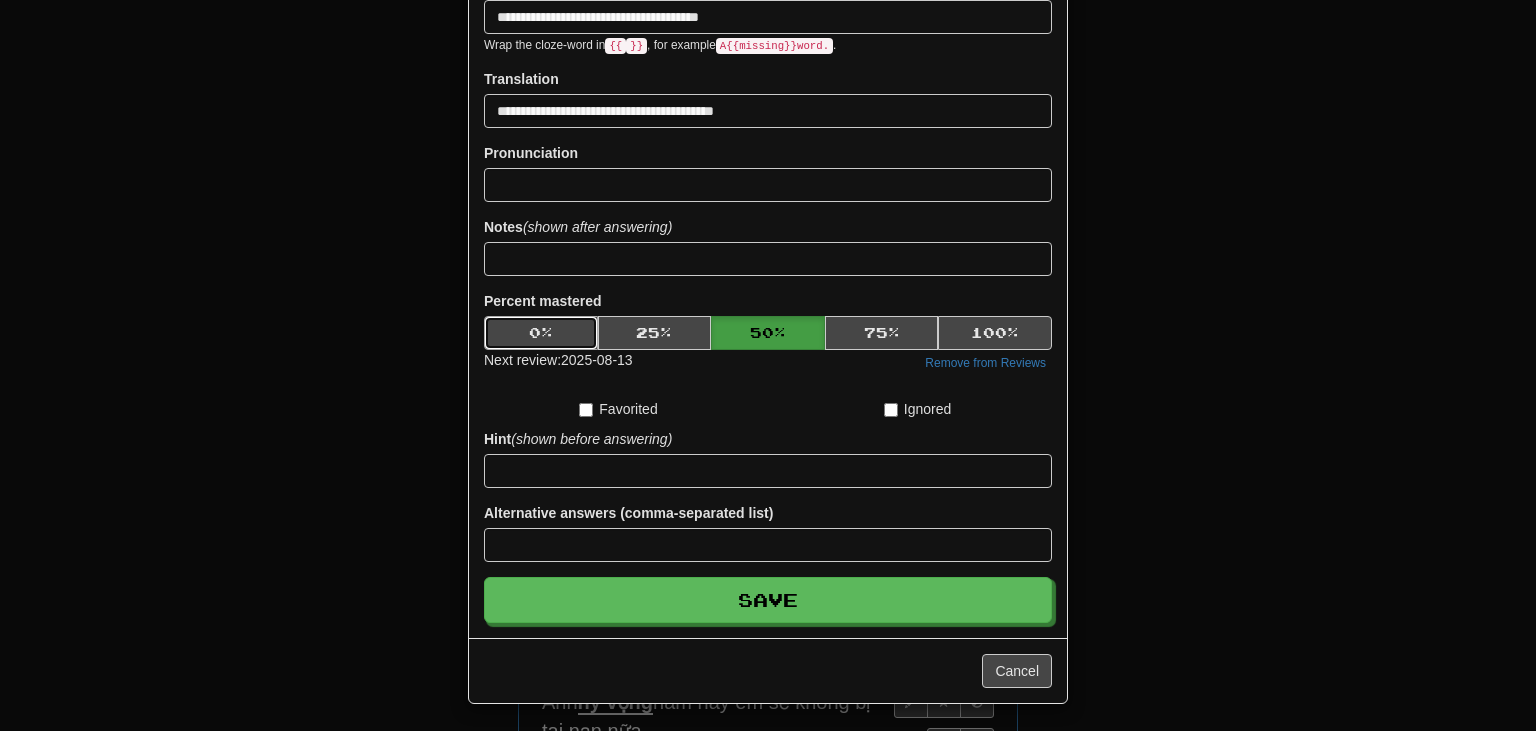 click on "0 %" at bounding box center (541, 333) 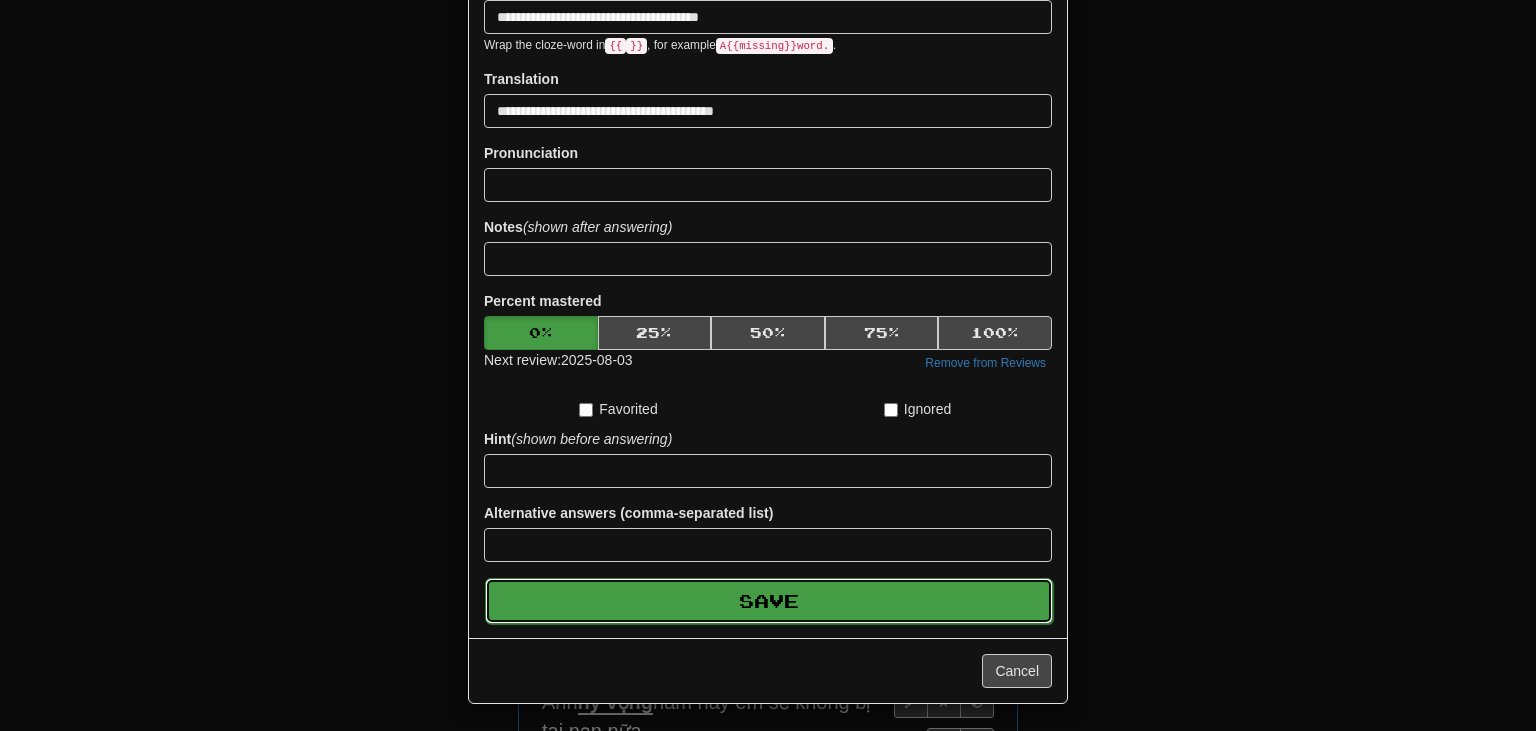 click on "Save" at bounding box center (769, 601) 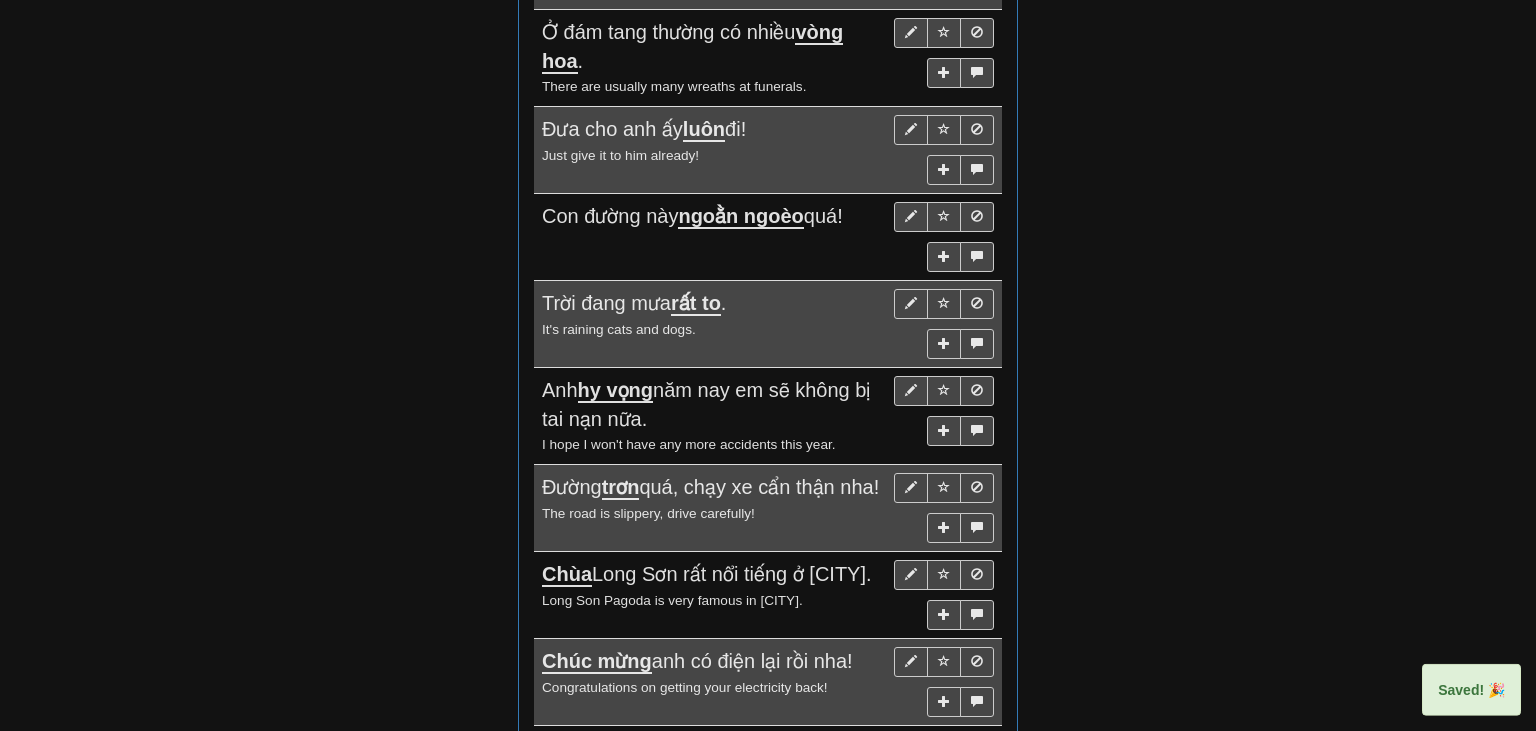 scroll, scrollTop: 1148, scrollLeft: 0, axis: vertical 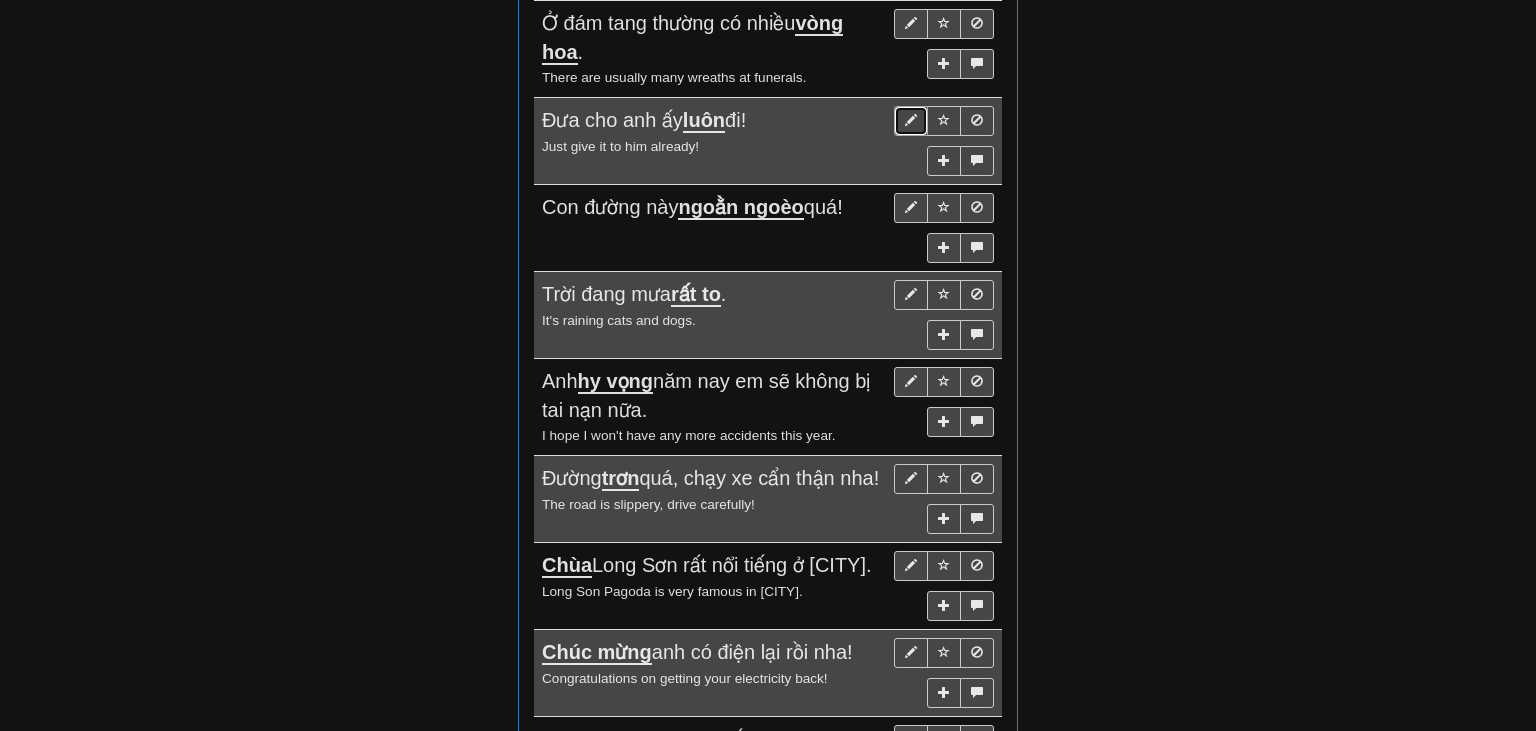 click at bounding box center [911, 120] 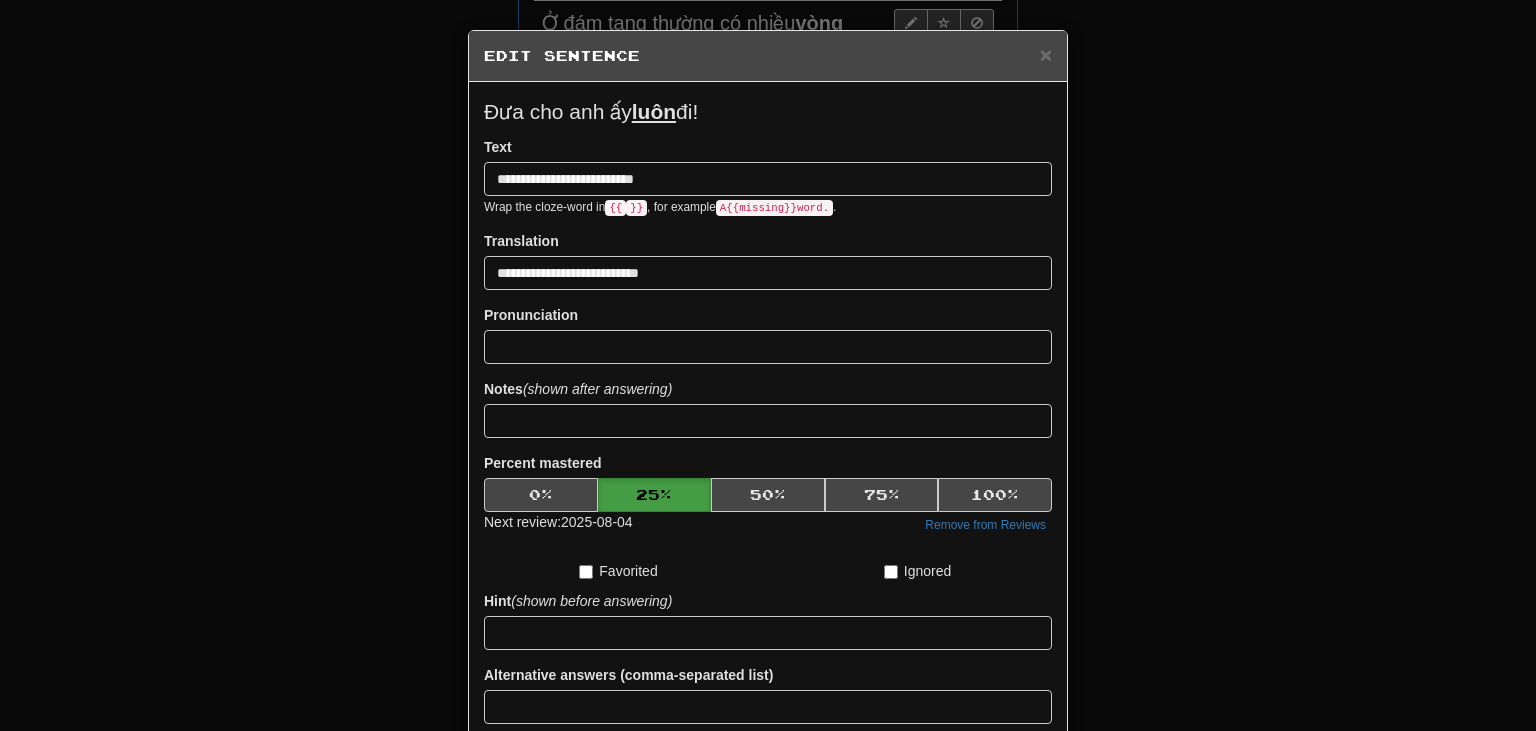 scroll, scrollTop: 162, scrollLeft: 0, axis: vertical 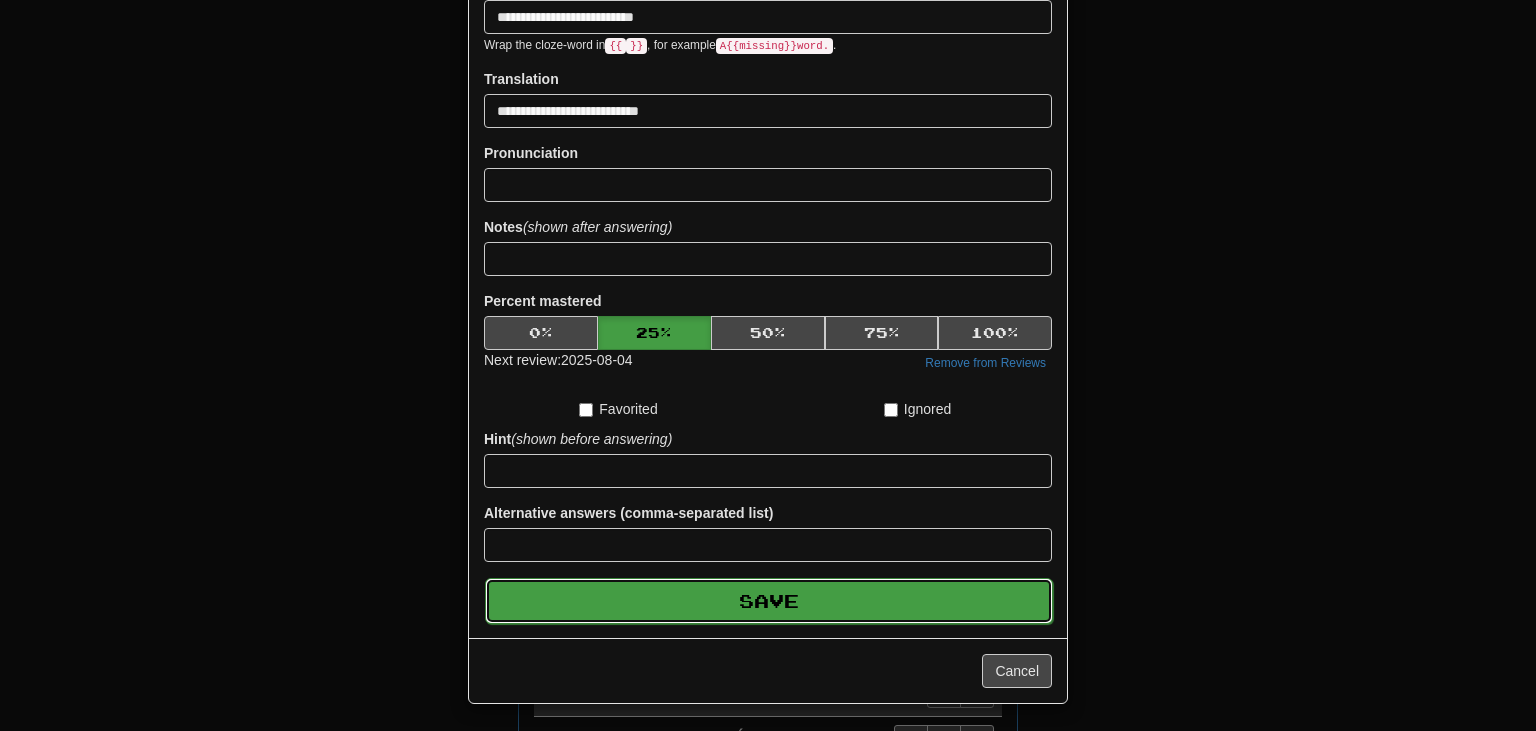 click on "Save" at bounding box center [769, 601] 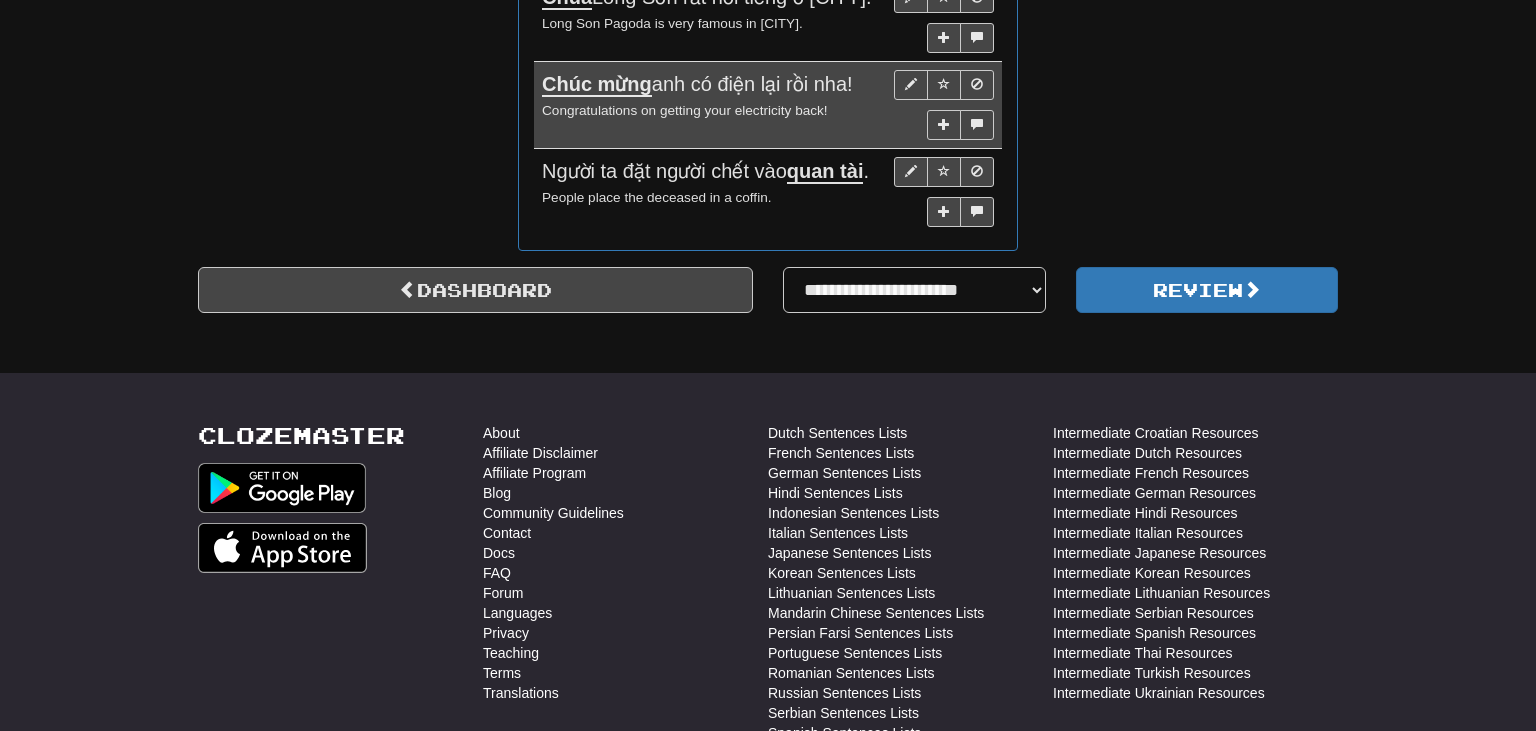 scroll, scrollTop: 1698, scrollLeft: 0, axis: vertical 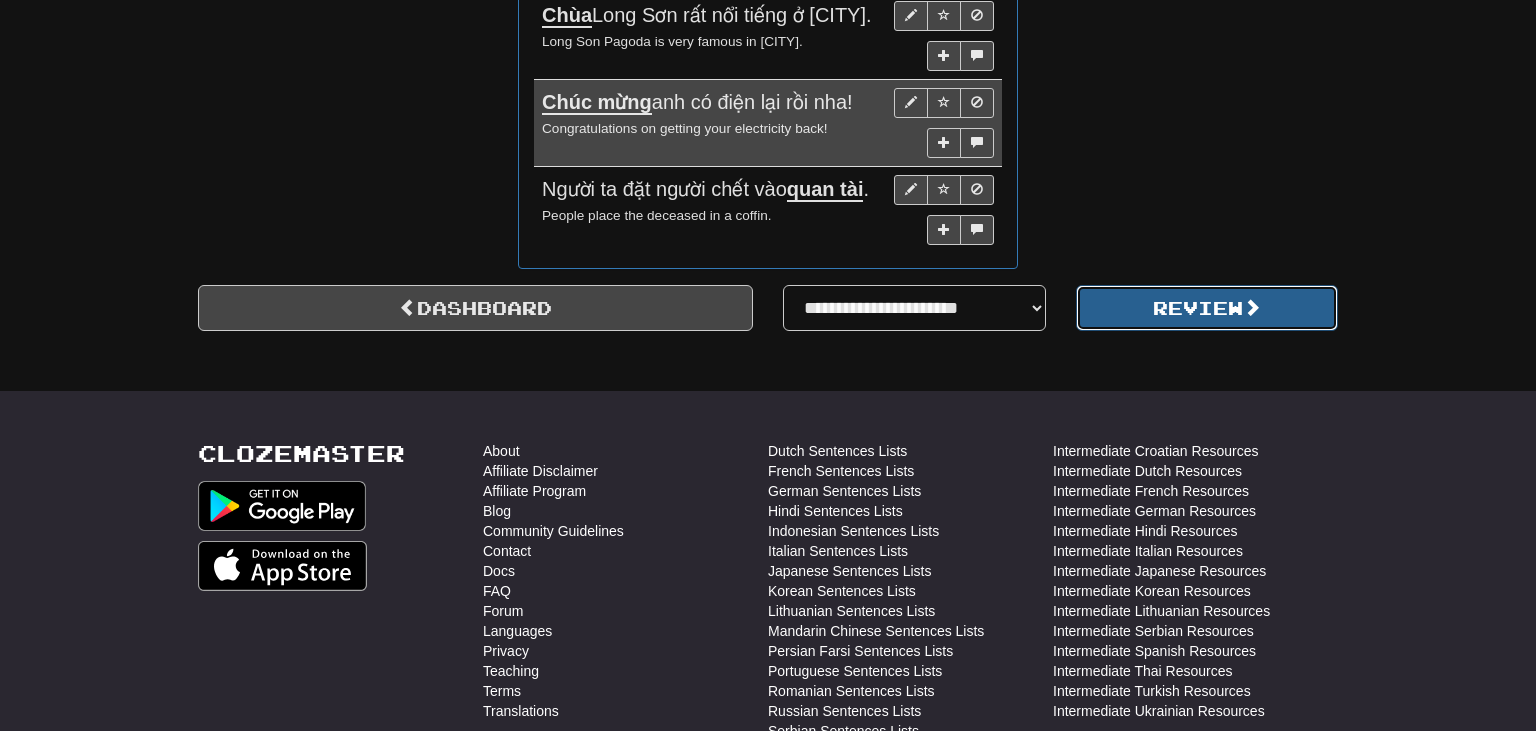 click on "Review" at bounding box center [1207, 308] 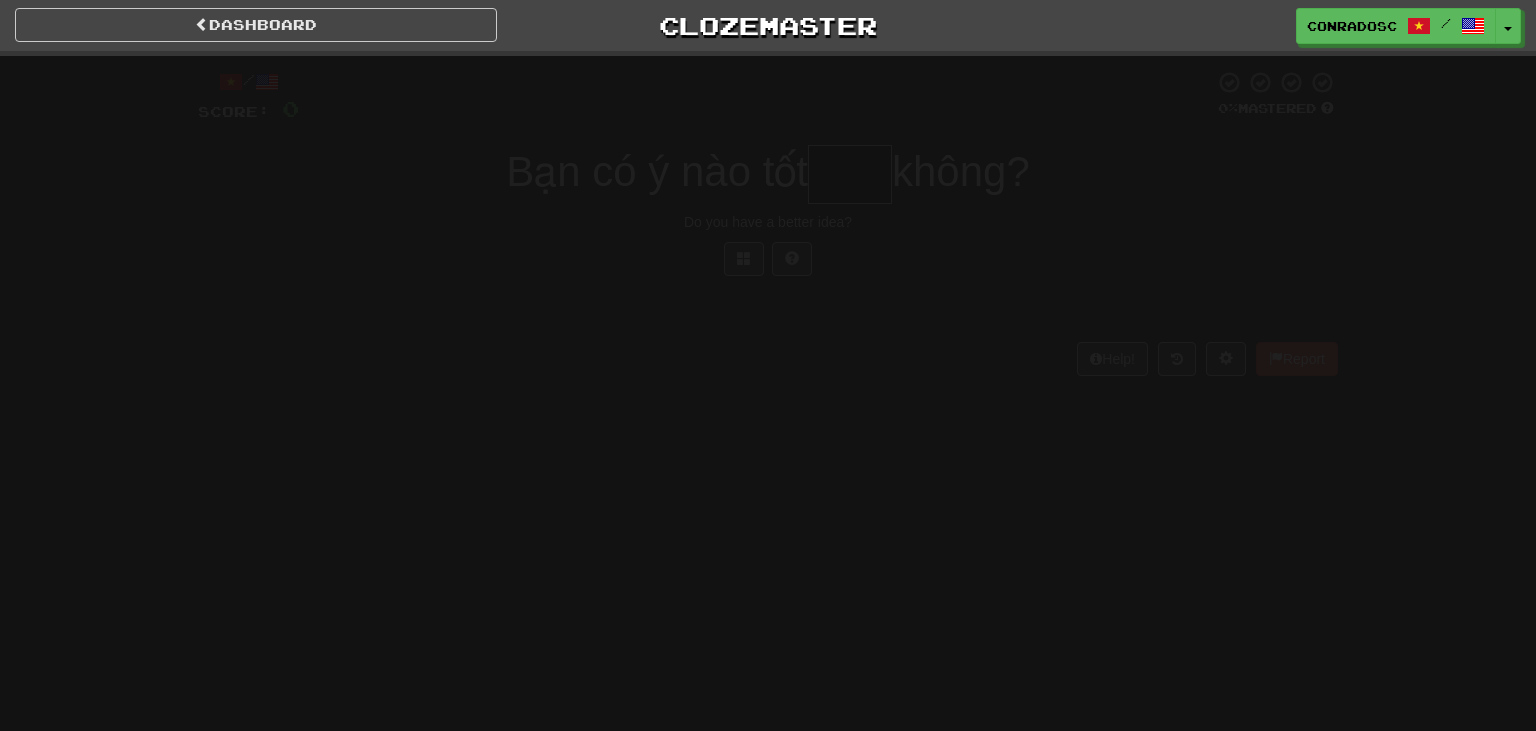 scroll, scrollTop: 0, scrollLeft: 0, axis: both 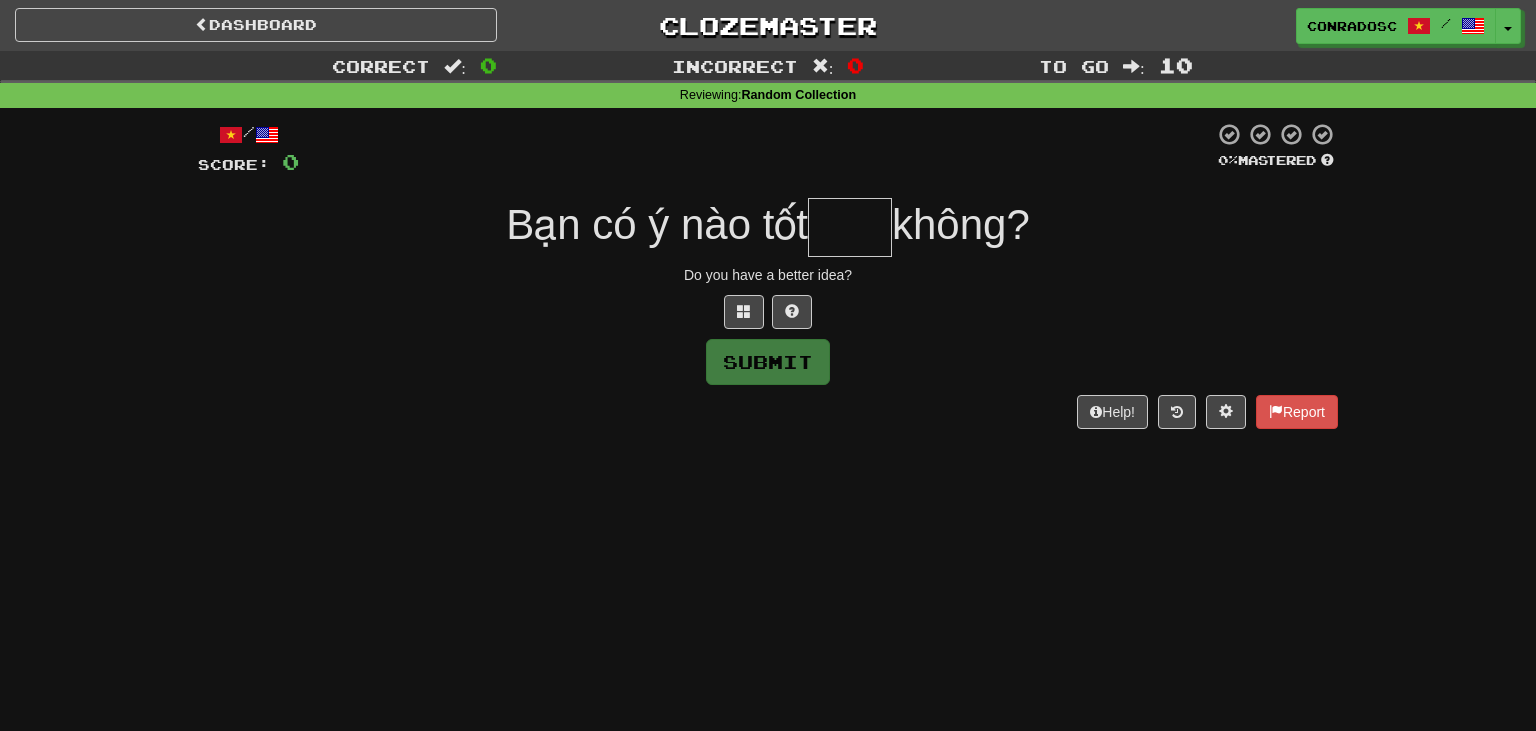 type on "*" 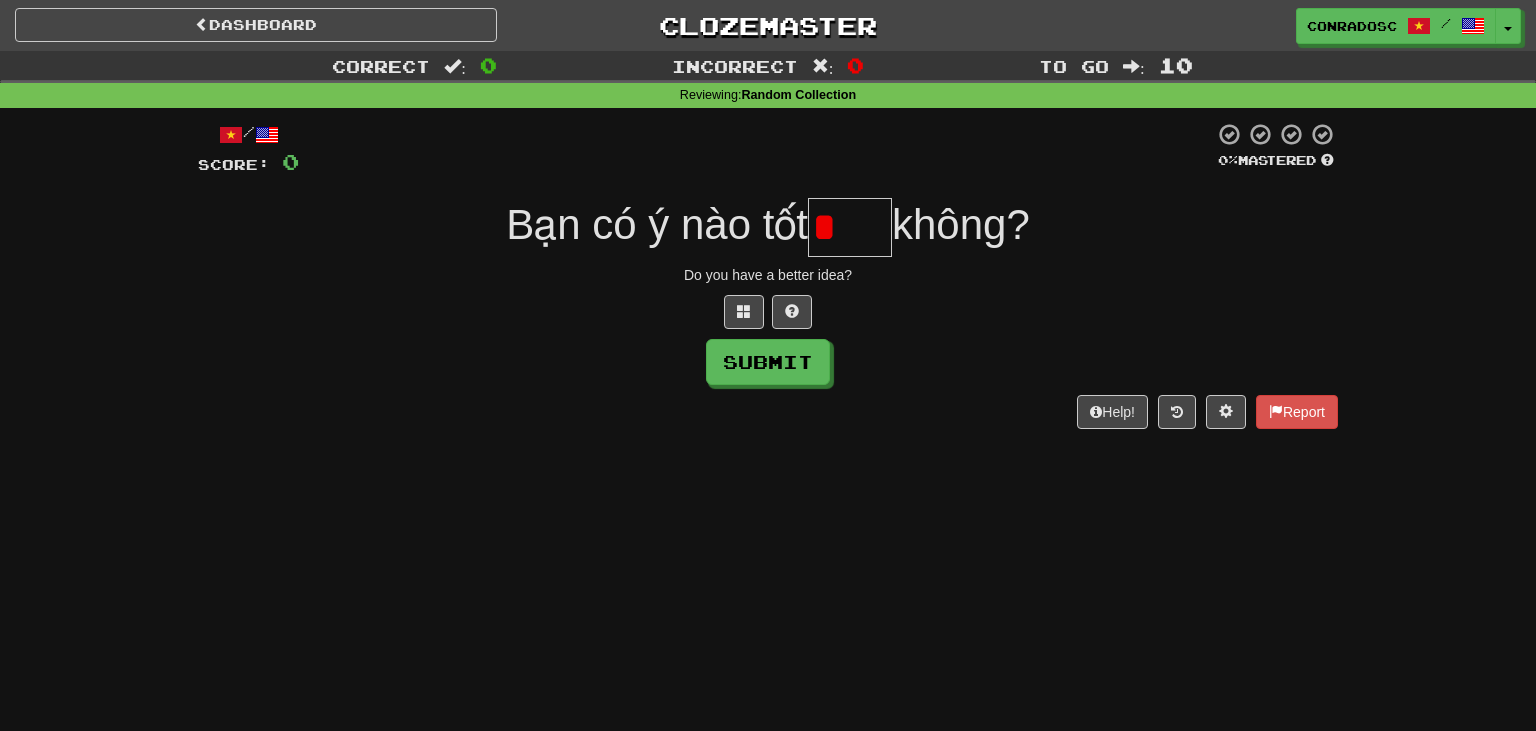 type on "*" 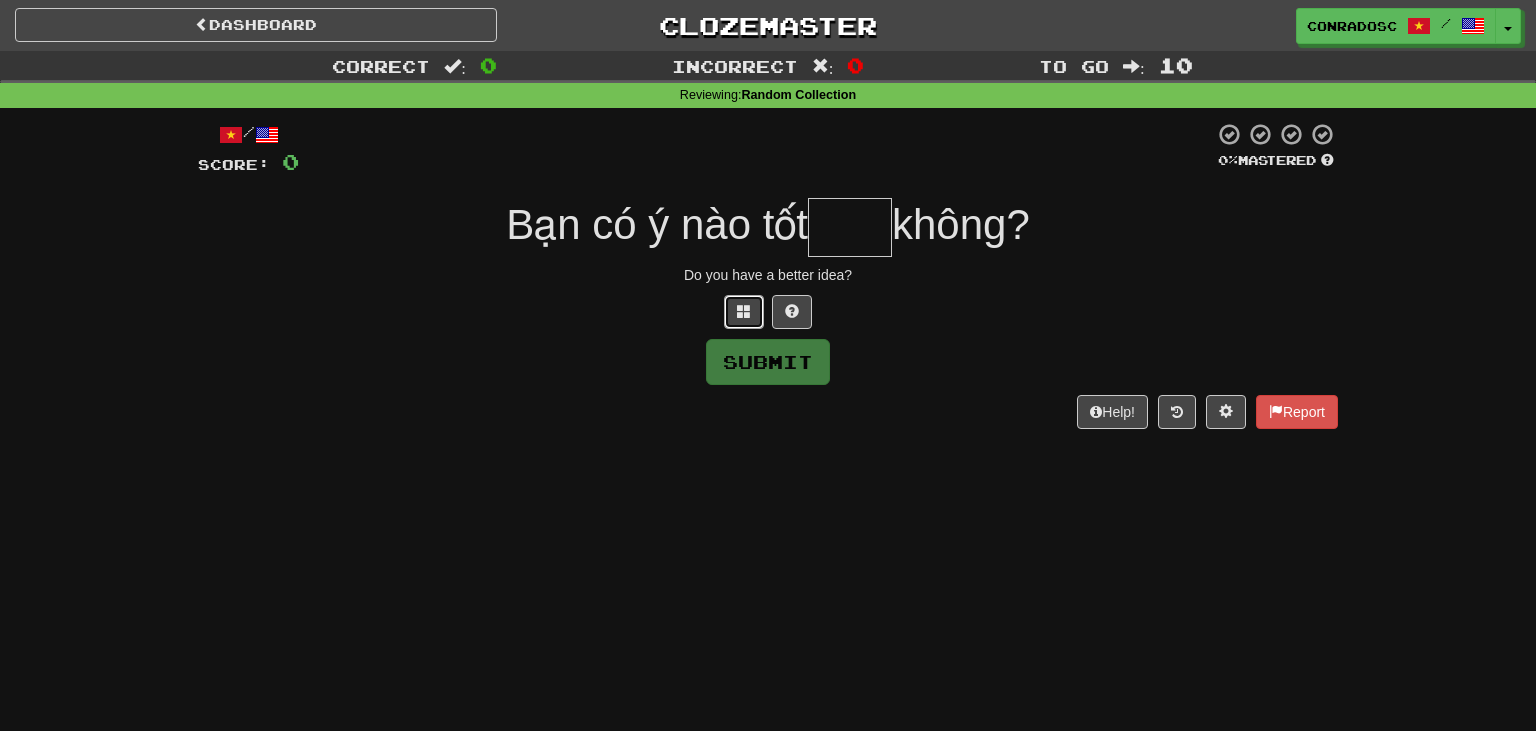 click at bounding box center (744, 312) 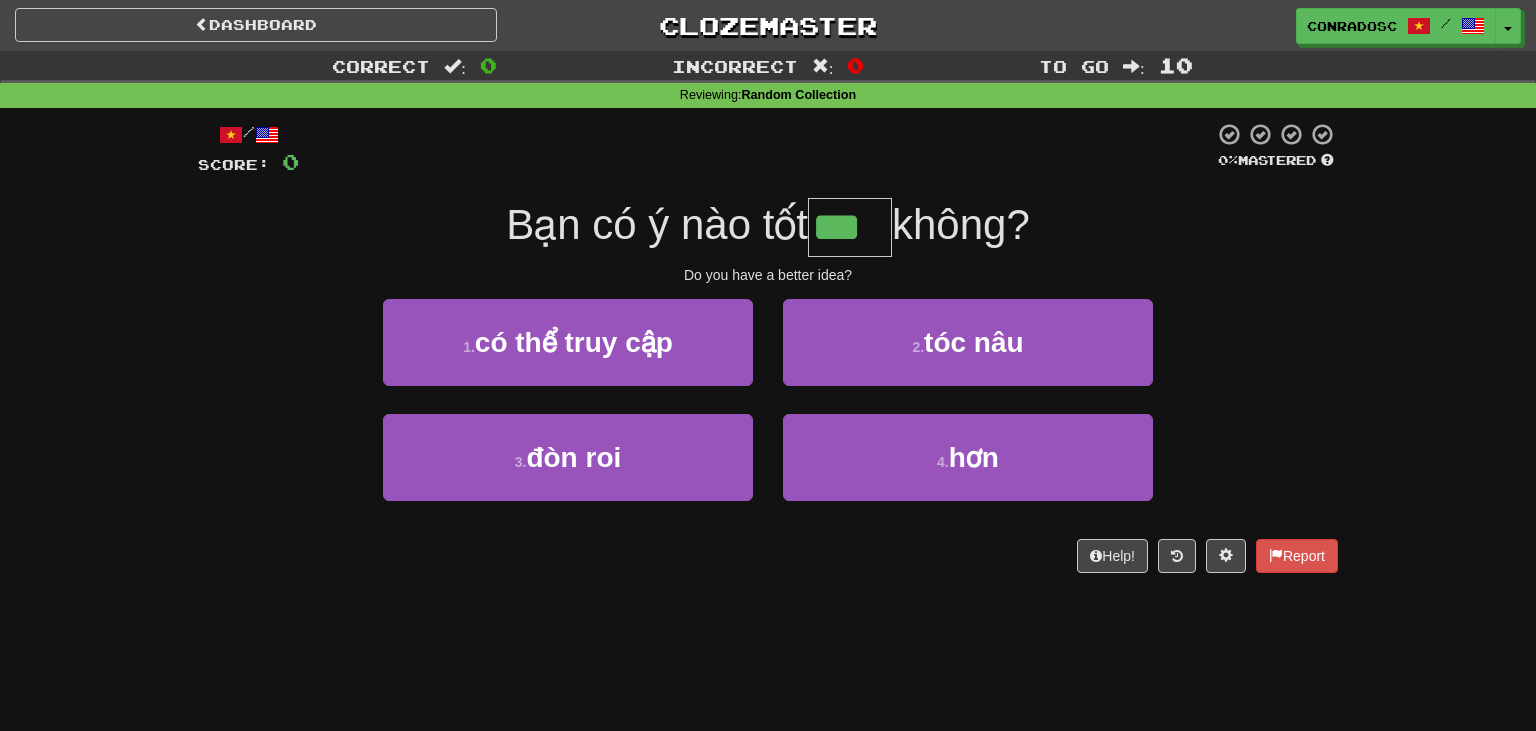 type on "***" 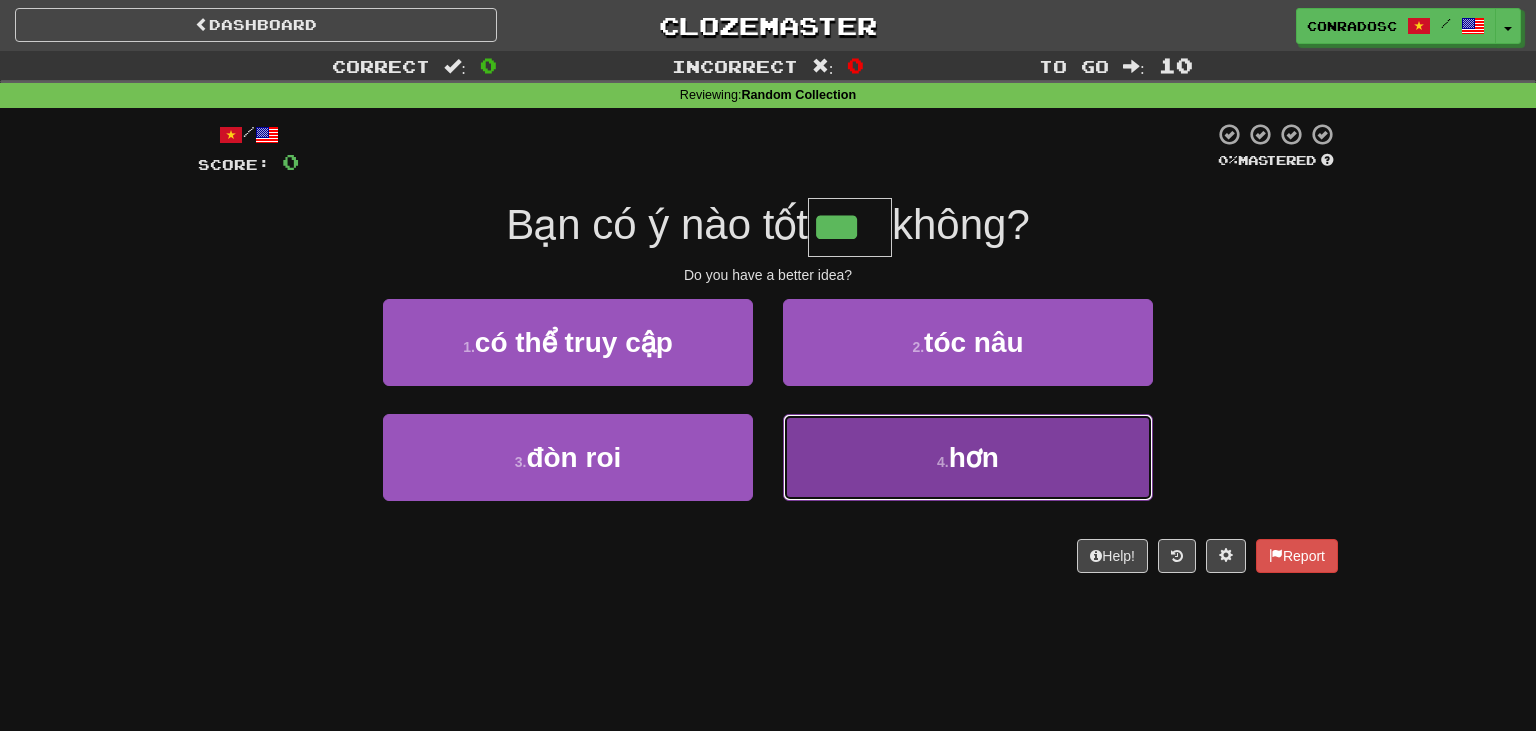 click on "4 .  hơn" at bounding box center [968, 457] 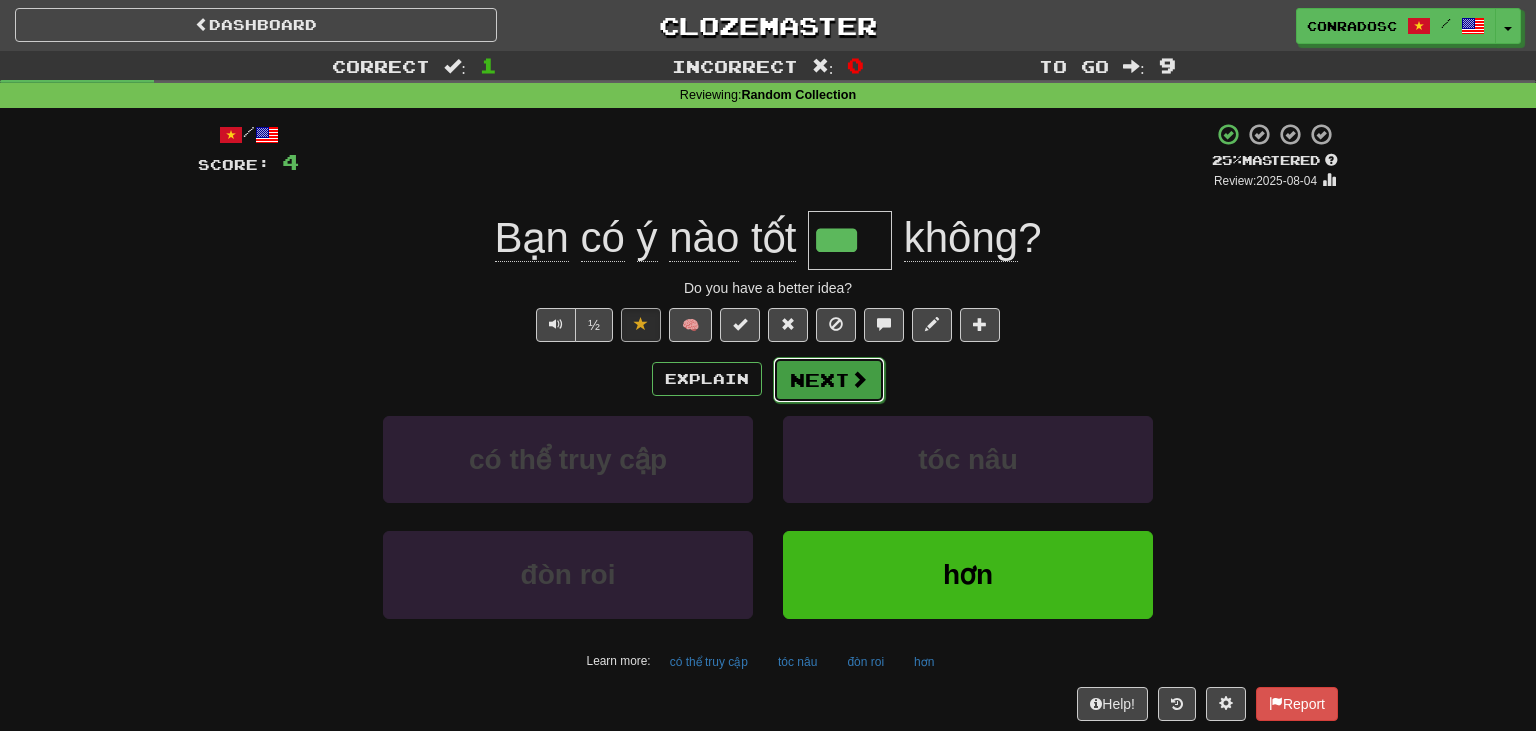 click on "Next" at bounding box center [829, 380] 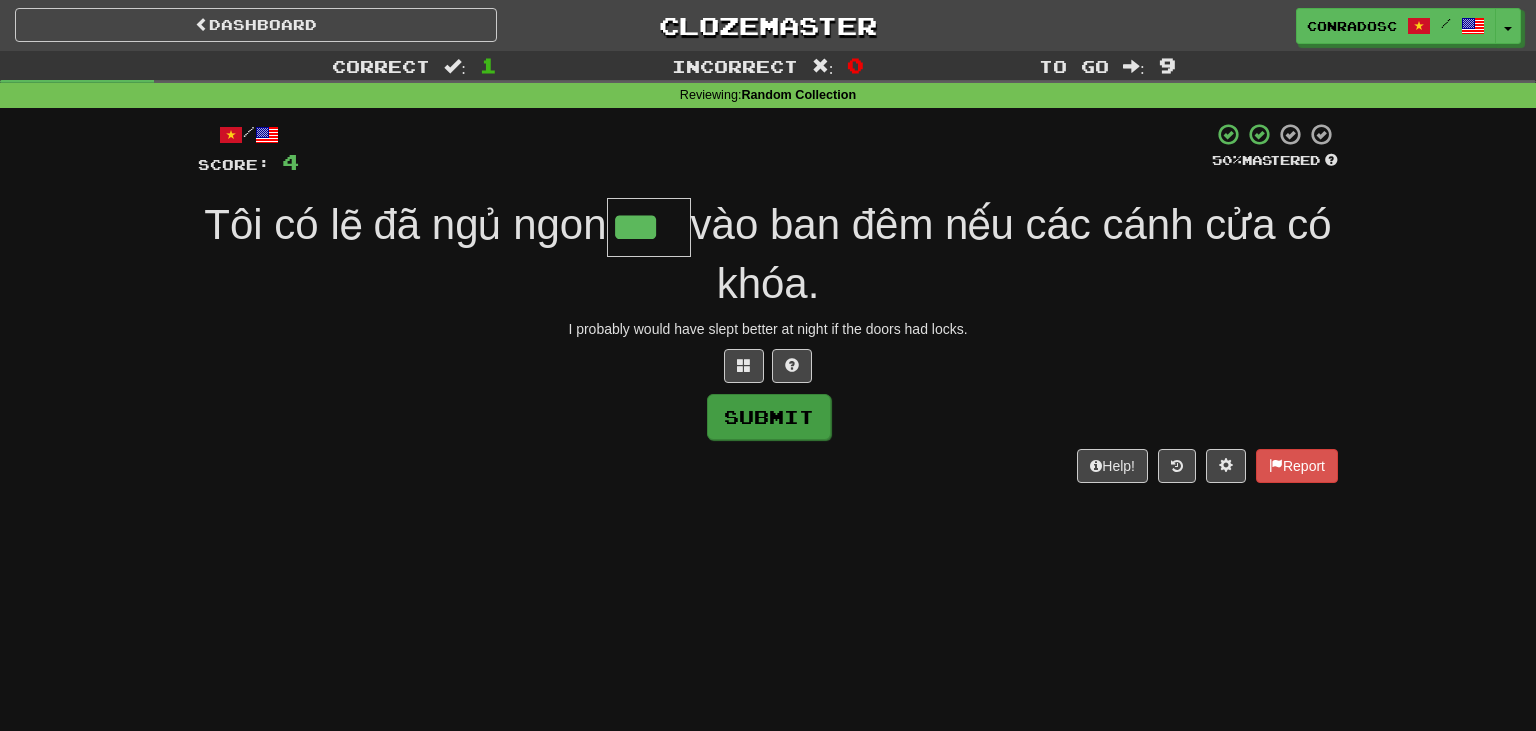 type on "***" 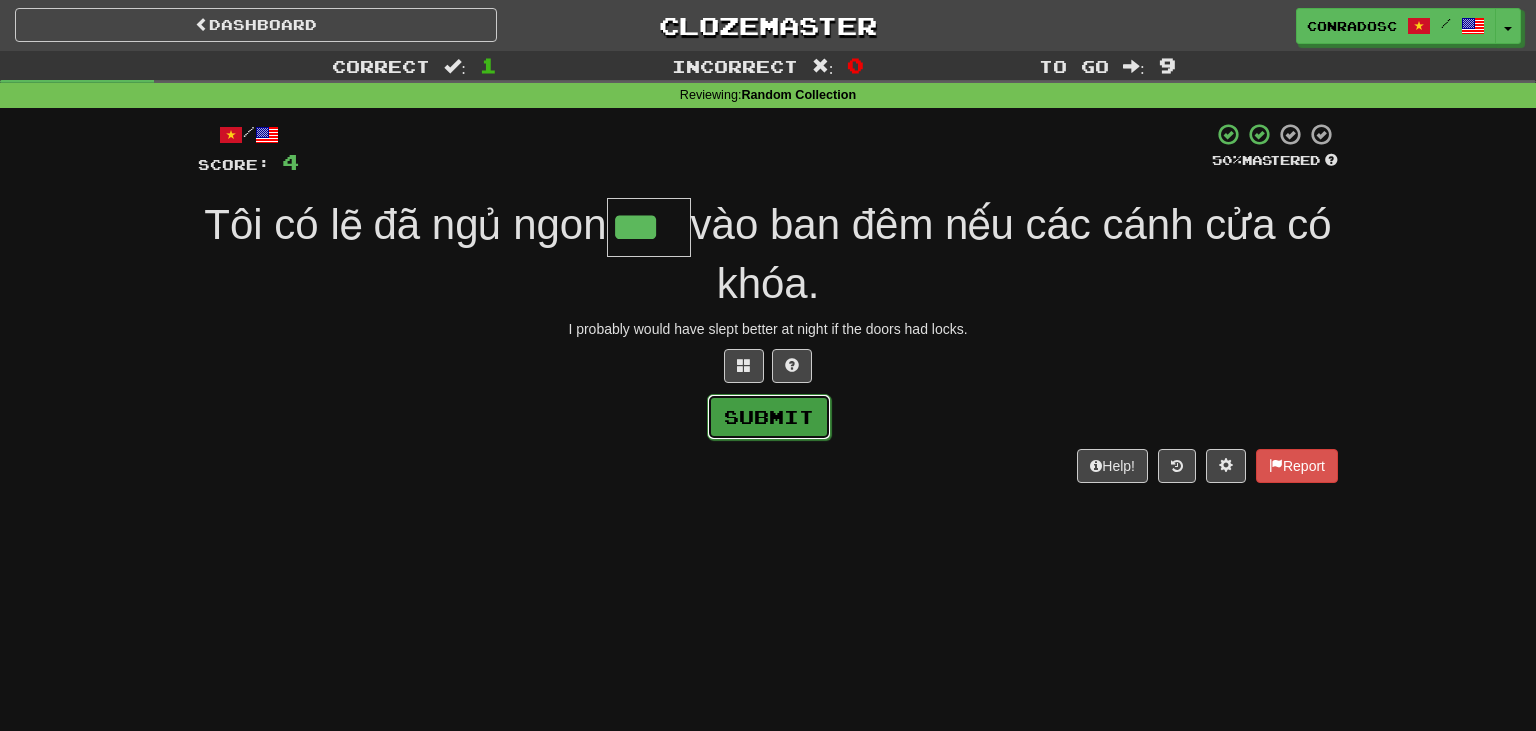 click on "Submit" at bounding box center (769, 417) 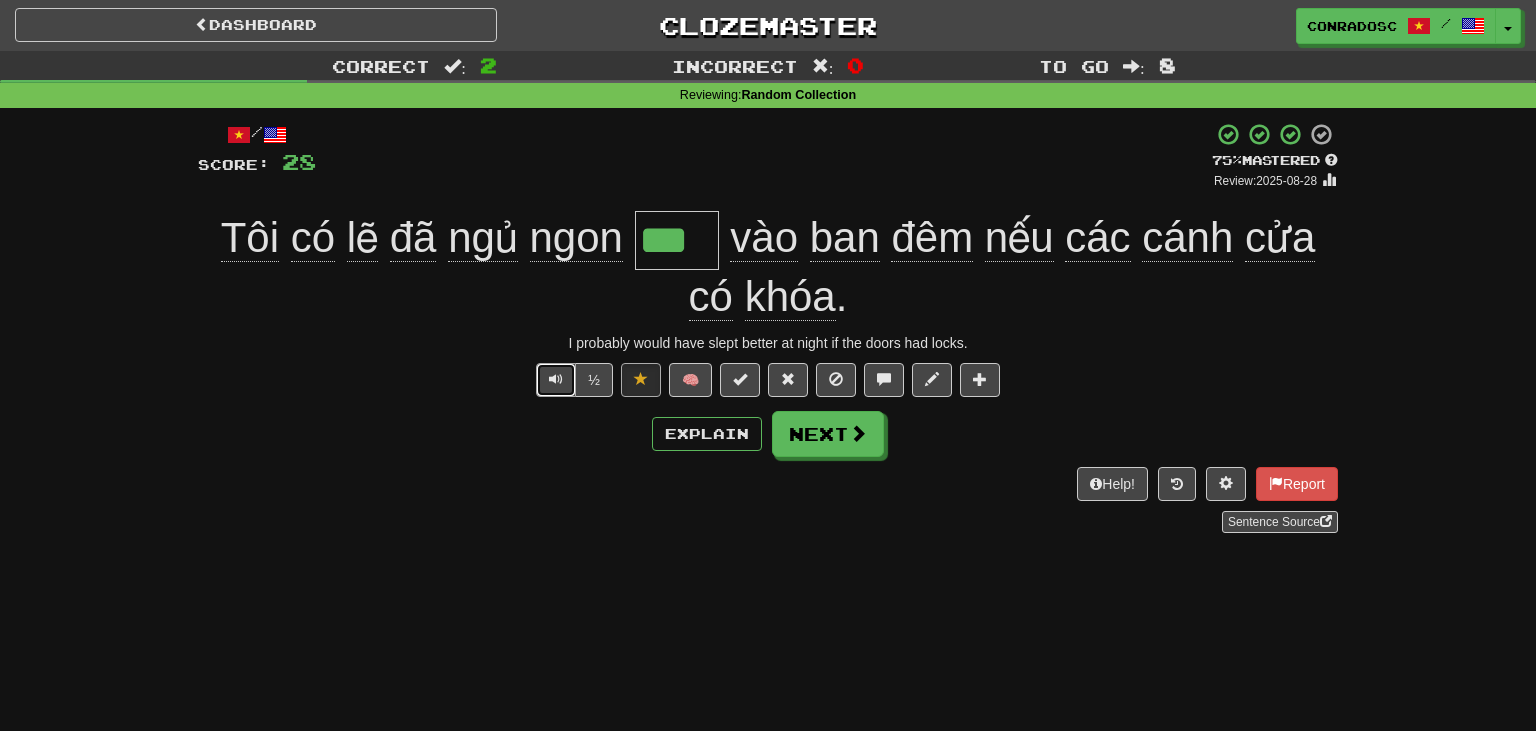 click at bounding box center [556, 380] 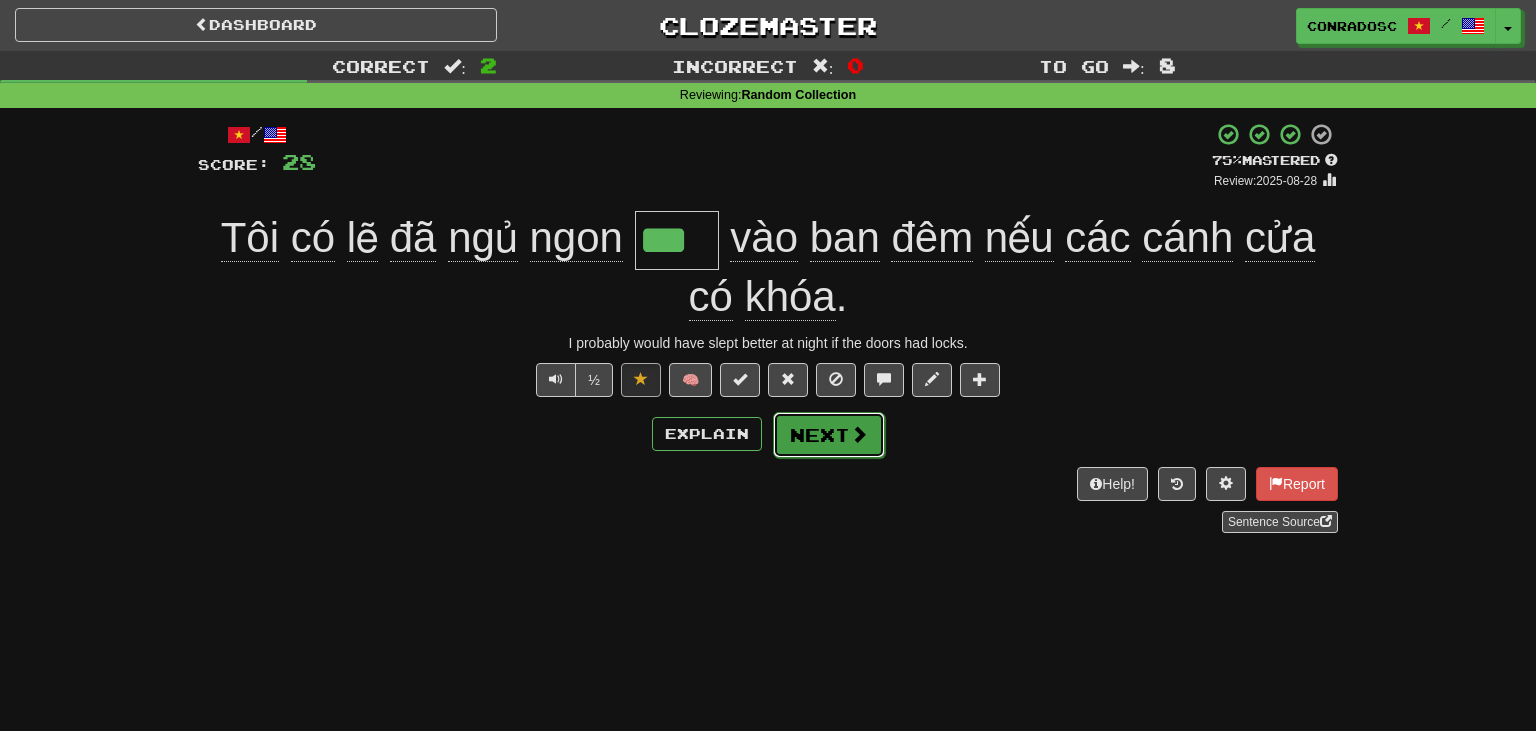 click on "Next" at bounding box center (829, 435) 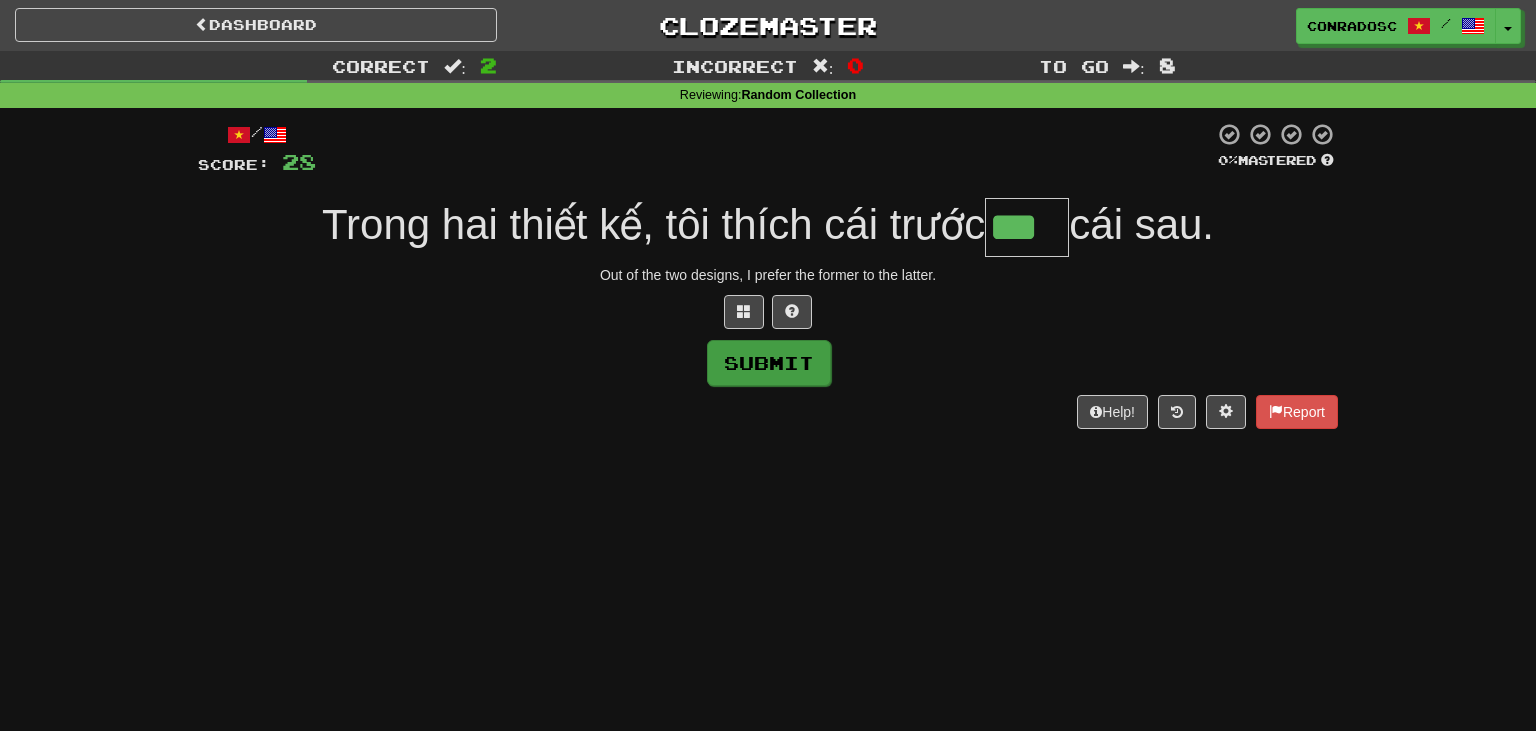 type on "***" 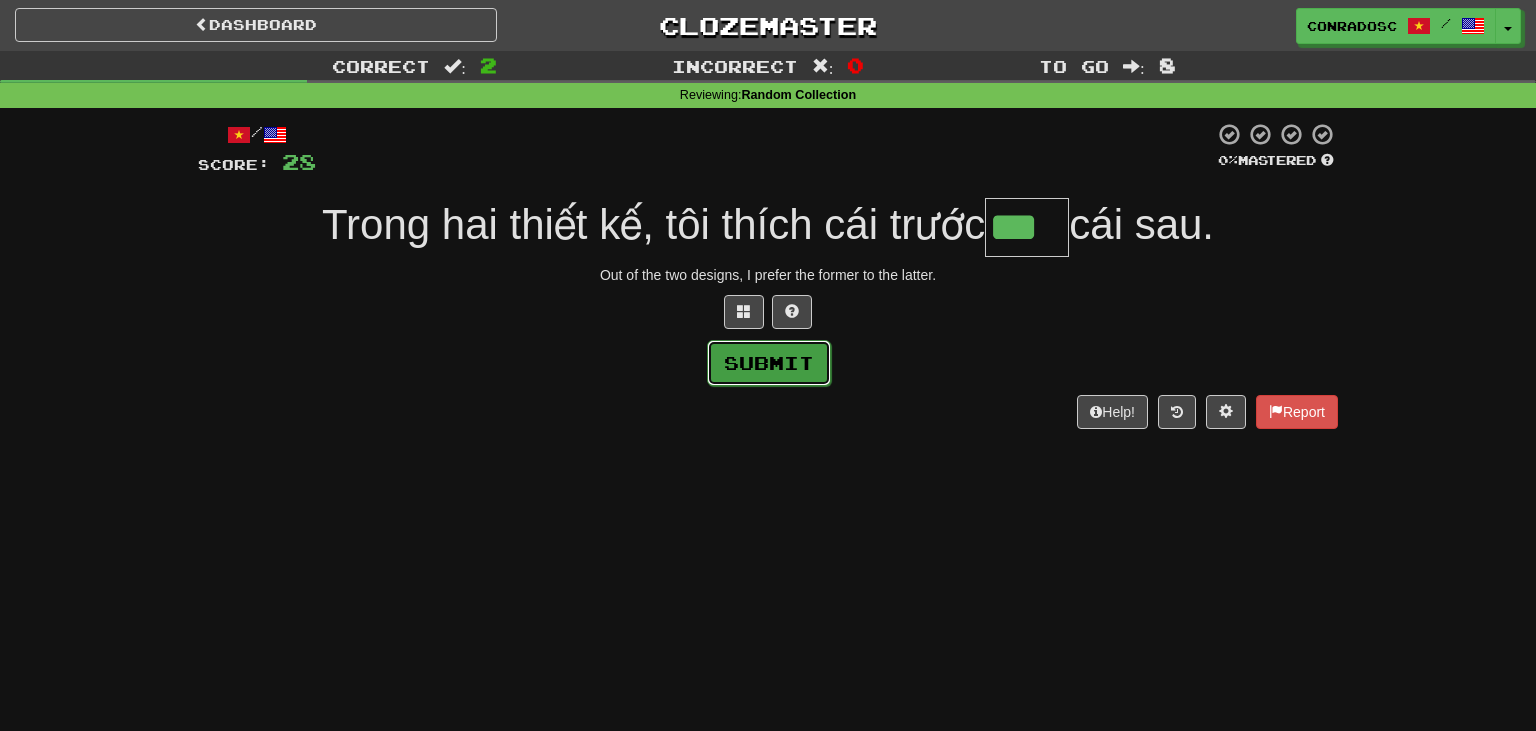 click on "Submit" at bounding box center [769, 363] 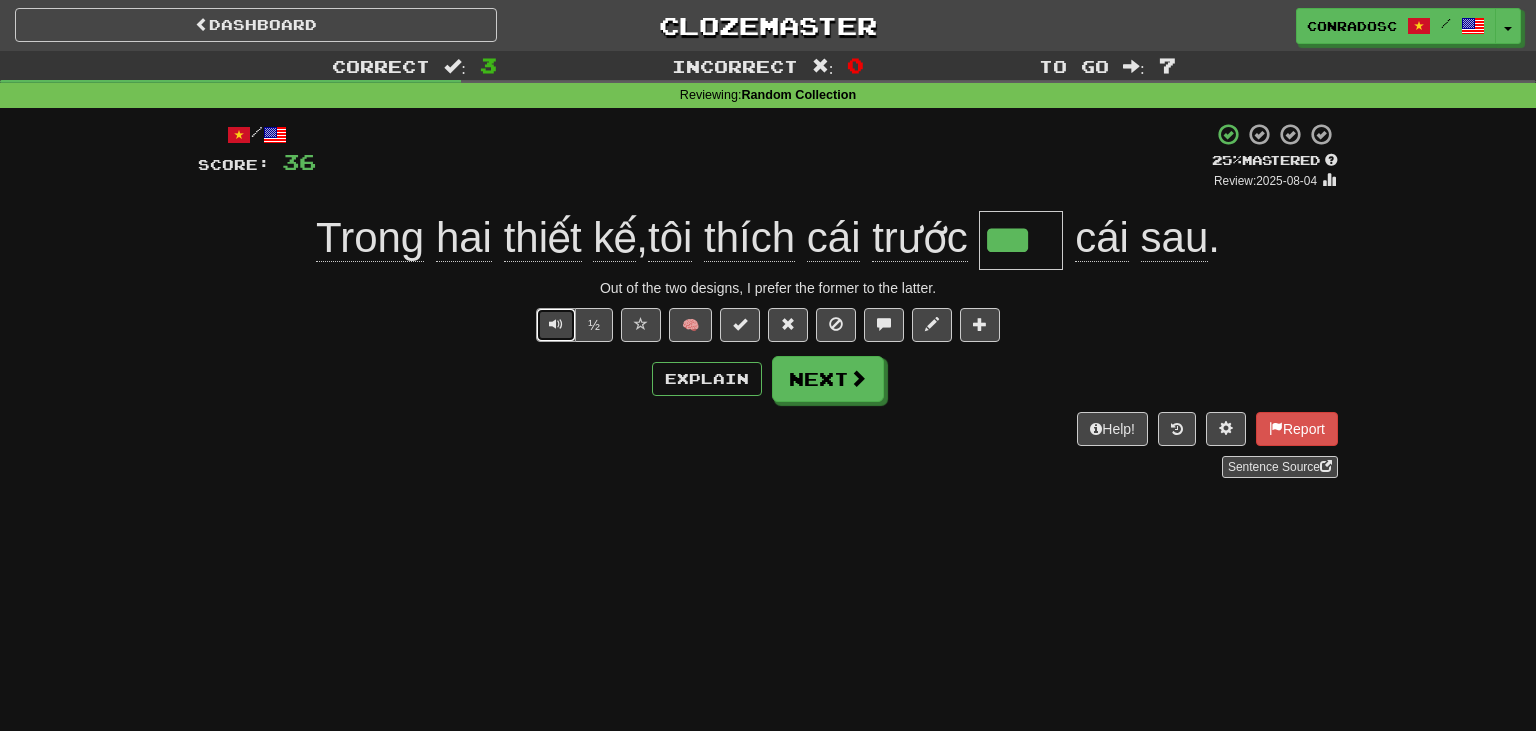 click at bounding box center [556, 324] 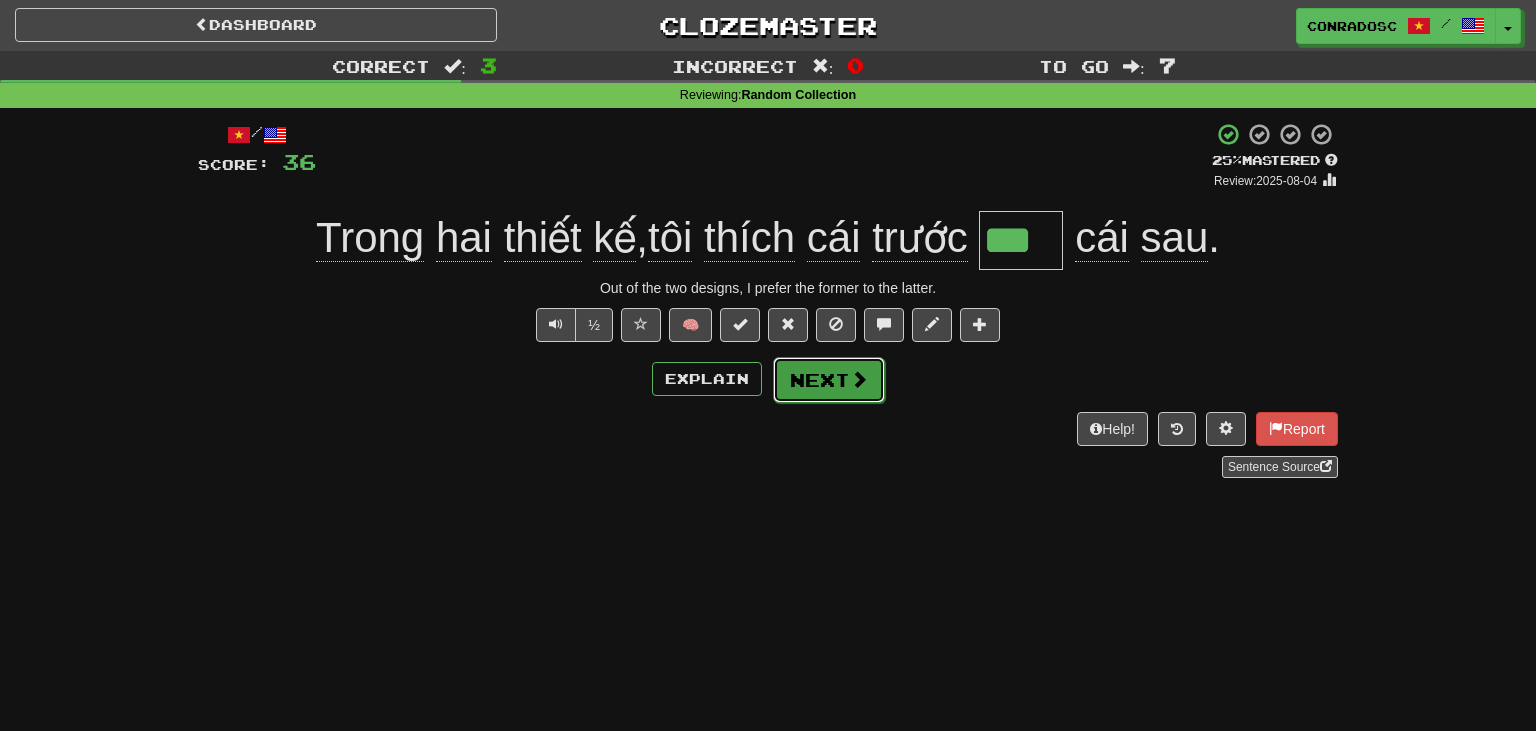 click at bounding box center (859, 379) 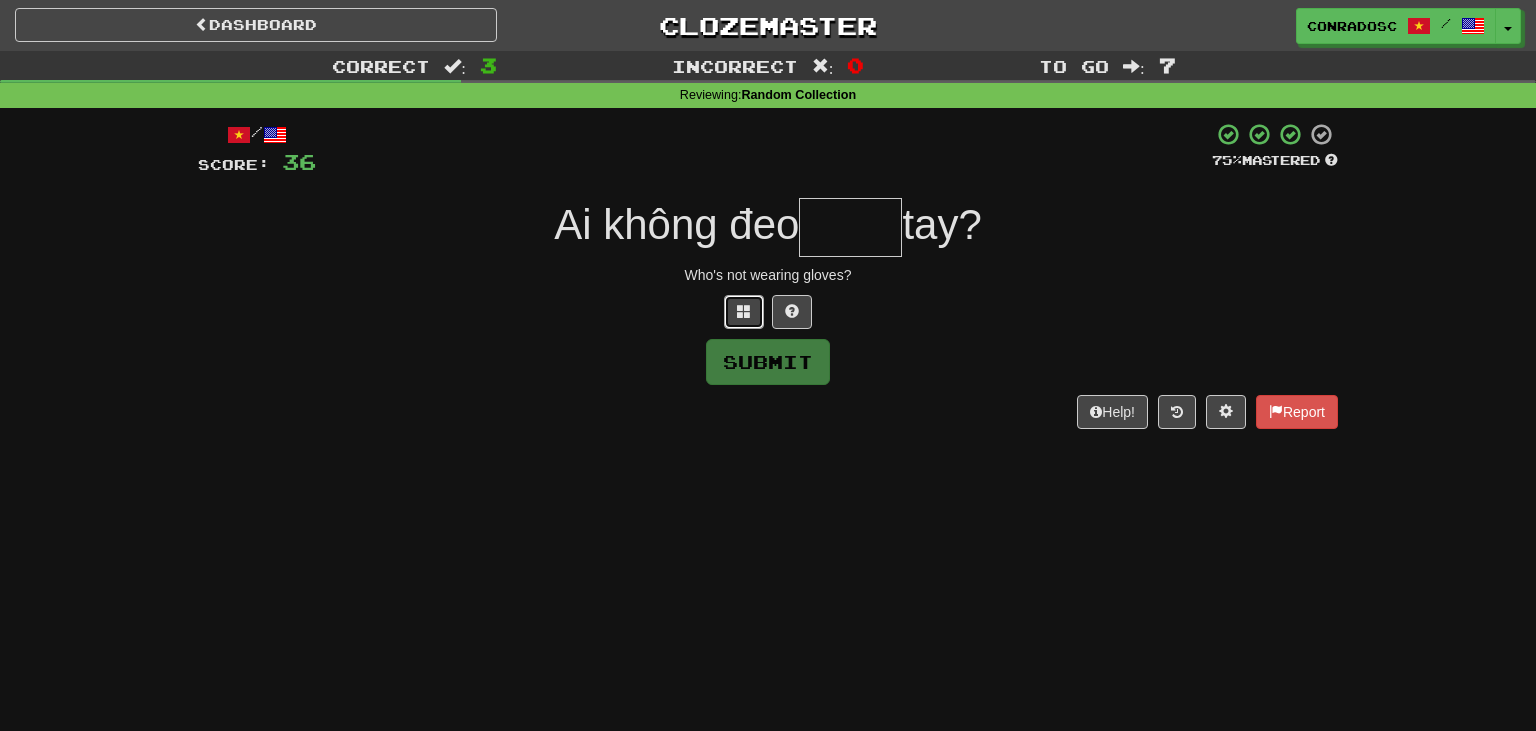 click at bounding box center (744, 311) 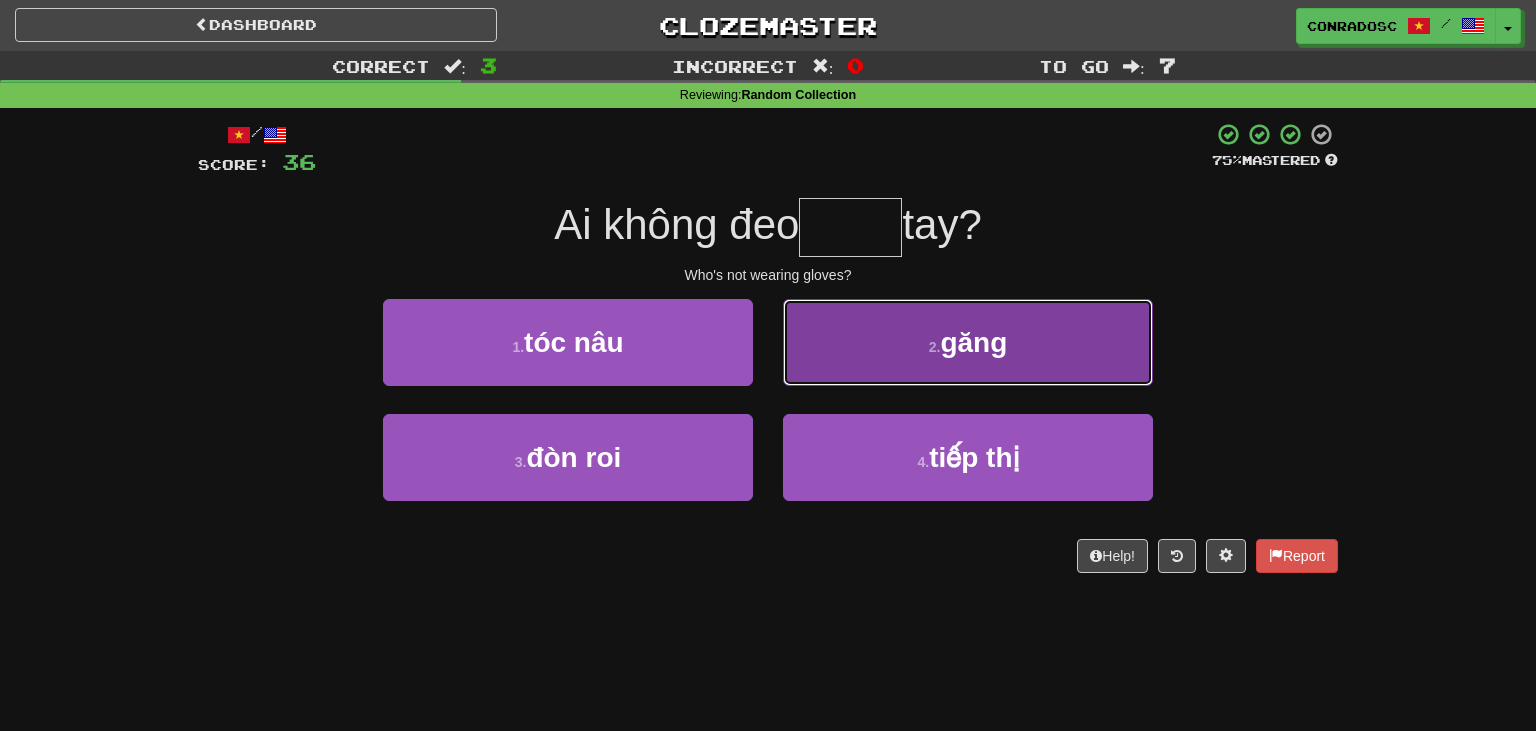 click on "2 .  găng" at bounding box center (968, 342) 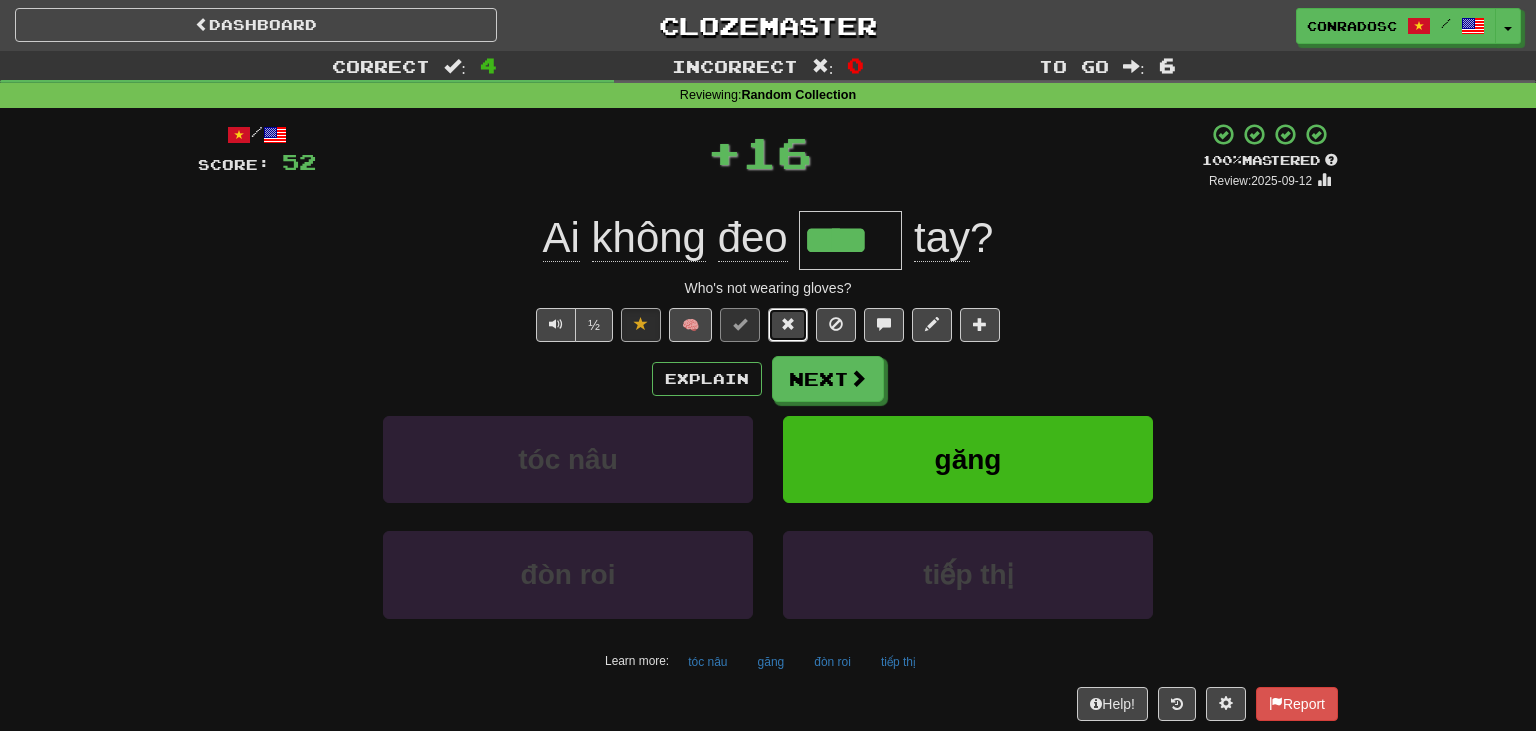click at bounding box center [788, 324] 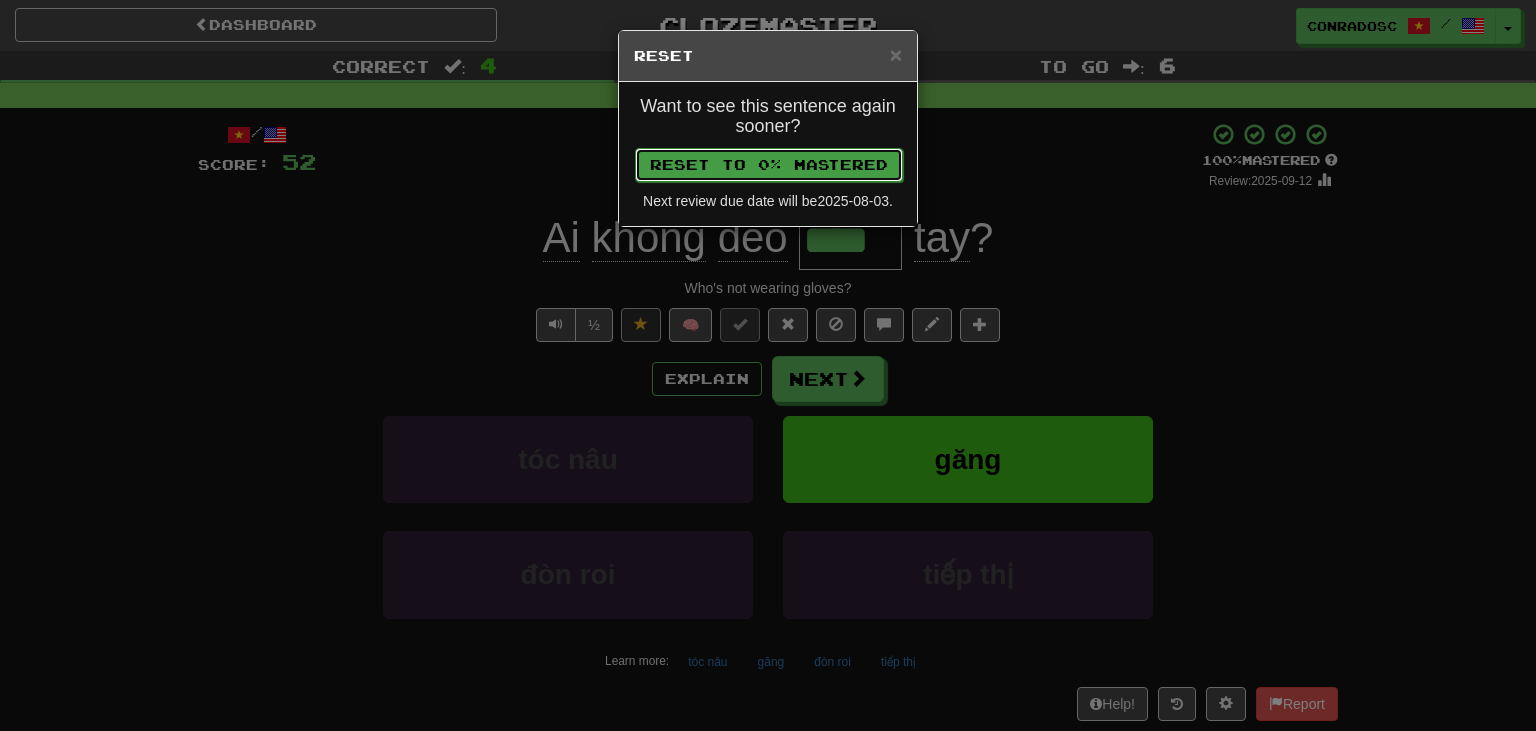 click on "Reset to 0% Mastered" at bounding box center (769, 165) 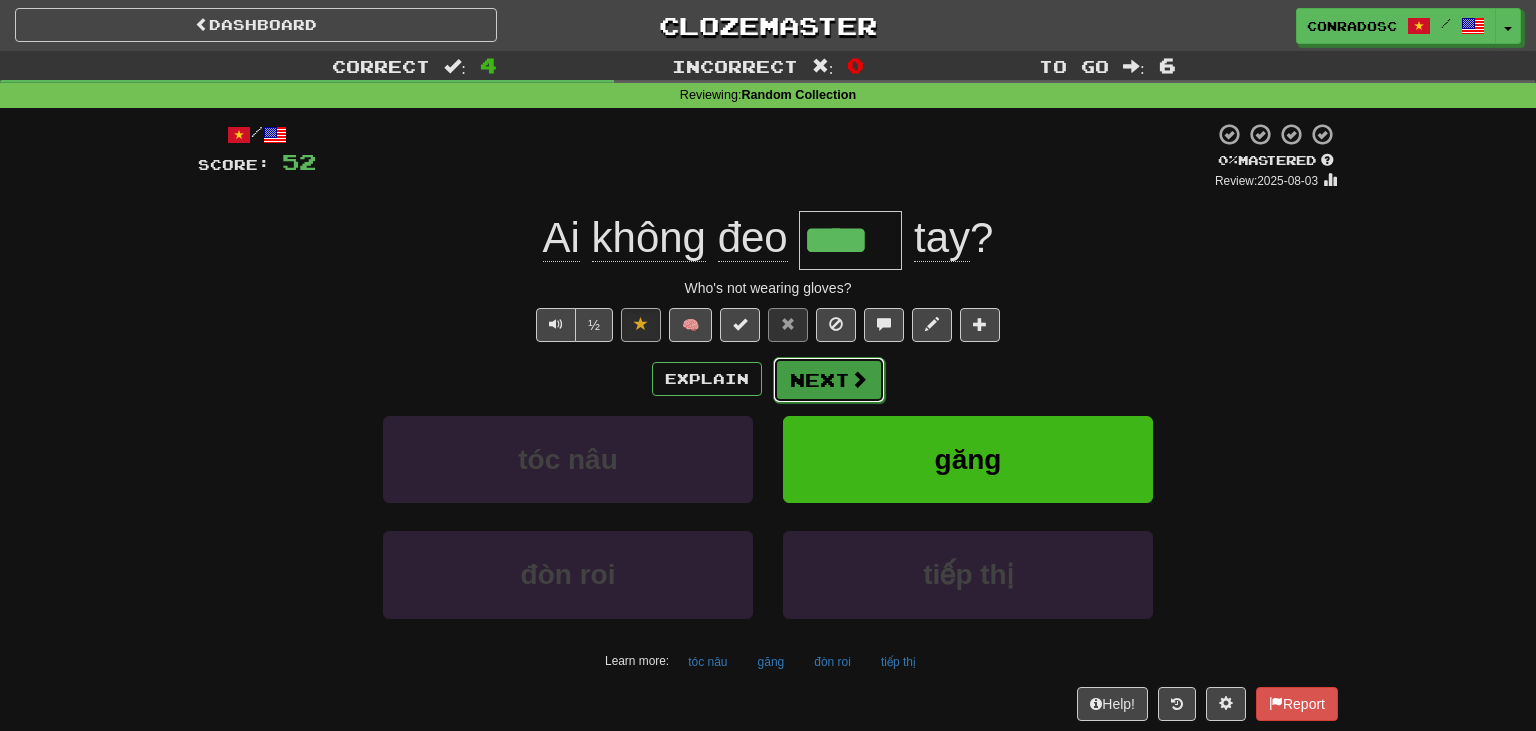 click on "Next" at bounding box center (829, 380) 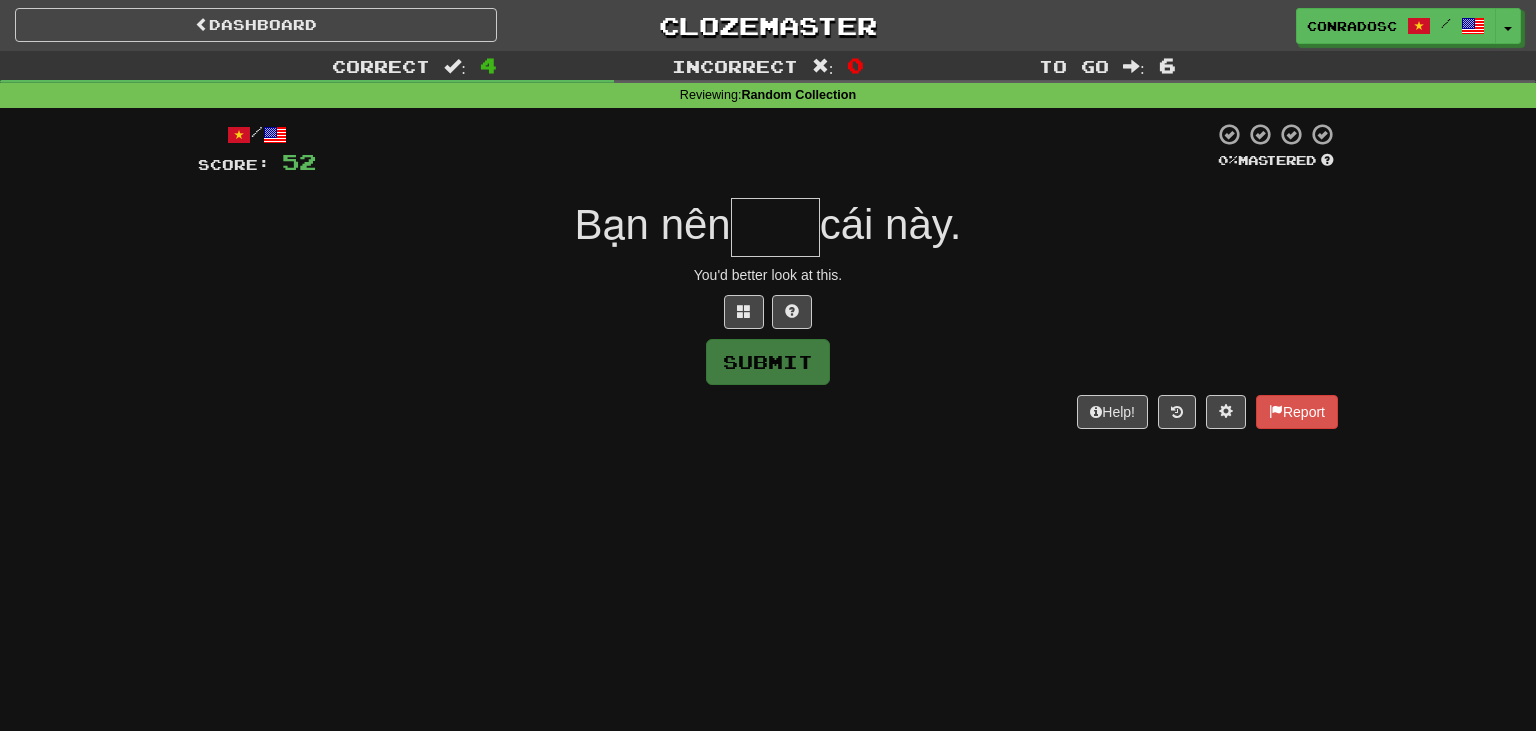 type on "*" 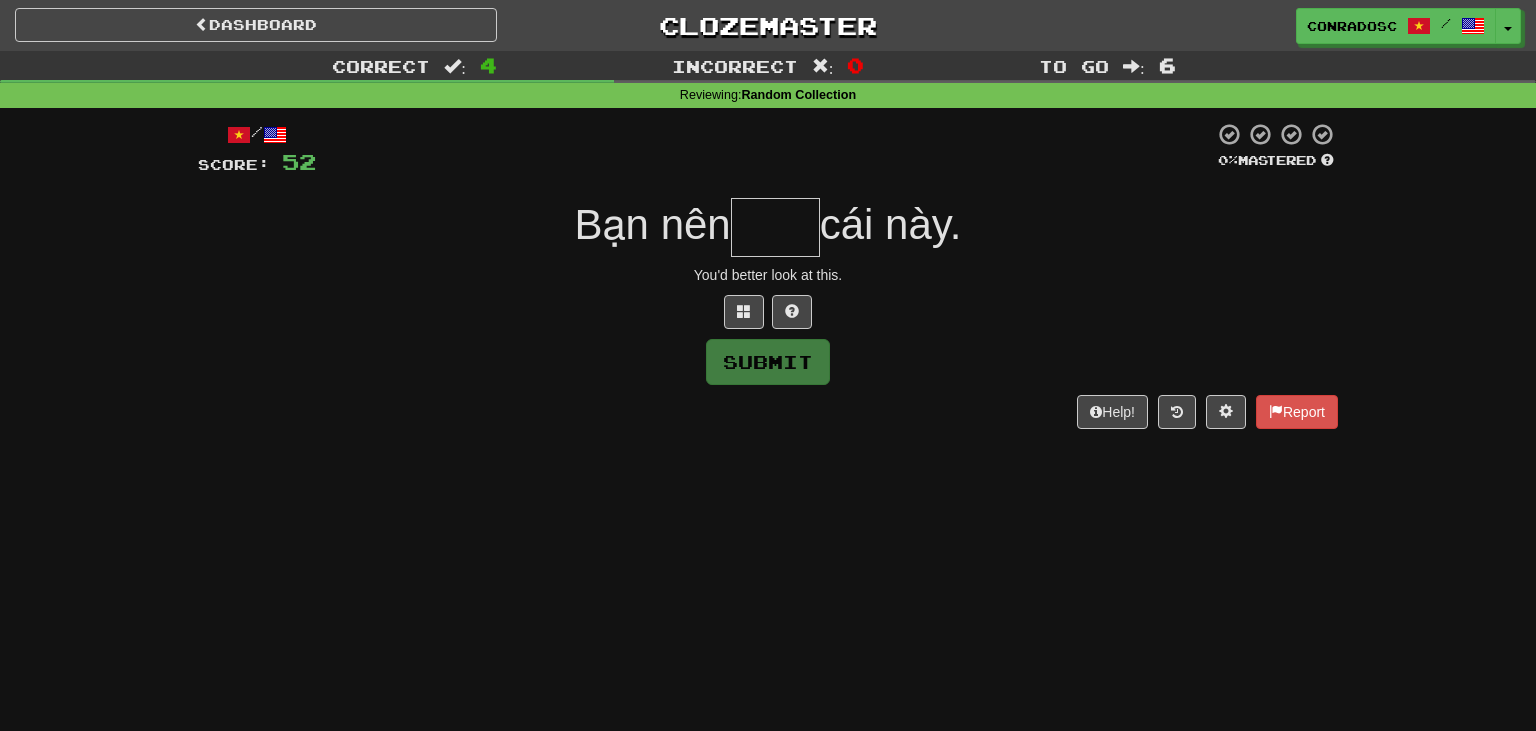 type on "*" 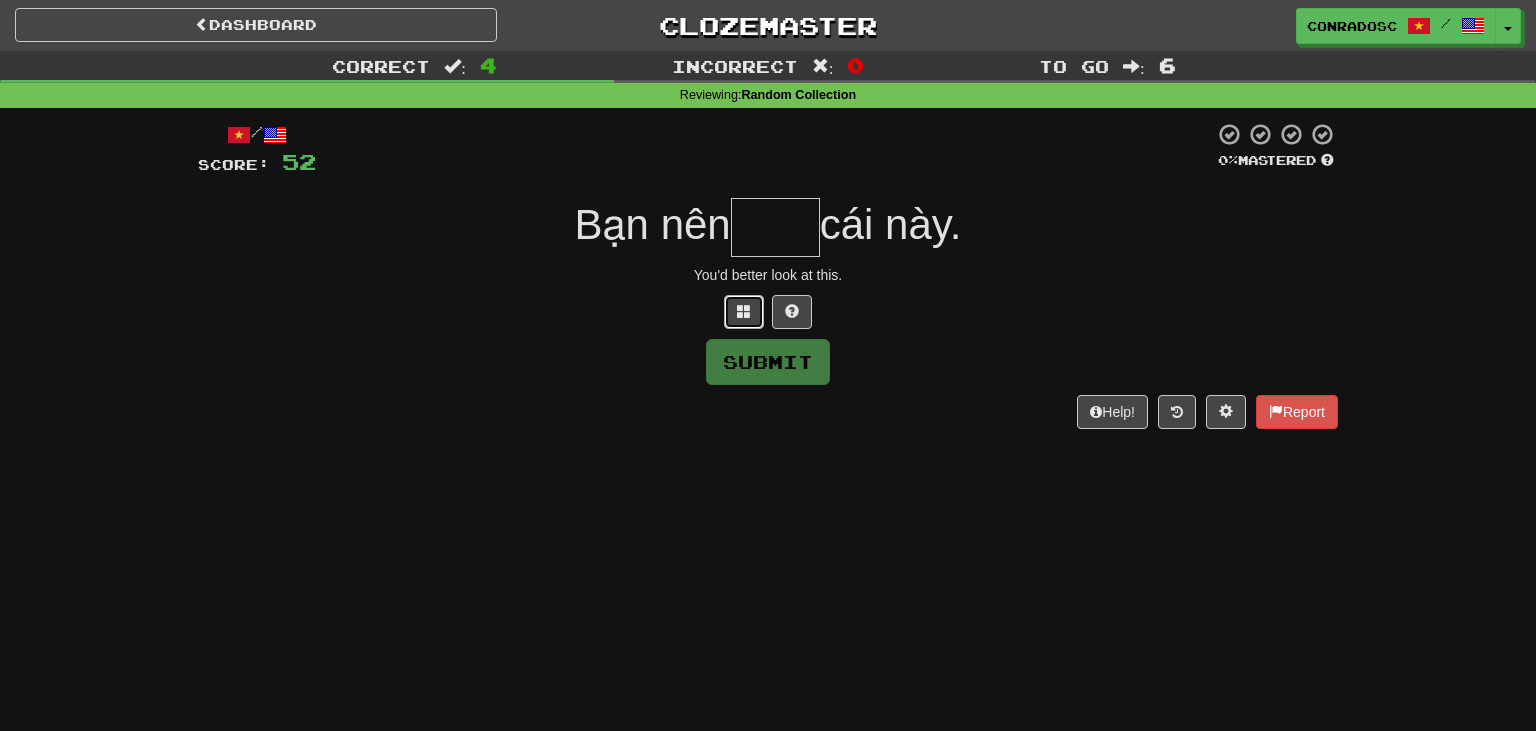 click at bounding box center [744, 312] 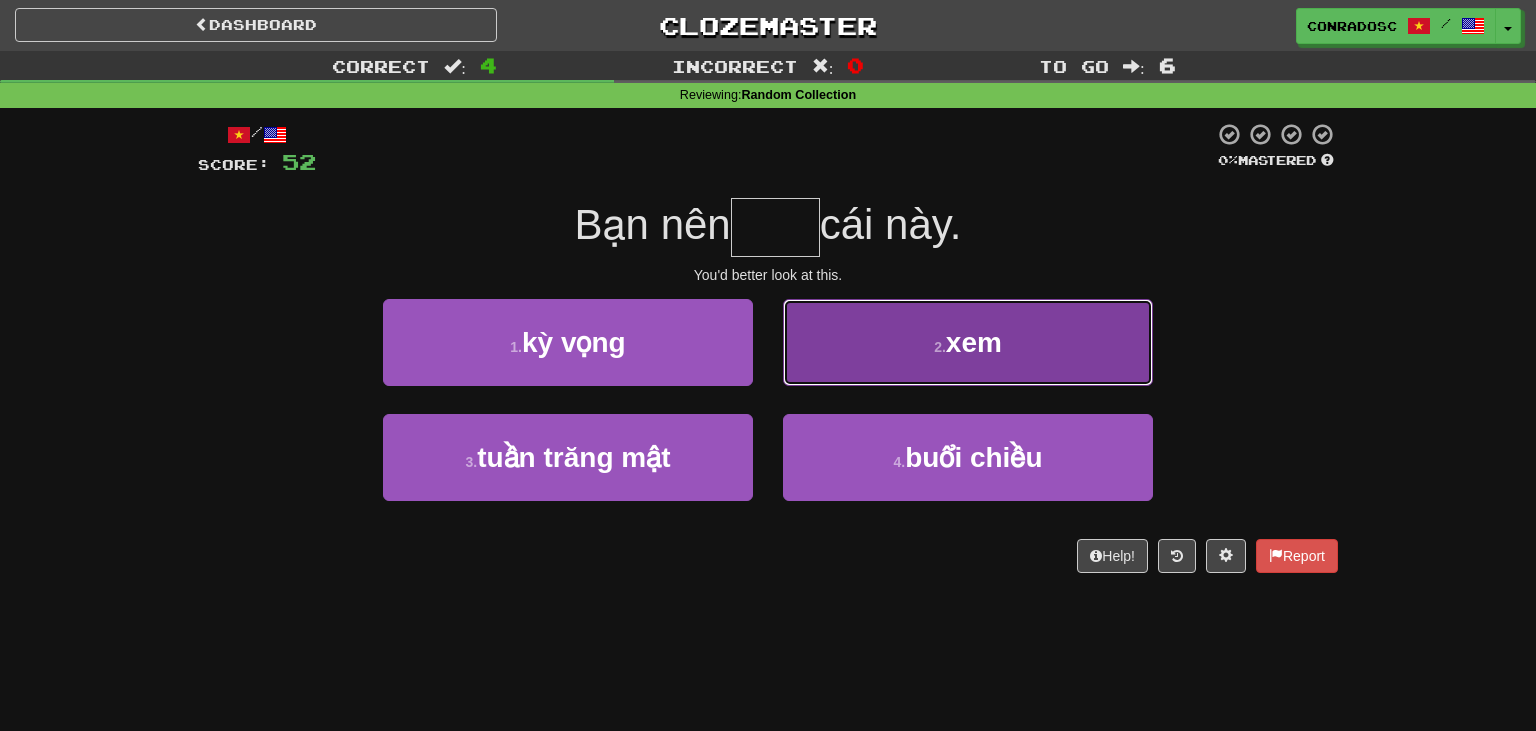 click on "2 .  xem" at bounding box center [968, 342] 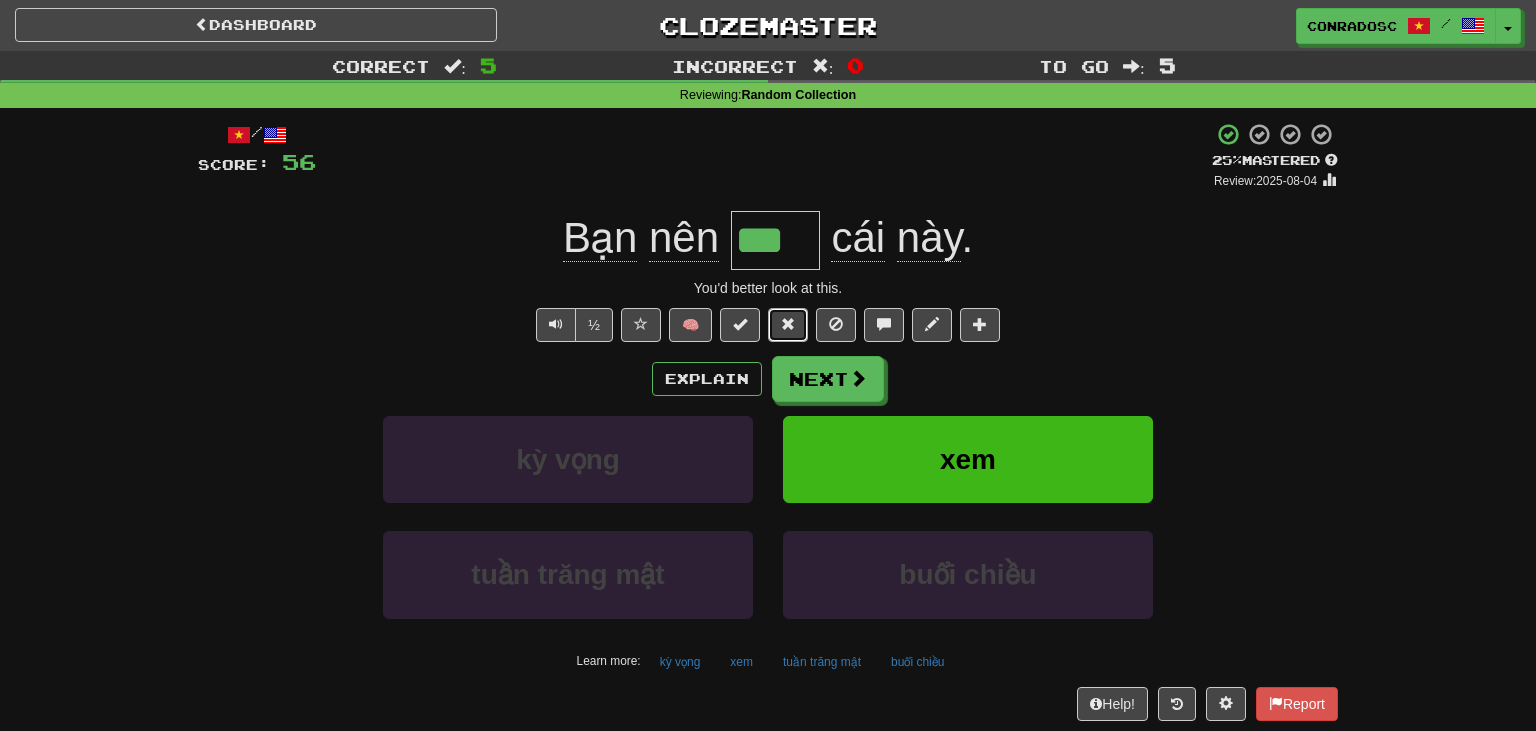 click at bounding box center (788, 324) 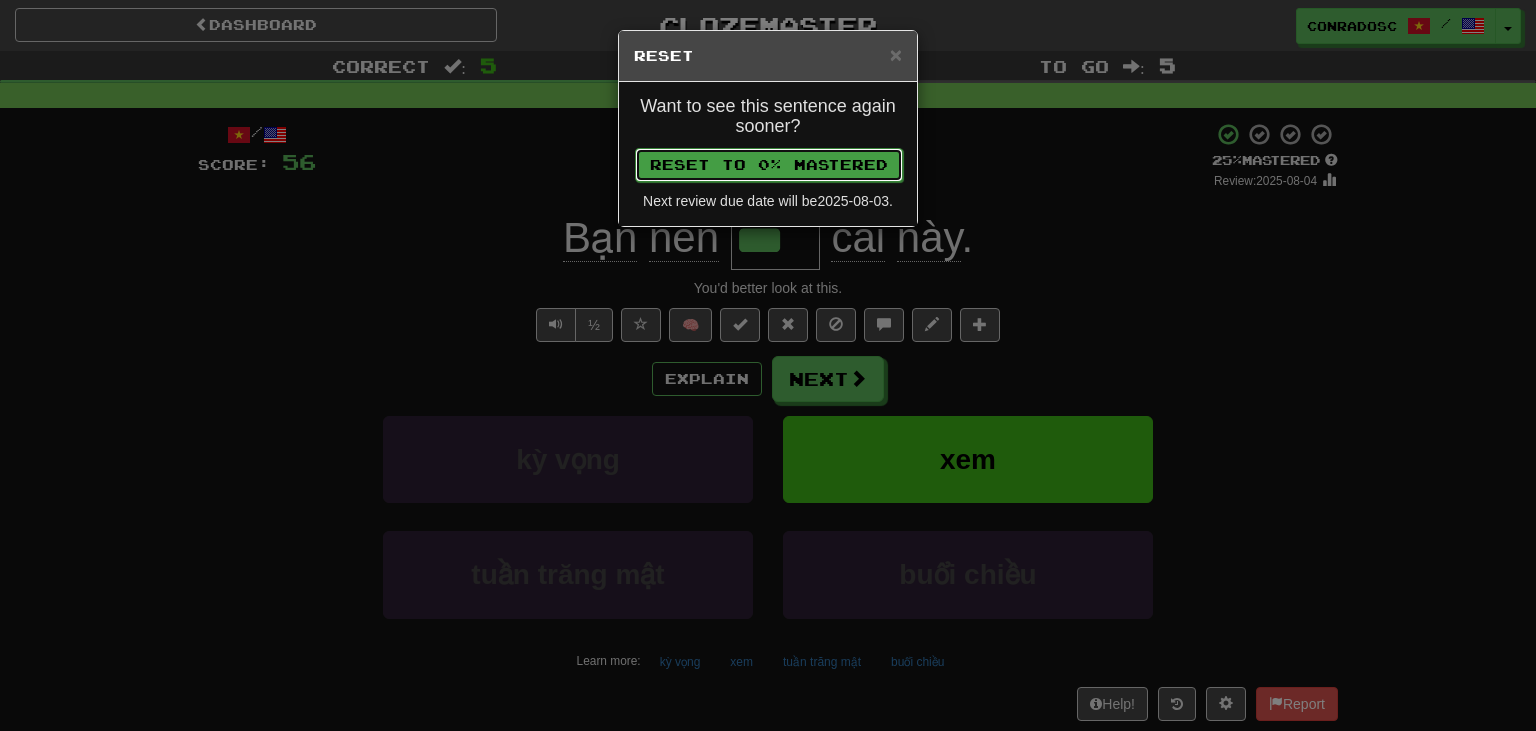 click on "Reset to 0% Mastered" at bounding box center (769, 165) 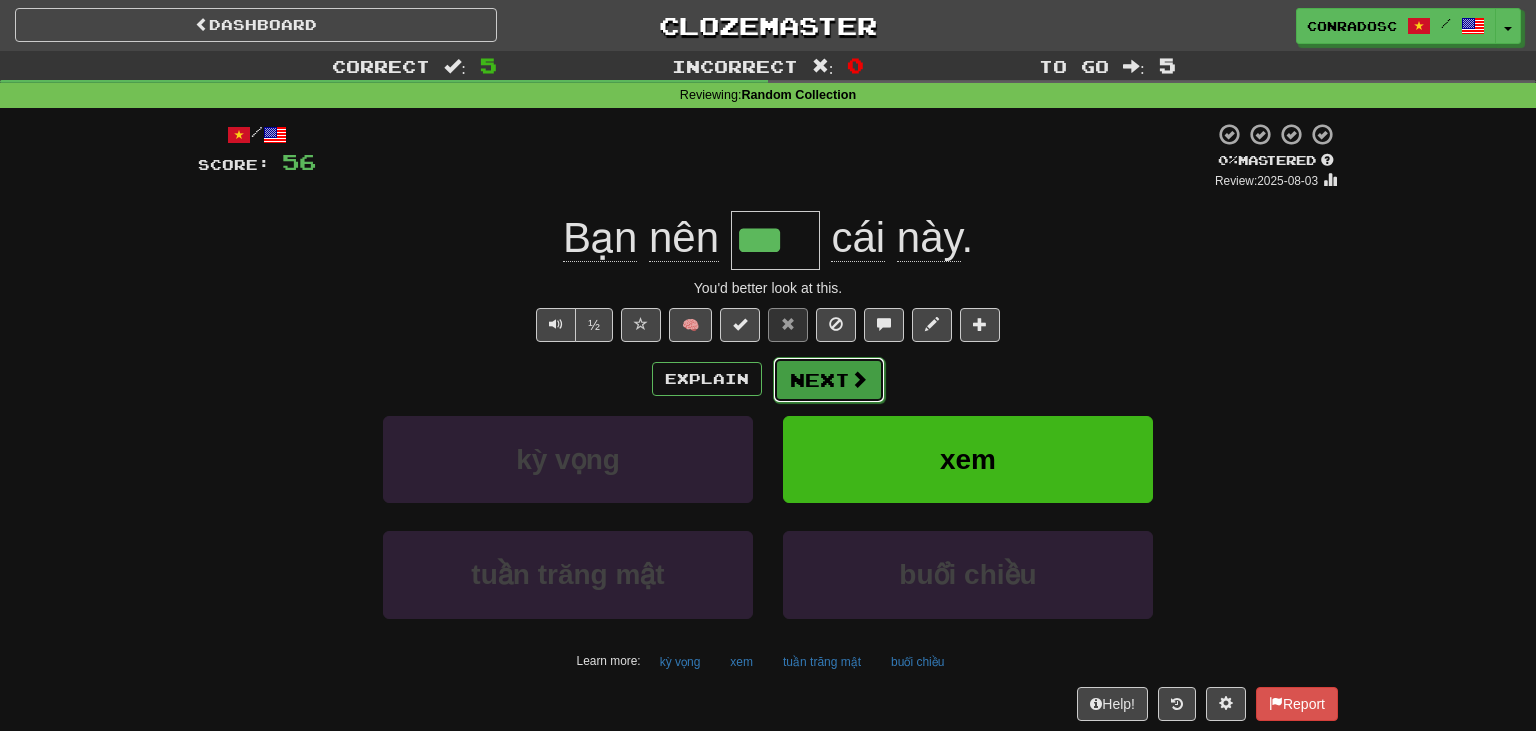 click on "Next" at bounding box center [829, 380] 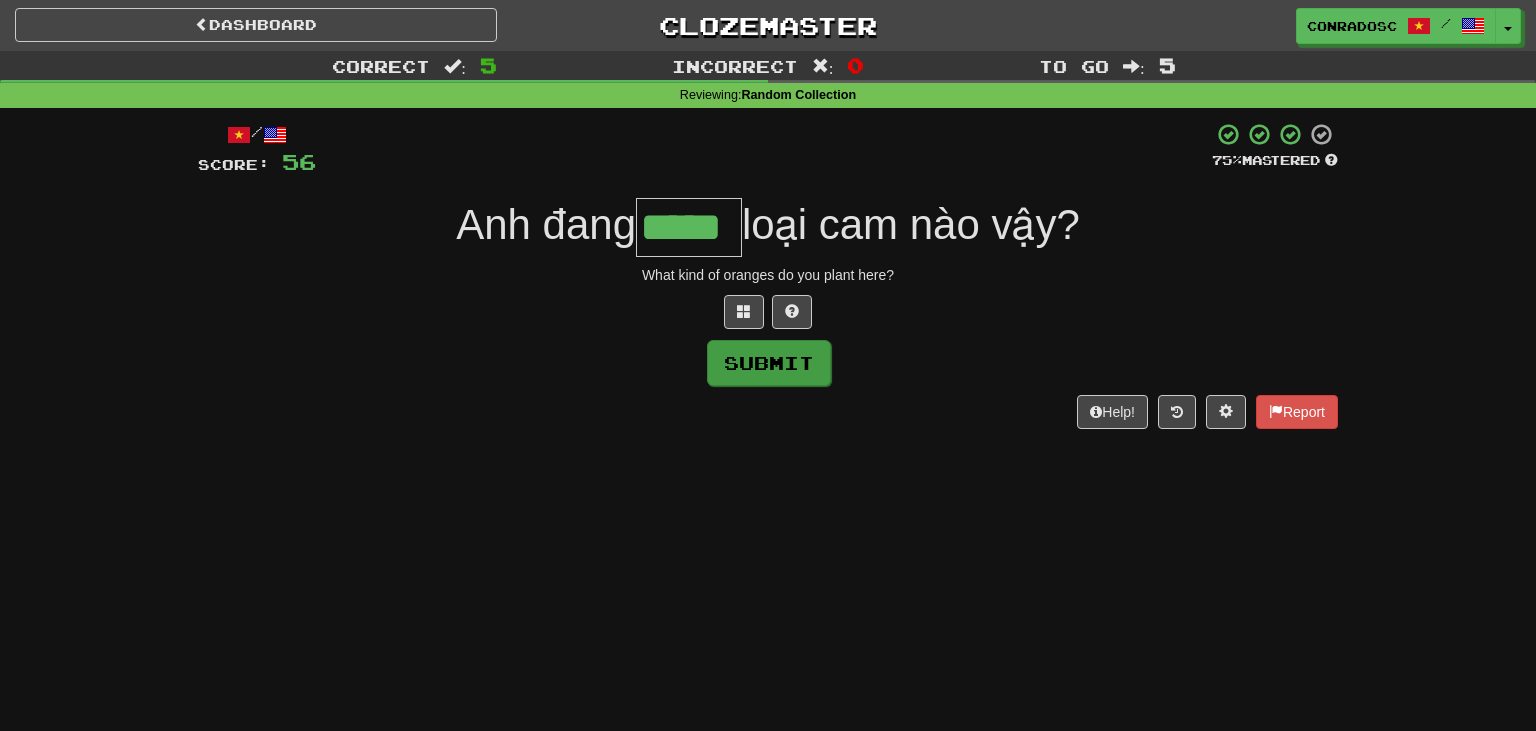 type on "*****" 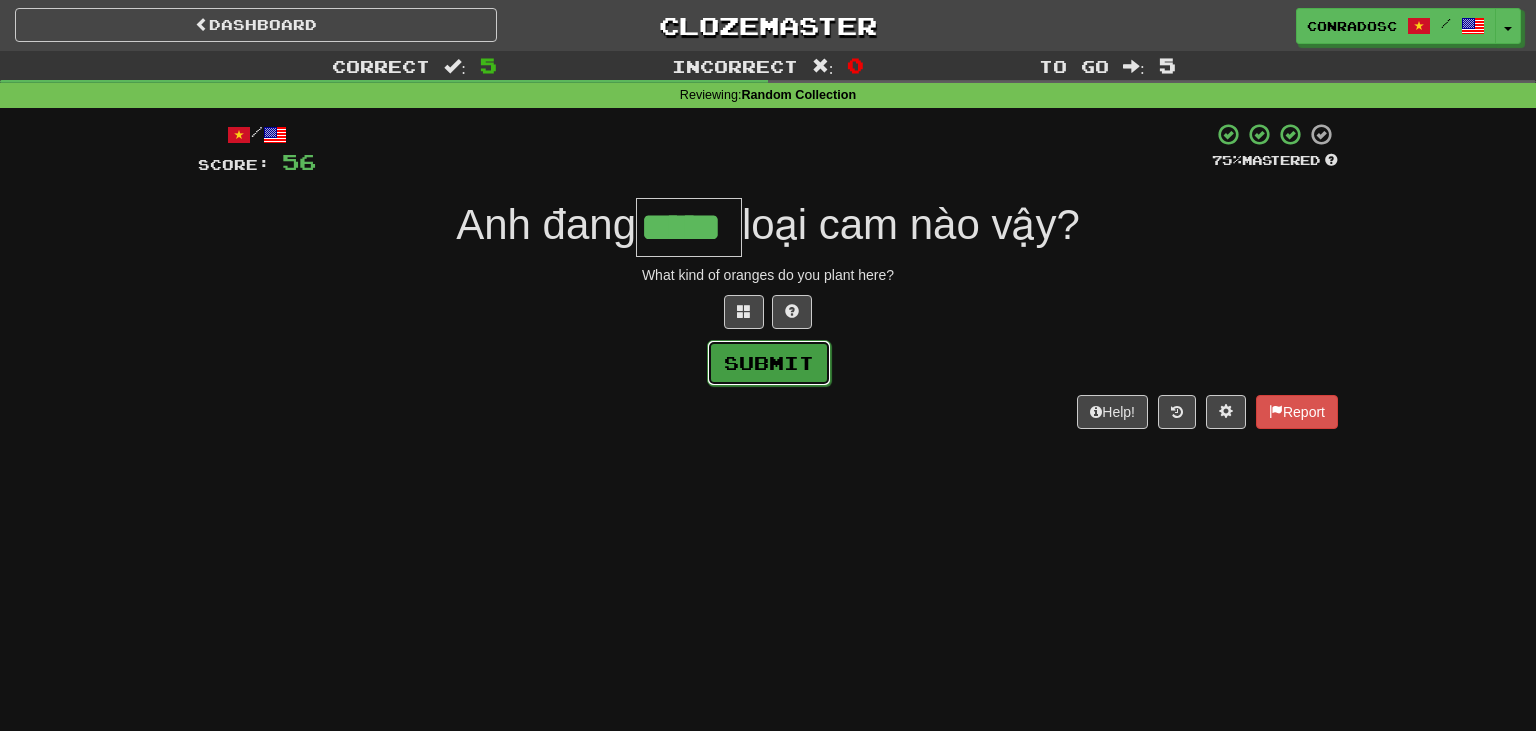 click on "Submit" at bounding box center (769, 363) 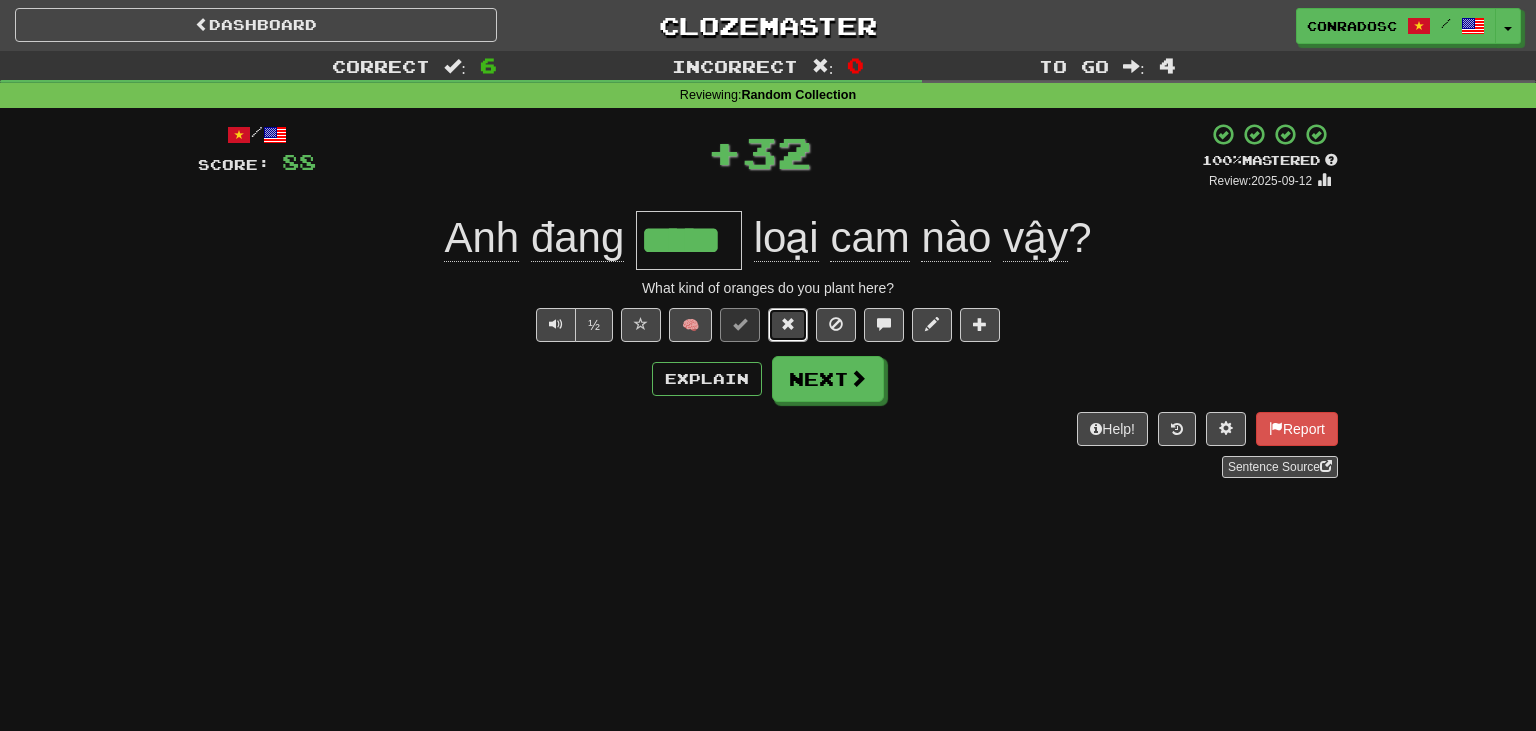 click at bounding box center (788, 325) 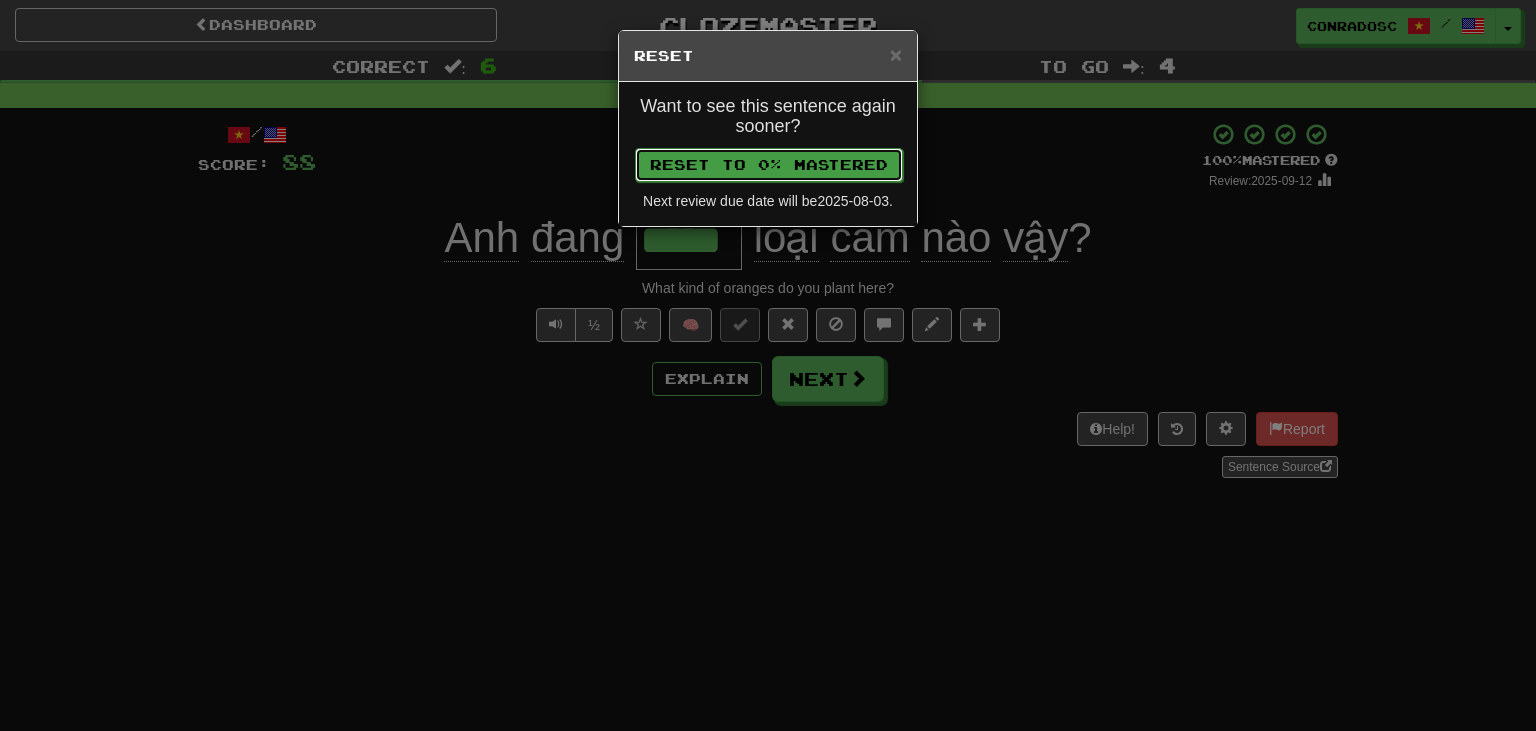 click on "Reset to 0% Mastered" at bounding box center [769, 165] 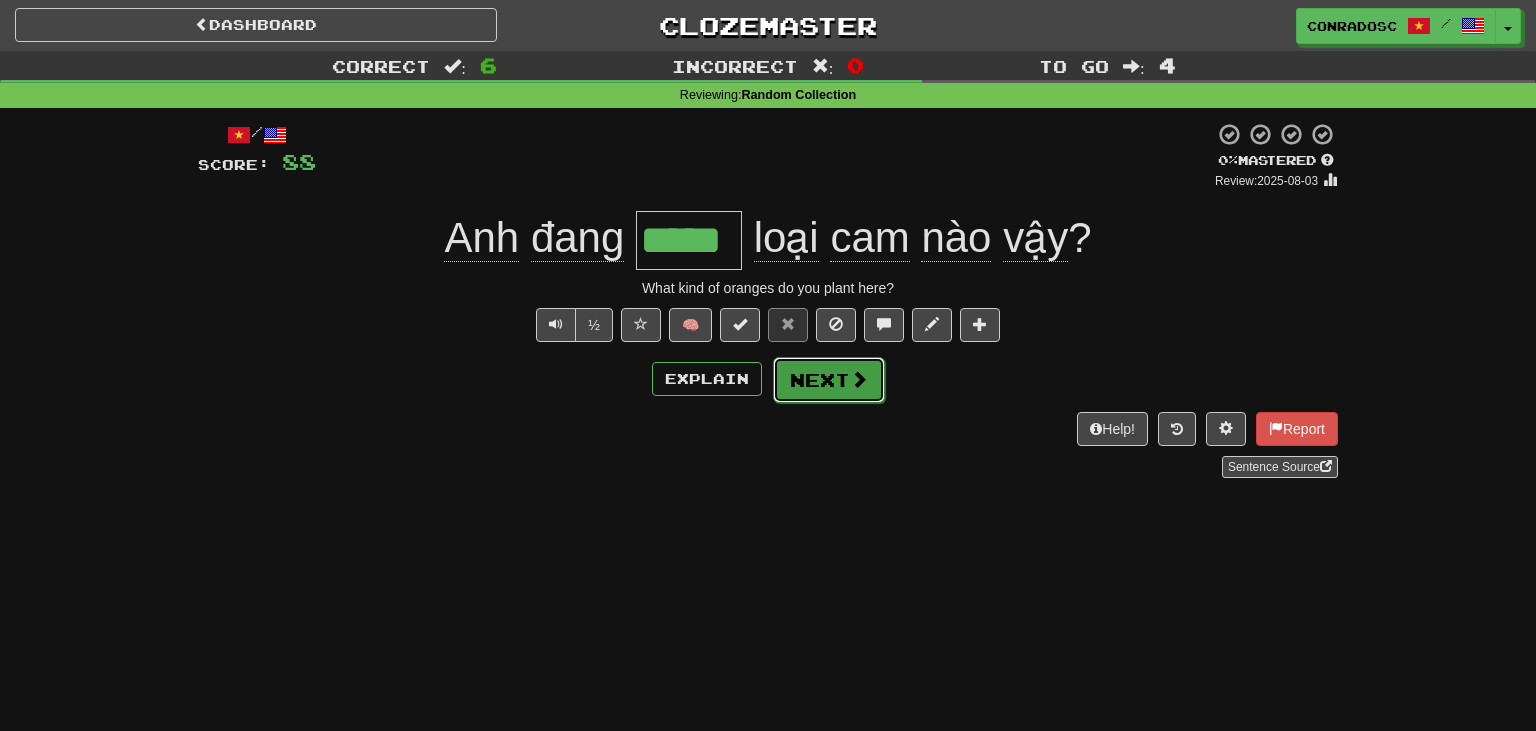 click on "Next" at bounding box center (829, 380) 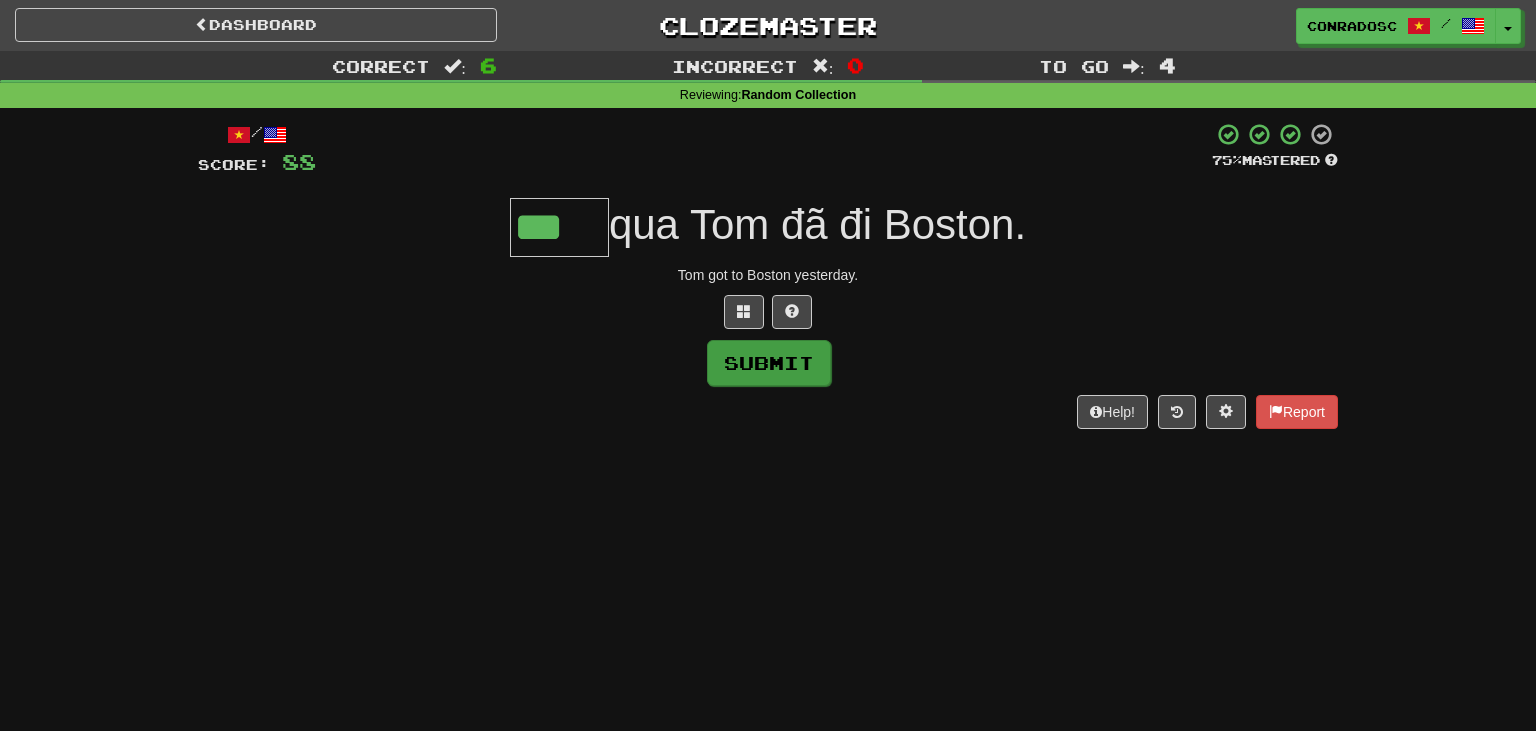 type on "***" 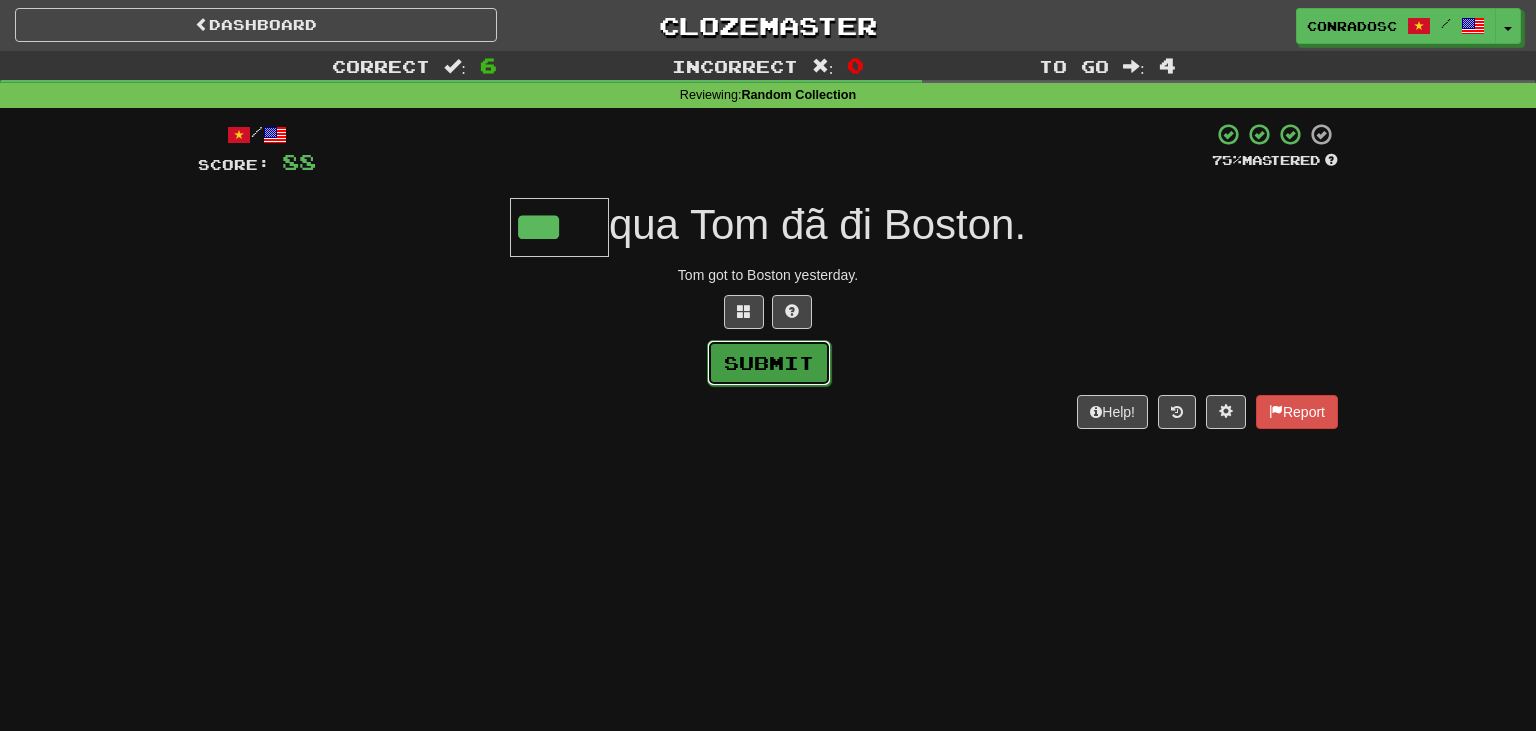 click on "Submit" at bounding box center (769, 363) 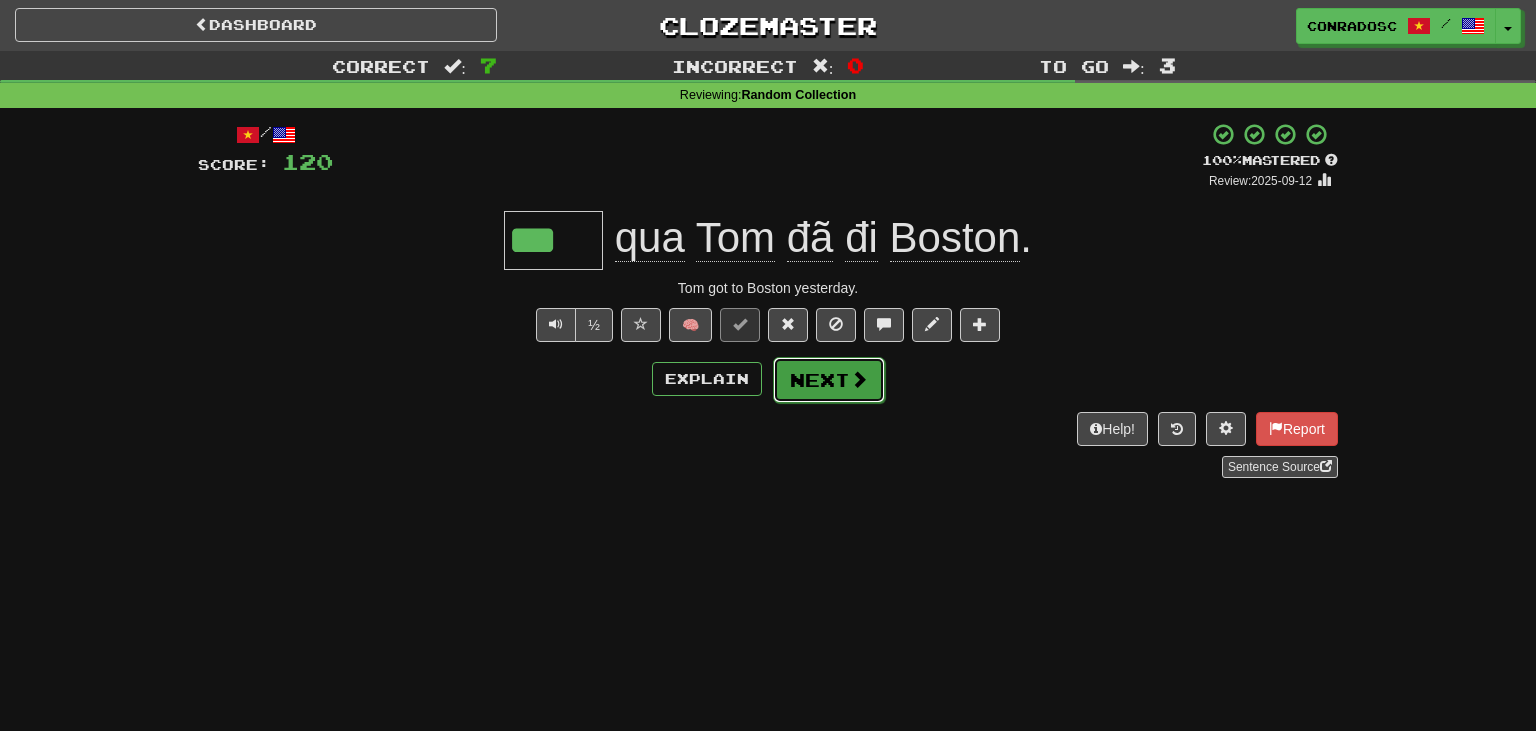 click on "Next" at bounding box center [829, 380] 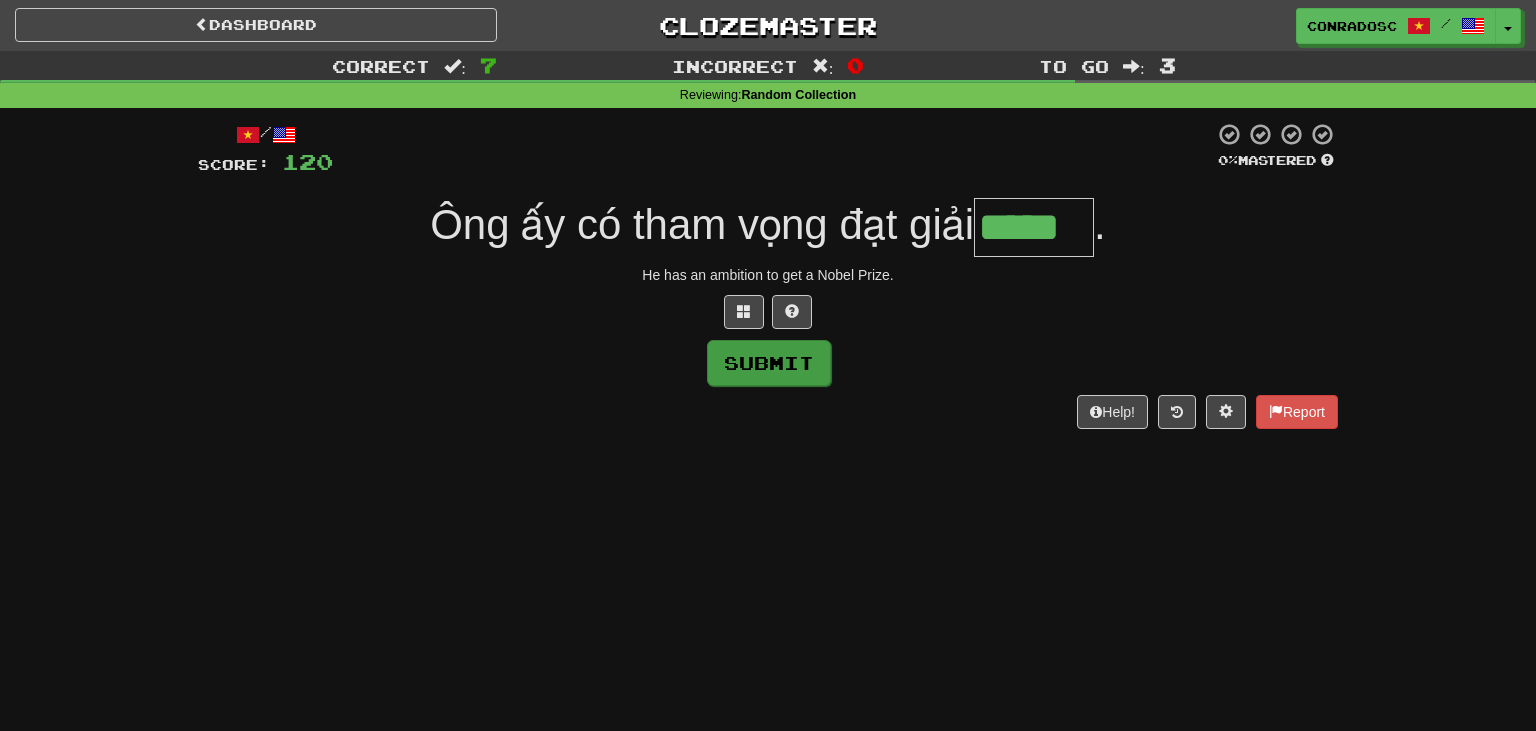 type on "*****" 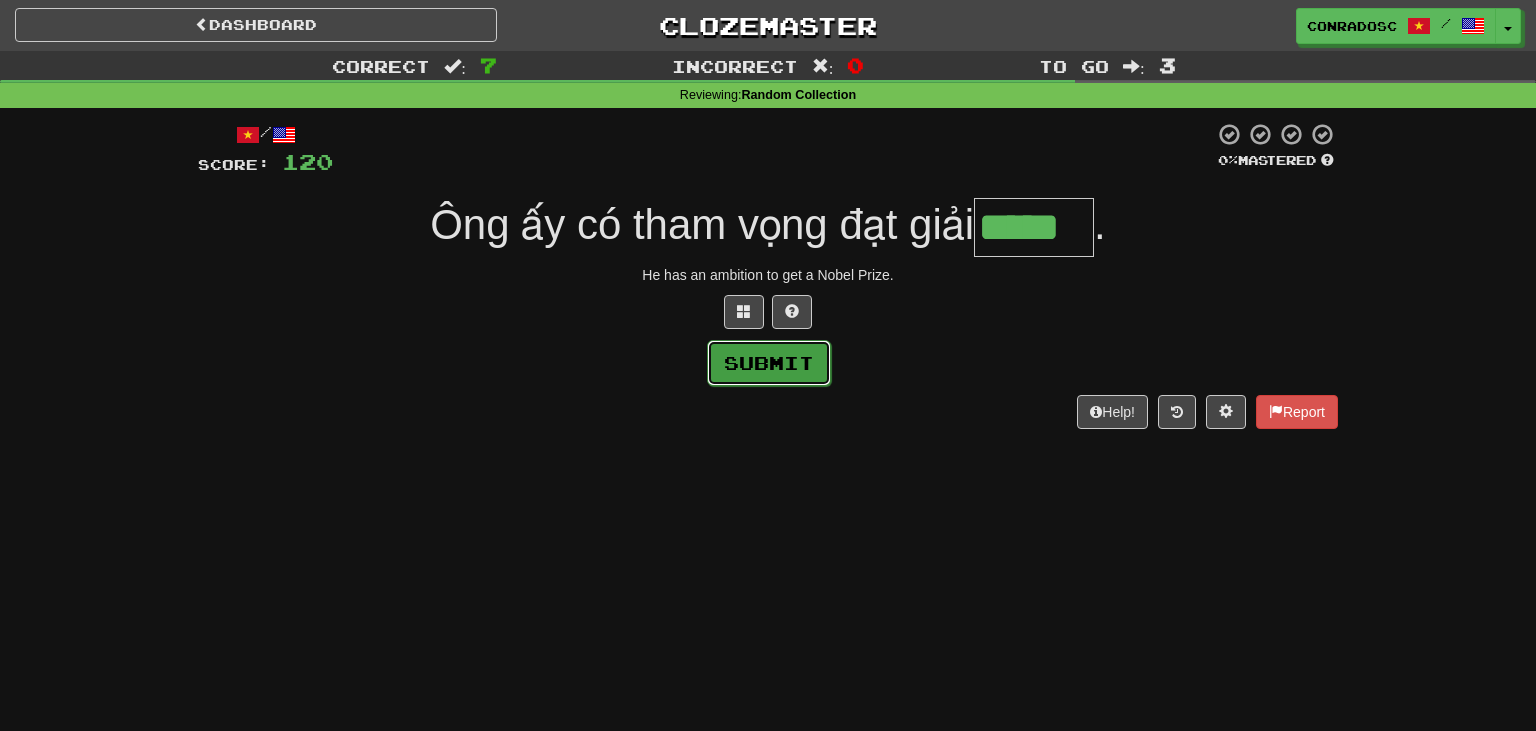 click on "Submit" at bounding box center (769, 363) 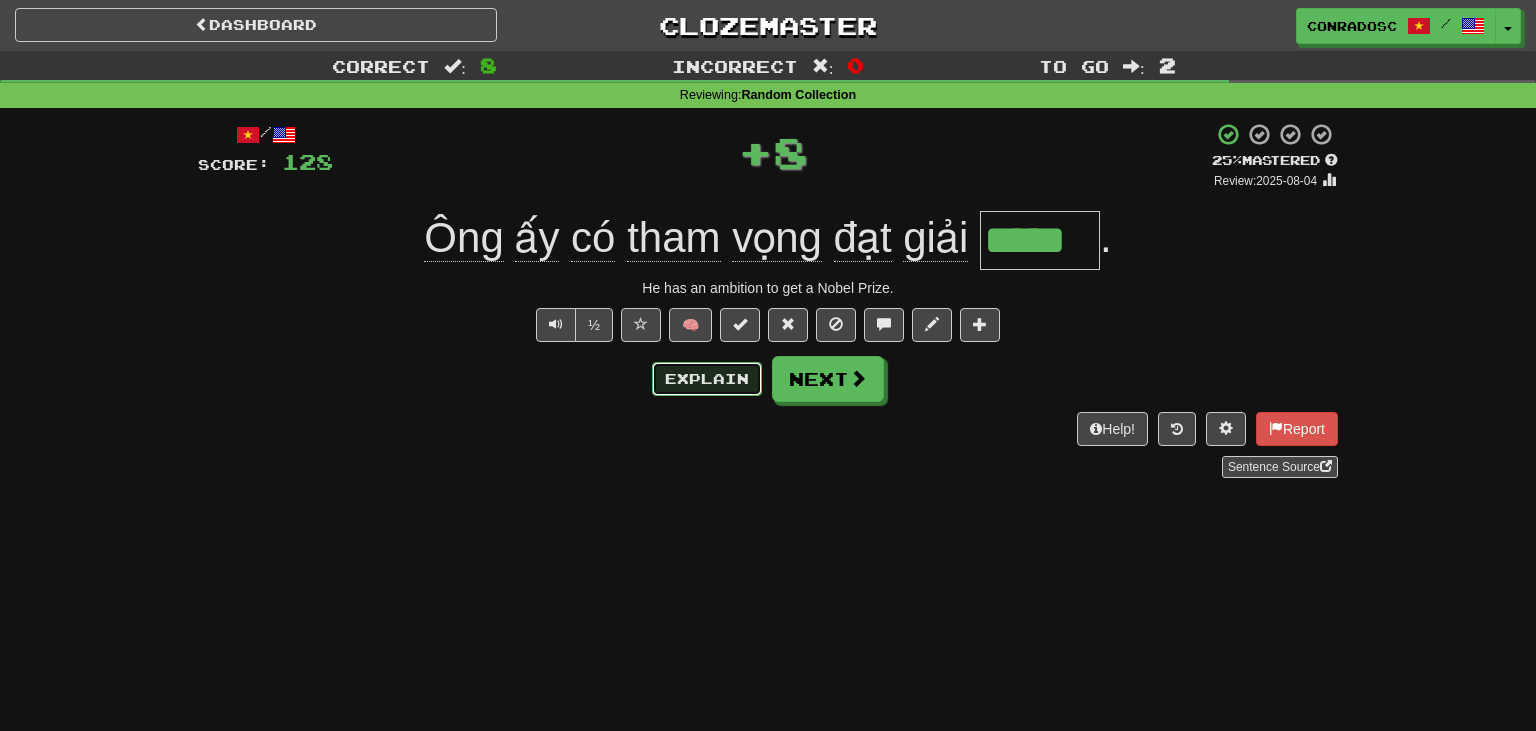 click on "Explain" at bounding box center (707, 379) 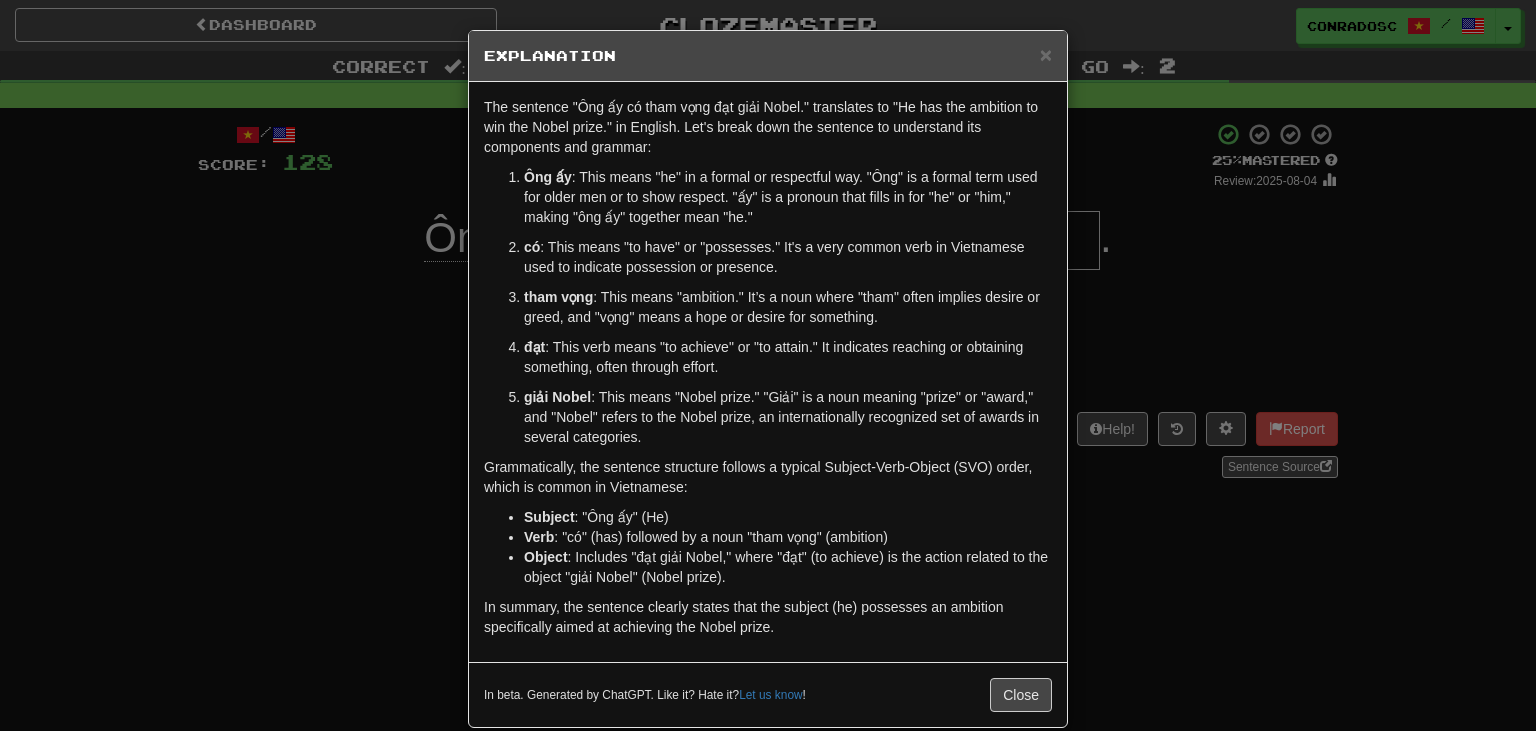 click on ": "Ông ấy" (He)
có : This means "to have" or "possesses." It's a very common verb in Vietnamese used to indicate possession or presence.
tham vọng : This means "ambition." It’s a noun where "tham" often implies desire or greed, and "vọng" means a hope or desire for something.
đạt : This verb means "to achieve" or "to attain." It indicates reaching or obtaining something, often through effort.
giải Nobel
Grammatically, the sentence structure follows a typical Subject-Verb-Object (SVO) order, which is common in Vietnamese:
Subject : "Ông ấy" (He)" at bounding box center [768, 365] 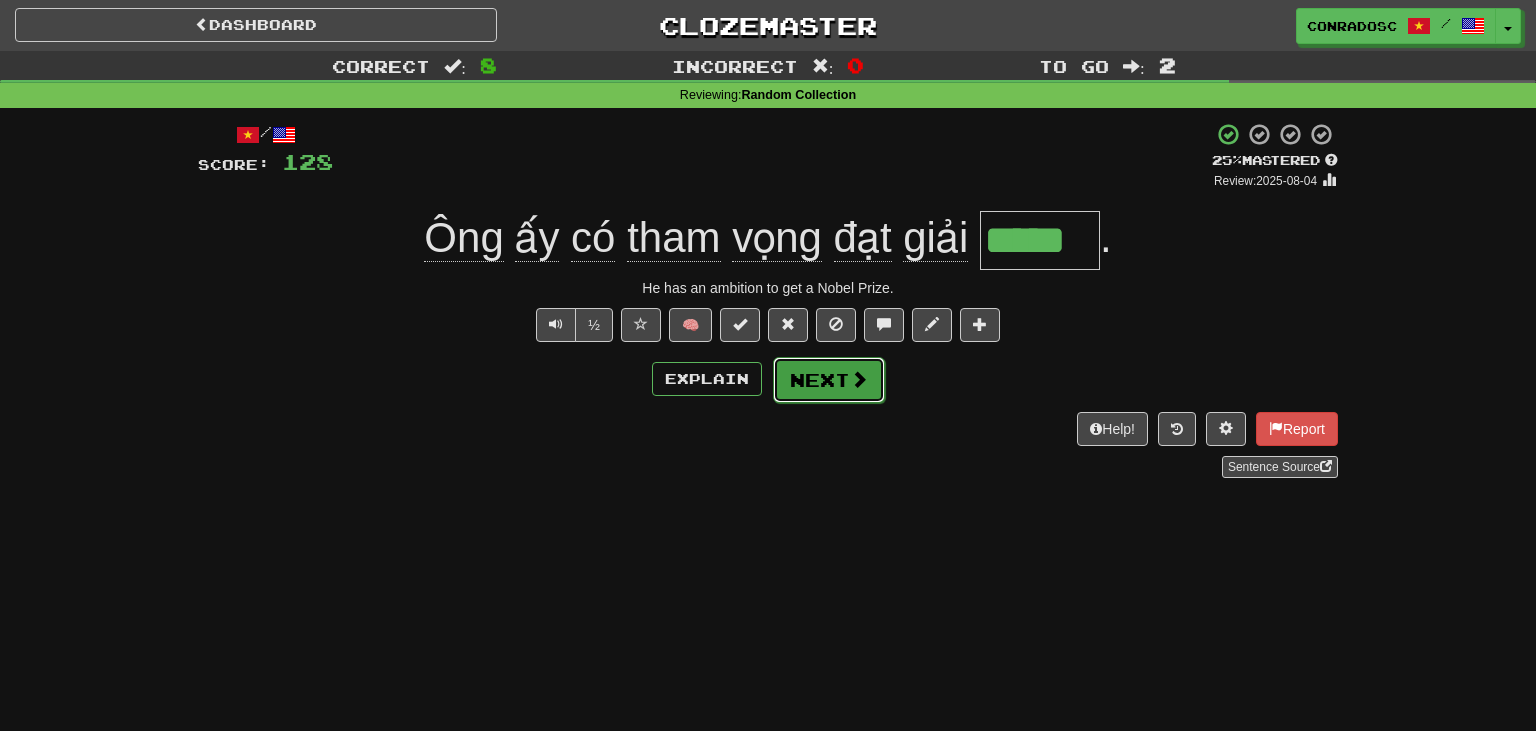 click on "Next" at bounding box center (829, 380) 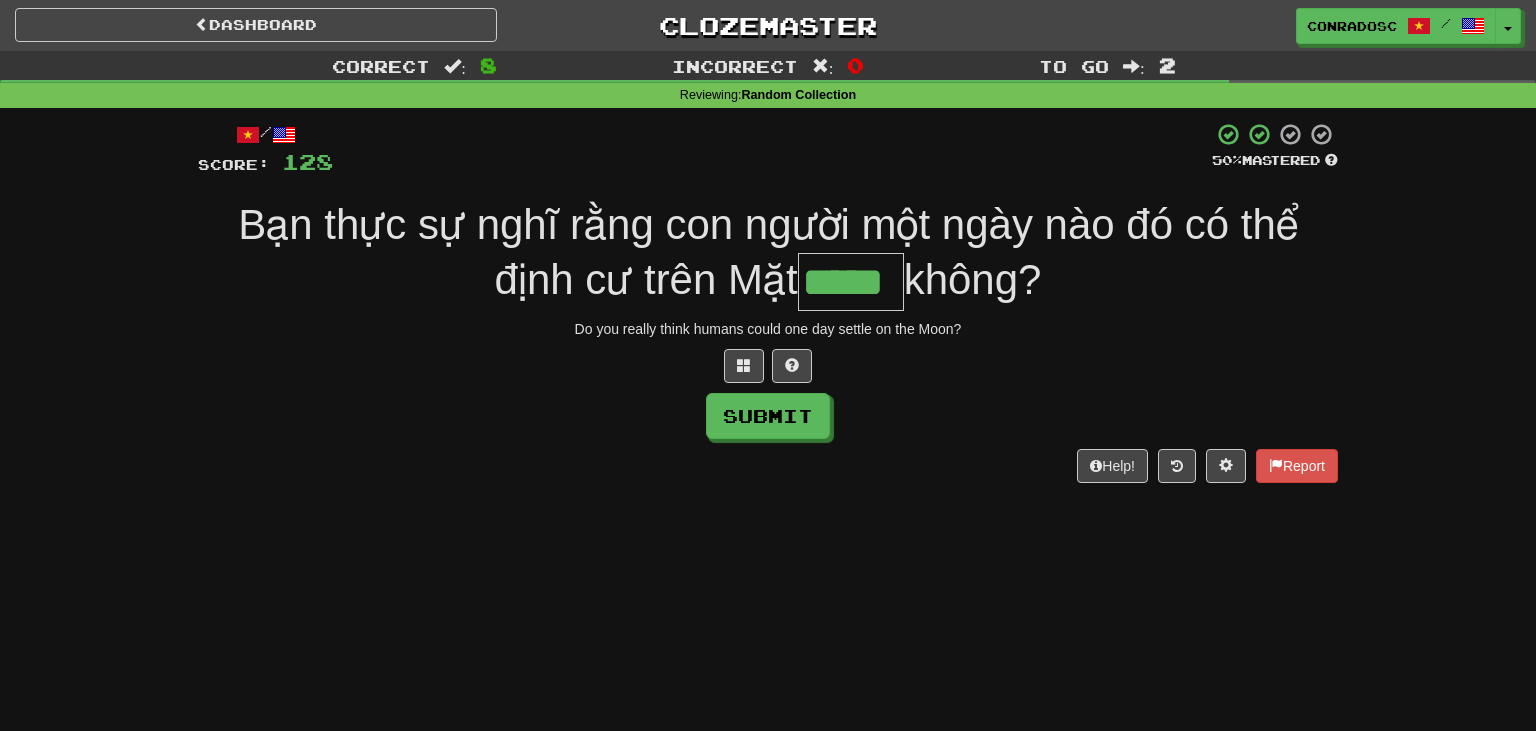 scroll, scrollTop: 0, scrollLeft: 10, axis: horizontal 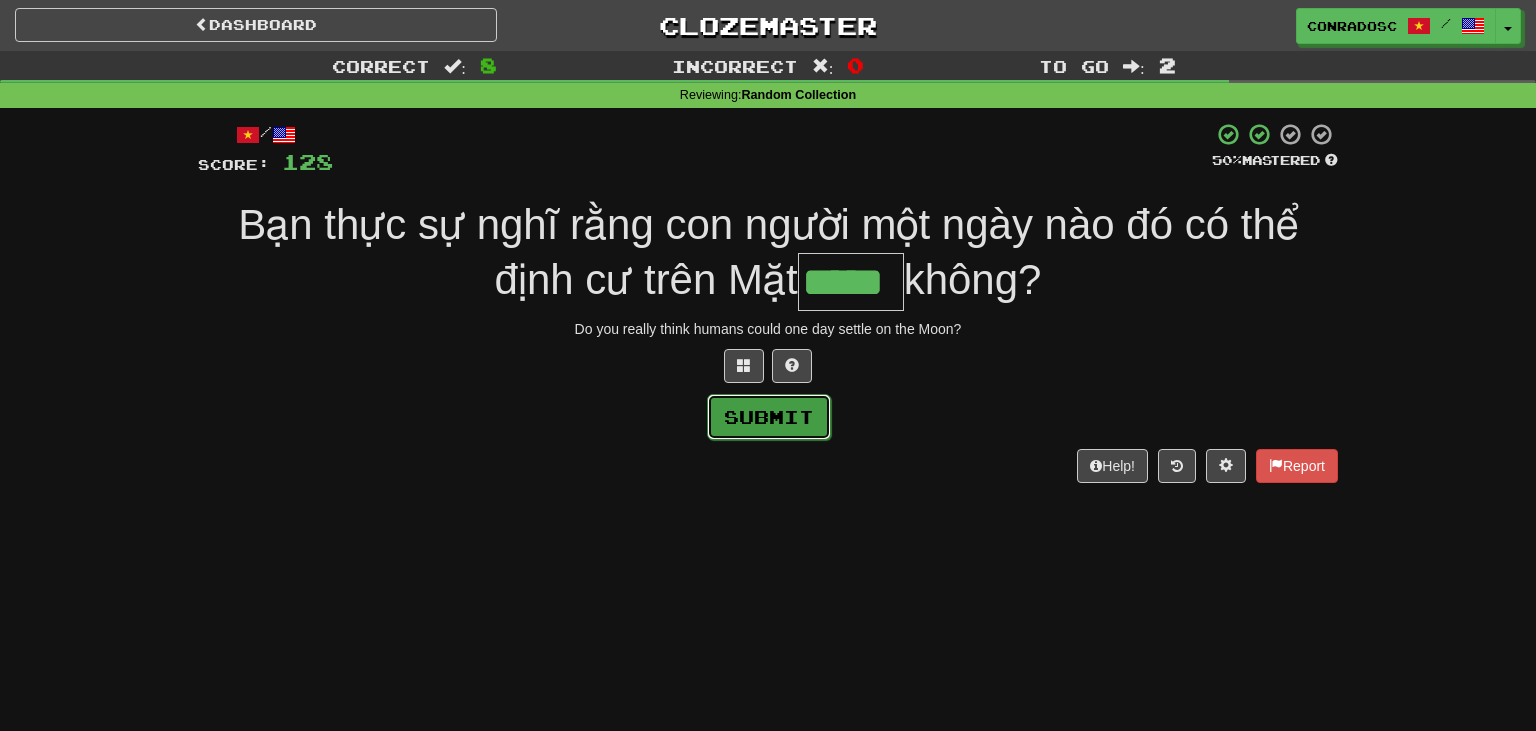 click on "Submit" at bounding box center [769, 417] 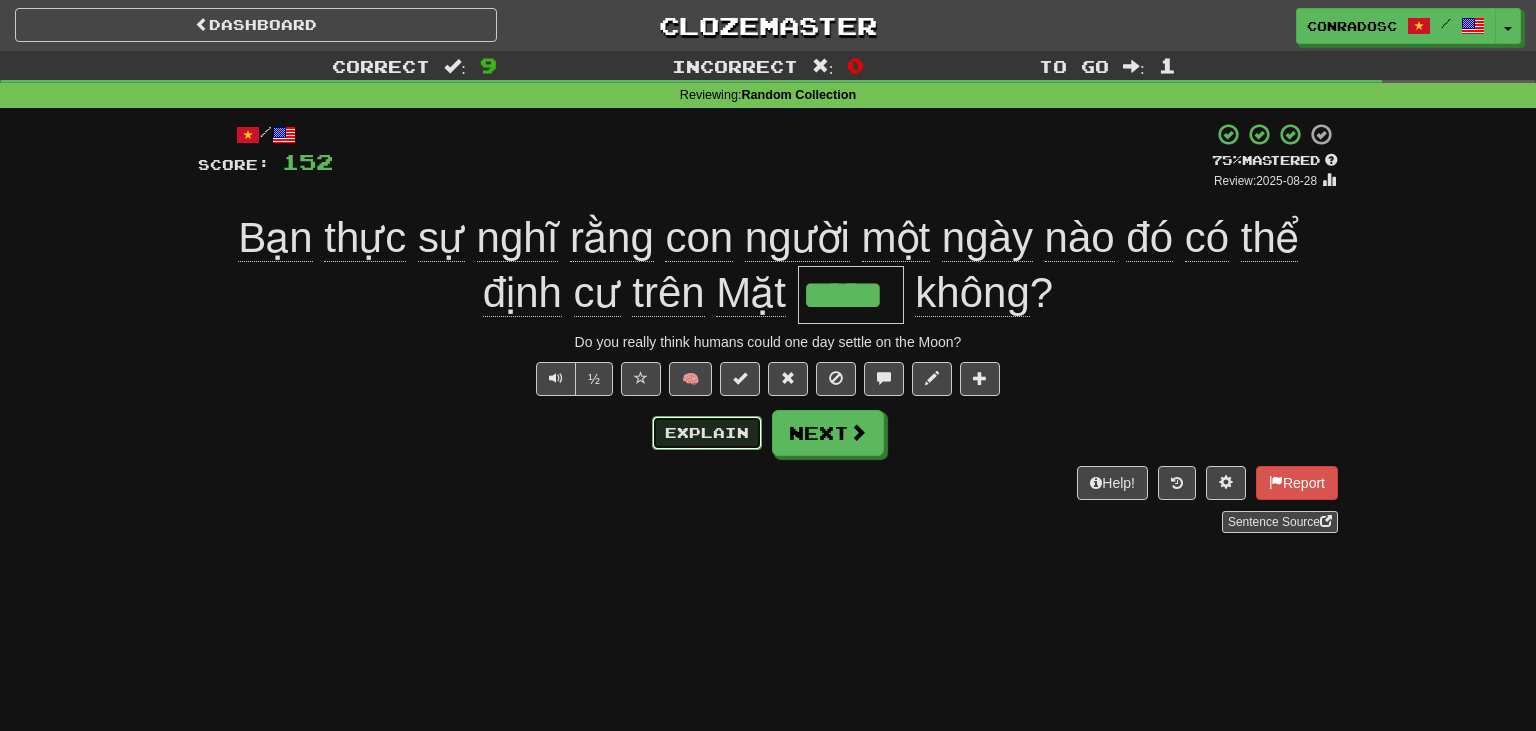 click on "Explain" at bounding box center [707, 433] 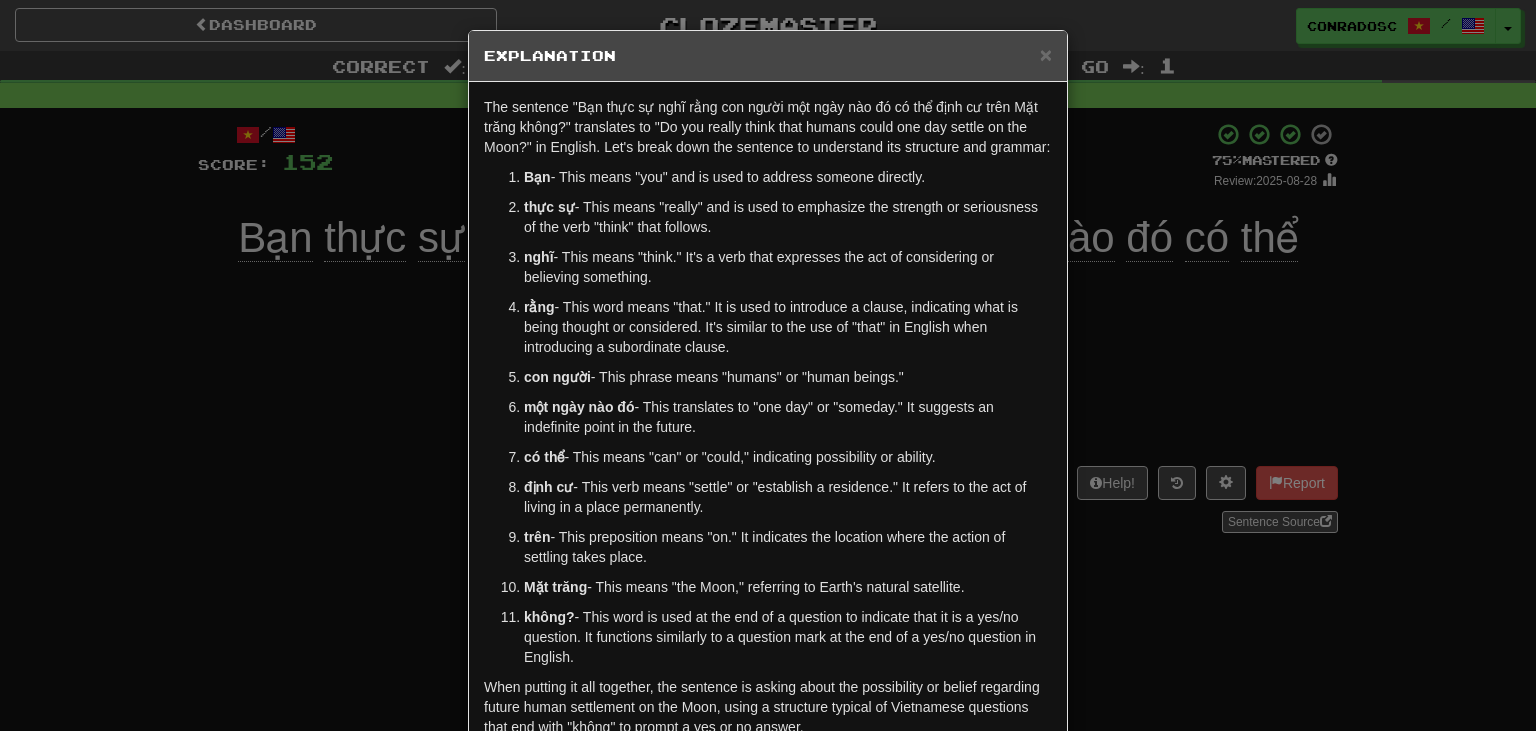 click on ": This means "that." It is used to introduce a clause, indicating what is being thought or considered. It's similar to the use of "that" in English when introducing a subordinate clause.
con người  - This phrase means "humans" or "human beings."
một ngày nào đó  - This translates to "one day" or "someday." It suggests an indefinite point in the future." at bounding box center (768, 365) 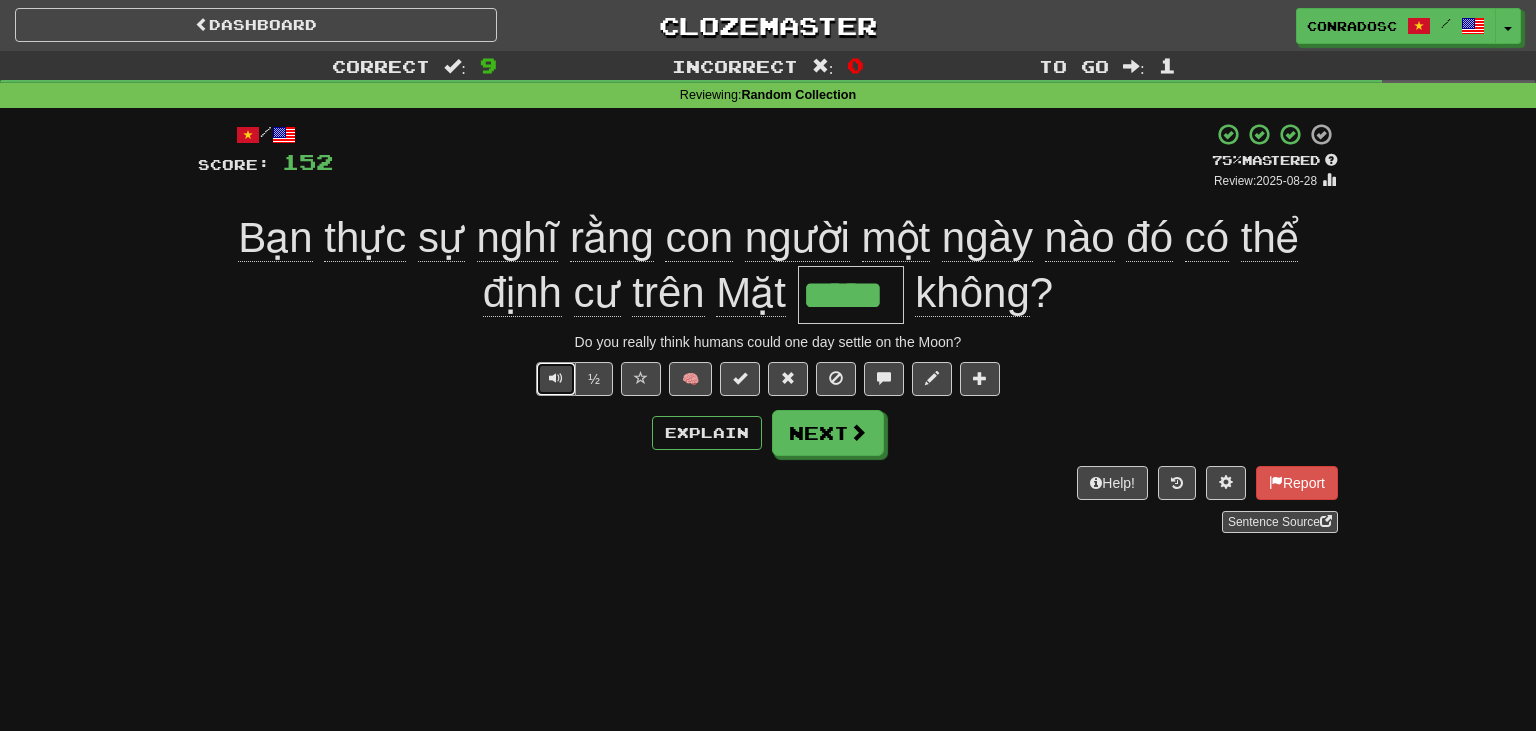 click at bounding box center (556, 379) 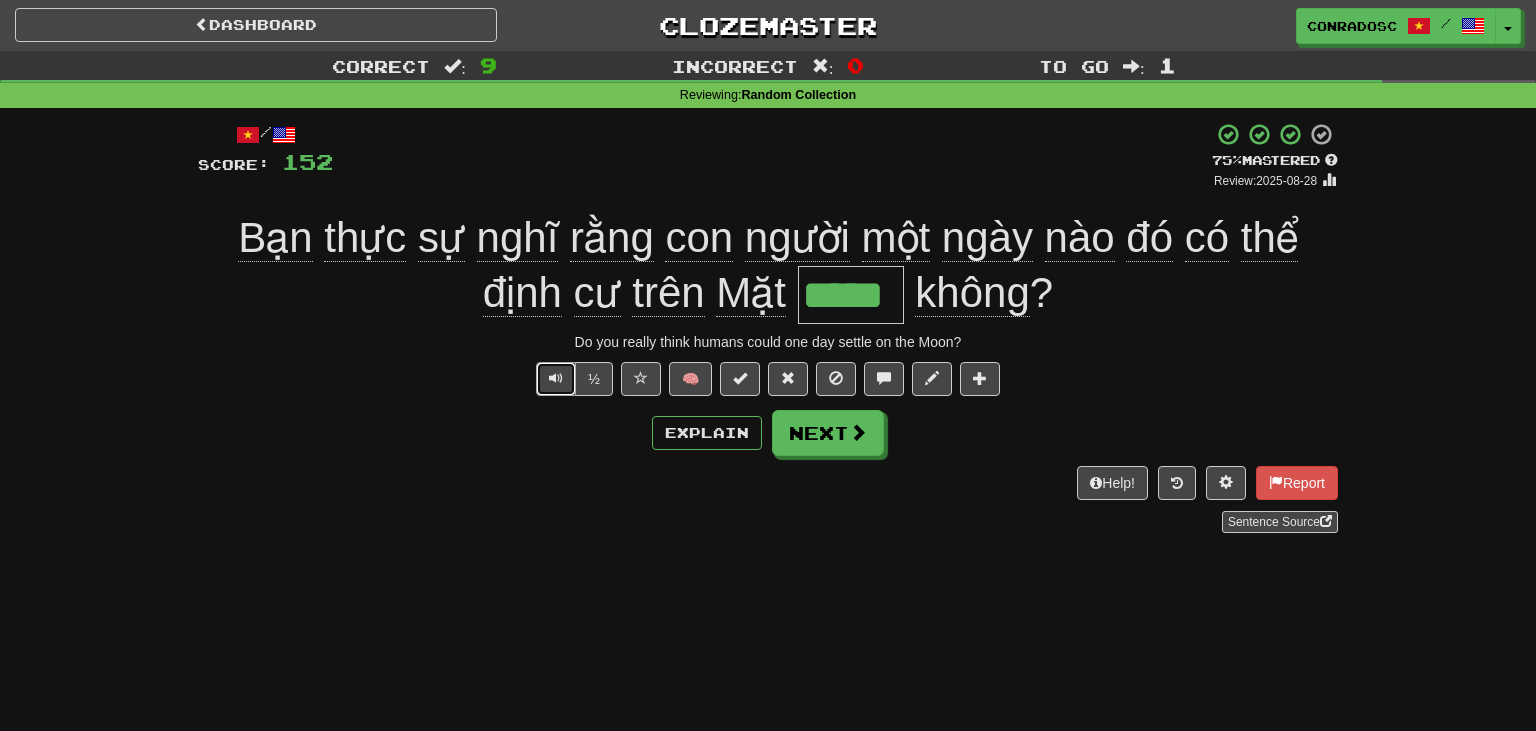 click at bounding box center (556, 379) 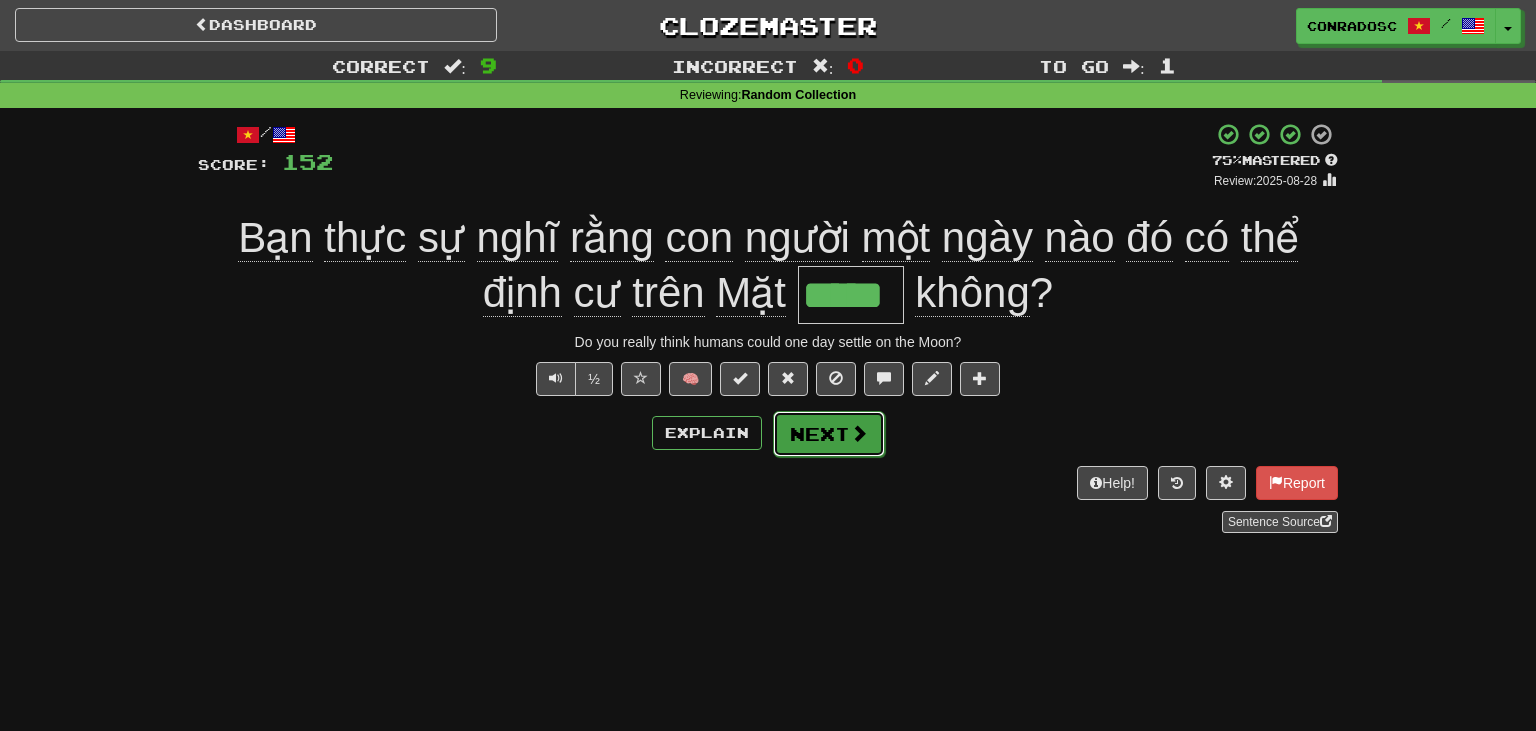 click on "Next" at bounding box center [829, 434] 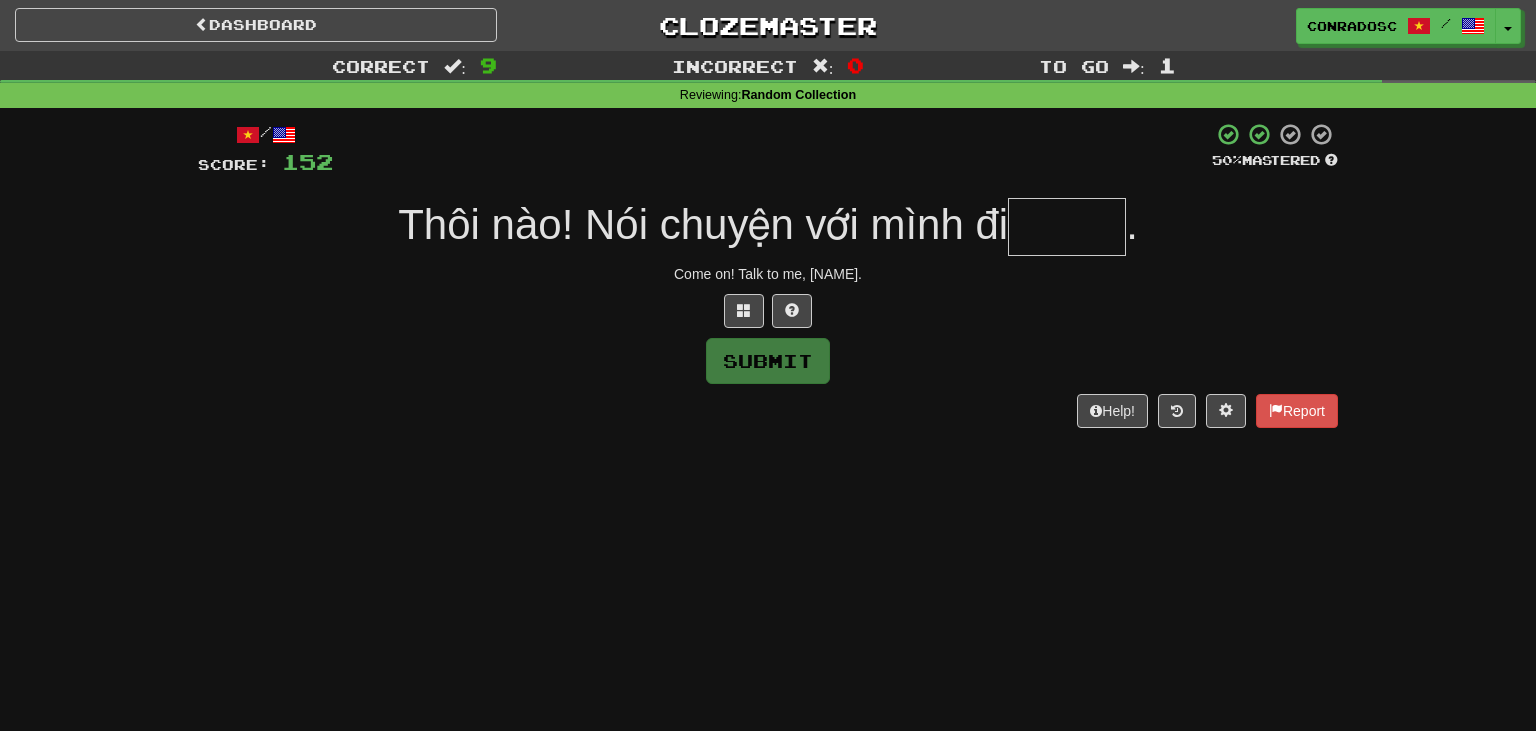 click at bounding box center (1067, 227) 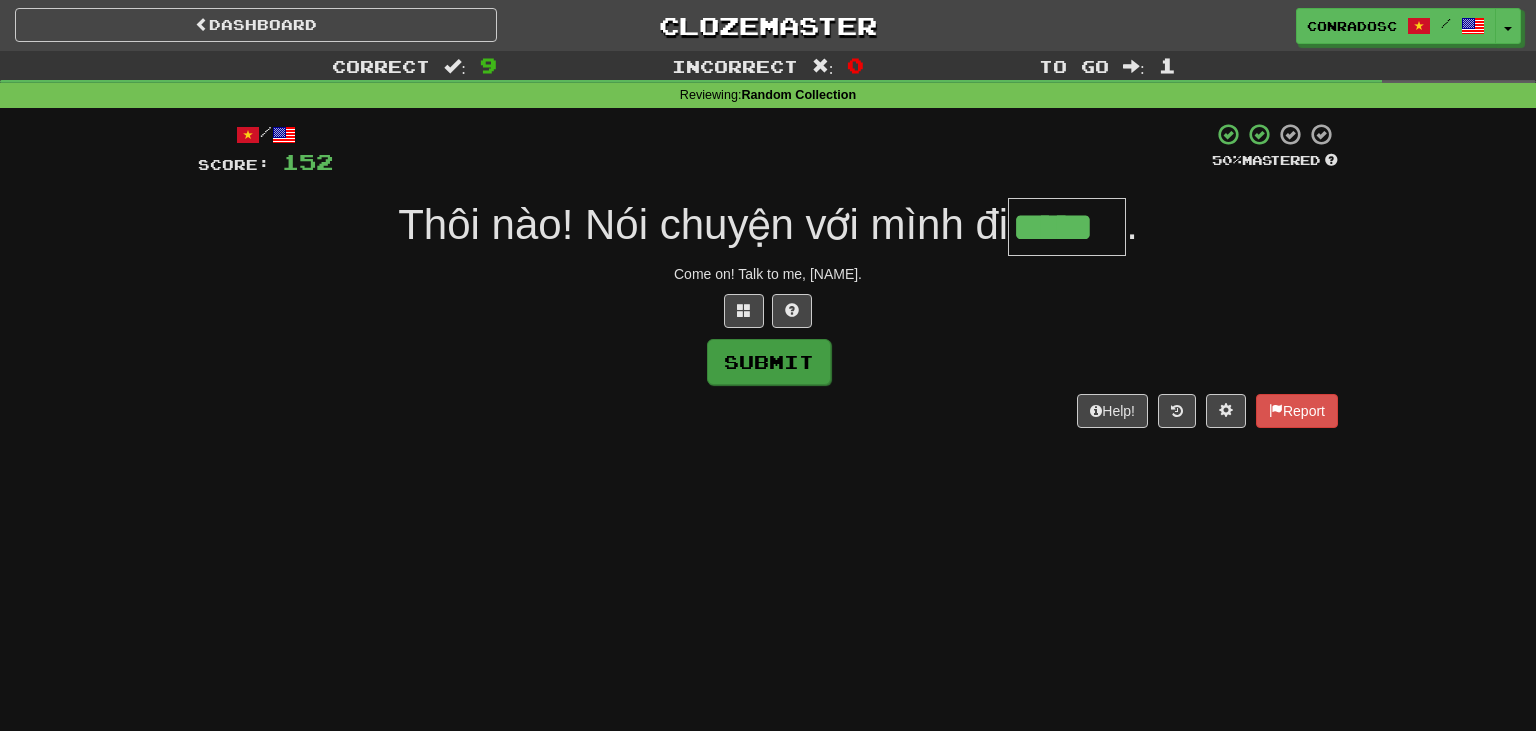type on "*****" 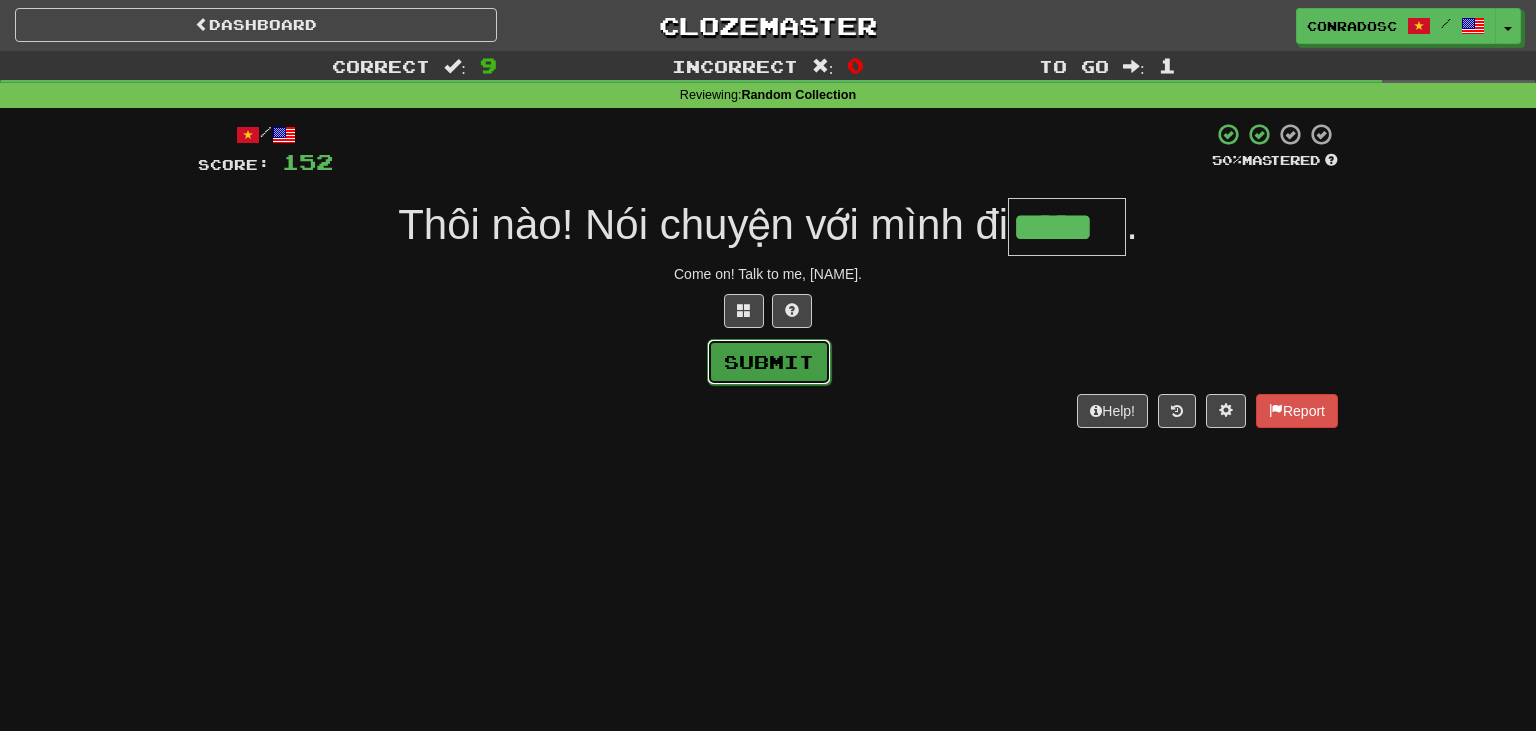click on "Submit" at bounding box center [769, 362] 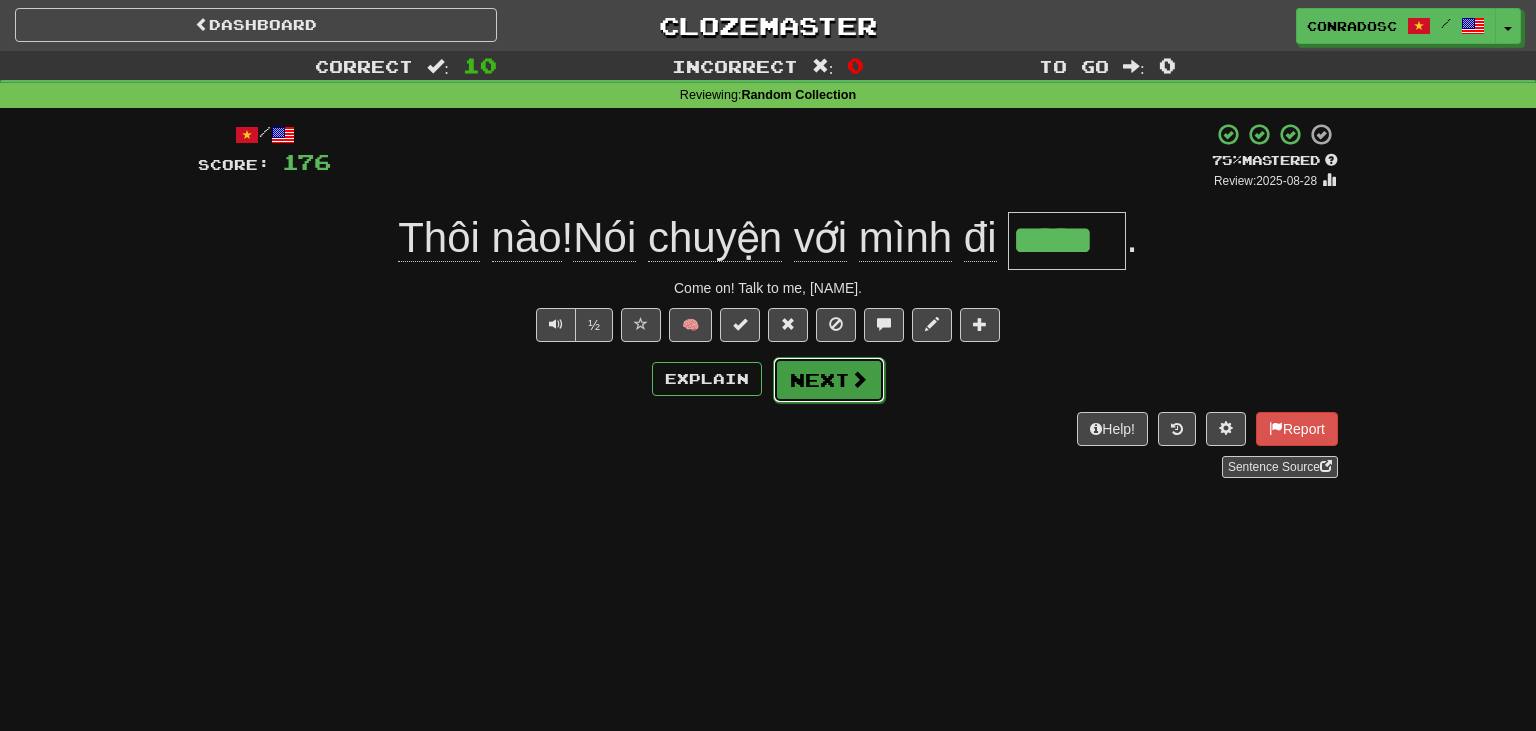 click on "Next" at bounding box center [829, 380] 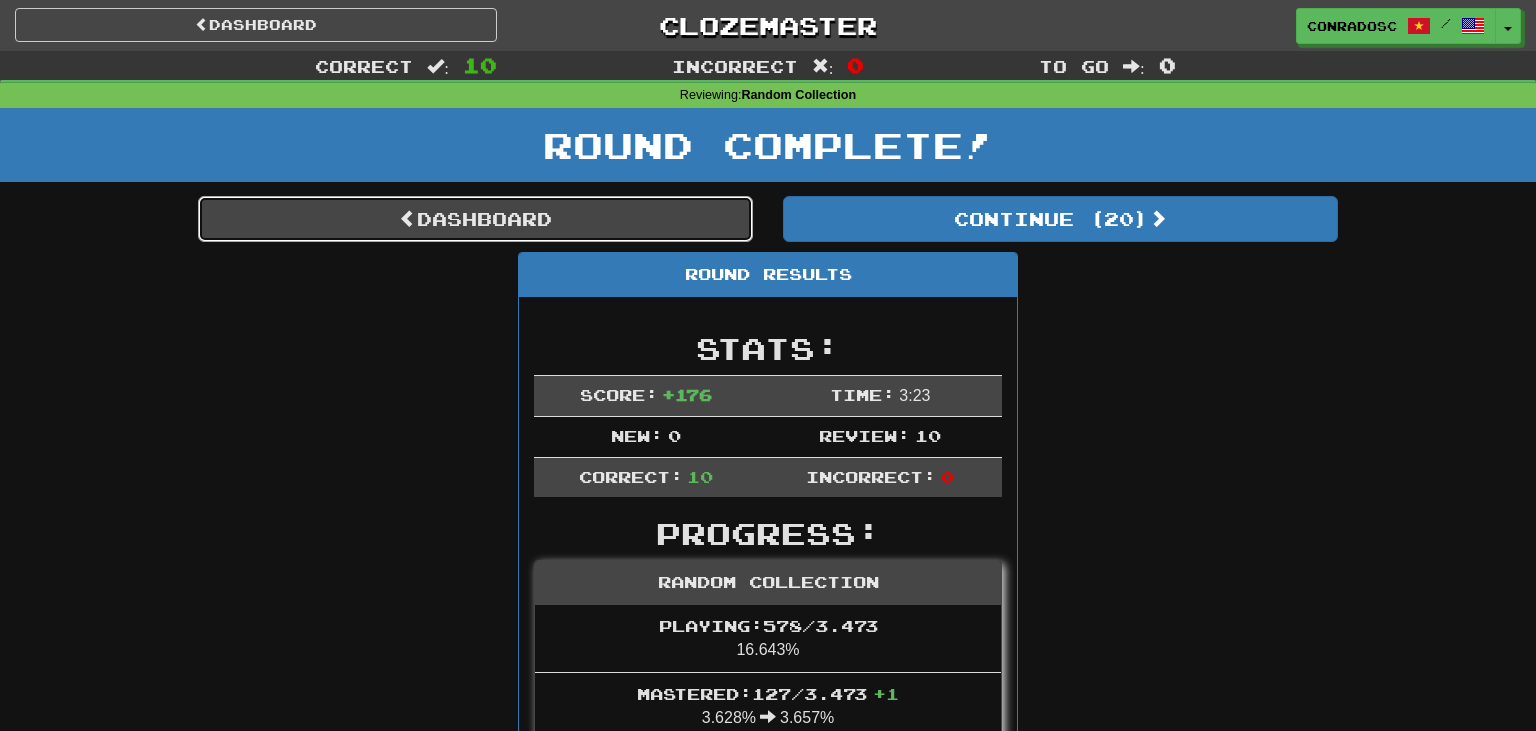 click on "Dashboard" at bounding box center [475, 219] 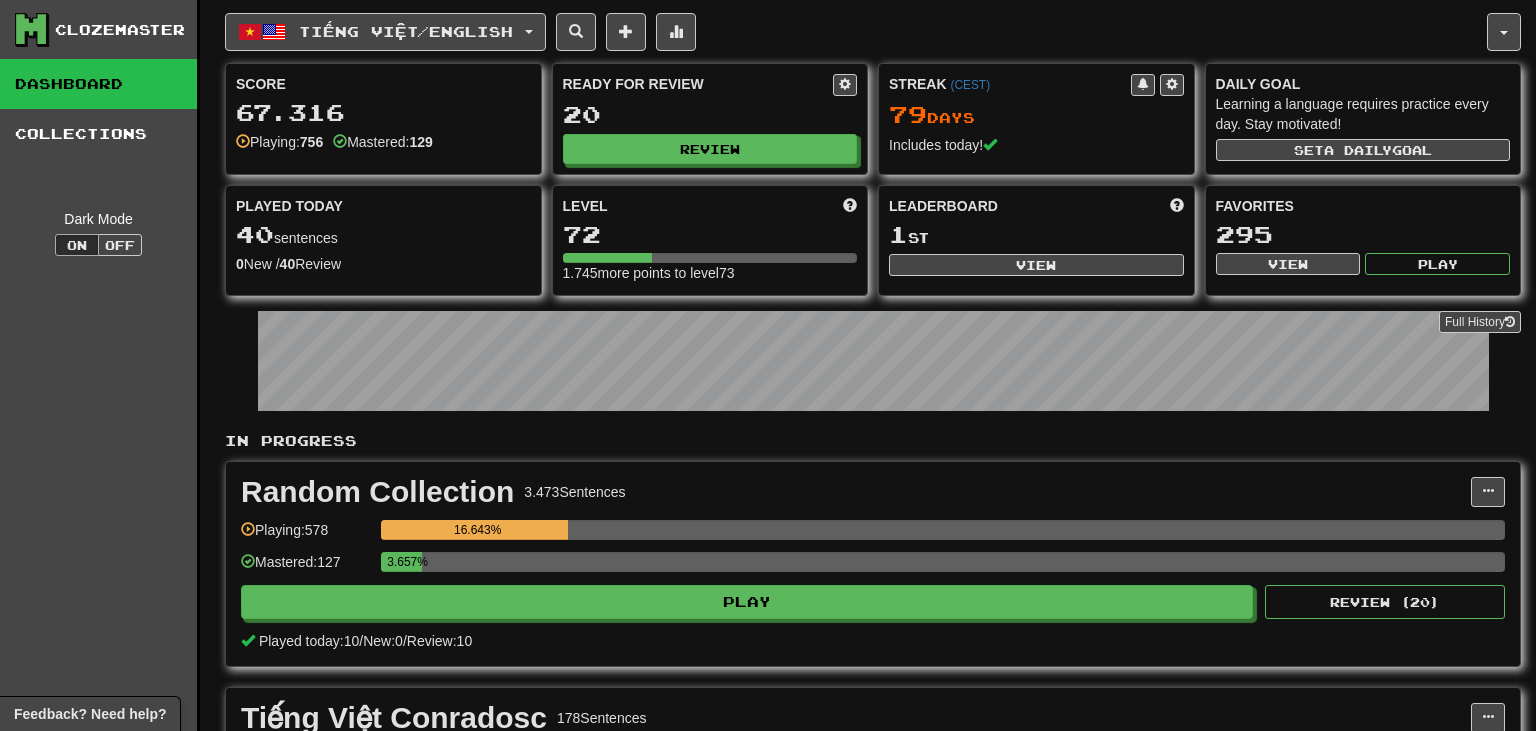 scroll, scrollTop: 0, scrollLeft: 0, axis: both 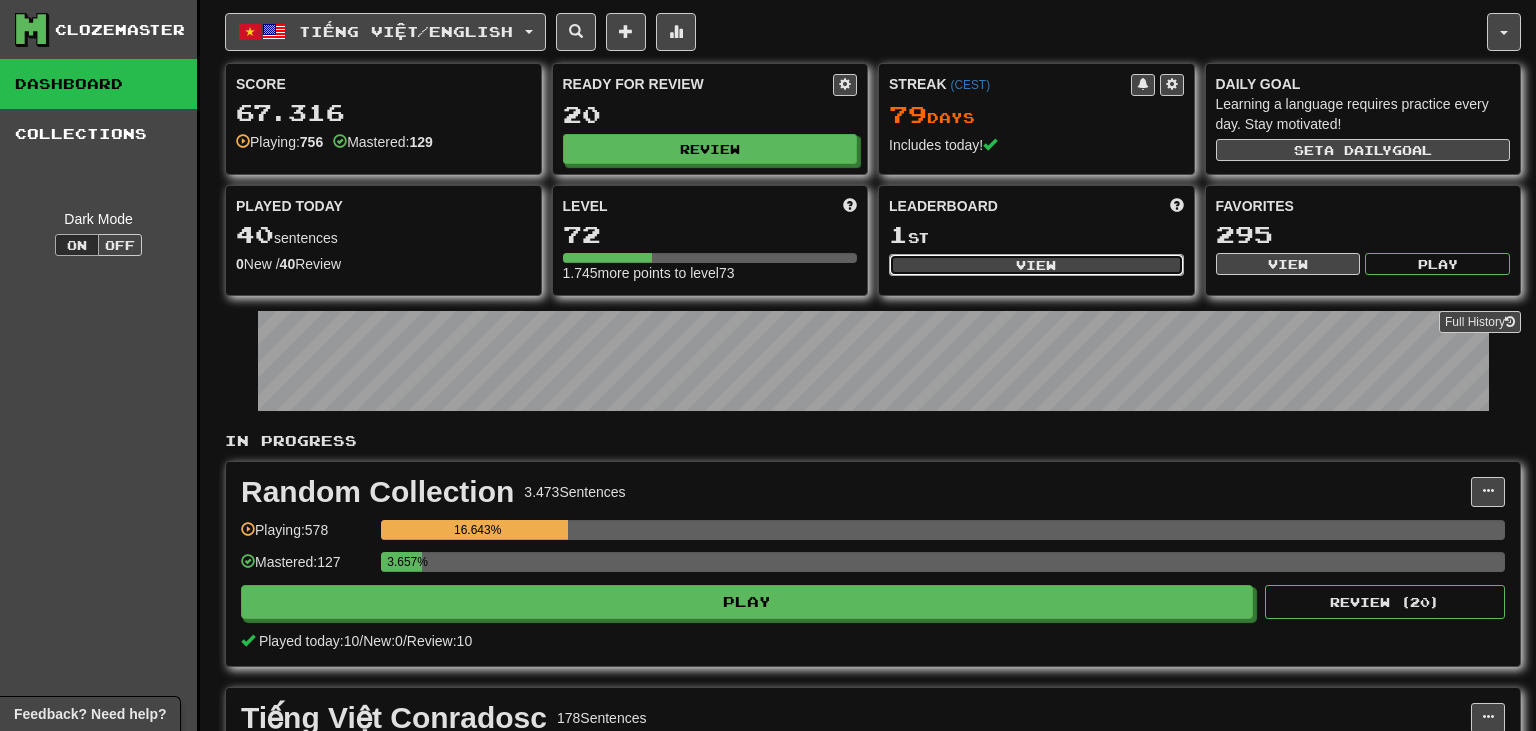 click on "View" at bounding box center [1036, 265] 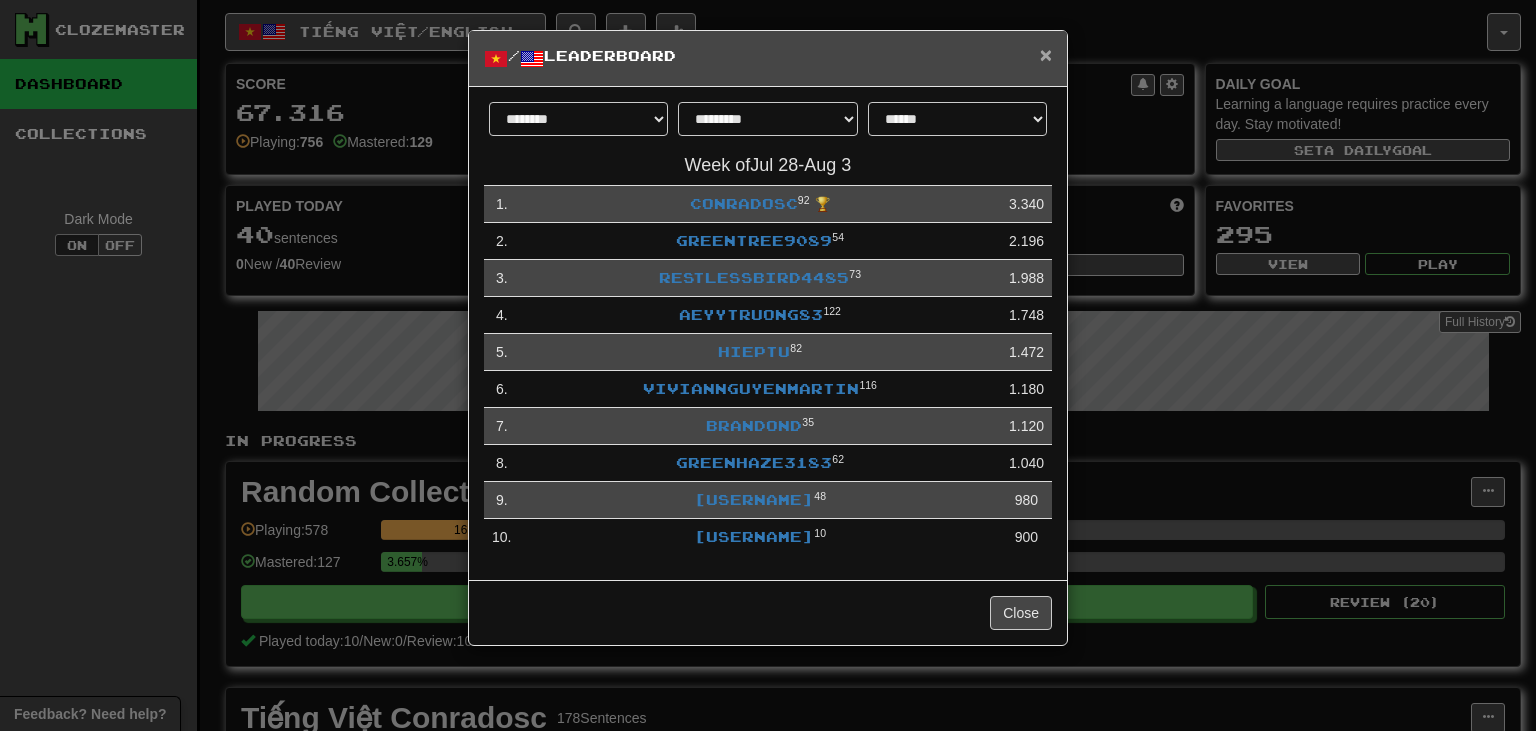 click on "×" at bounding box center (1046, 54) 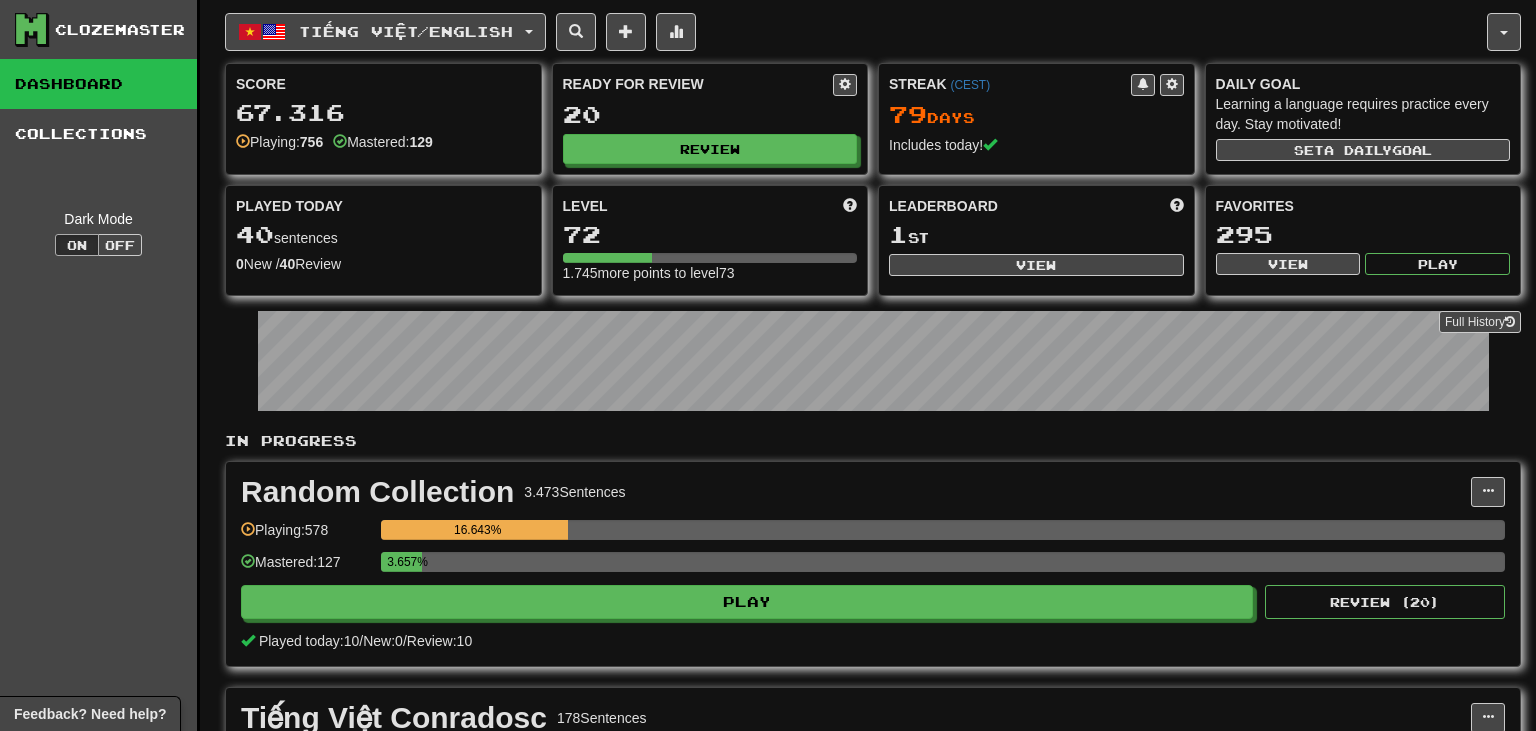 click on "Tiếng Việt  /  English English  /  Deutsch Streak:  0   Review:  20 Points today:  0 Polski  /  Deutsch Streak:  10   Review:  41 Points today:  0 Tiếng Việt  /  English Streak:  79   Review:  20 Points today:  584 Tiếng Việt  /  Français Streak:  0   Review:  1 Points today:  0 Русский  /  Deutsch Streak:  25   Review:  35 Points today:  0  Language Pairing Username: conradosc Edit  Account  Notifications  Activity Feed  Profile  Leaderboard  Forum  Logout Score 67.316  Playing:  756  Mastered:  129 Ready for Review 20   Review Streak   ( CEST ) 79  Day s Includes today!  Daily Goal Learning a language requires practice every day. Stay motivated! Set  a daily  goal Played Today 40  sentences 0  New /  40  Review Full History  Level 72 1.745  more points to level  73 Leaderboard 1 st View Favorites 295 View Play Full History  In Progress Random Collection 3.473  Sentences Manage Sentences Unpin from Dashboard  Playing:  578 16.643%  Mastered:  127 3.657% Play Review ( 20 )   Played today:" at bounding box center [873, 504] 